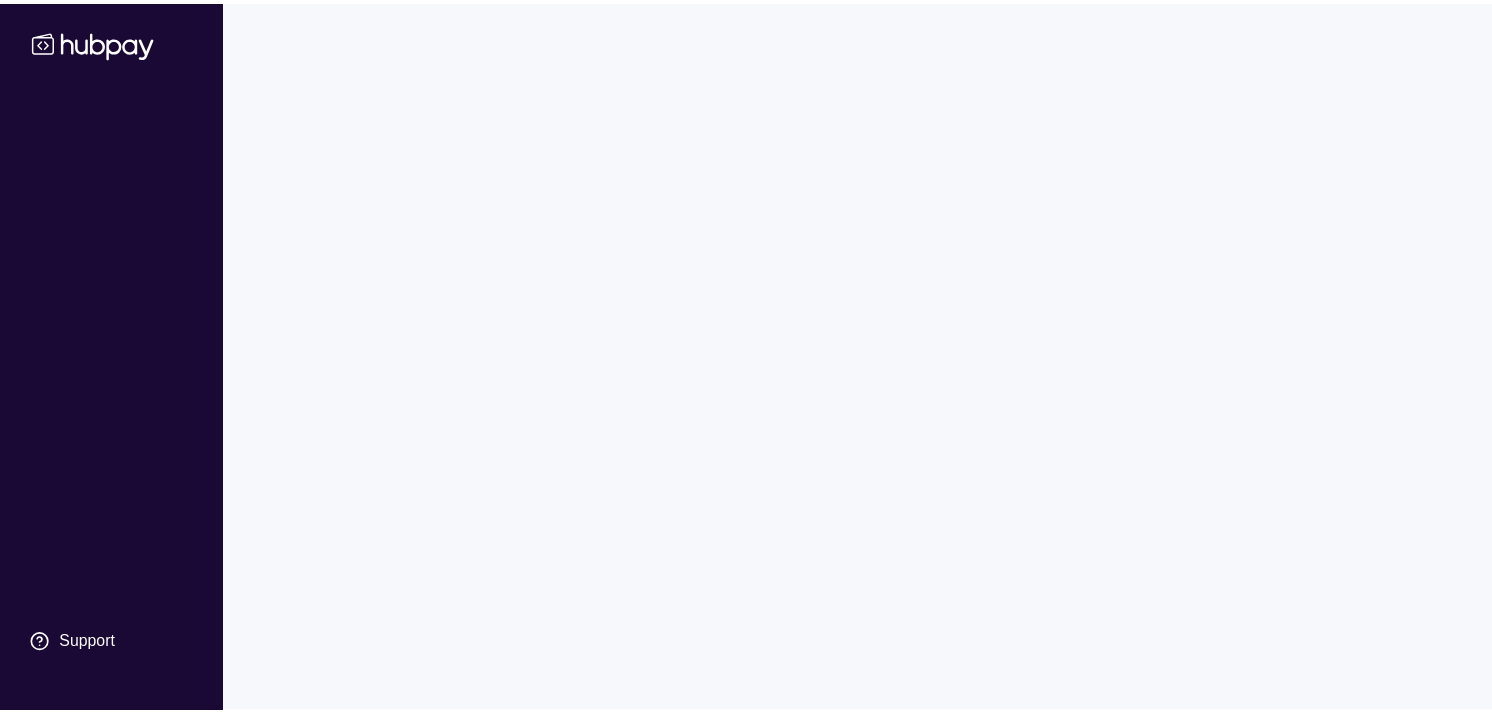 scroll, scrollTop: 0, scrollLeft: 0, axis: both 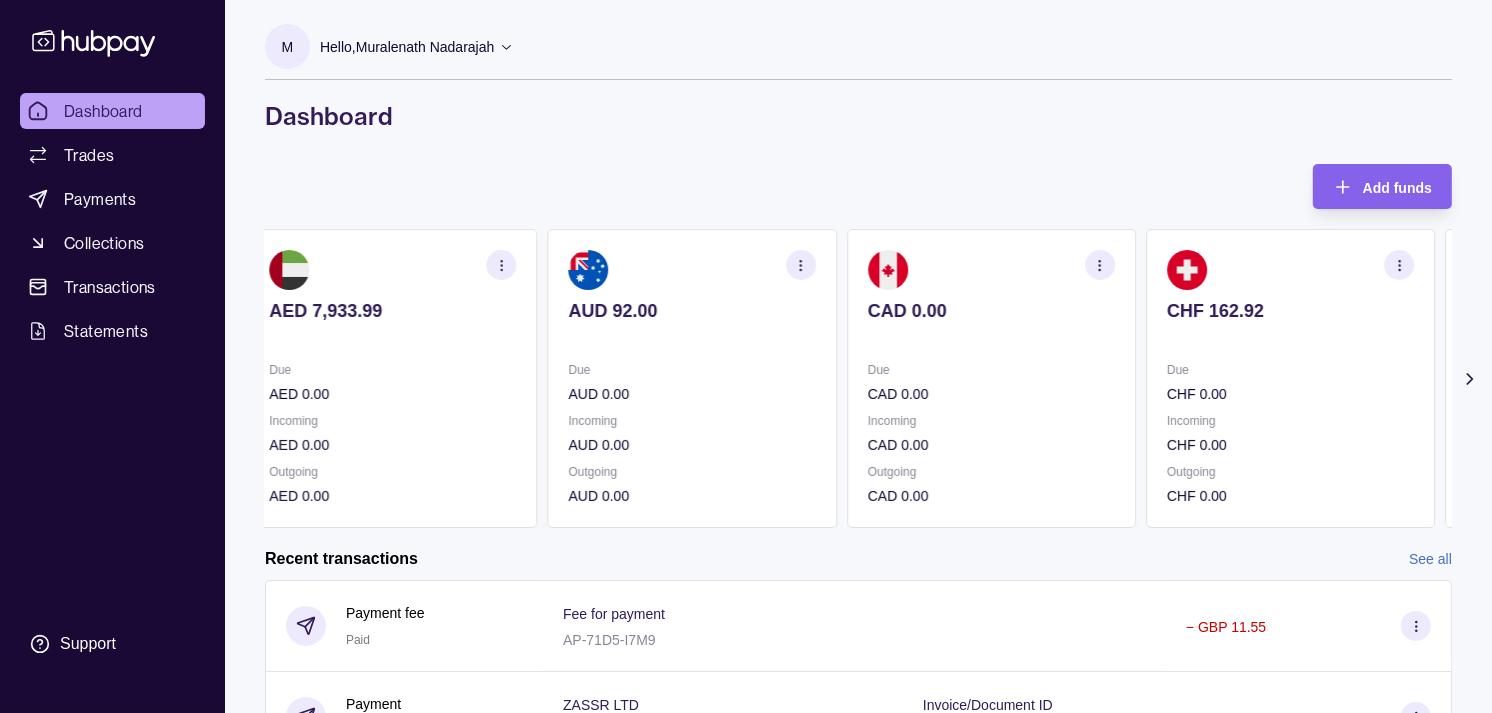 click on "Due CAD 0.00 Incoming CAD 0.00 Outgoing CAD 0.00" at bounding box center [991, 433] 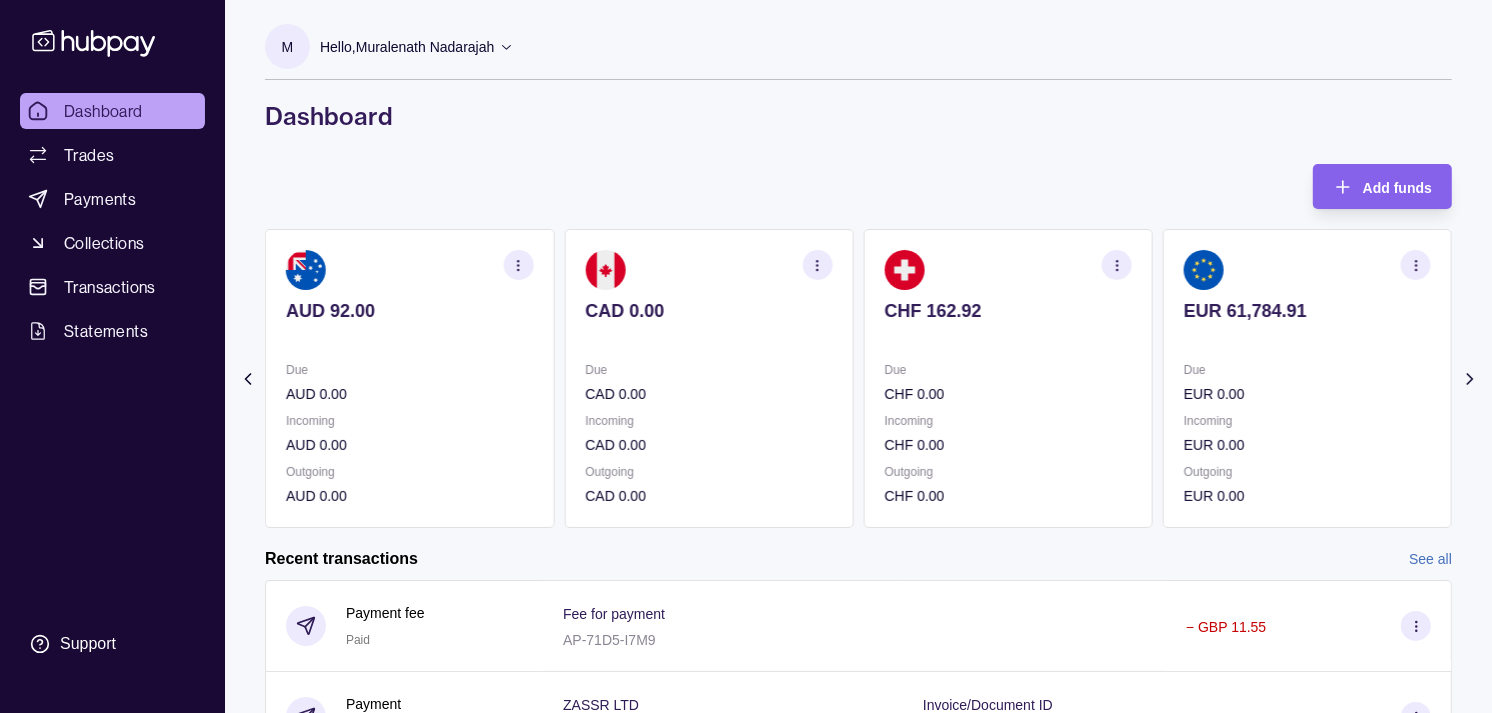 click on "CHF 162.92" at bounding box center (1008, 311) 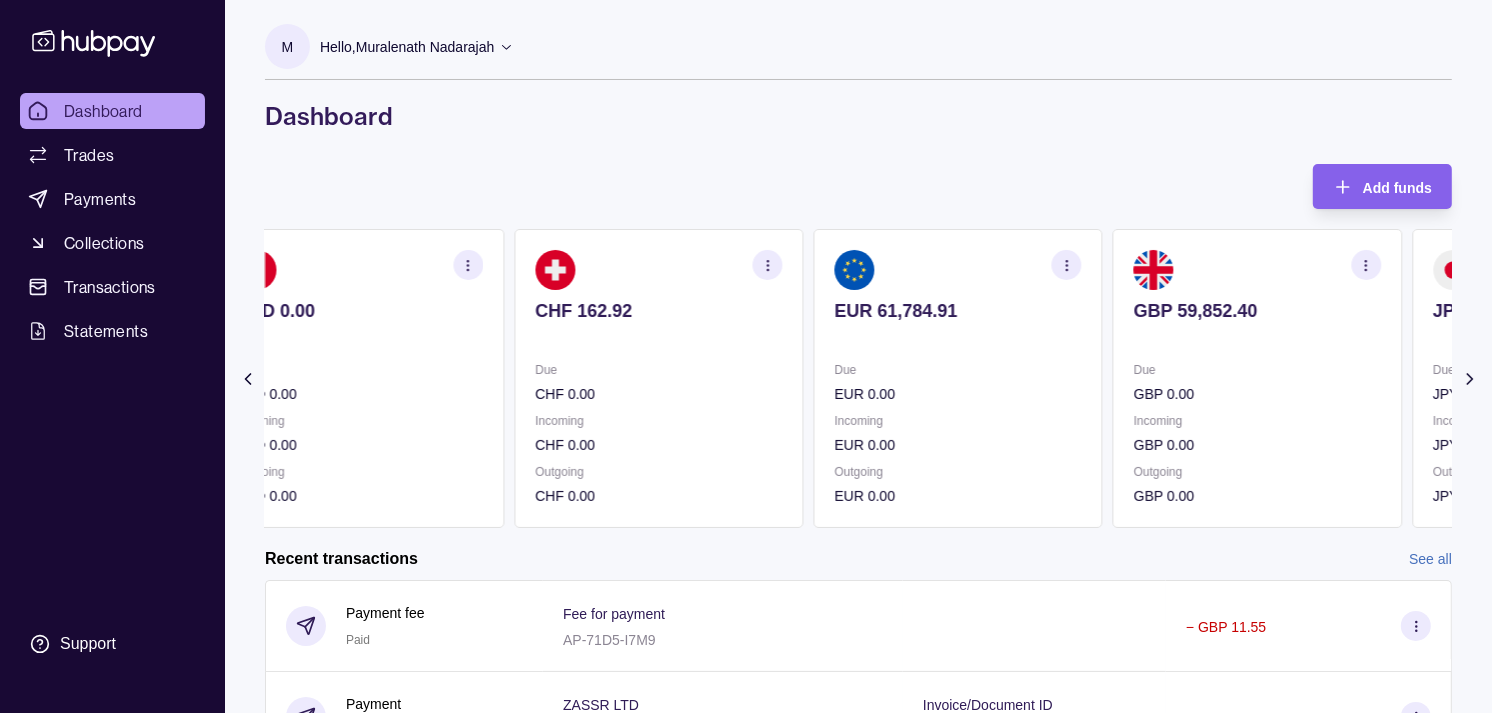 click on "EUR 61,784.91 Due EUR 0.00 Incoming EUR 0.00 Outgoing EUR 0.00" at bounding box center (958, 378) 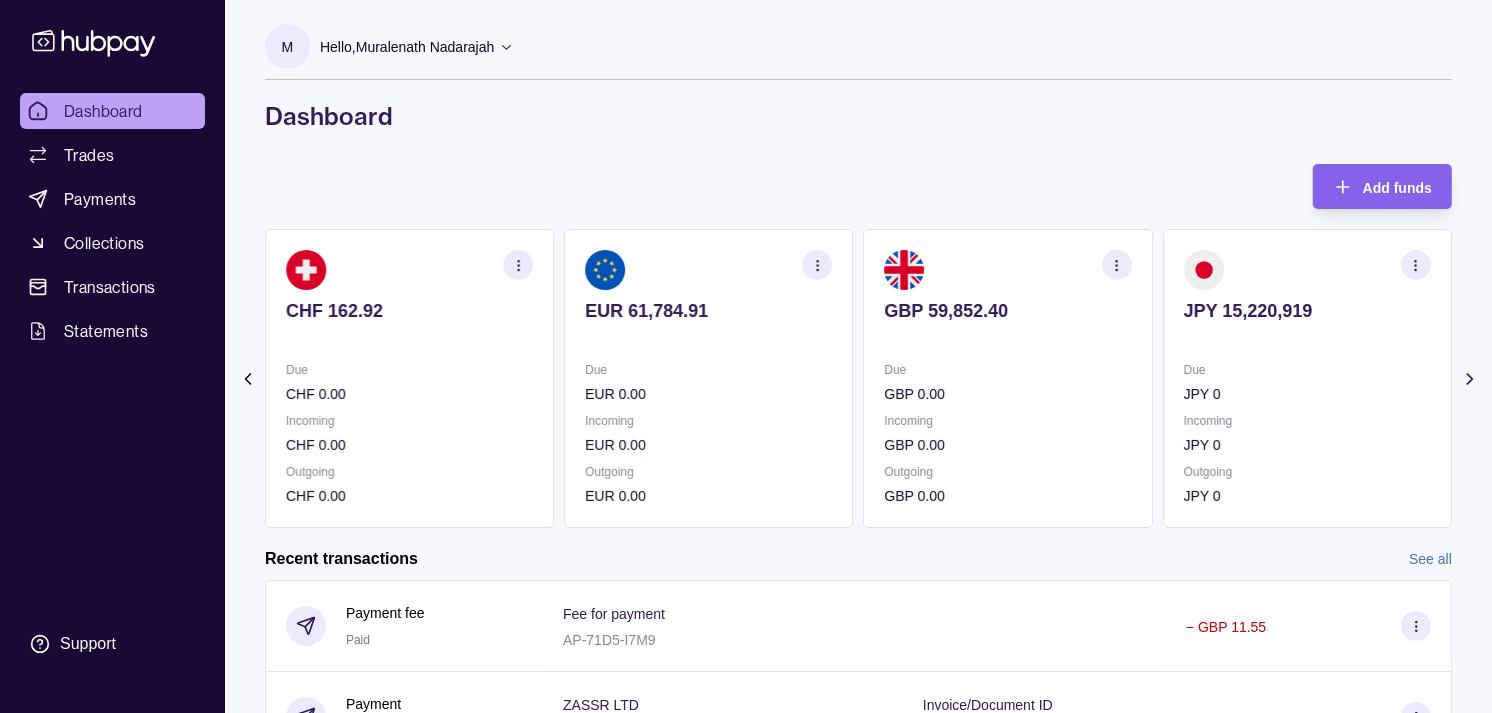 click 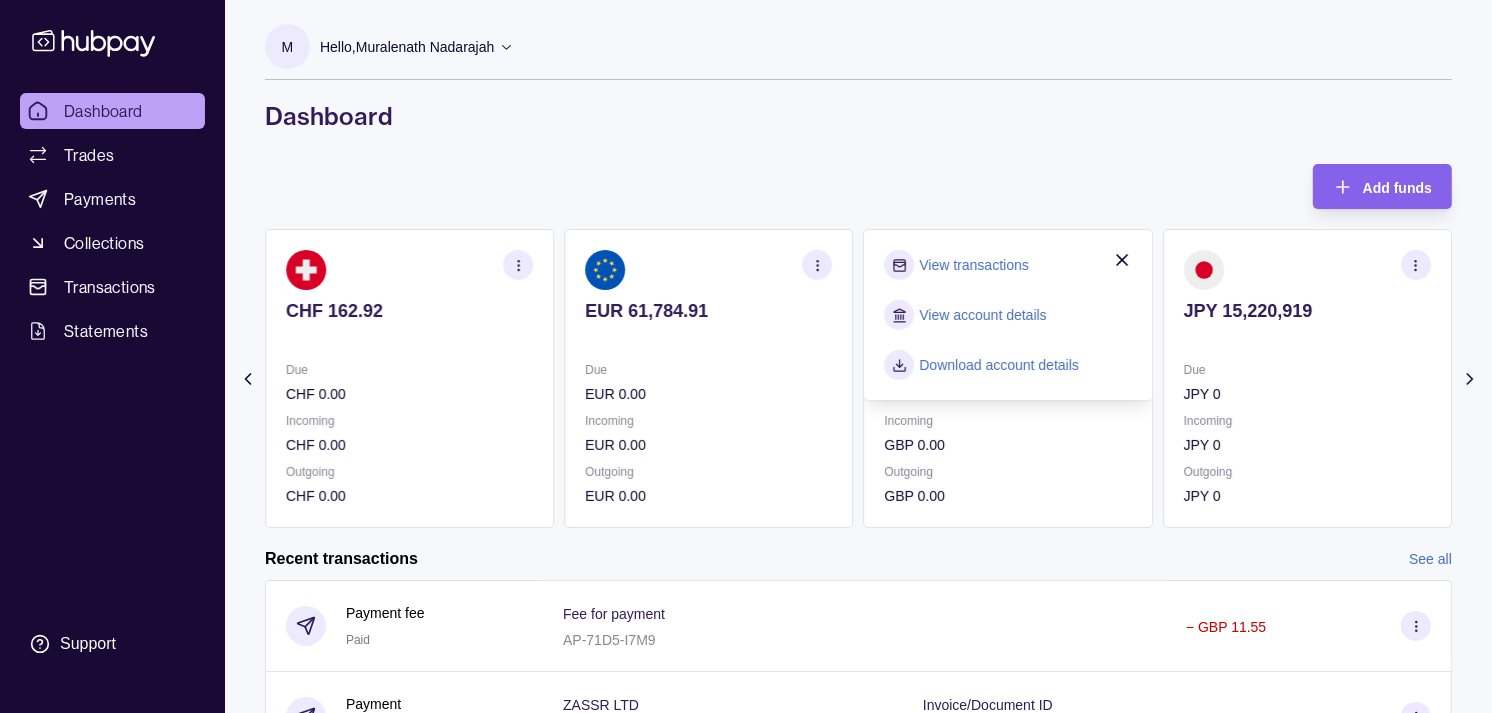 click on "View transactions" at bounding box center (974, 265) 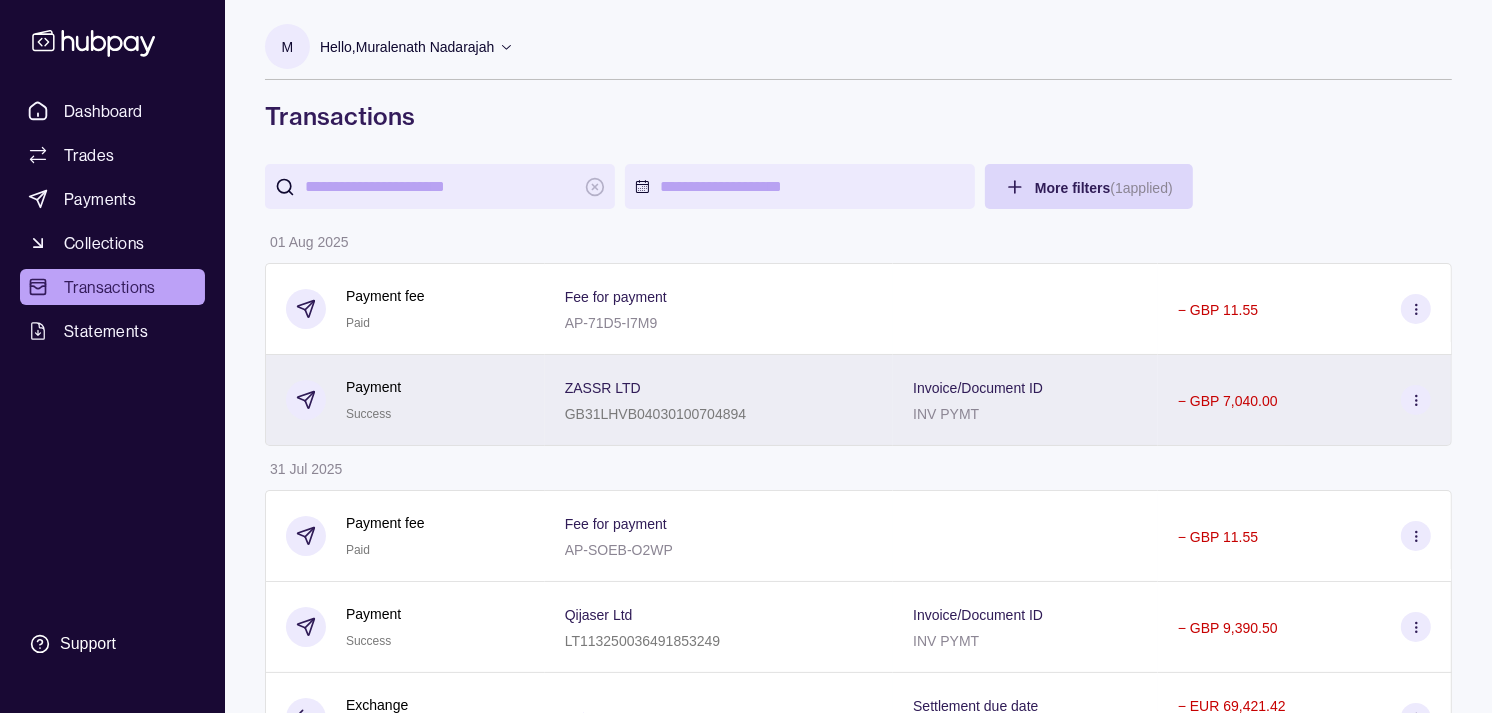 click on "Payment Success" at bounding box center (405, 400) 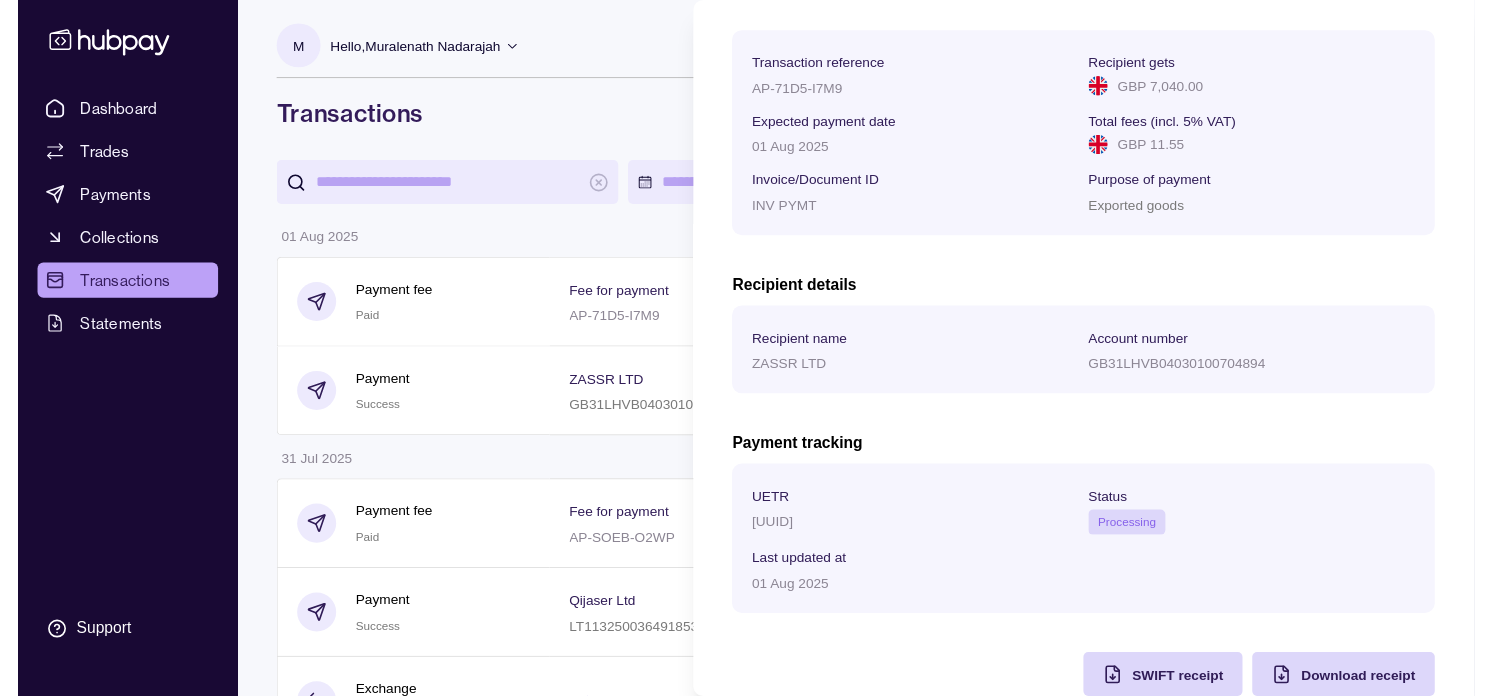 scroll, scrollTop: 334, scrollLeft: 0, axis: vertical 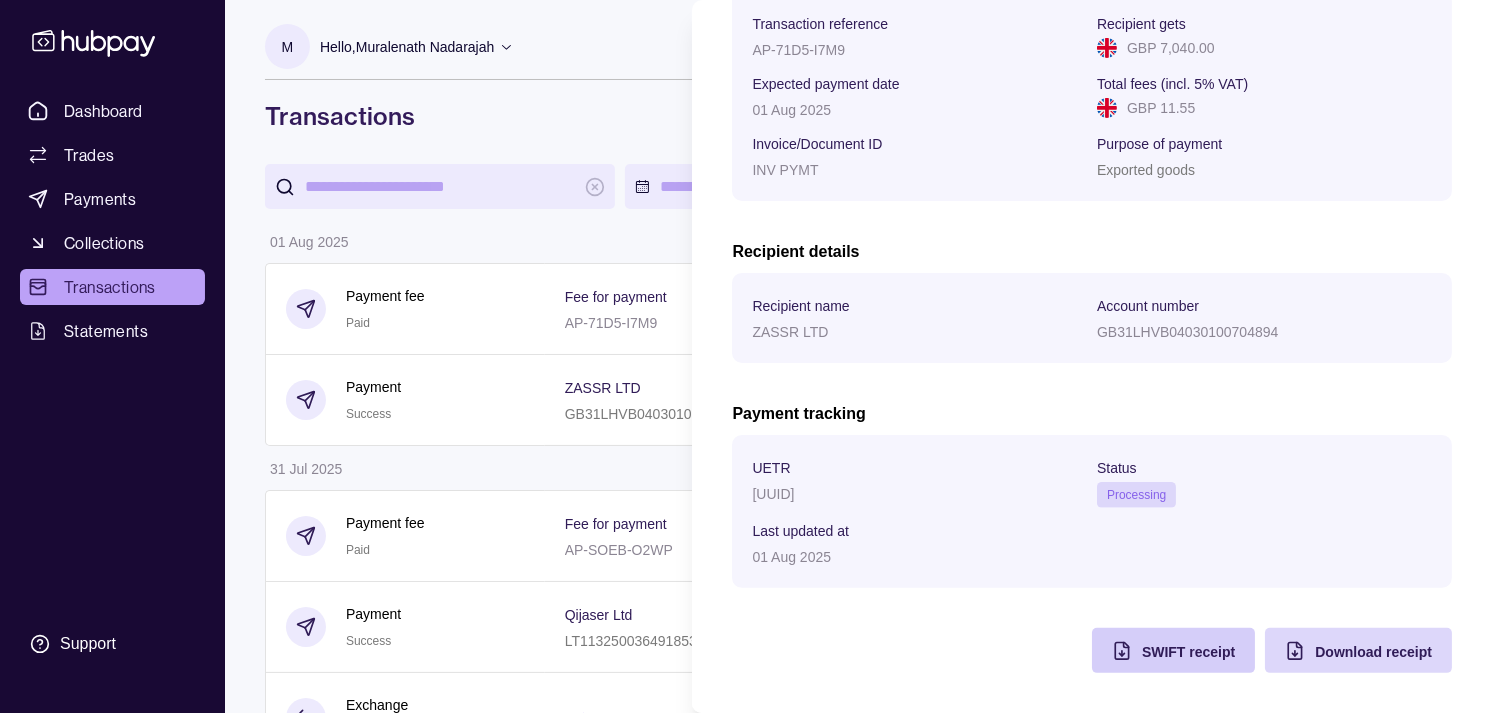click on "SWIFT receipt" at bounding box center (1188, 652) 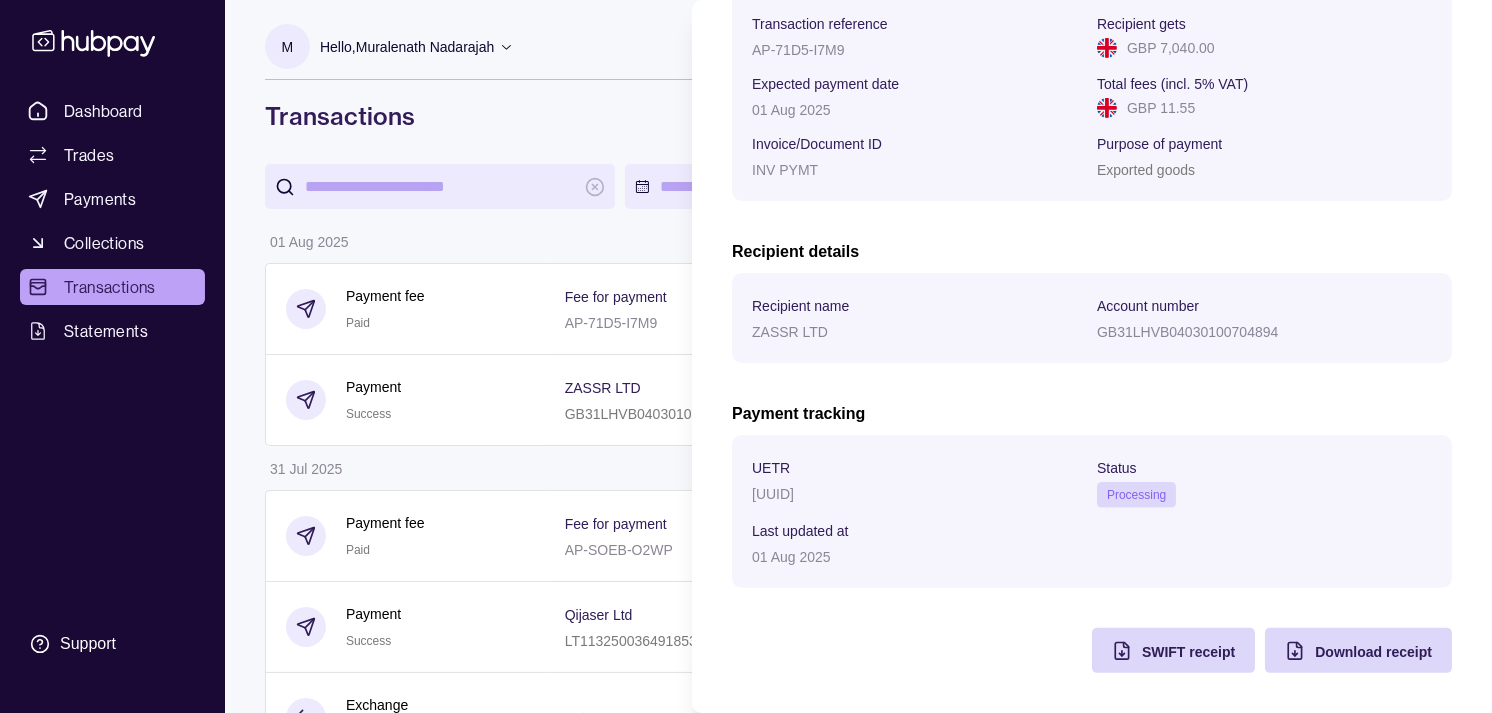 drag, startPoint x: 511, startPoint y: 237, endPoint x: 524, endPoint y: 228, distance: 15.811388 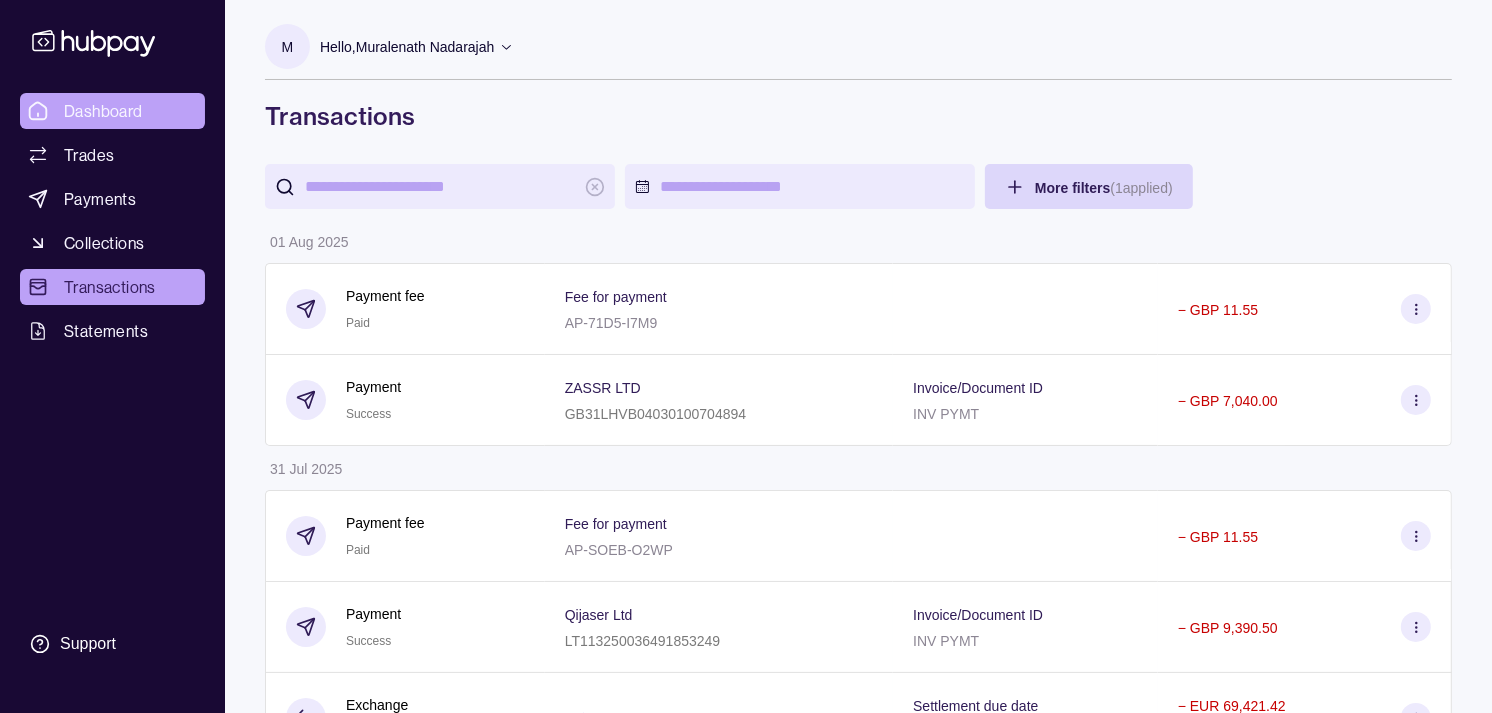 click on "Dashboard" at bounding box center (103, 111) 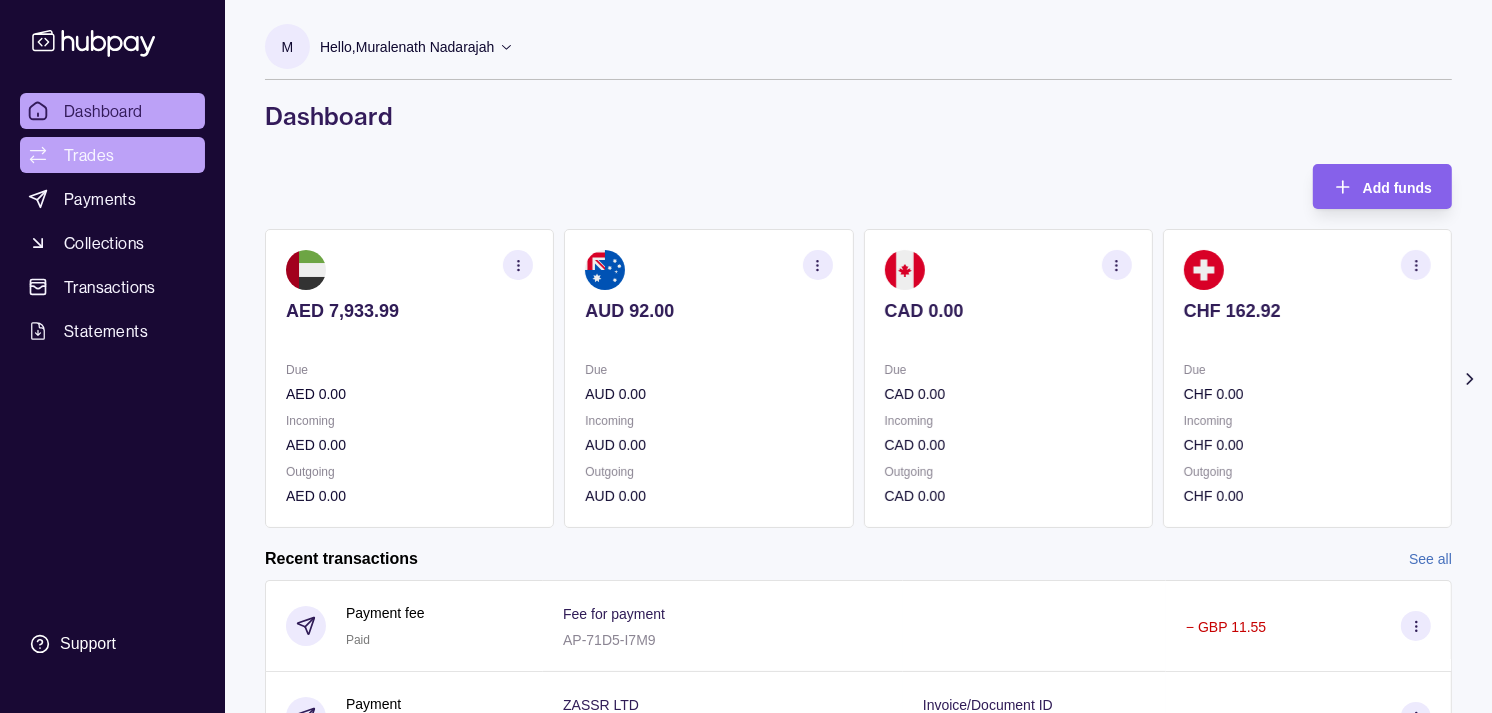 click on "Trades" at bounding box center [112, 155] 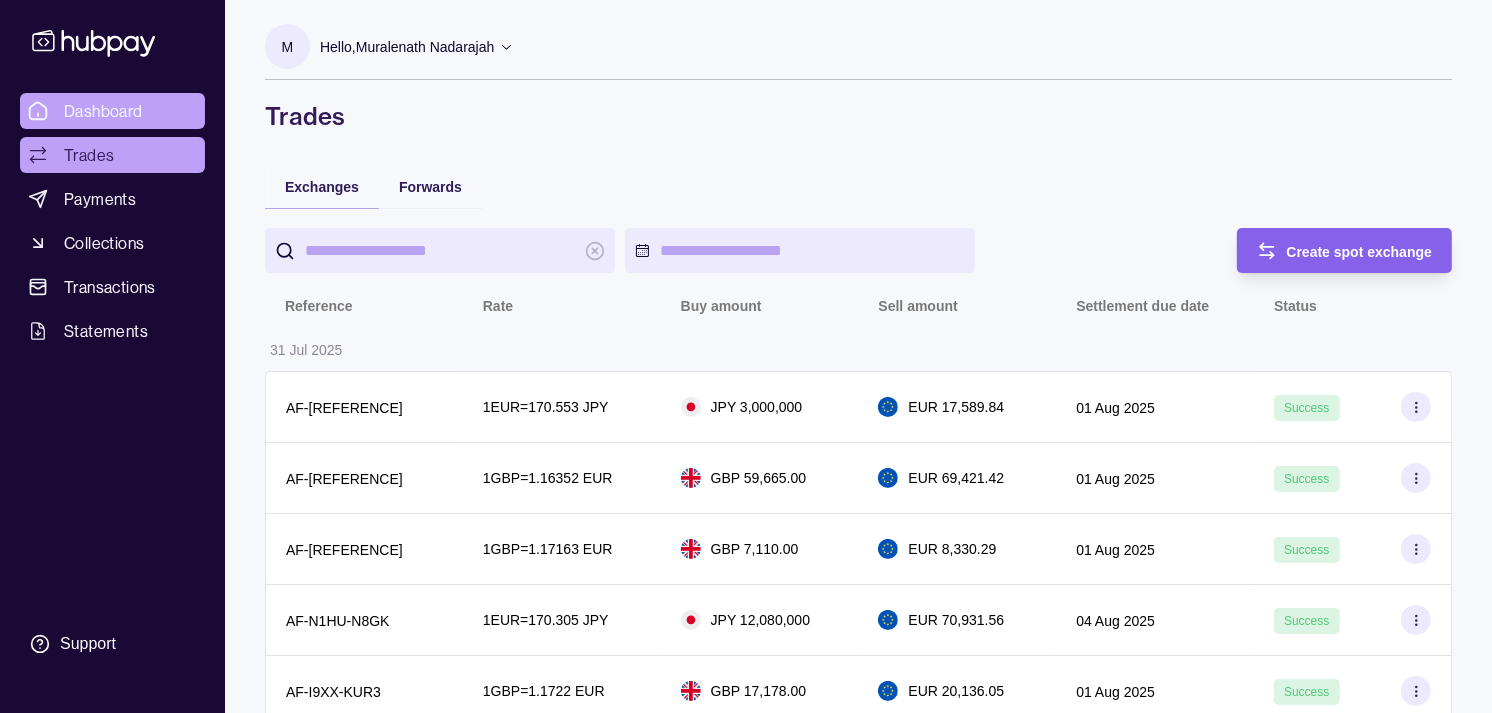 click on "Dashboard" at bounding box center (103, 111) 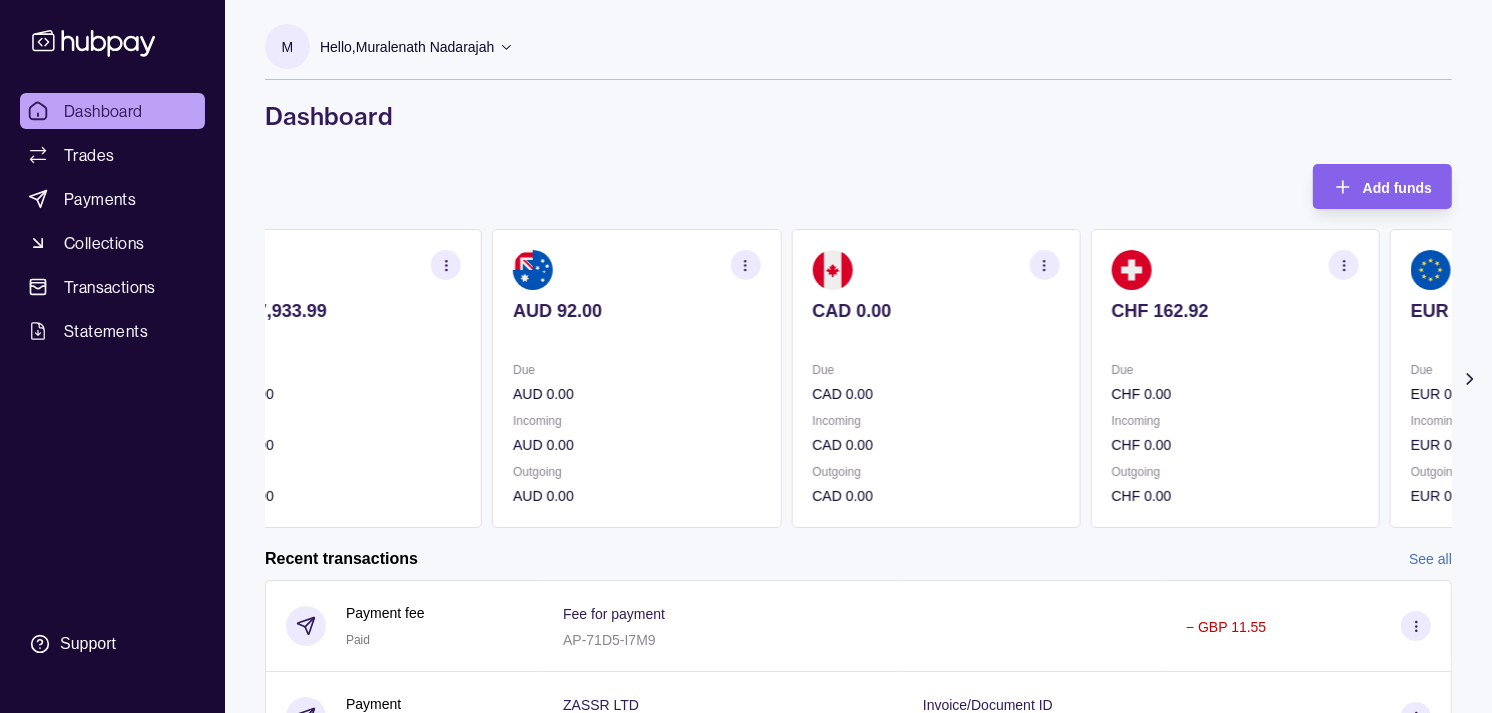 click on "Due" at bounding box center (935, 370) 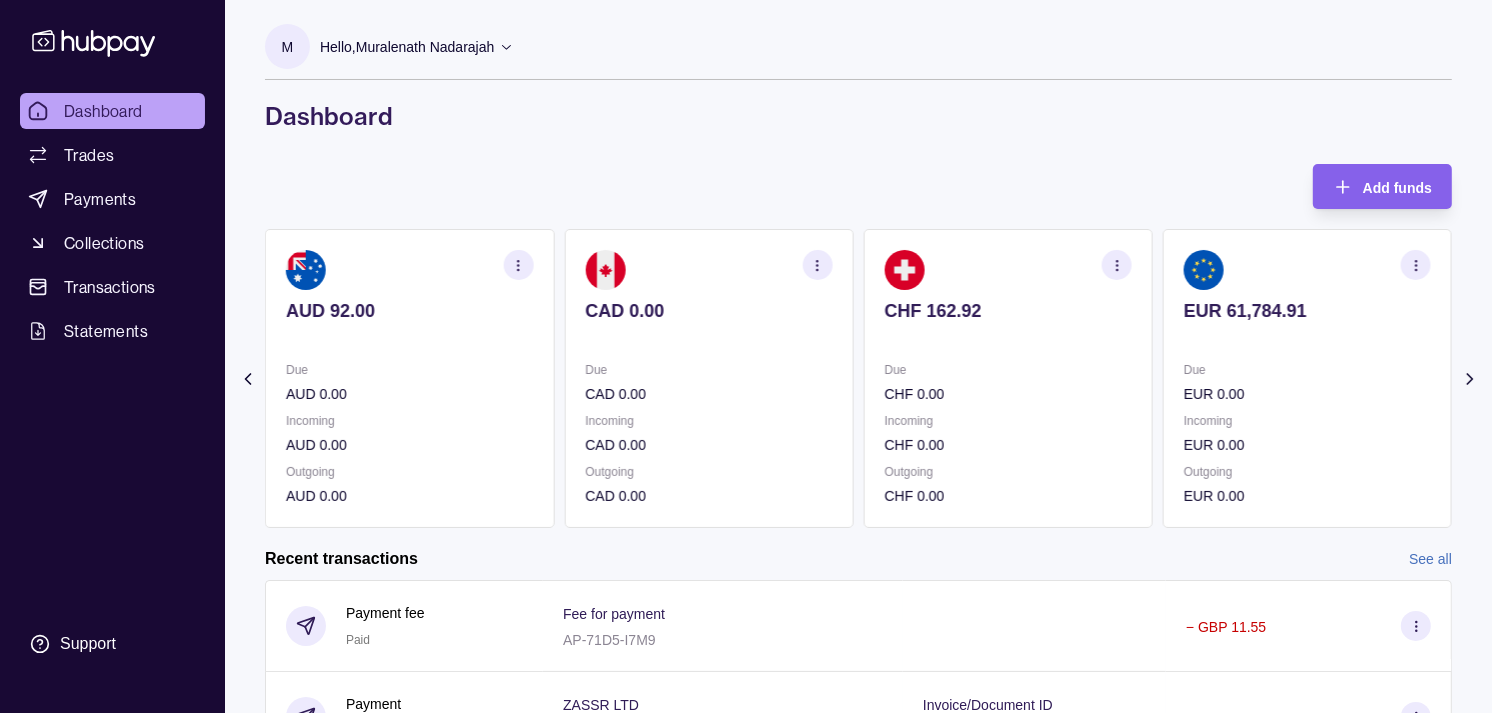 click at bounding box center (1008, 338) 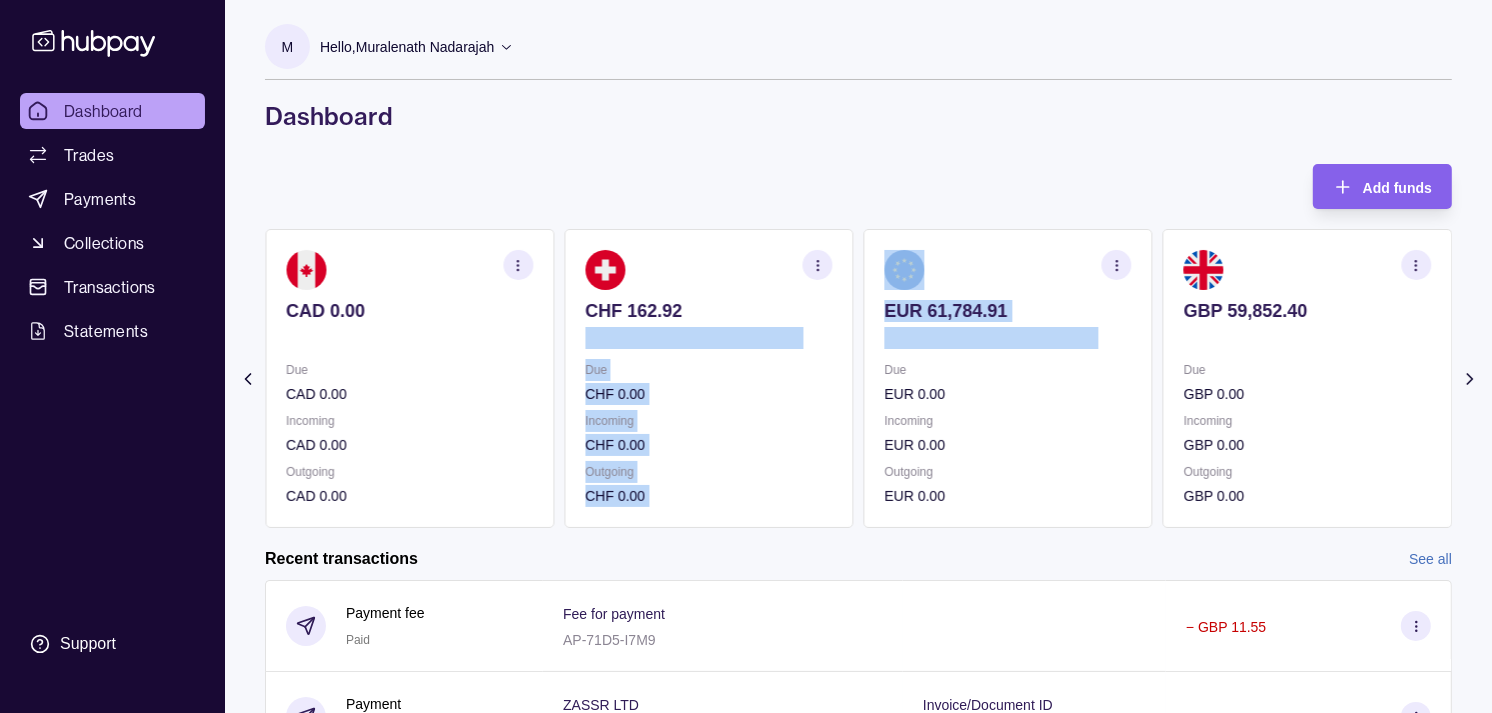 drag, startPoint x: 1155, startPoint y: 347, endPoint x: 974, endPoint y: 335, distance: 181.39735 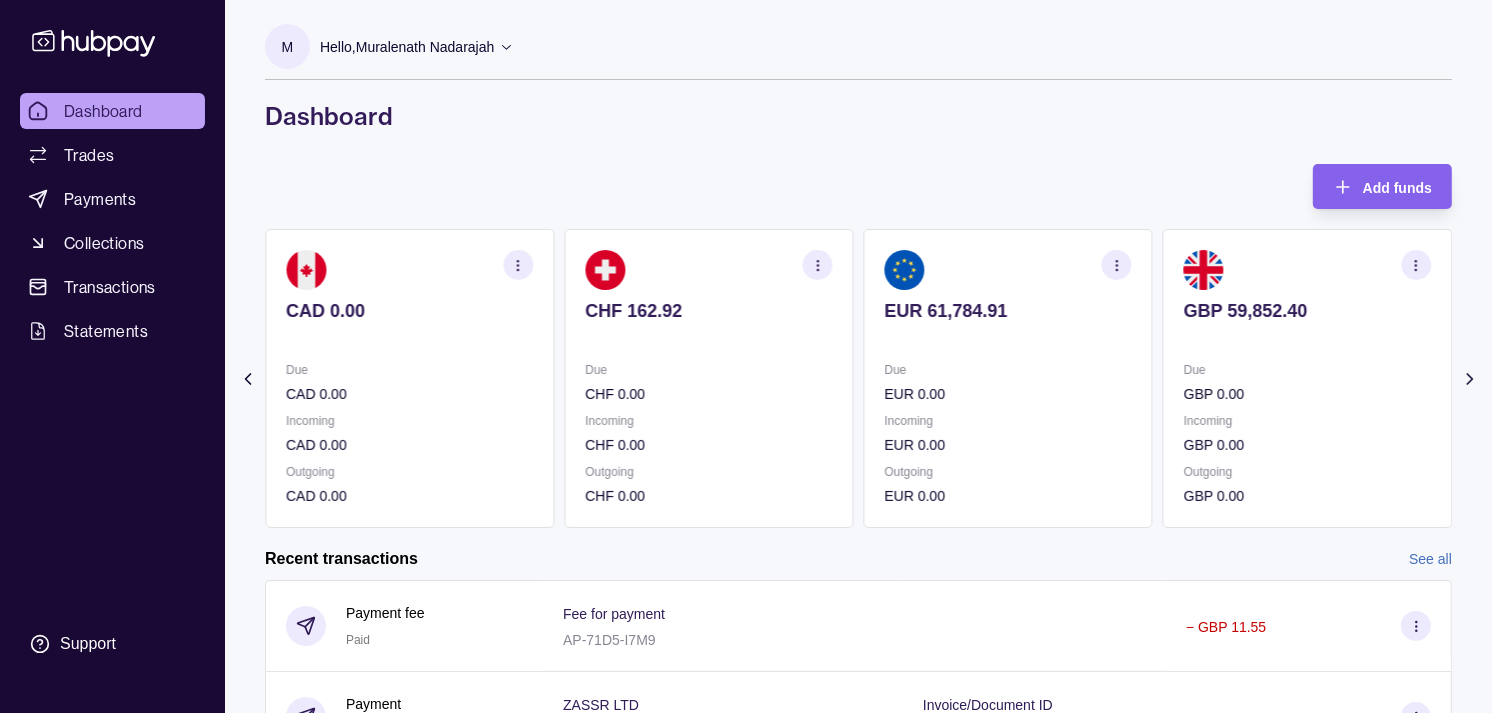 drag, startPoint x: 974, startPoint y: 335, endPoint x: 693, endPoint y: 135, distance: 344.90723 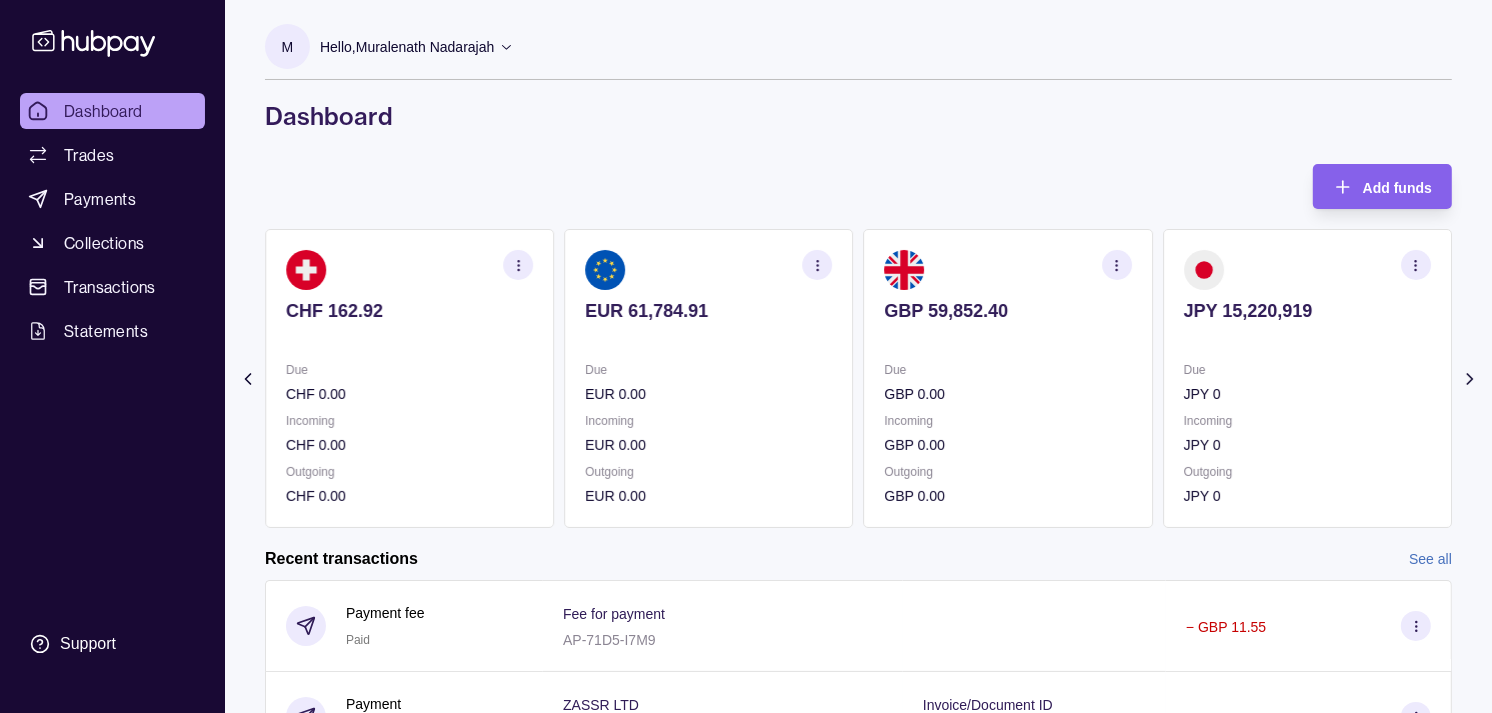 click on "JPY 15,220,919" at bounding box center (1307, 324) 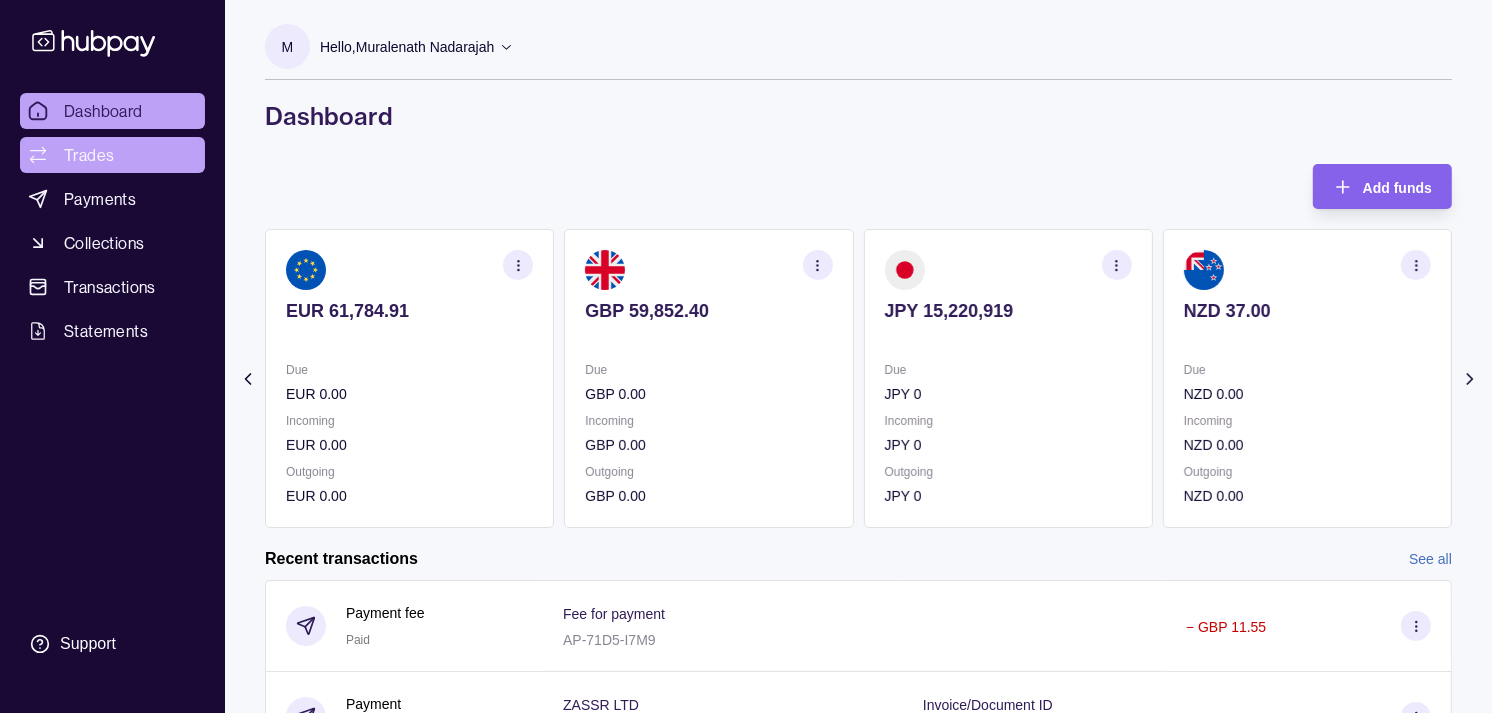 click on "Trades" at bounding box center (112, 155) 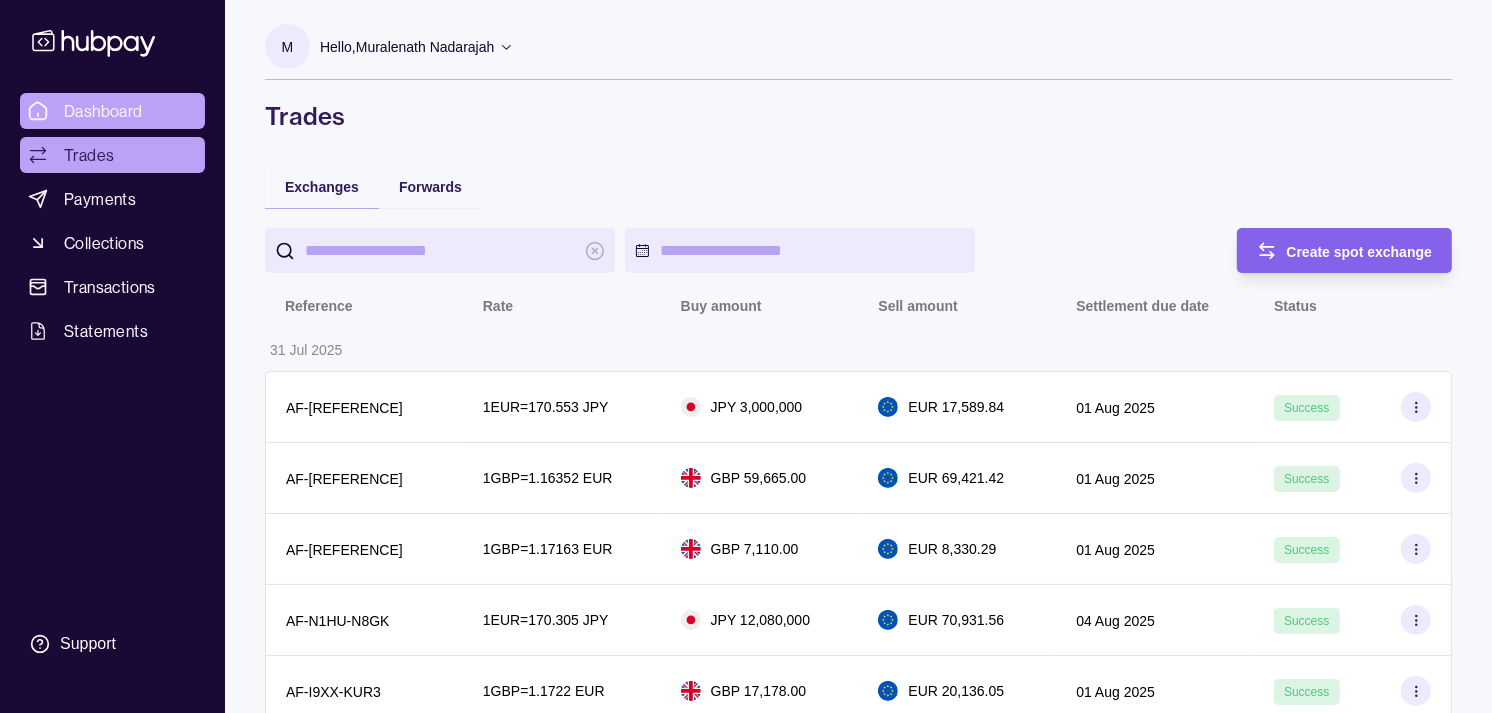 click on "Dashboard" at bounding box center [103, 111] 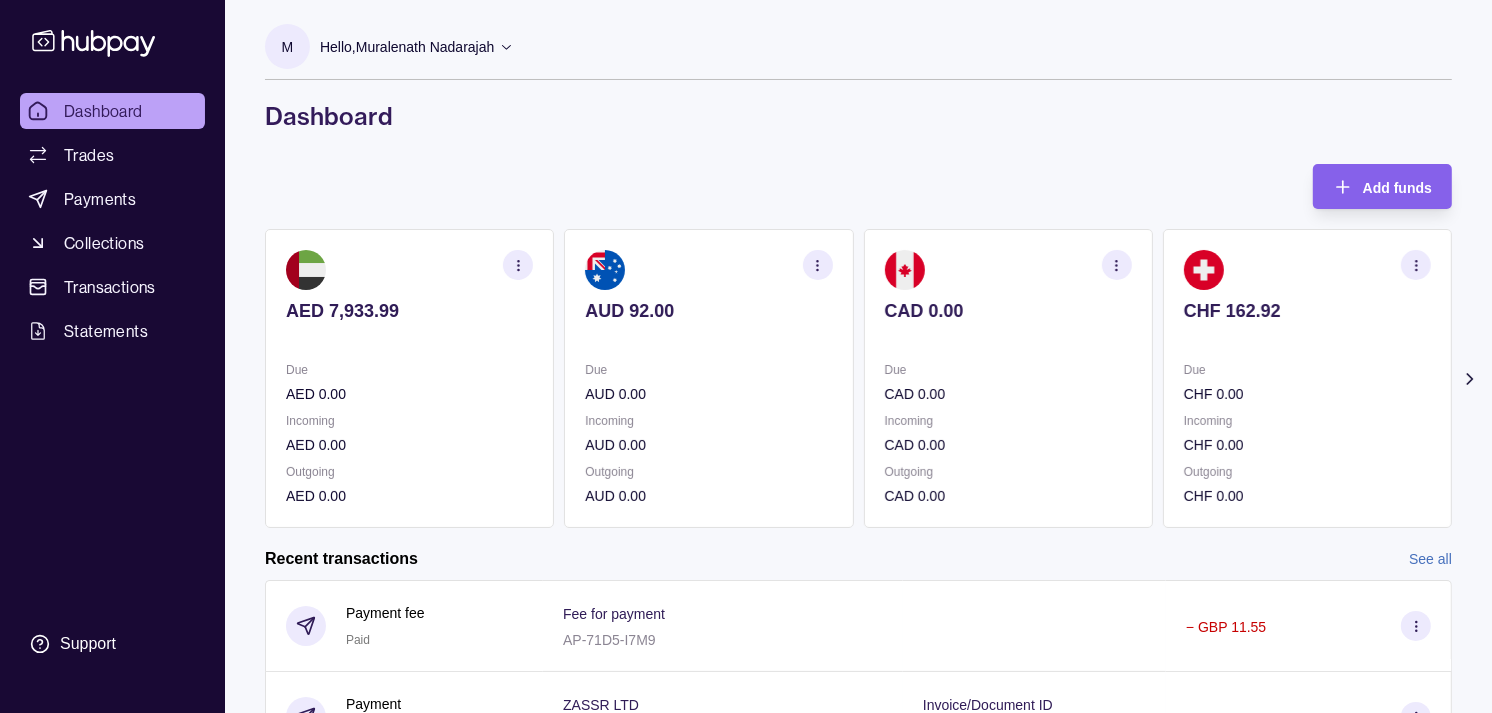 click on "CHF 162.92                                                                                                               Due CHF 0.00 Incoming CHF 0.00 Outgoing CHF 0.00" at bounding box center [1307, 378] 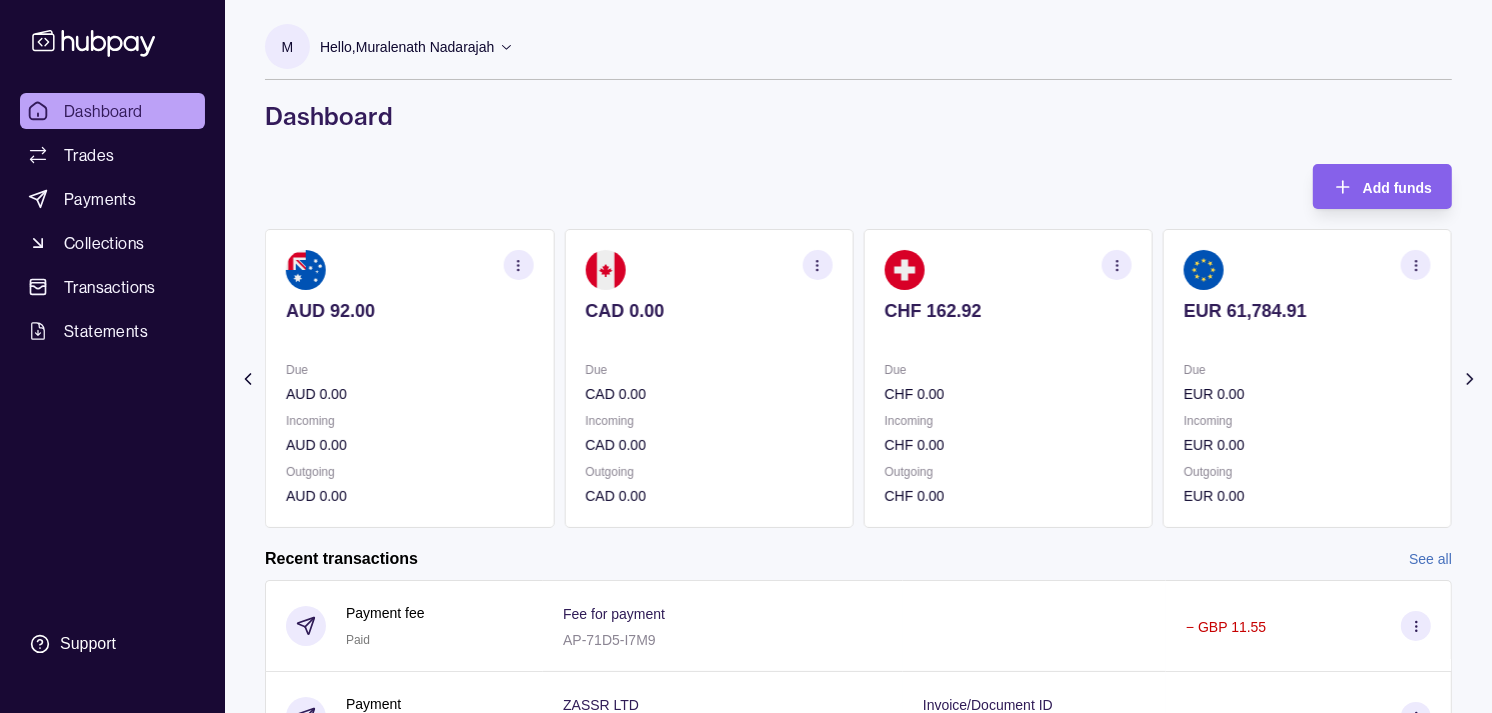 click on "CHF 162.92                                                                                                               Due CHF 0.00 Incoming CHF 0.00 Outgoing CHF 0.00" at bounding box center (1008, 378) 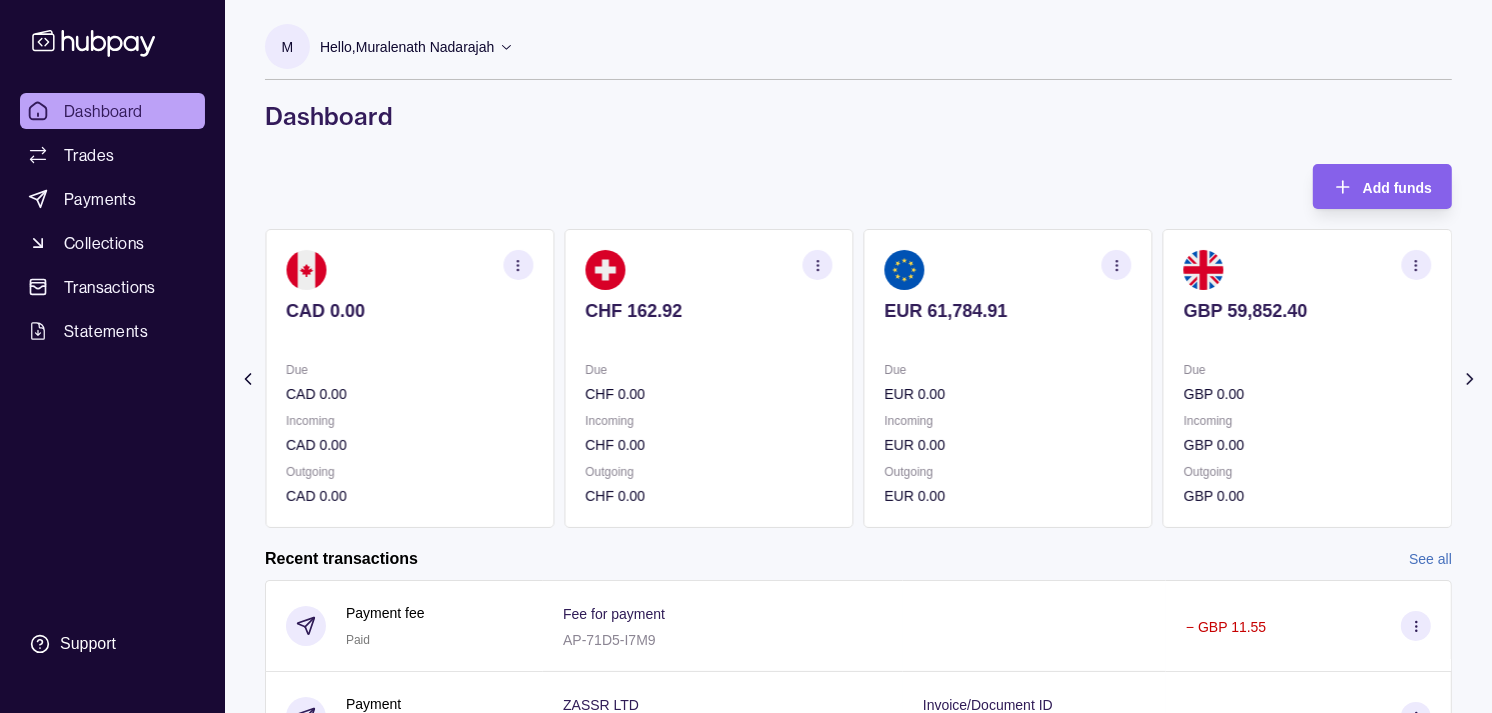 click on "Due" at bounding box center (1008, 370) 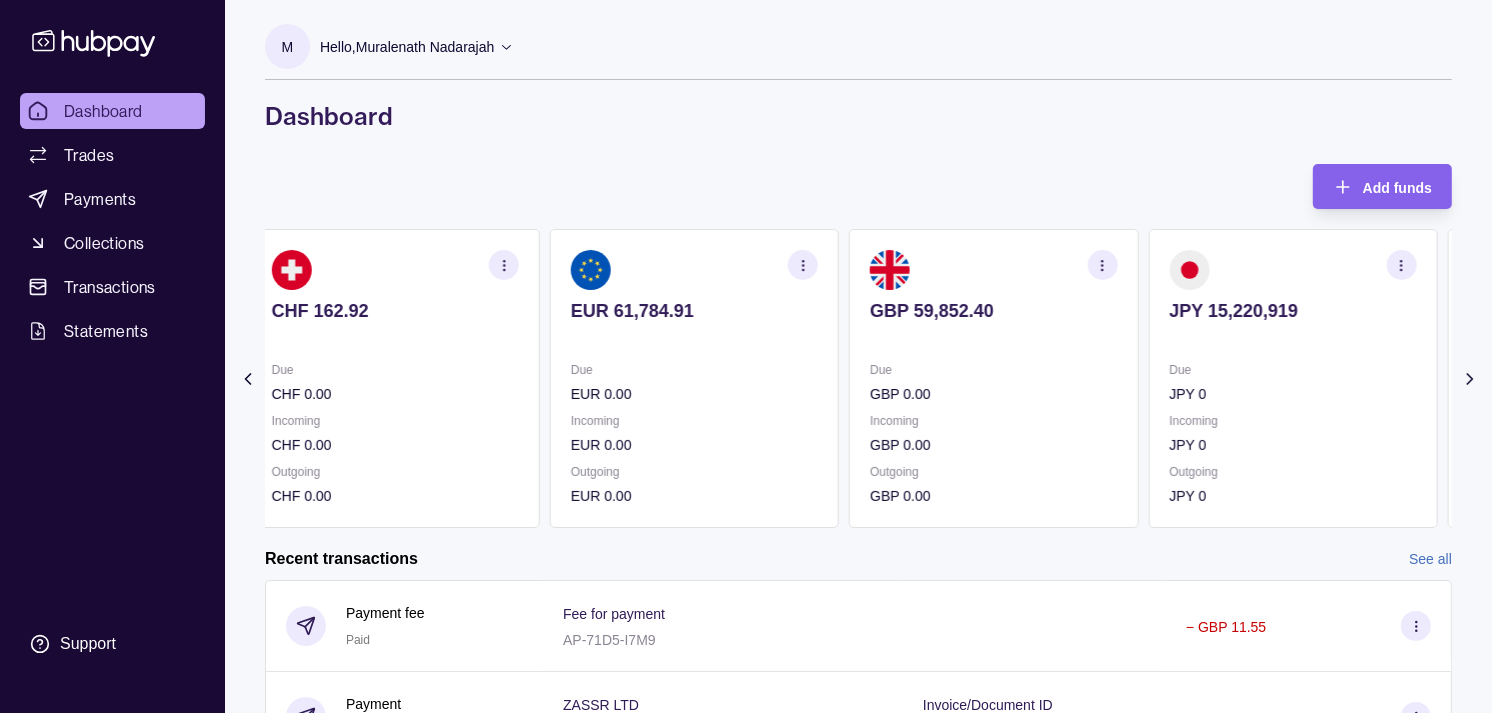 click on "Due GBP 0.00" at bounding box center (993, 382) 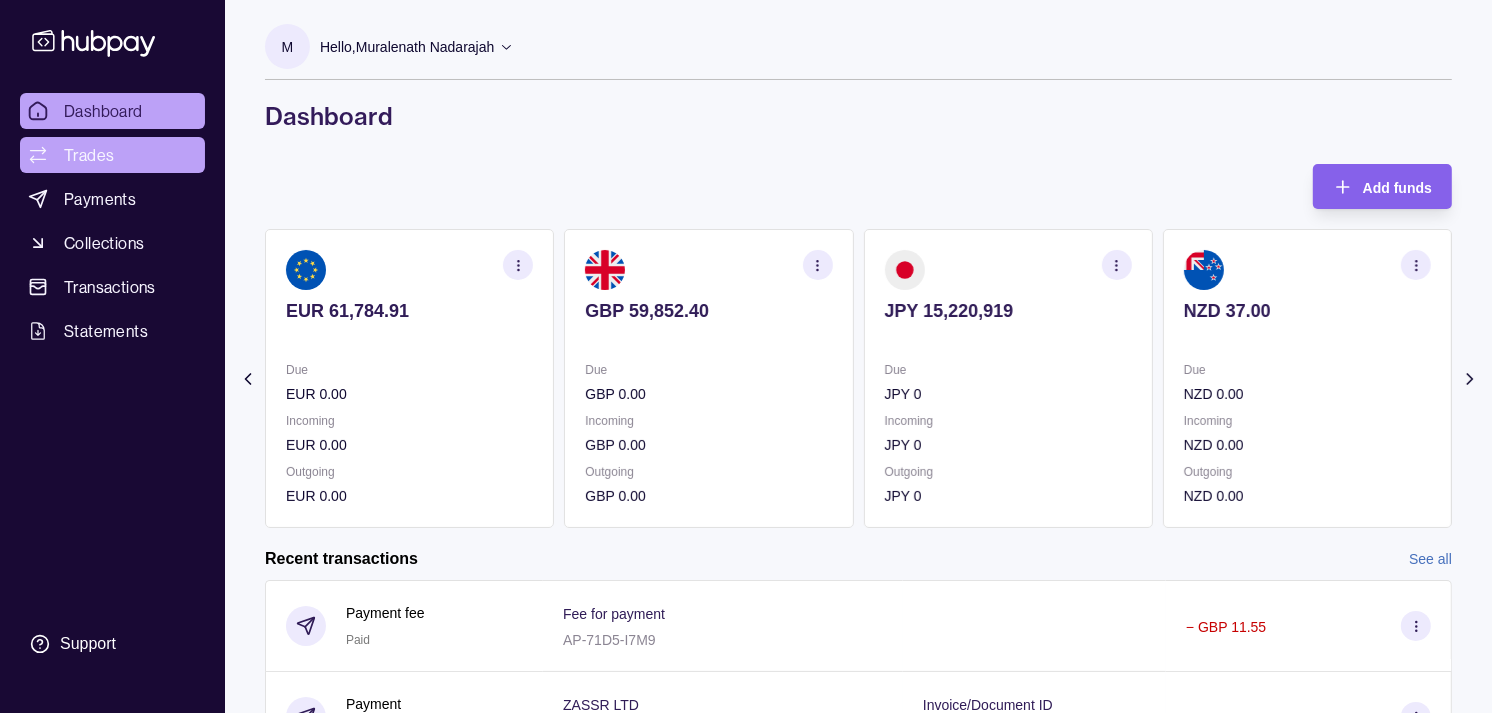 click on "Trades" at bounding box center [89, 155] 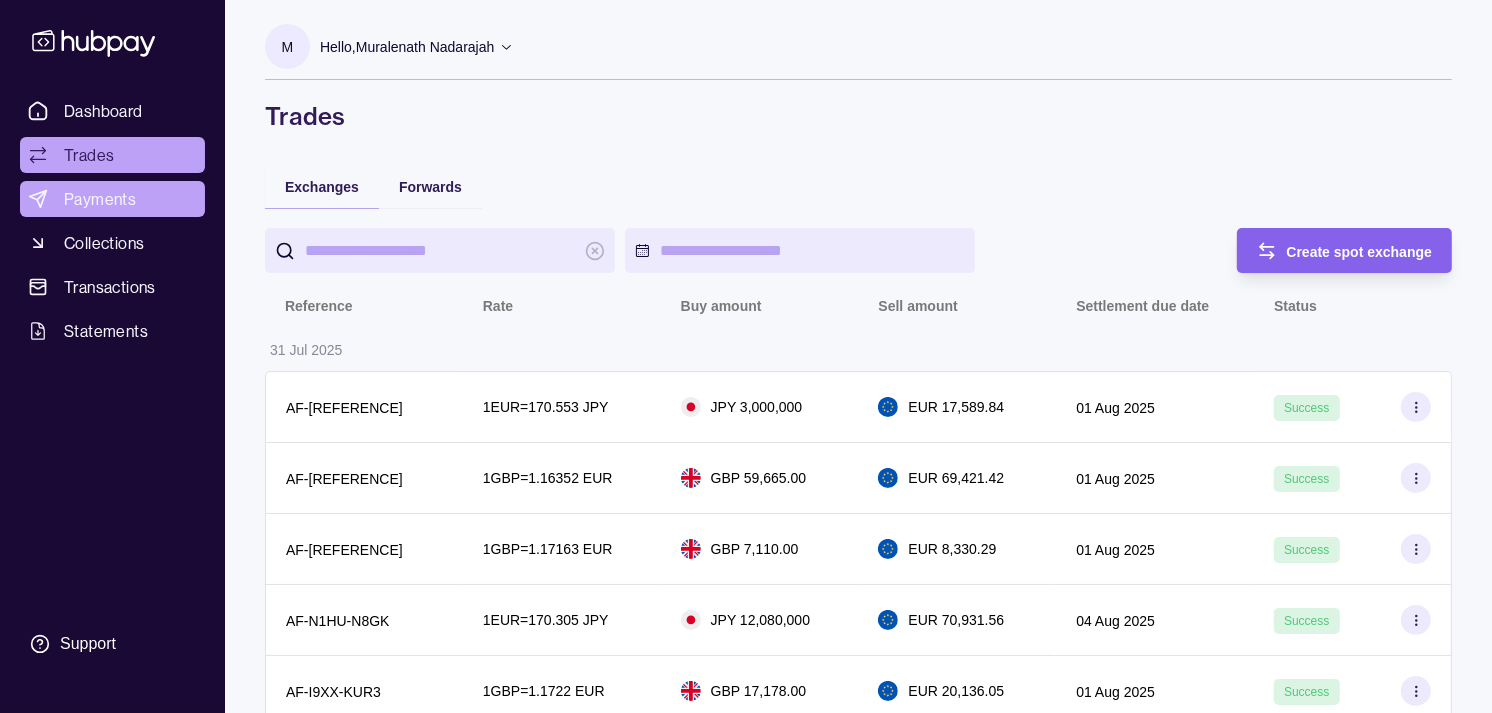 click on "Payments" at bounding box center (100, 199) 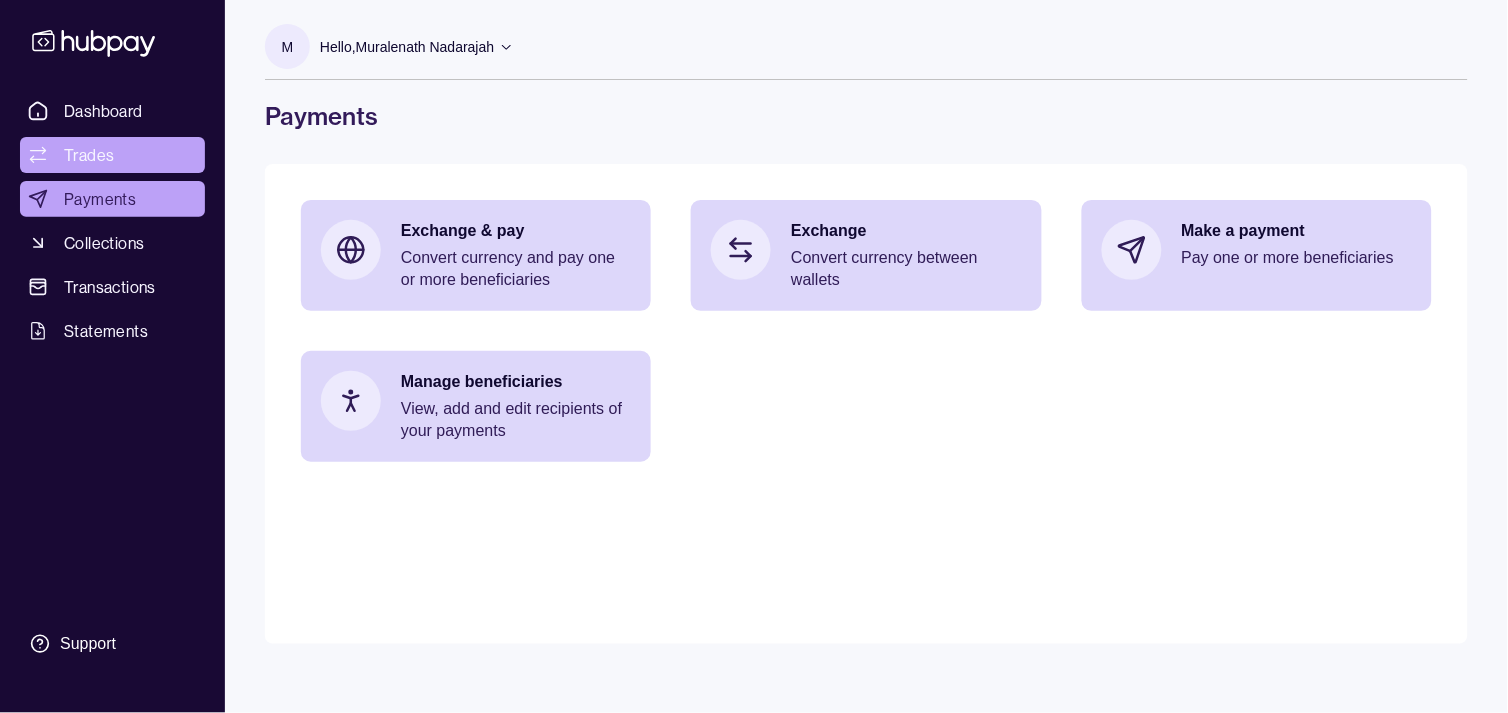 click on "Trades" at bounding box center (89, 155) 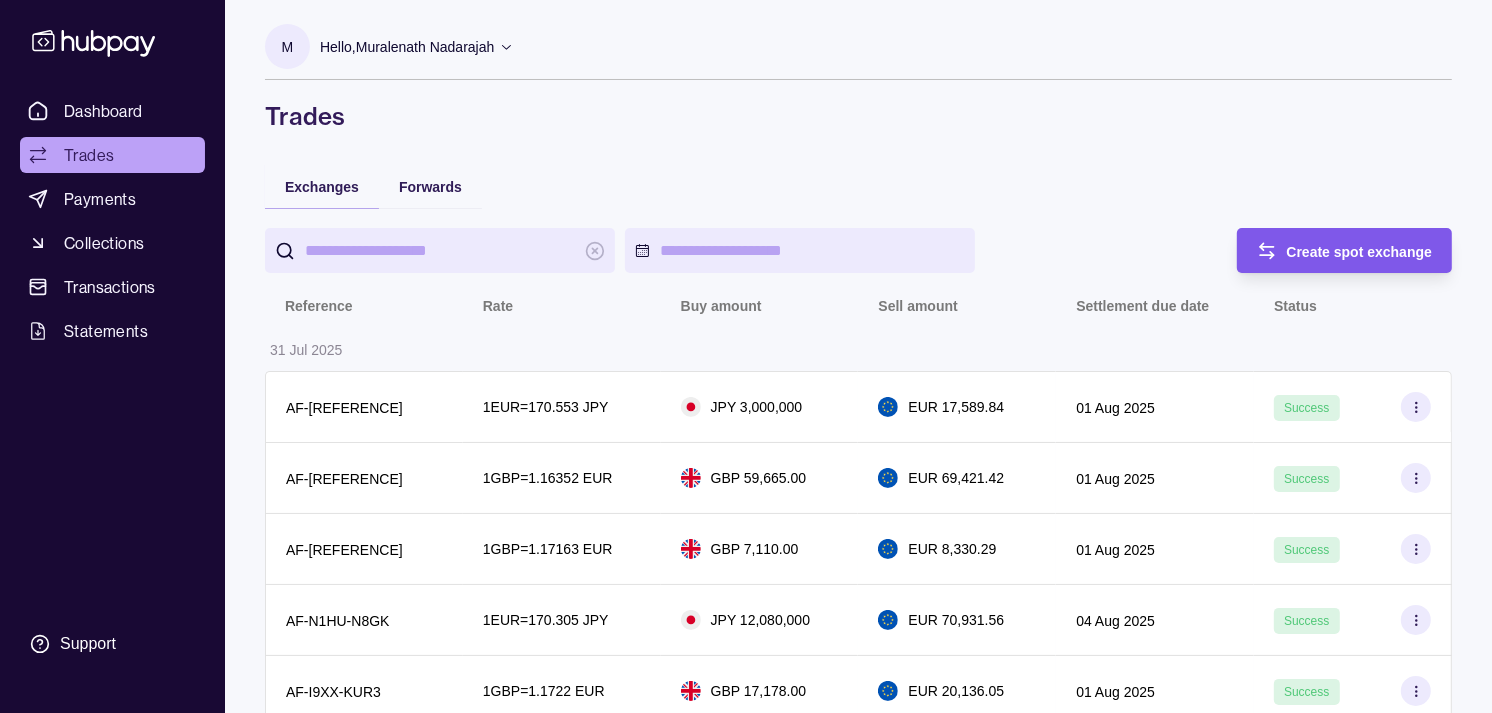 click on "Create spot exchange" at bounding box center [1360, 251] 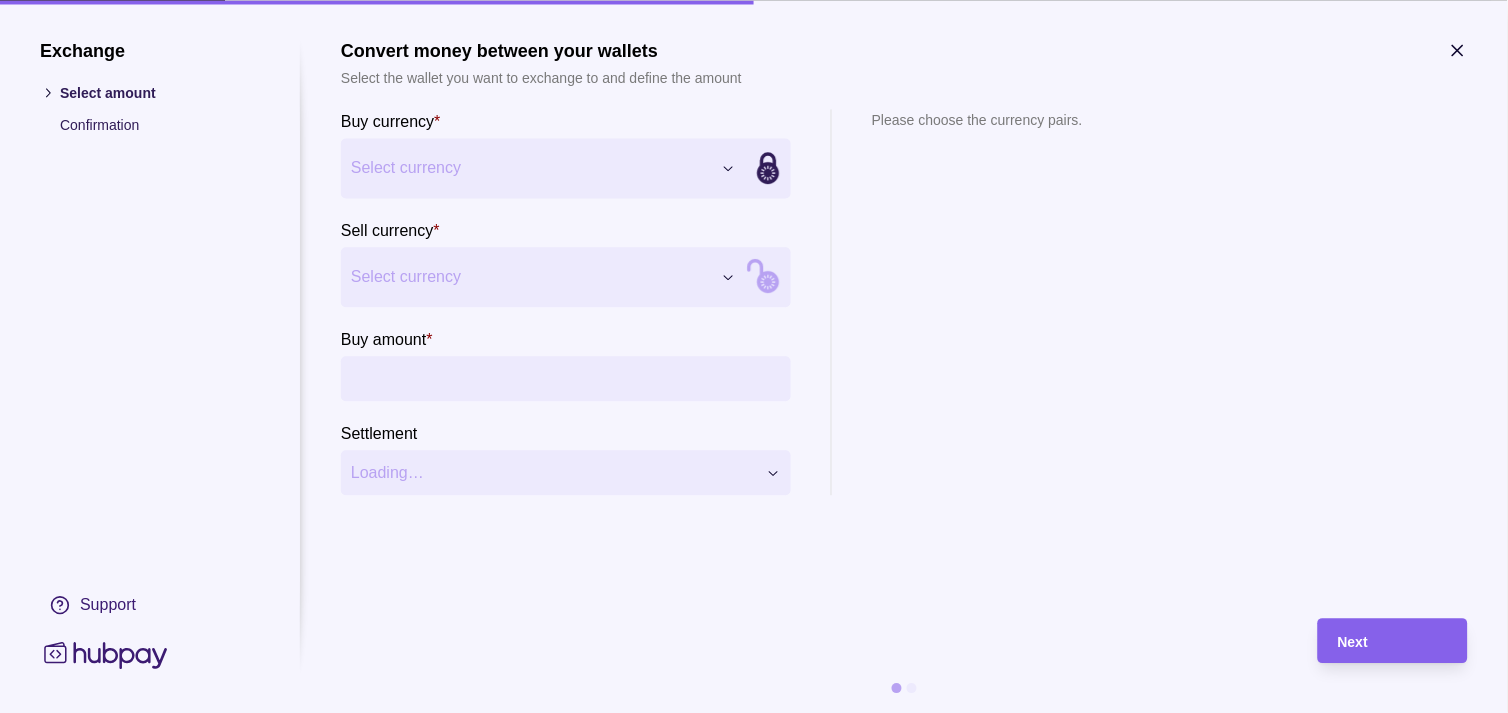 click on "Exchange Select amount Confirmation Support Convert money between your wallets Select the wallet you want to exchange to and define the amount Buy currency  * Select currency *** *** *** *** *** *** *** *** *** *** Sell currency  * Select currency *** *** *** *** *** *** *** *** *** *** Buy amount  * Settlement Loading… Please choose the currency pairs. Next" at bounding box center [746, 2082] 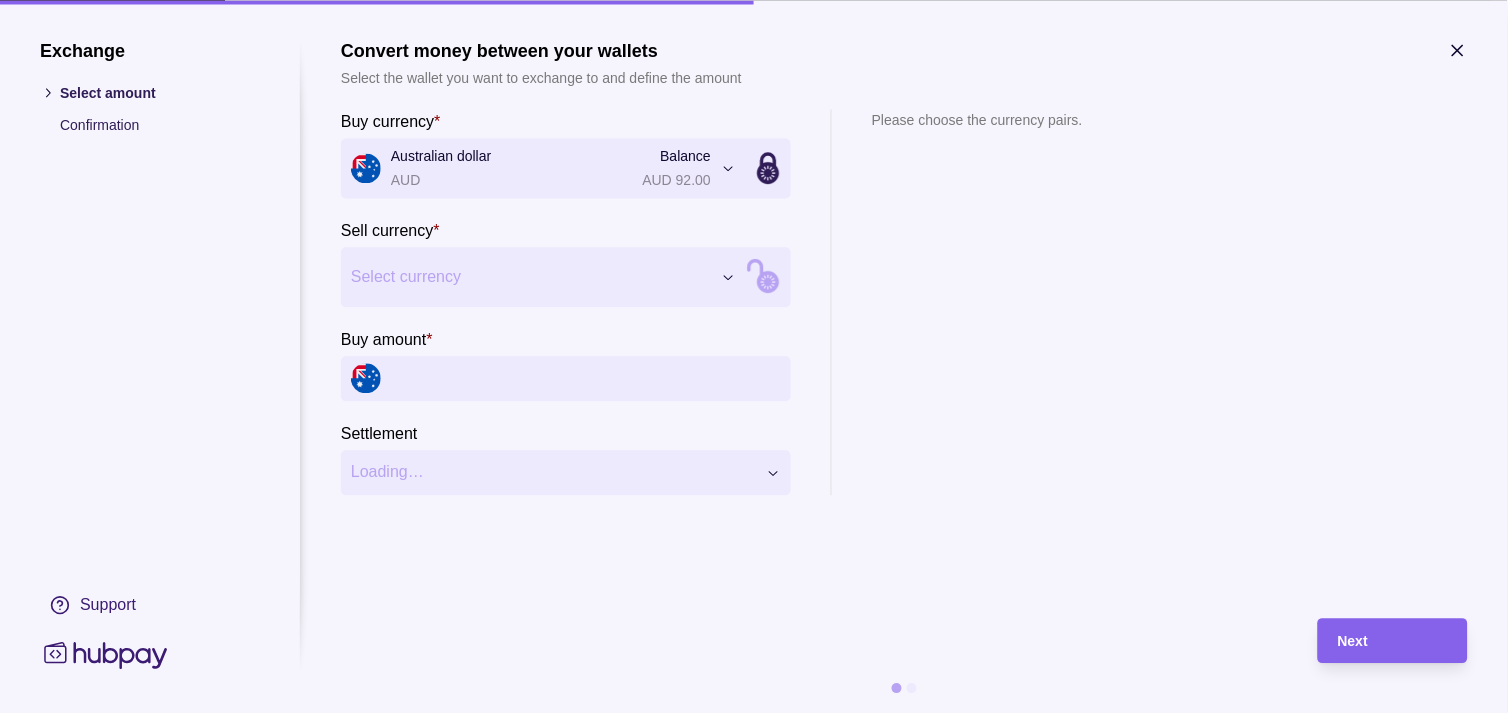click on "Exchange Select amount Confirmation Support Convert money between your wallets Select the wallet you want to exchange to and define the amount Buy currency  * Australian dollar AUD Balance AUD 92.00 *** *** *** *** *** *** *** *** *** *** Sell currency  * Select currency *** *** *** *** *** *** *** *** *** *** Buy amount  * Settlement Loading… Please choose the currency pairs. Next" at bounding box center [746, 2082] 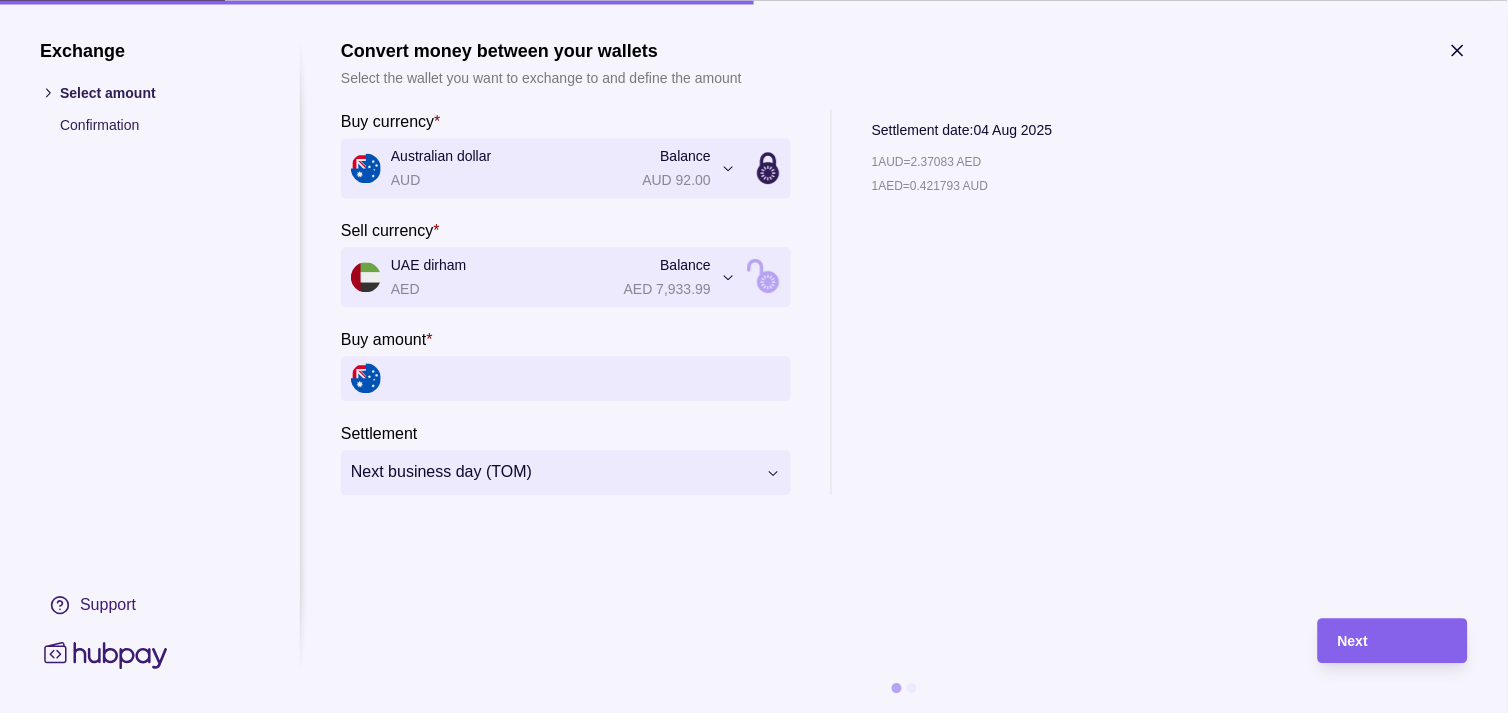 click on "Buy amount  *" at bounding box center [586, 378] 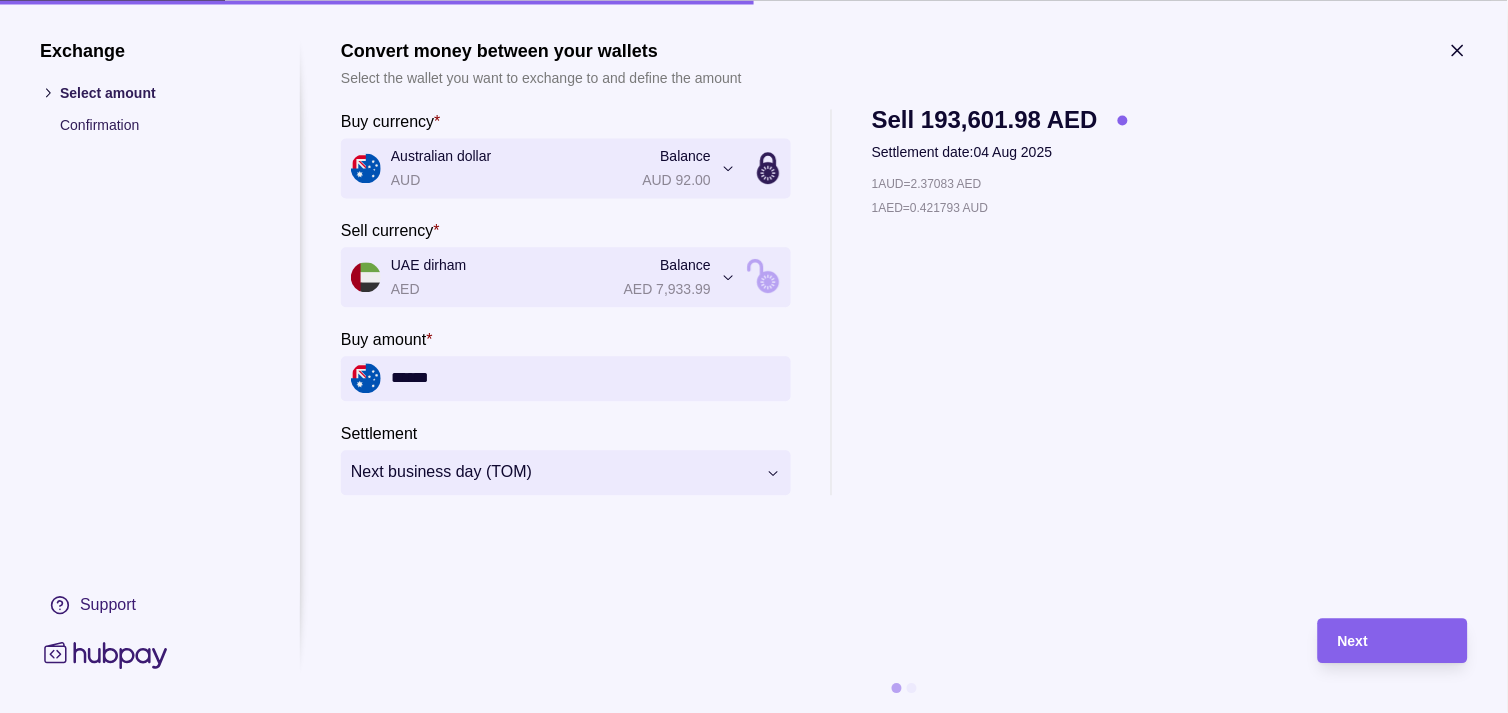 type on "******" 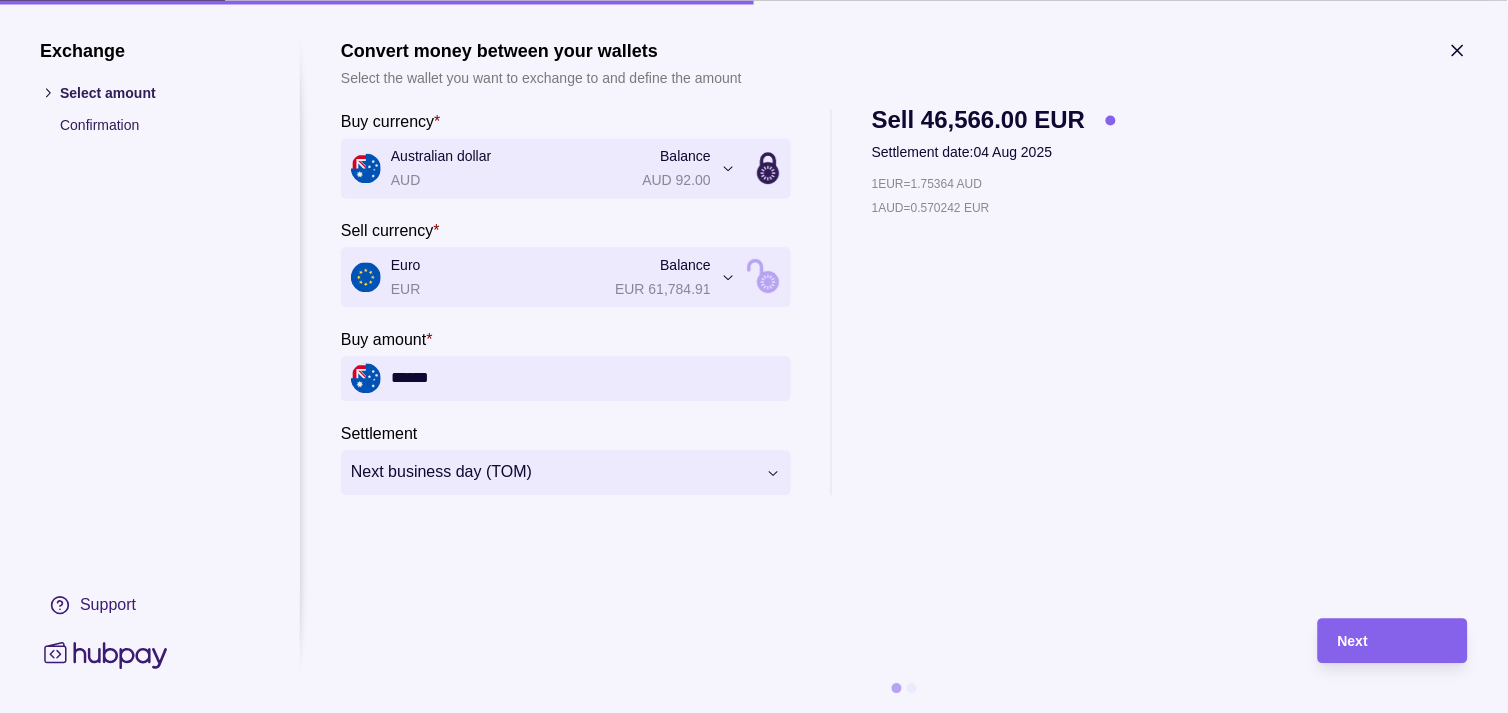 click on "******" at bounding box center (586, 378) 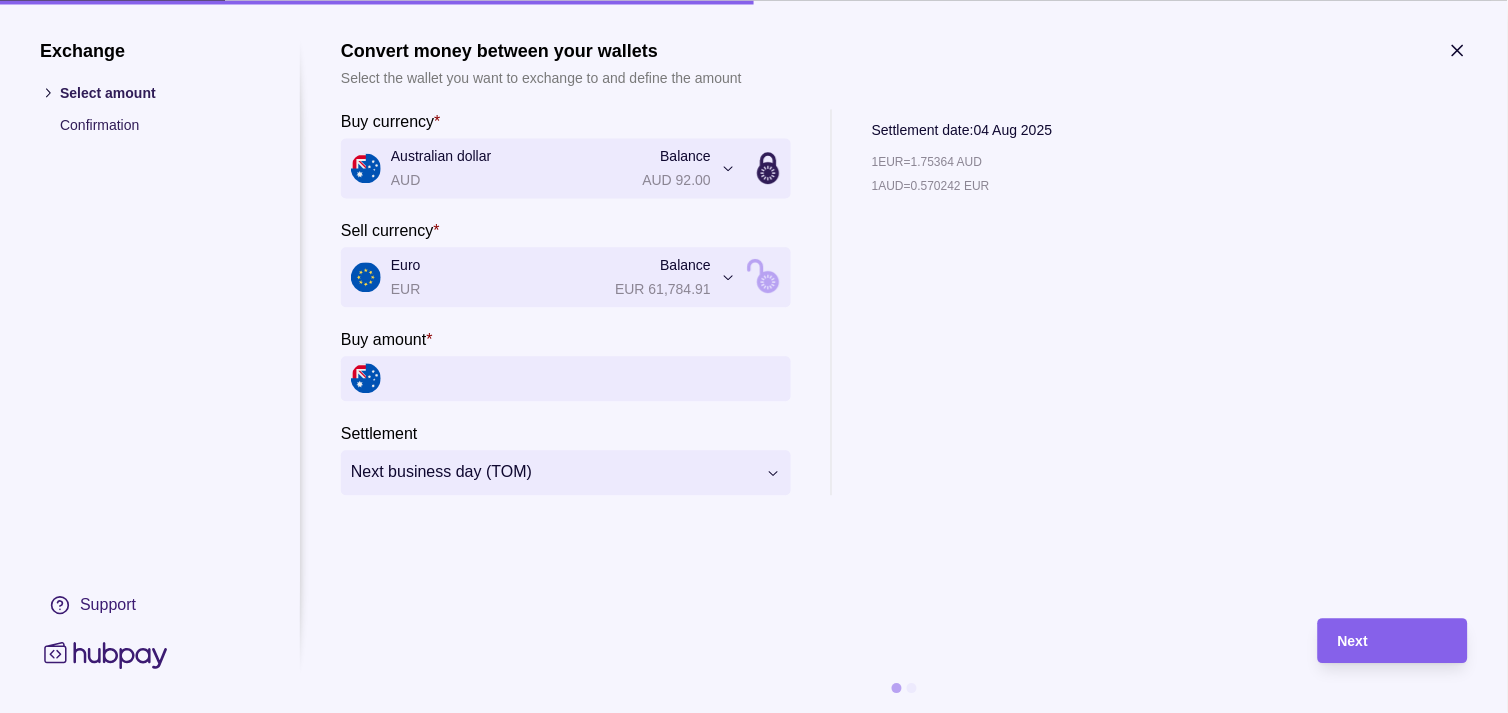 type 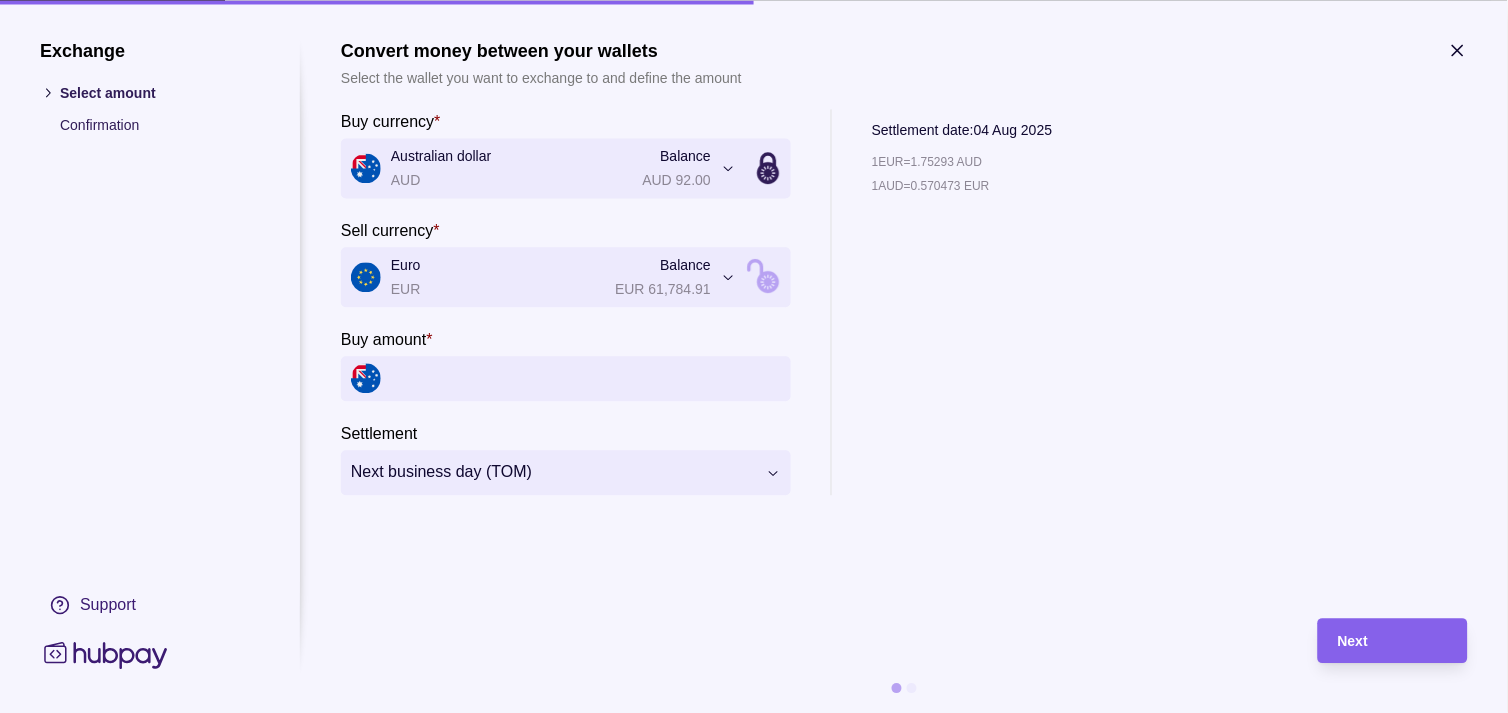 click 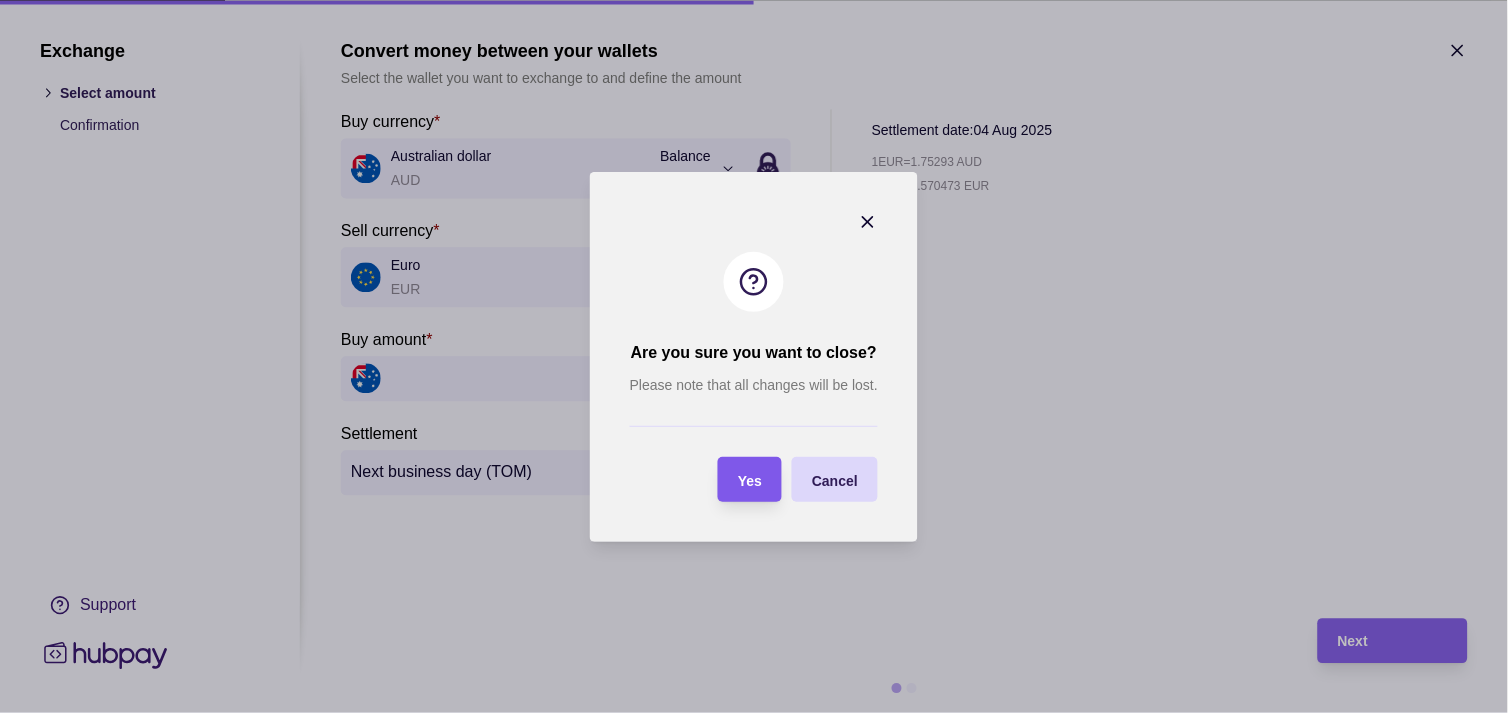 click on "Yes" at bounding box center (735, 479) 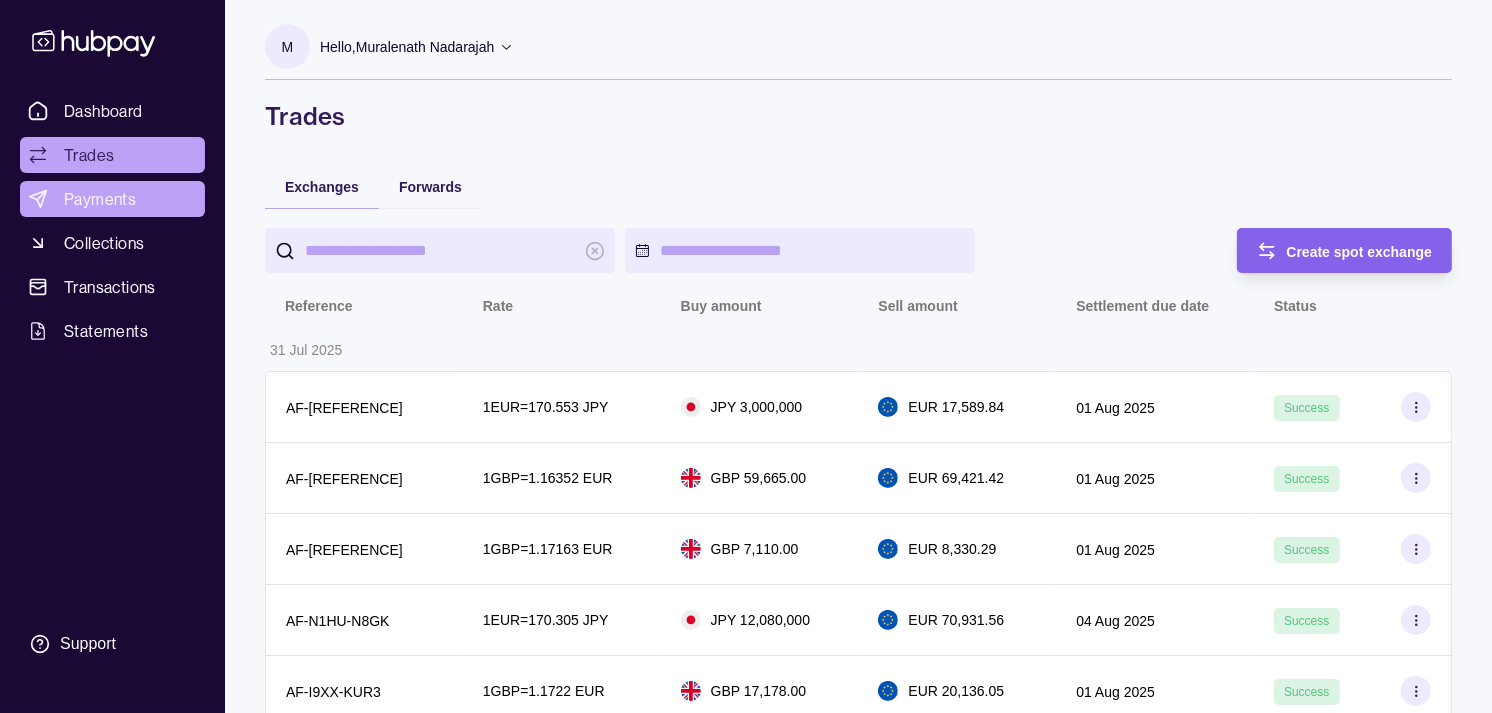 click on "Payments" at bounding box center (100, 199) 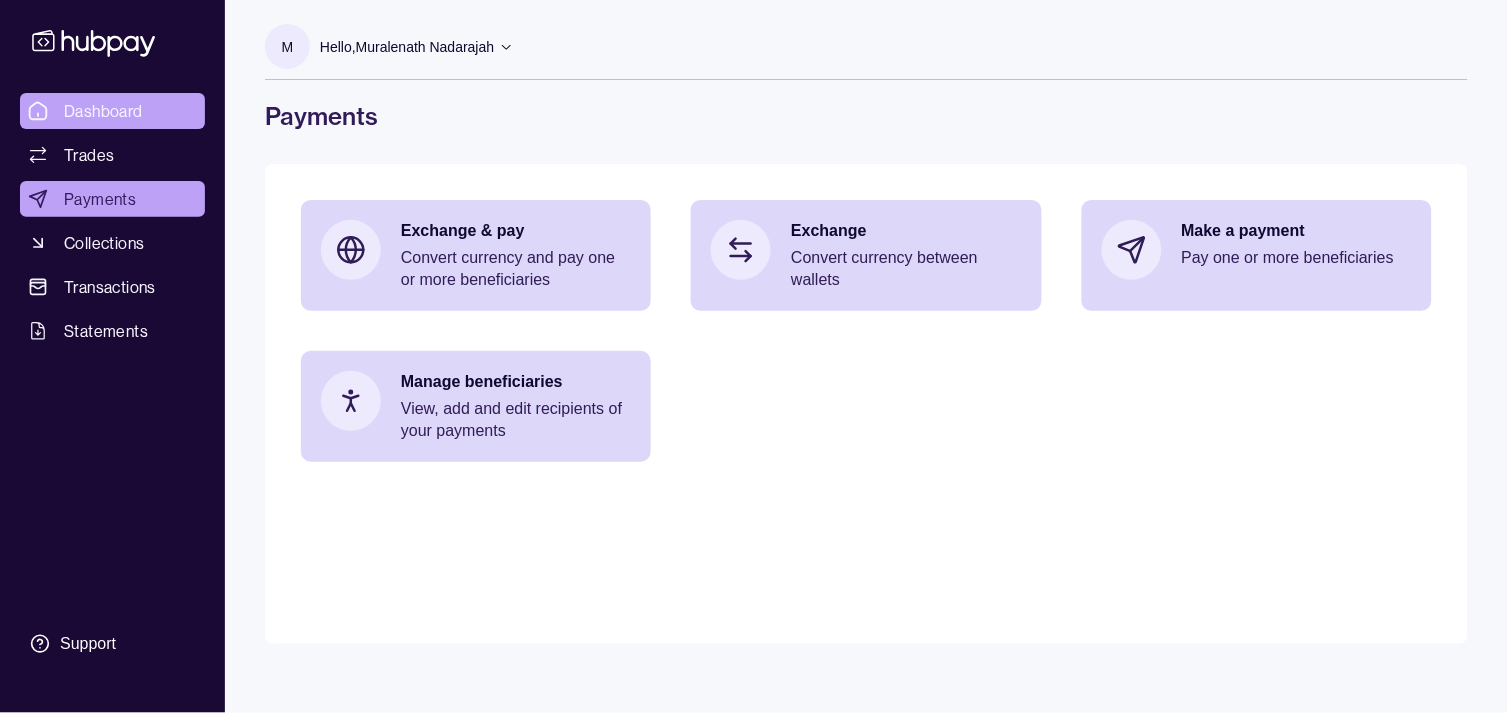 click on "Dashboard" at bounding box center (103, 111) 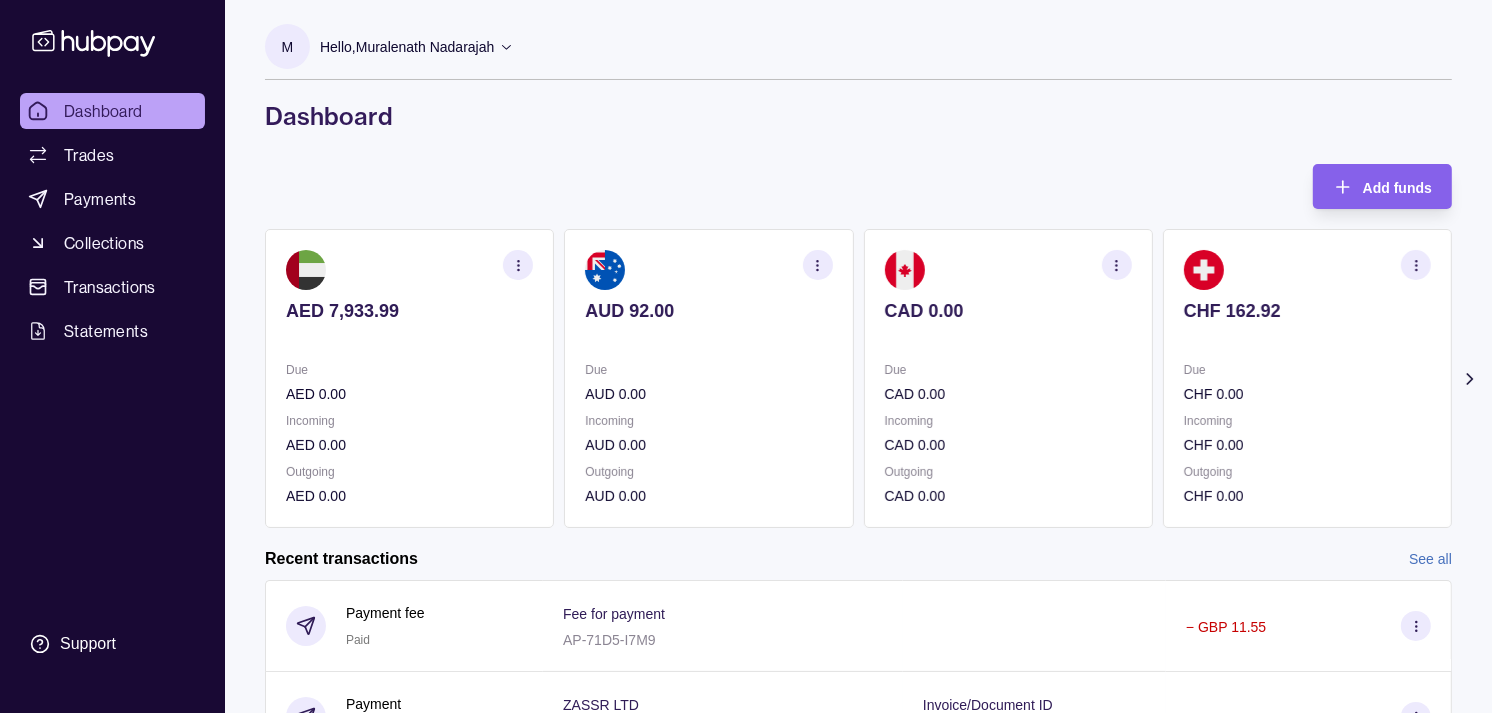 click on "Due" at bounding box center (1307, 370) 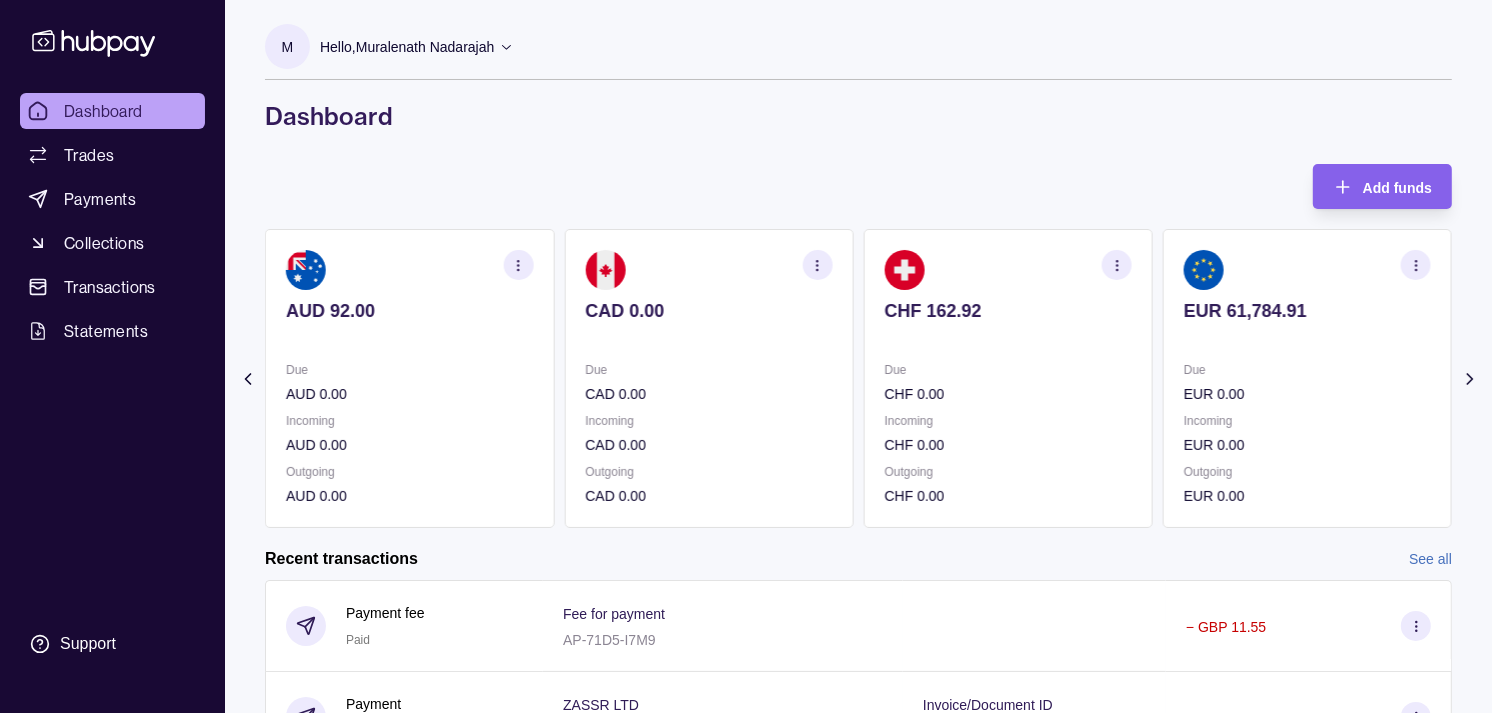 click on "Due" at bounding box center [1307, 370] 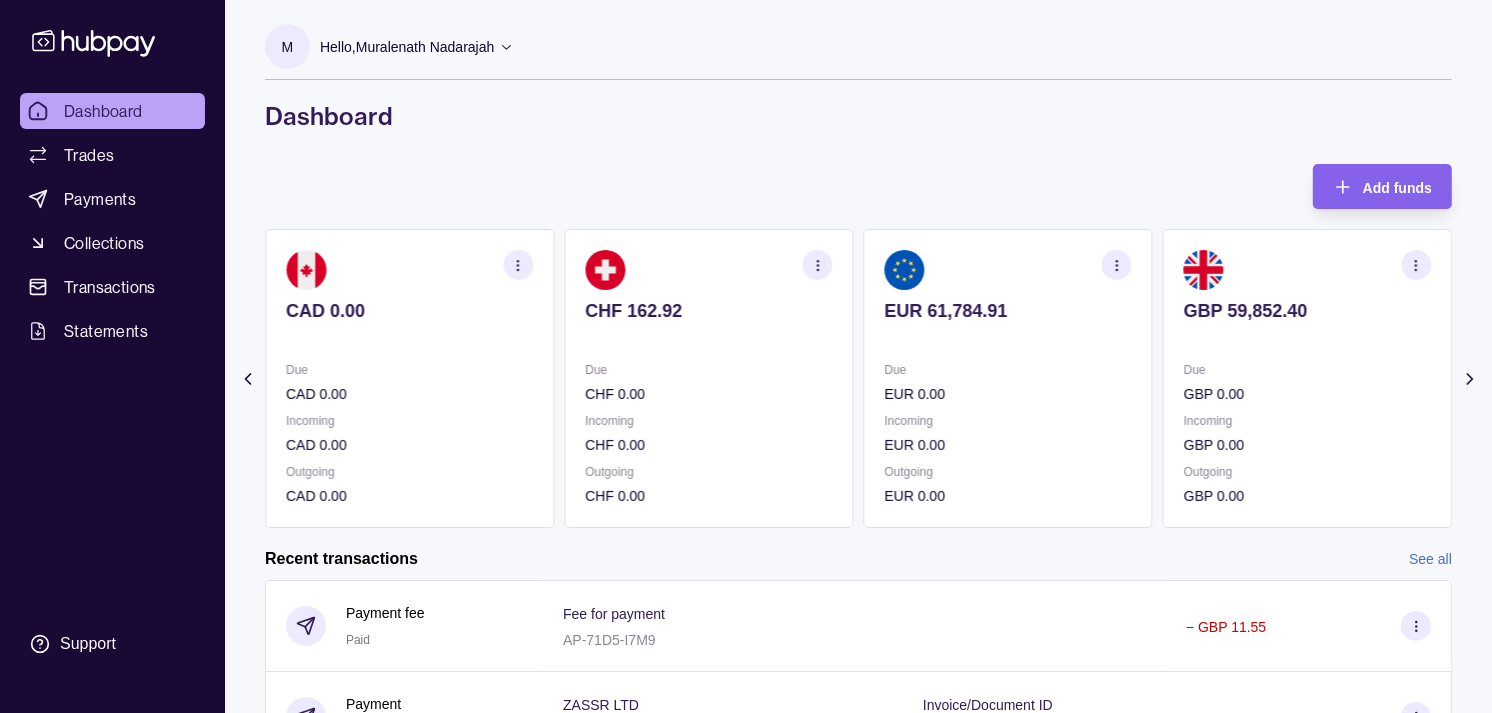 click on "Due" at bounding box center [1307, 370] 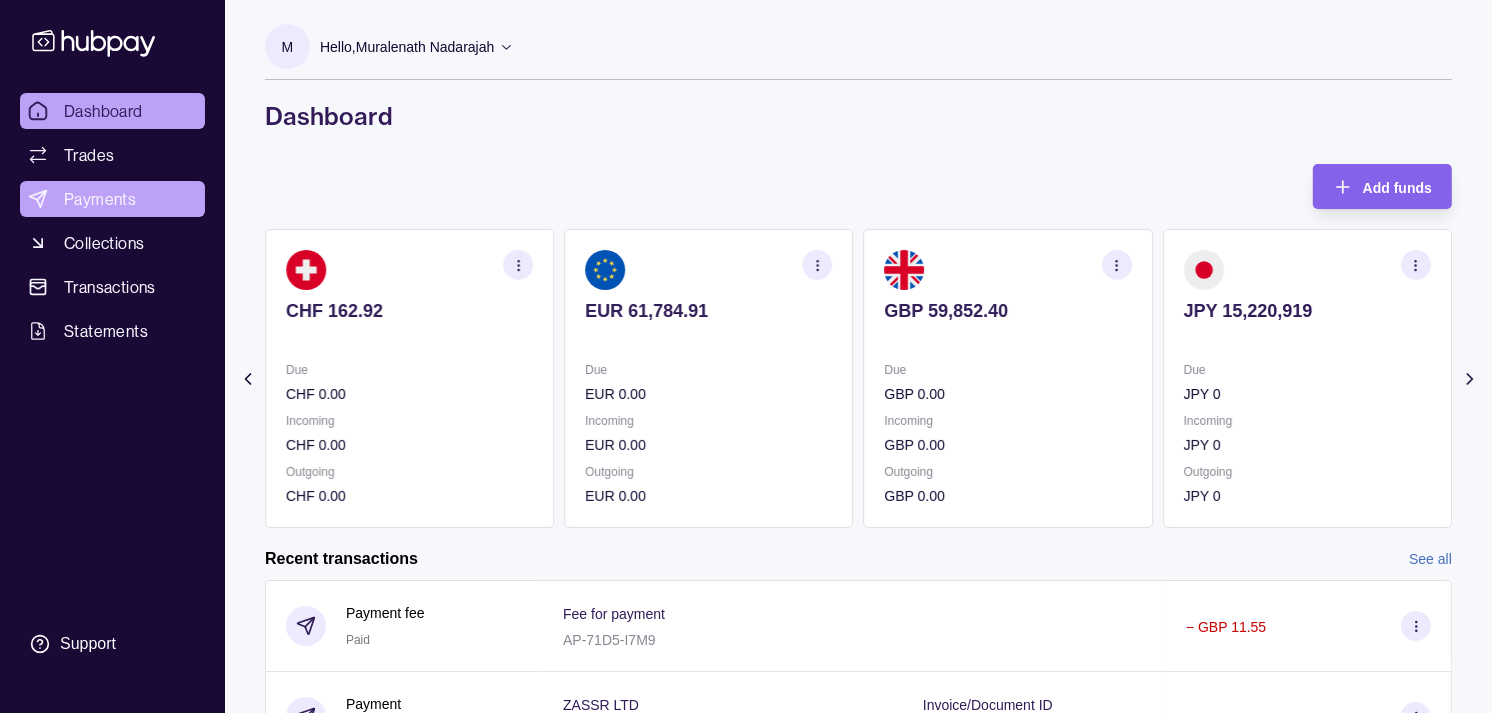 click on "Payments" at bounding box center [100, 199] 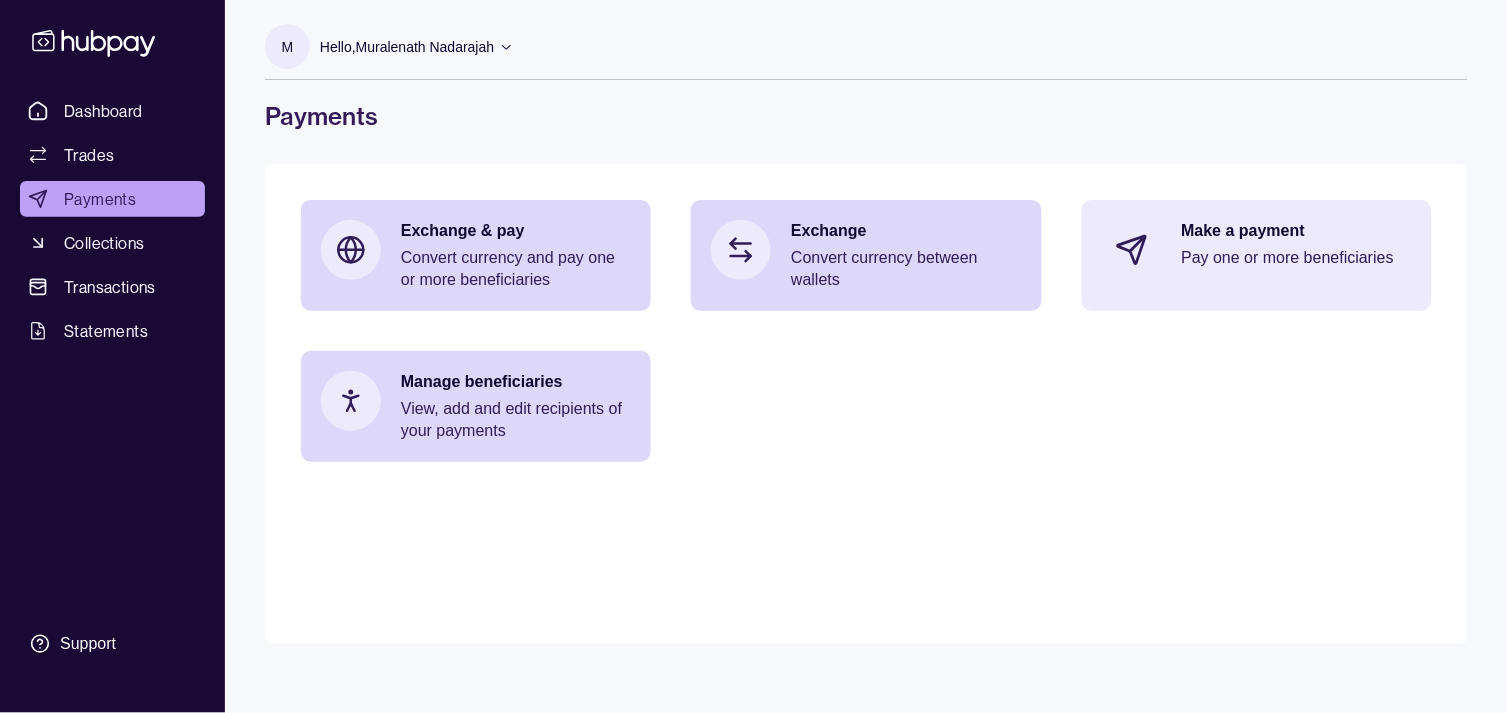 click on "Make a payment" at bounding box center (1297, 231) 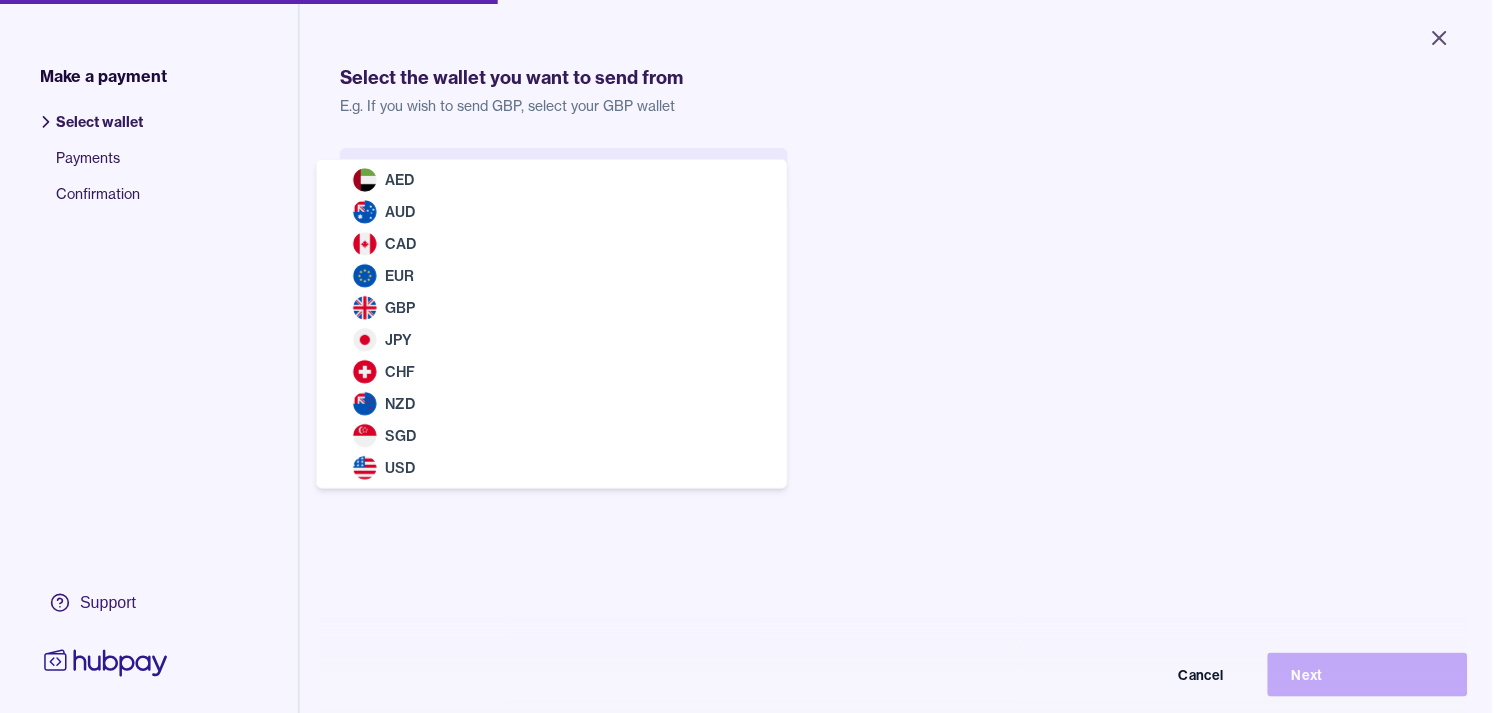 click on "Close Make a payment Select wallet Payments Confirmation Support Select the wallet you want to send from E.g. If you wish to send GBP, select your GBP wallet Select wallet Cancel Next Make a payment | Hubpay AED AUD CAD EUR GBP JPY CHF NZD SGD USD" at bounding box center [746, 356] 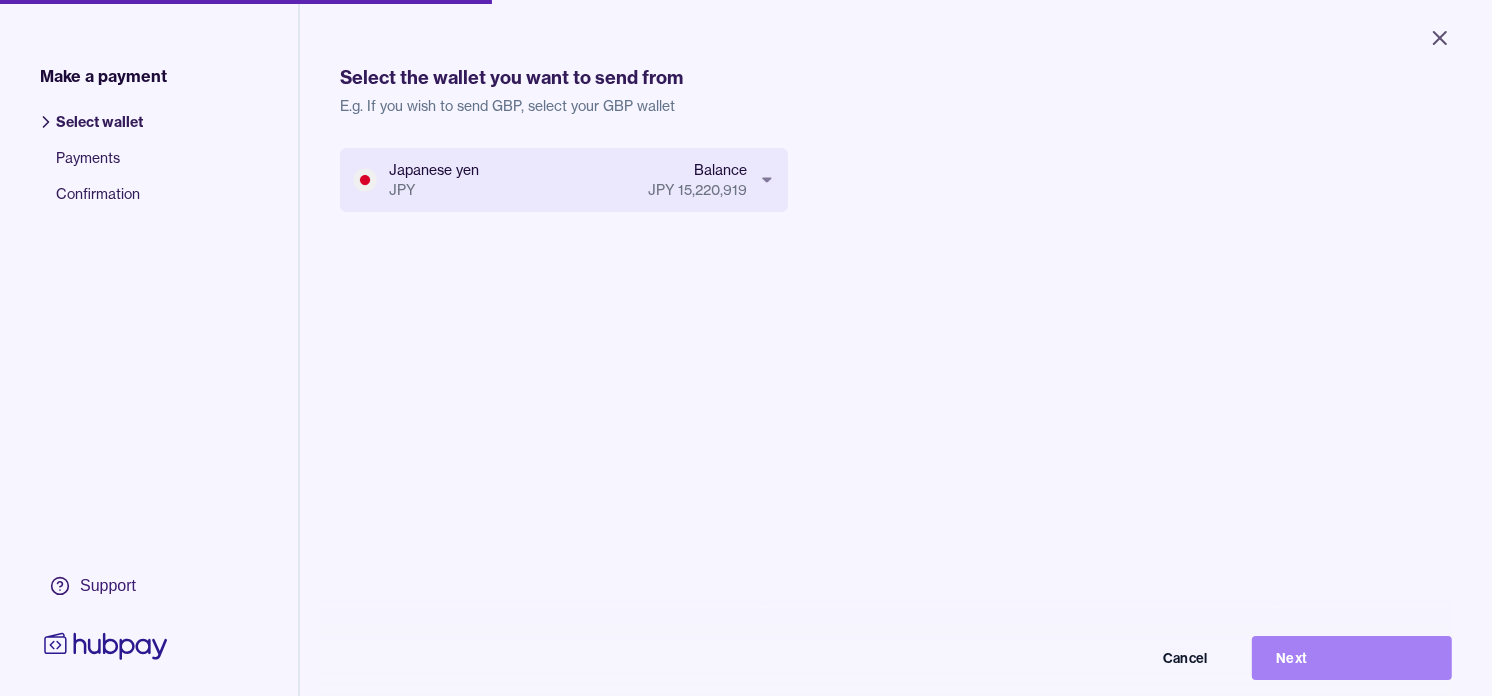 click on "Next" at bounding box center (1352, 658) 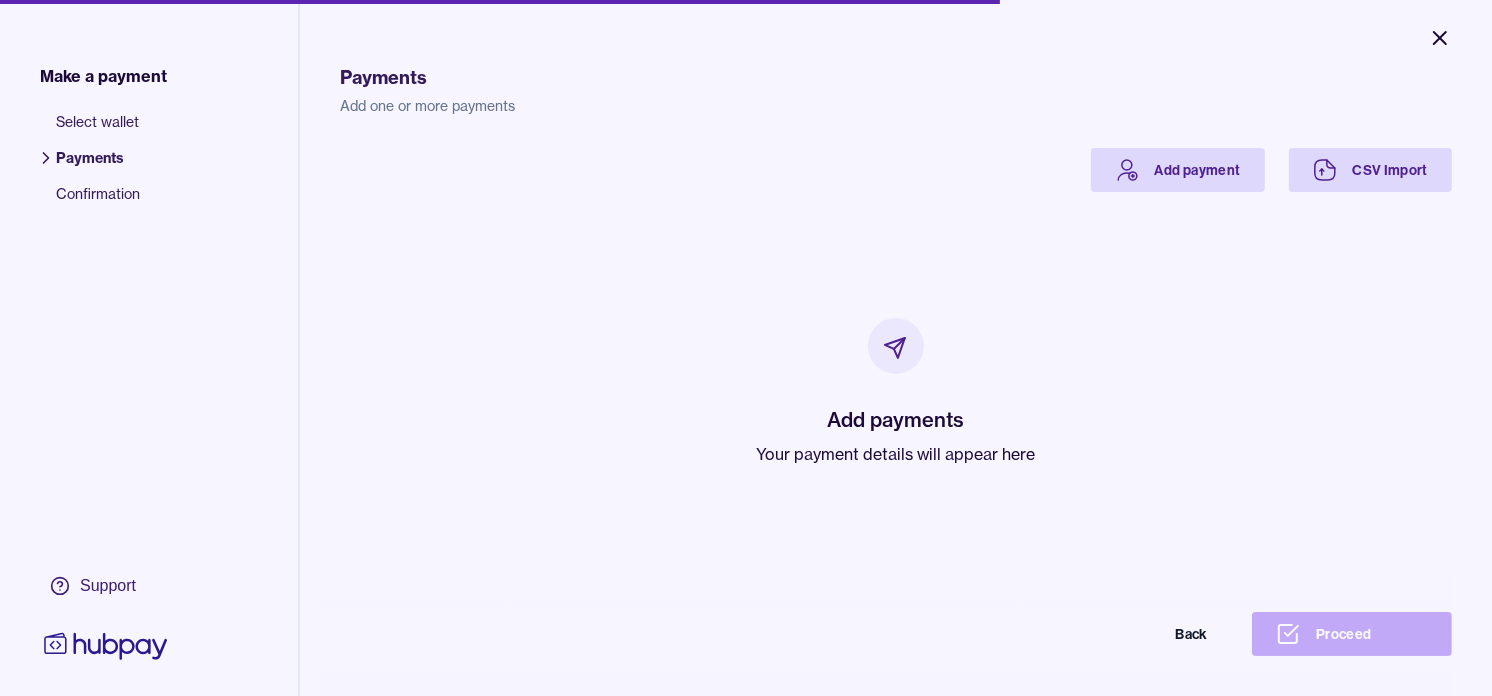 click 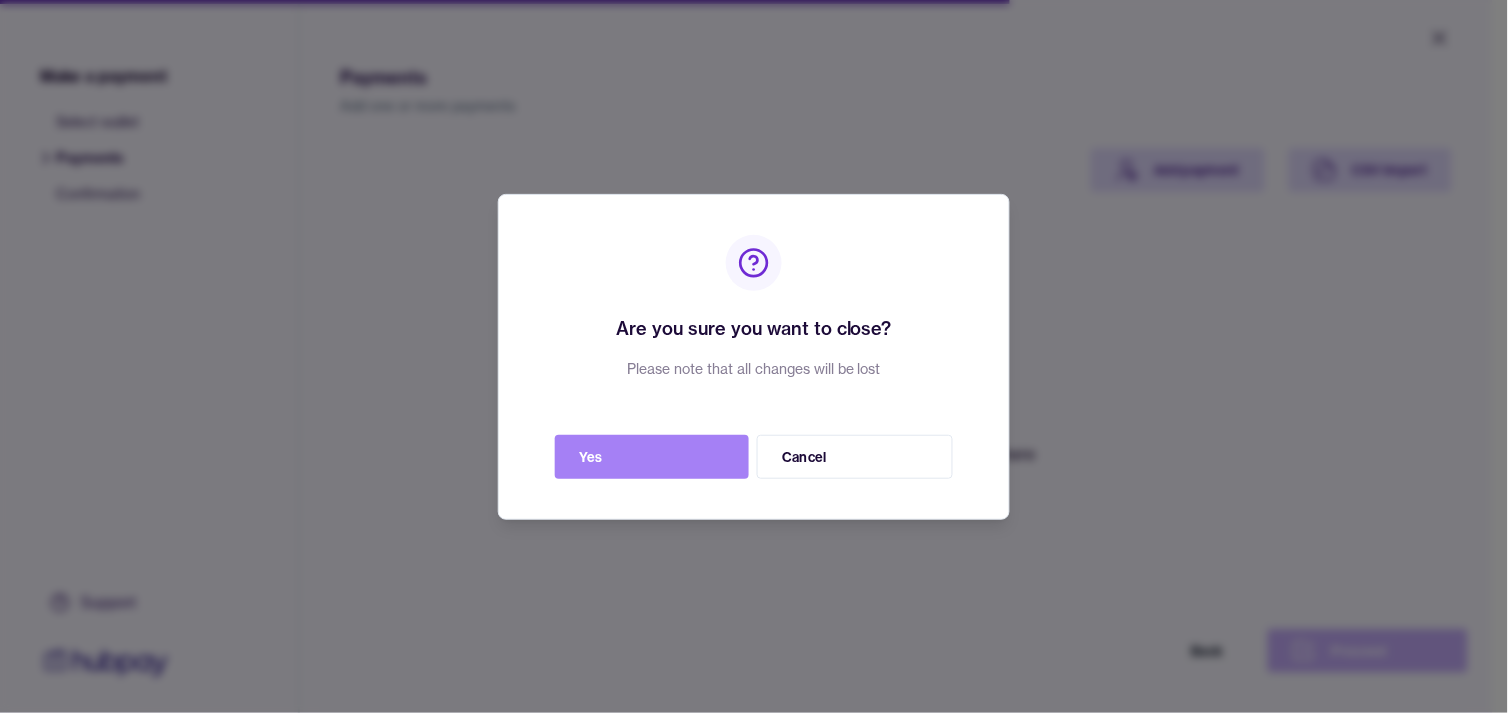 click on "Yes" at bounding box center (652, 457) 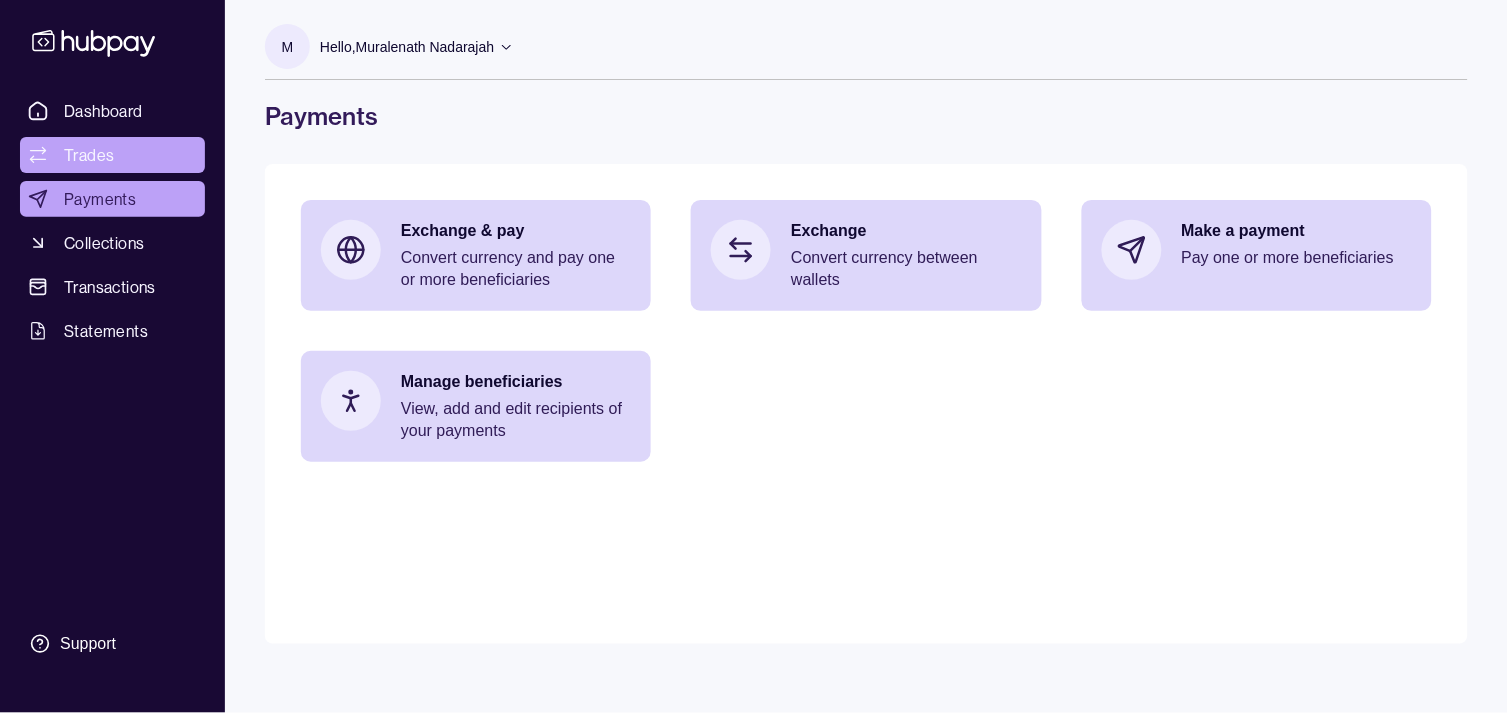 click on "Trades" at bounding box center [89, 155] 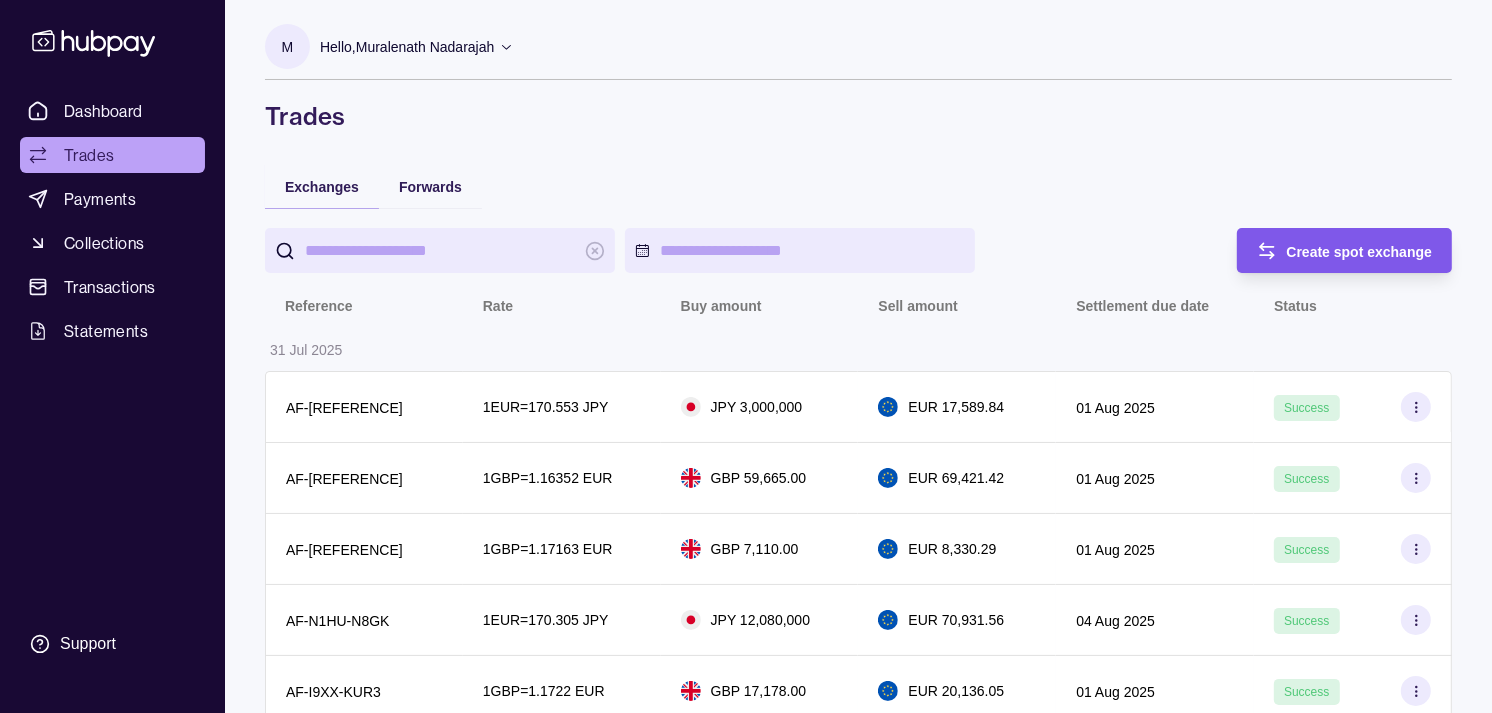 click on "Create spot exchange" at bounding box center [1360, 252] 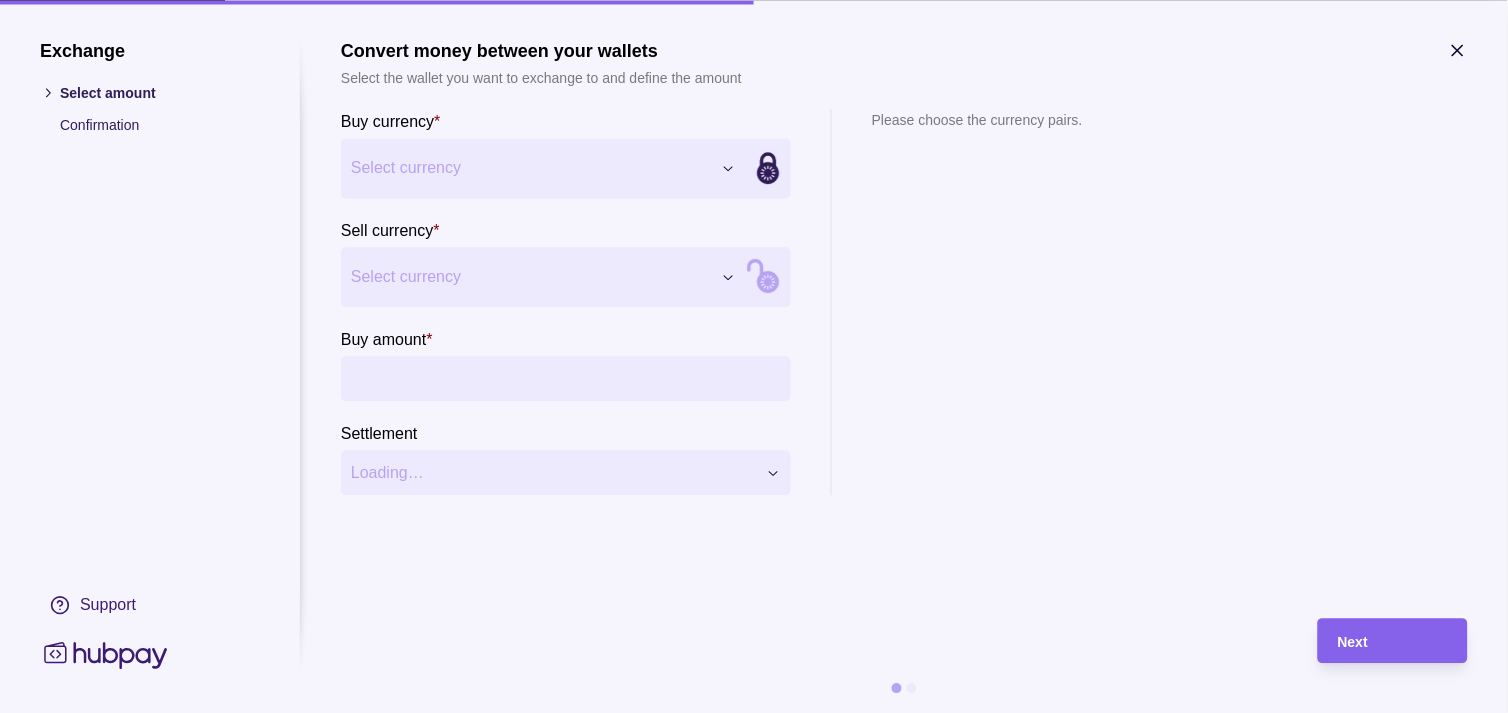 click on "Exchange Select amount Confirmation Support Convert money between your wallets Select the wallet you want to exchange to and define the amount Buy currency  * Select currency *** *** *** *** *** *** *** *** *** *** Sell currency  * Select currency *** *** *** *** *** *** *** *** *** *** Buy amount  * Settlement Loading… Please choose the currency pairs. Next" at bounding box center (746, 2082) 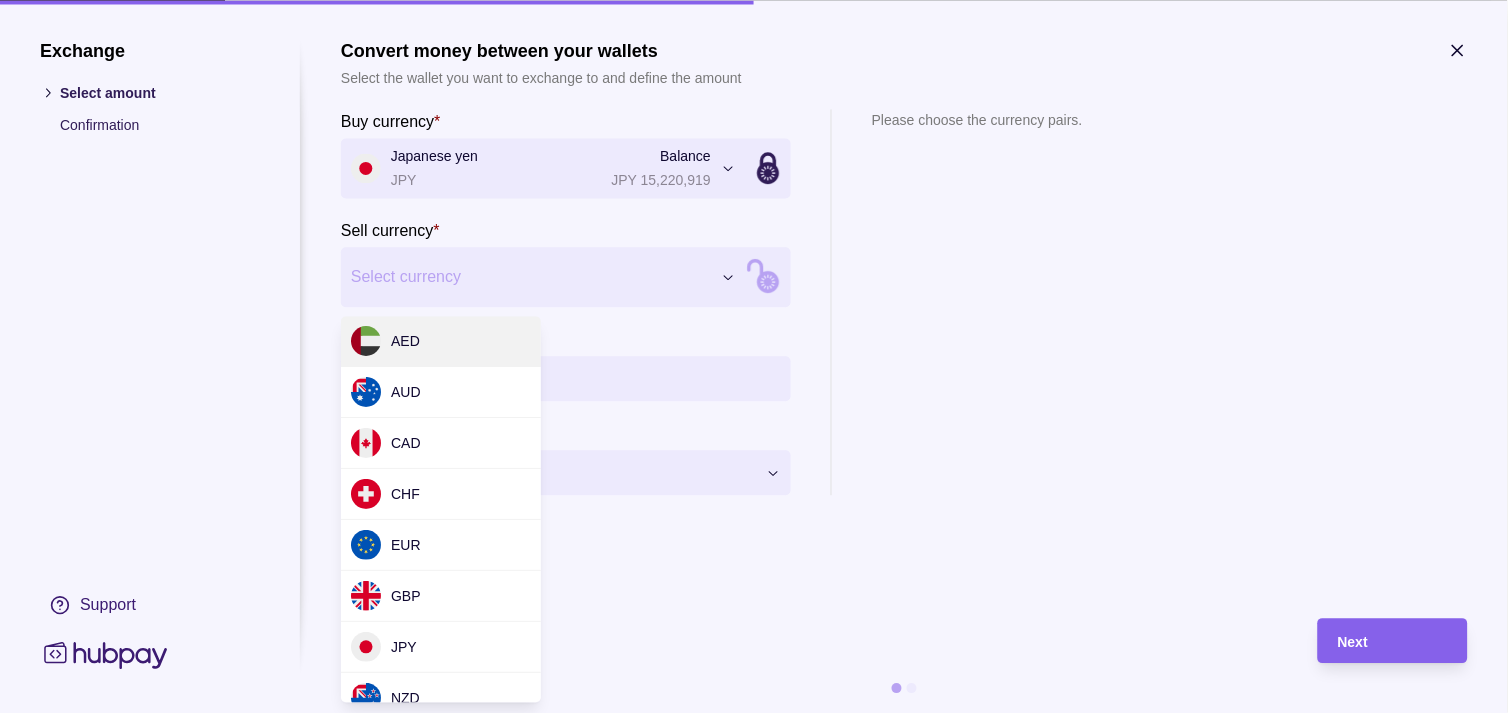 click on "Exchange Select amount Confirmation Support Convert money between your wallets Select the wallet you want to exchange to and define the amount Buy currency * Japanese yen JPY Balance JPY 15,220,919 *** *** *** *** *** *** *** *** *** *** Sell currency * Select currency *** *** *** *** *** *** *** *** *** *** Buy amount * Settlement Loading… Please choose the currency pairs. Next" at bounding box center [746, 2082] 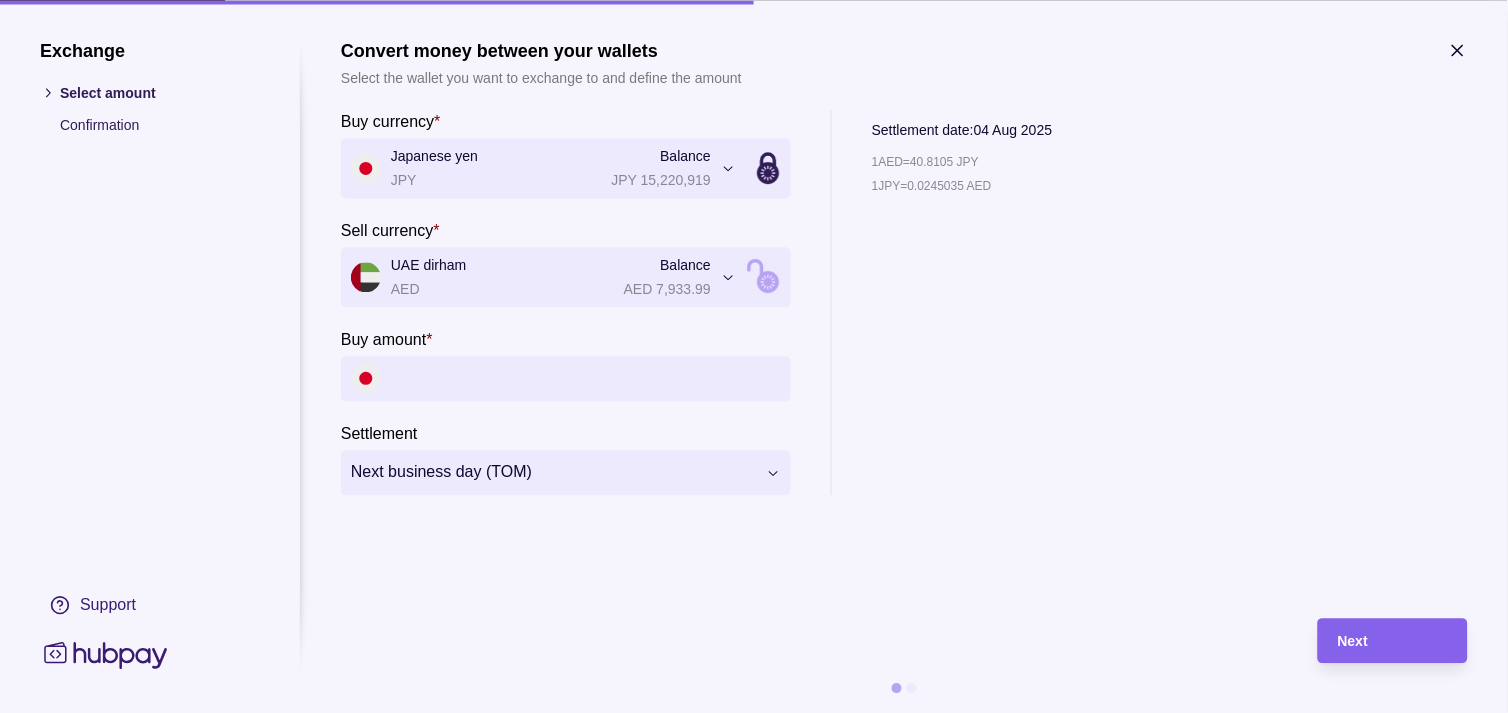 click on "**********" at bounding box center [746, 2082] 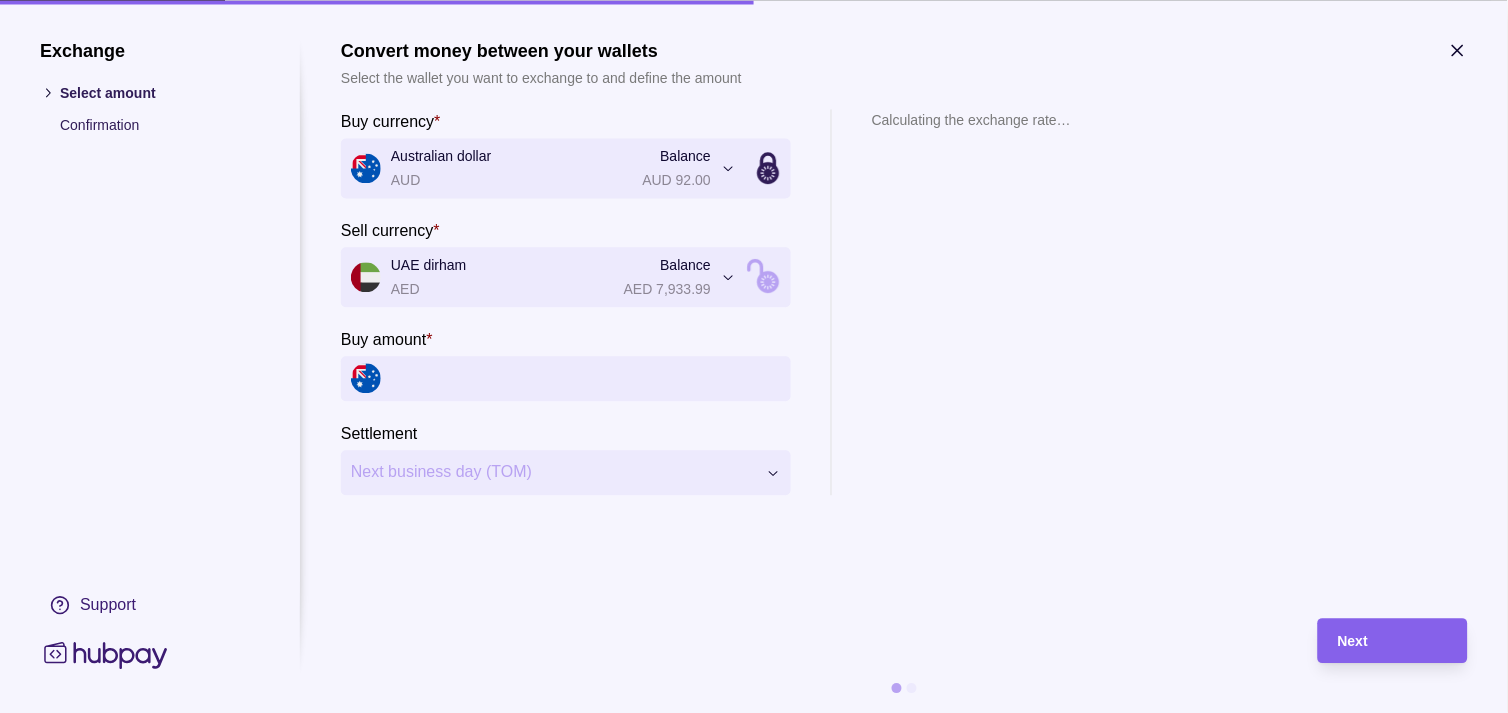 click on "Exchange Select amount Confirmation Support Convert money between your wallets Select the wallet you want to exchange to and define the amount Buy currency * Australian dollar AUD Balance AUD 92.00 *** *** *** *** *** *** *** *** *** *** Sell currency * UAE dirham AED Balance AED 7,933.99 *** *** *** *** *** *** *** *** *** *** Buy amount * Settlement Next business day (TOM) Calculating the exchange rate… Next" at bounding box center [746, 2082] 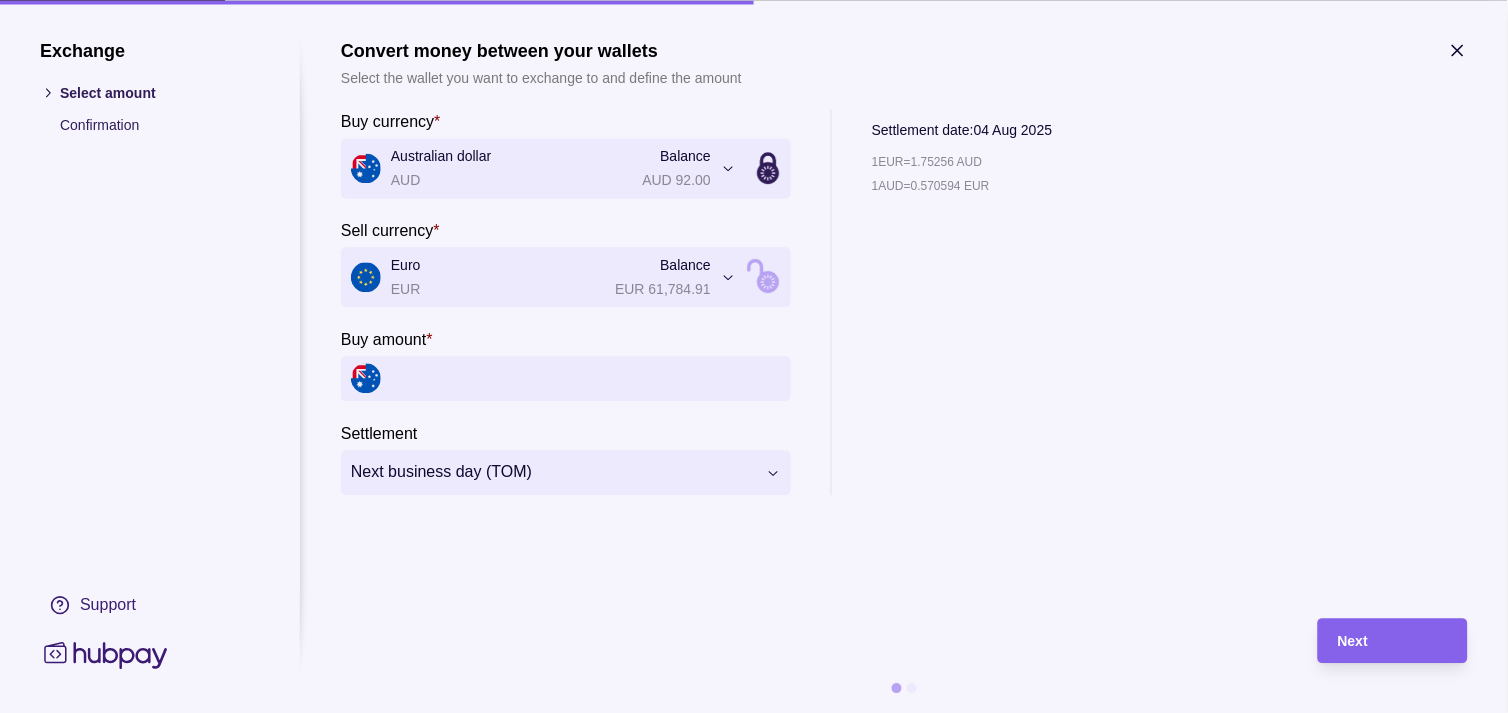 click on "Buy amount  *" at bounding box center (586, 378) 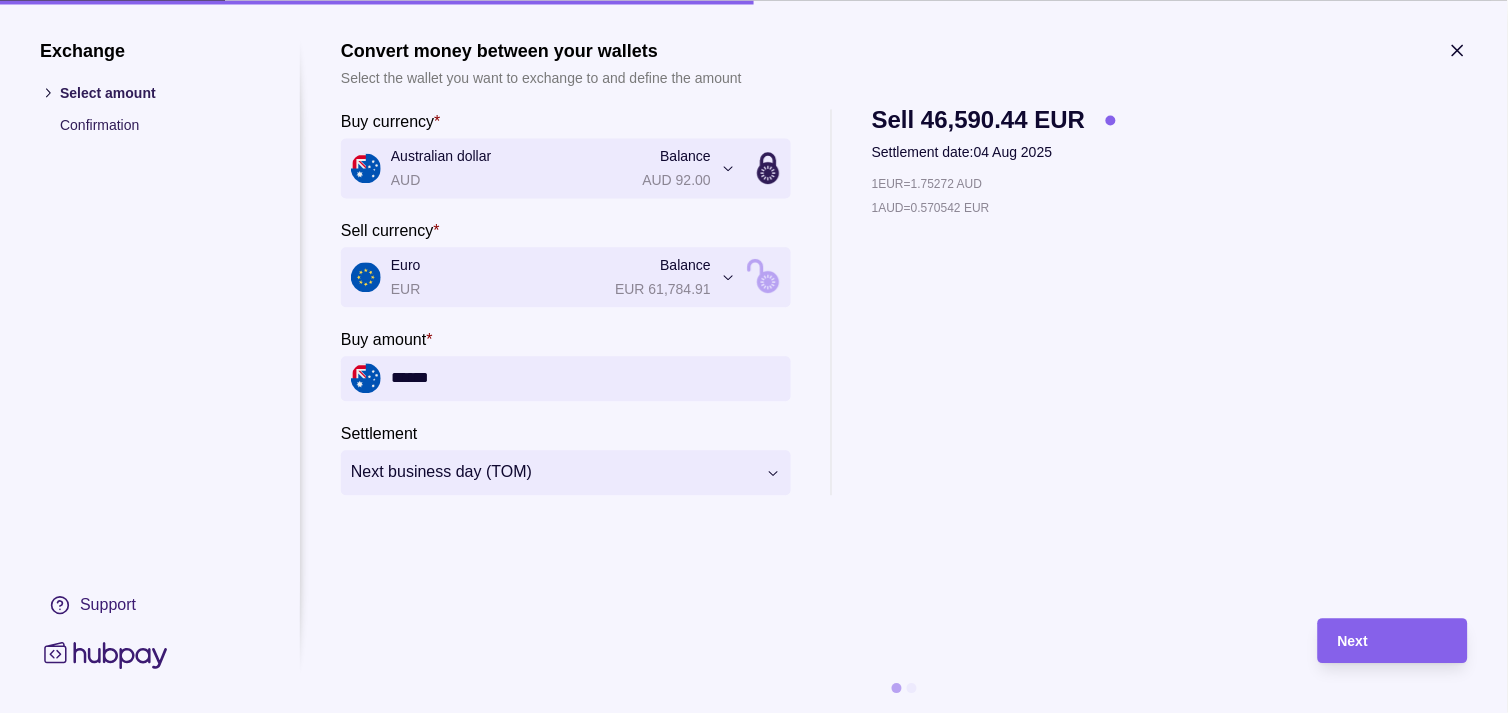 type on "******" 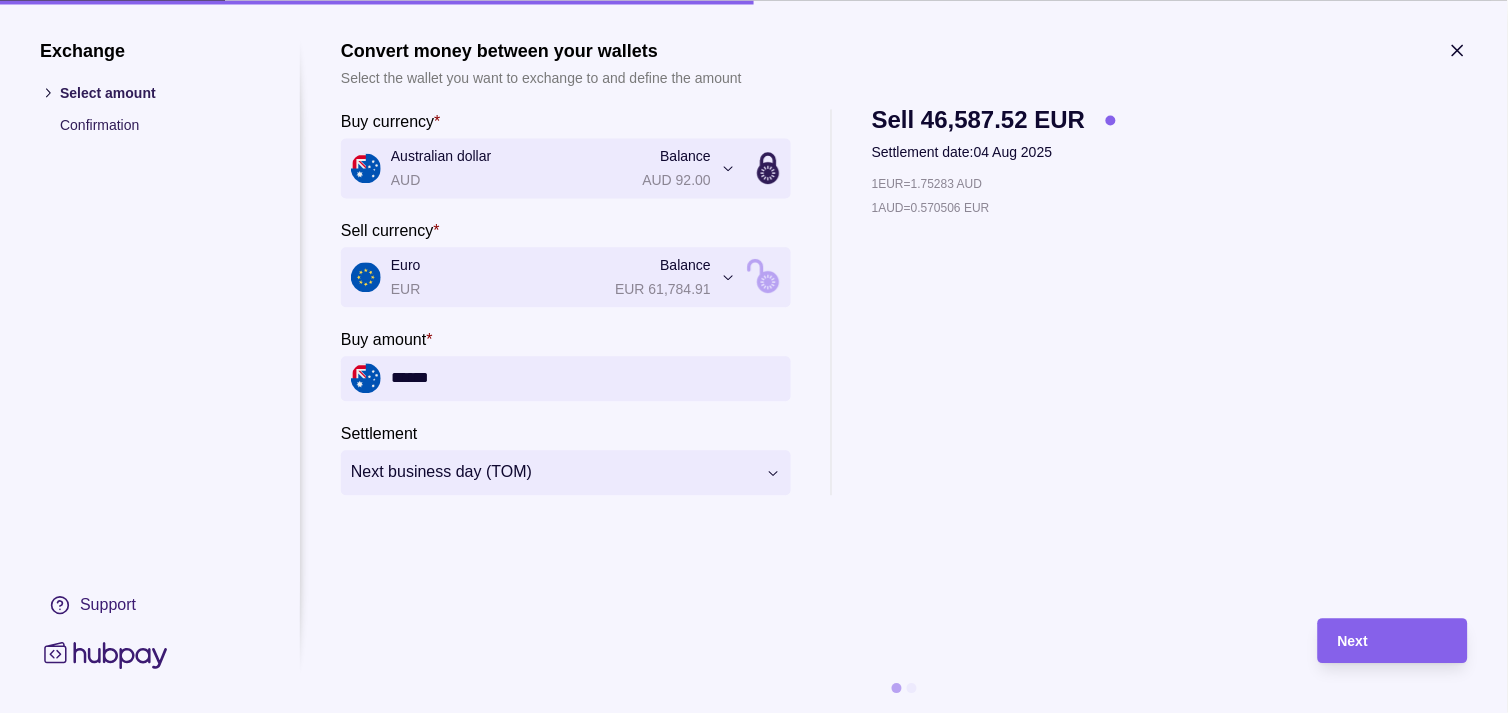 click on "**********" at bounding box center [746, 2082] 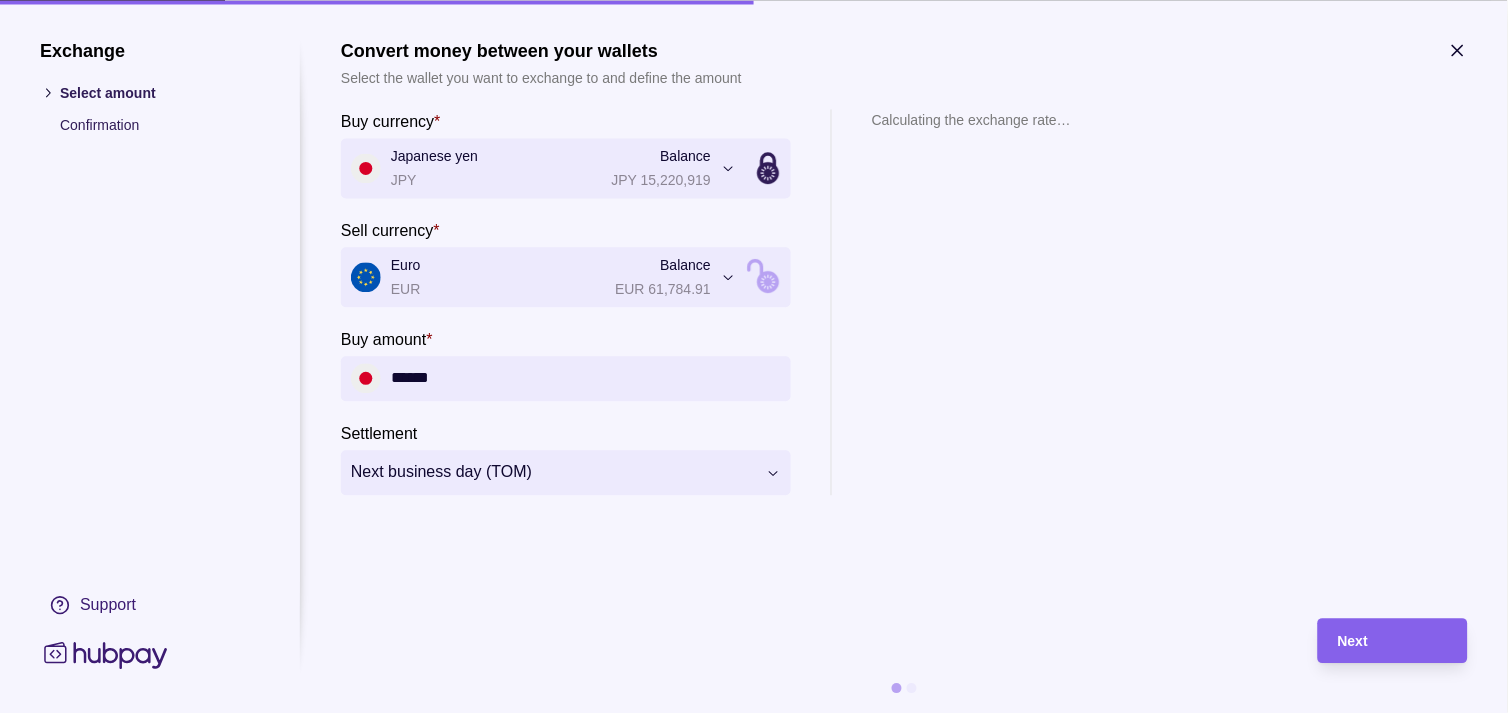 click on "**********" at bounding box center [746, 2082] 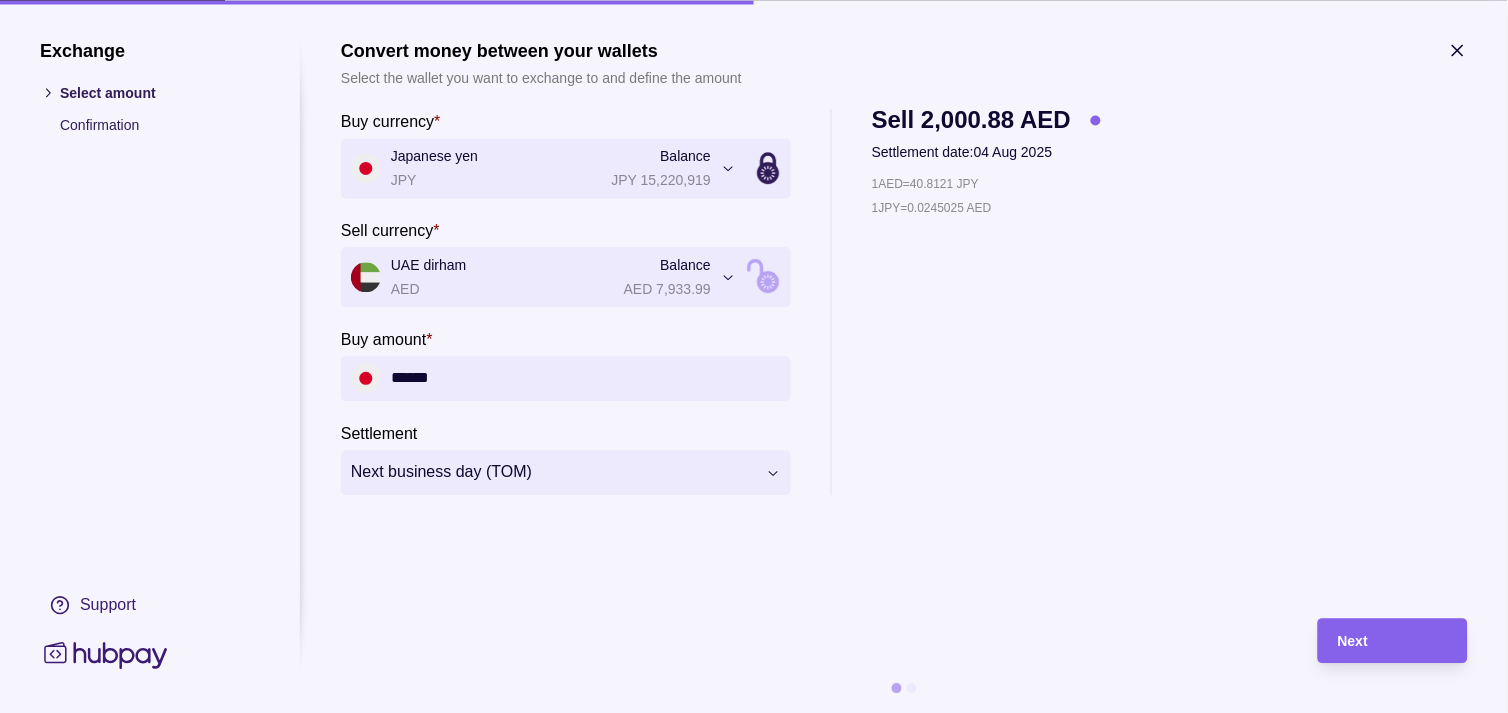 click on "******" at bounding box center [586, 378] 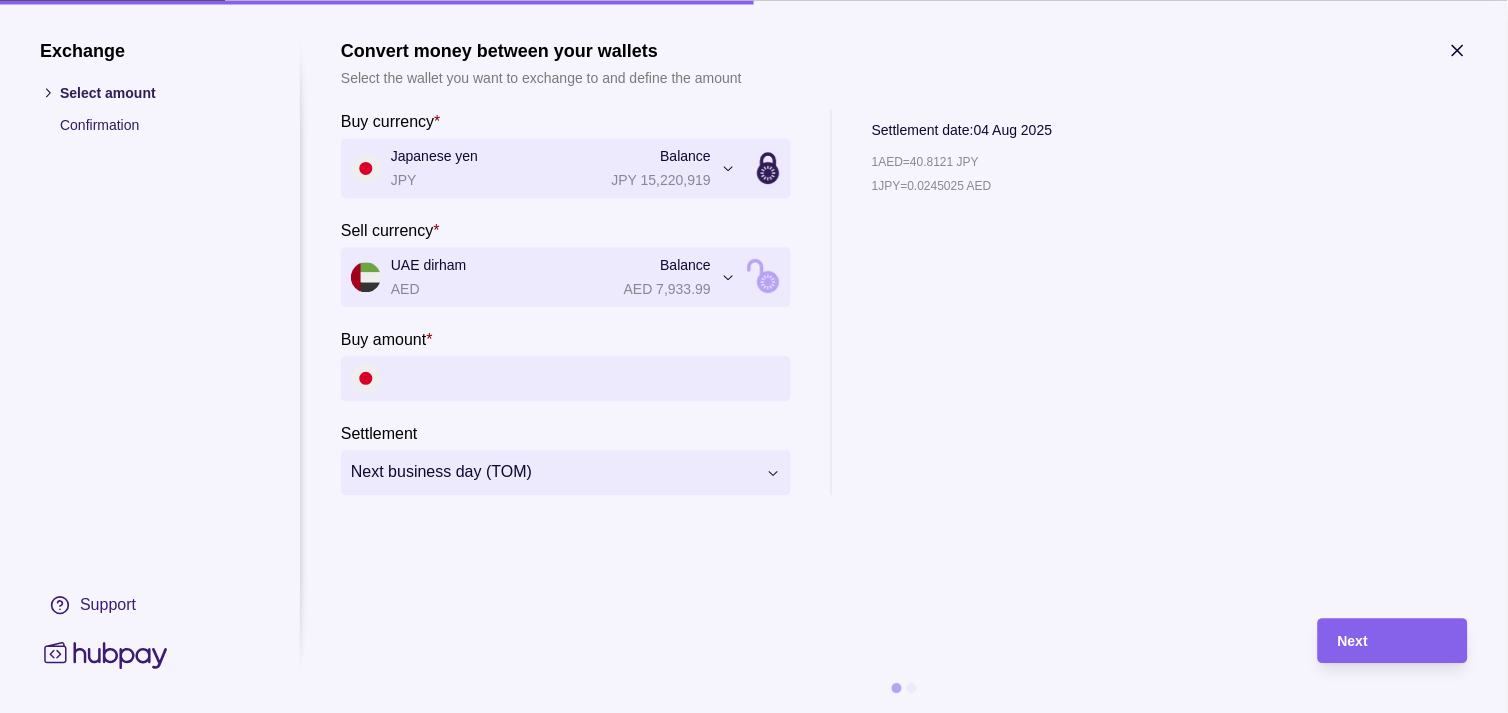 type 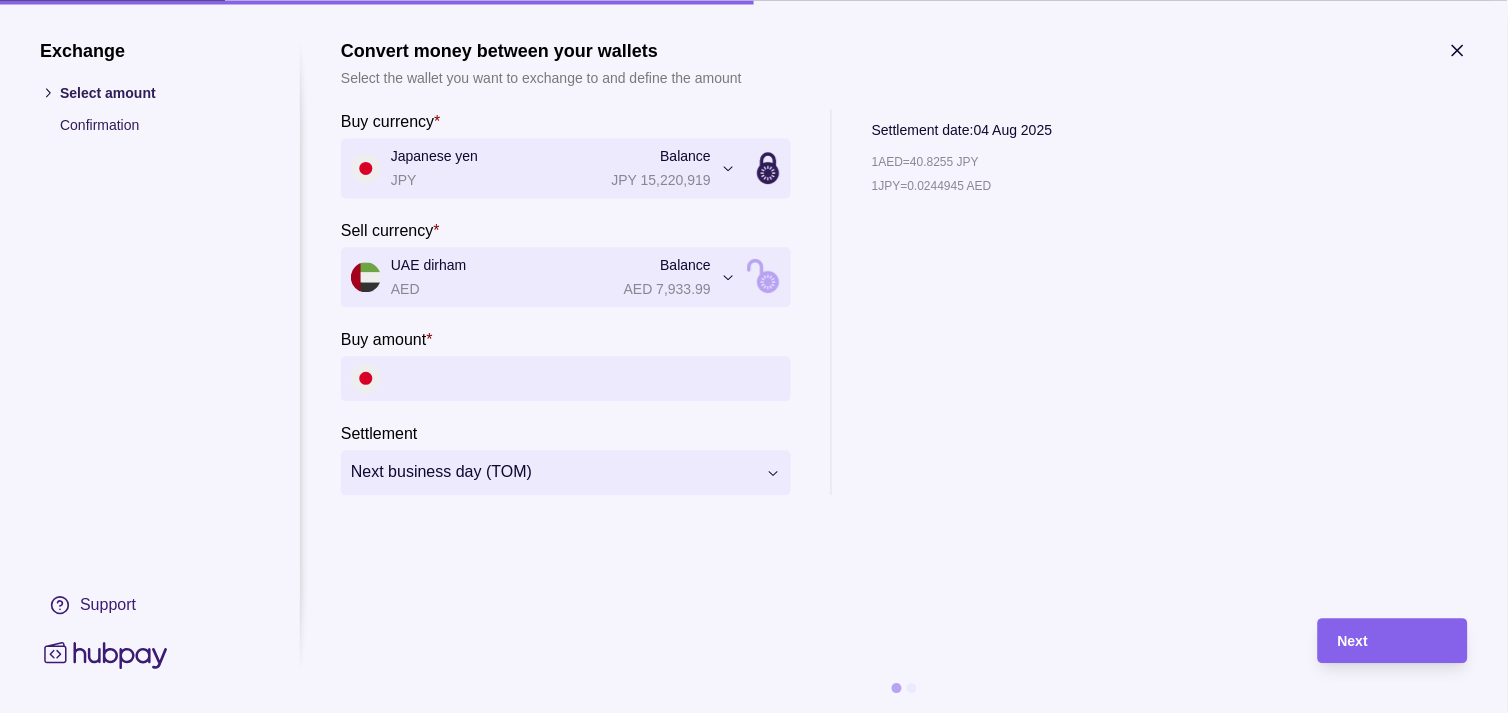 click on "Buy amount  *" at bounding box center [586, 378] 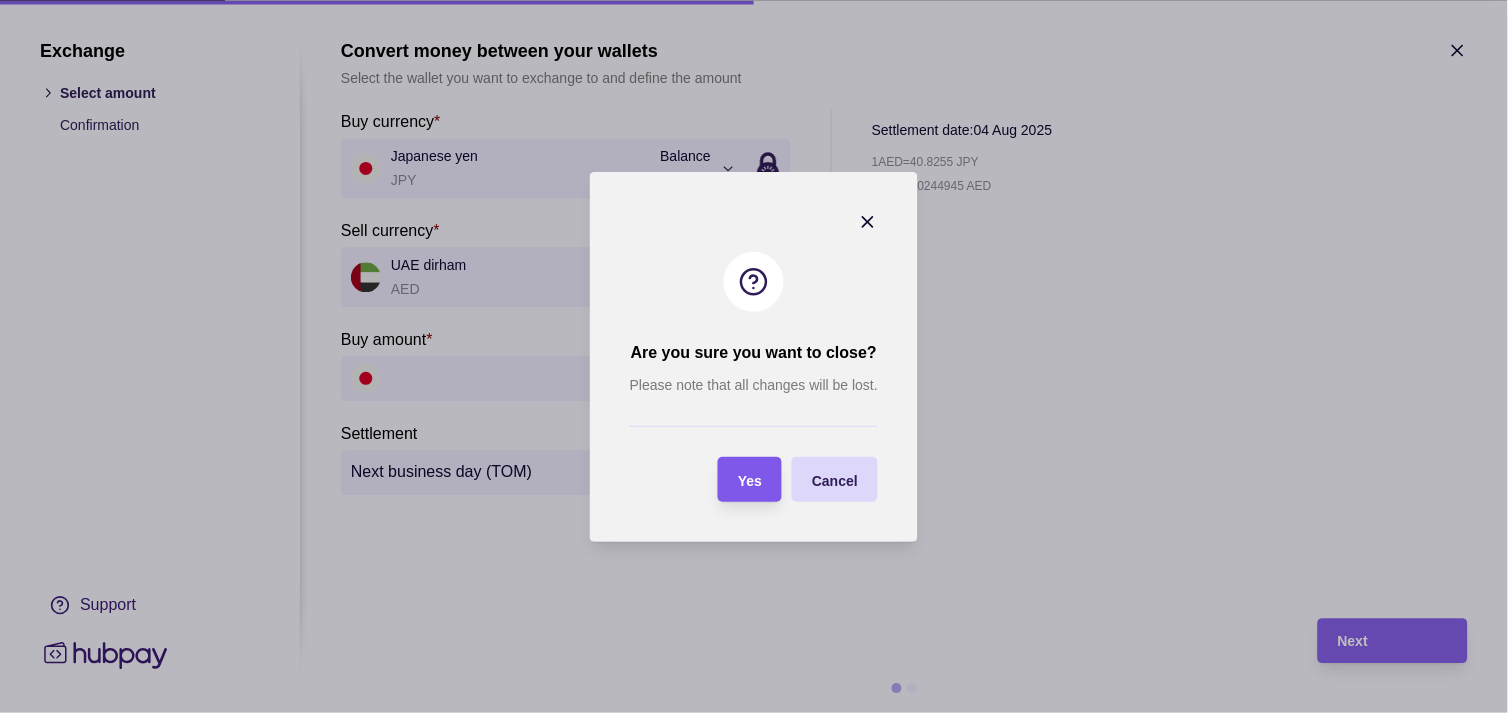 click on "Yes" at bounding box center (750, 480) 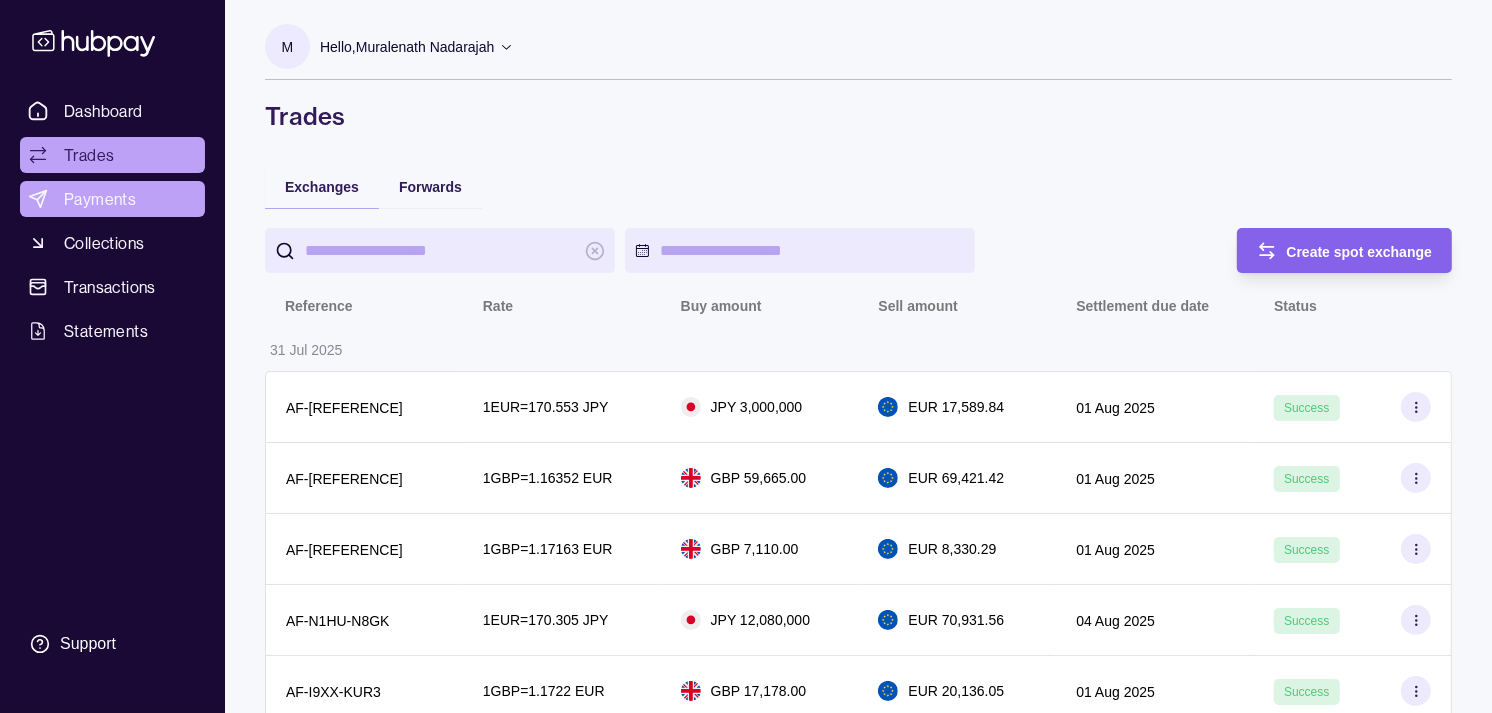 click on "Payments" at bounding box center (112, 199) 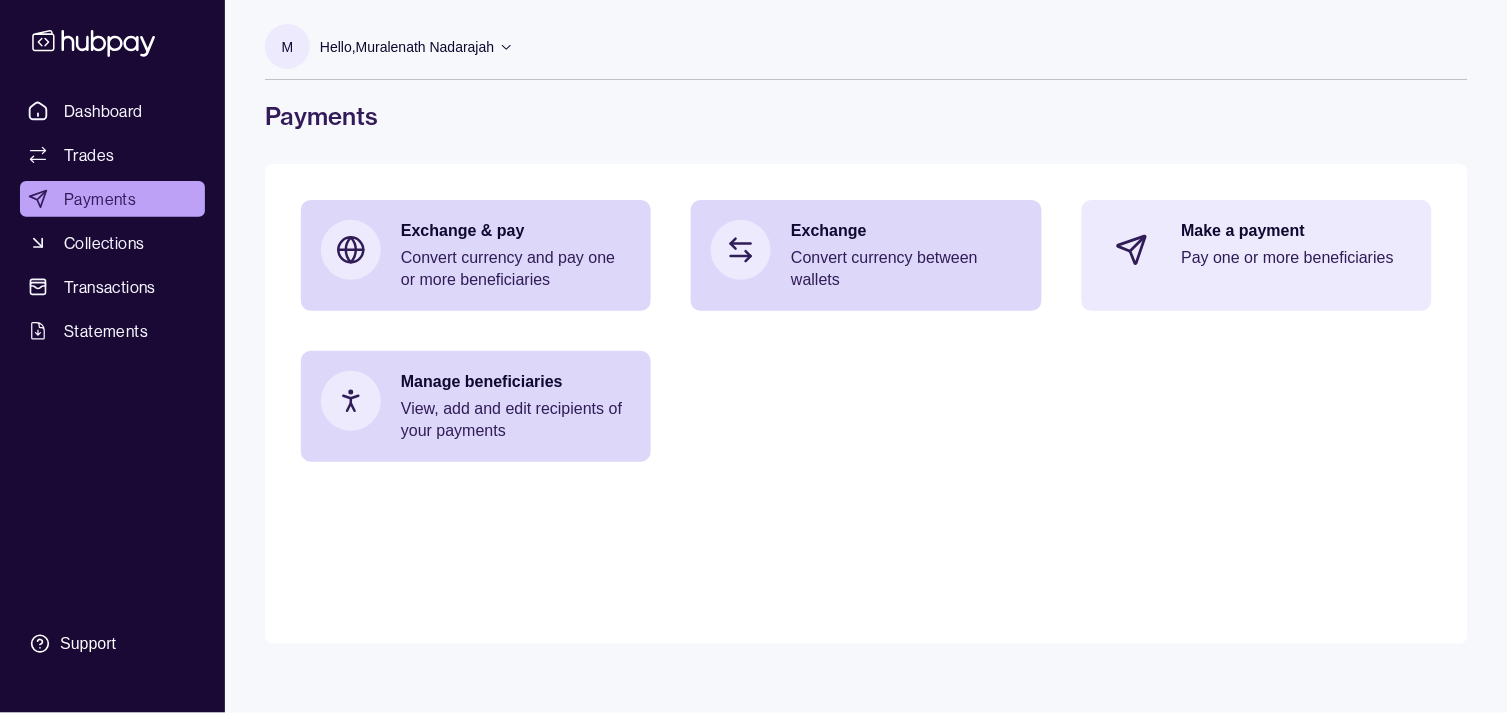 click on "Make a payment Pay one or more beneficiaries" at bounding box center (1257, 250) 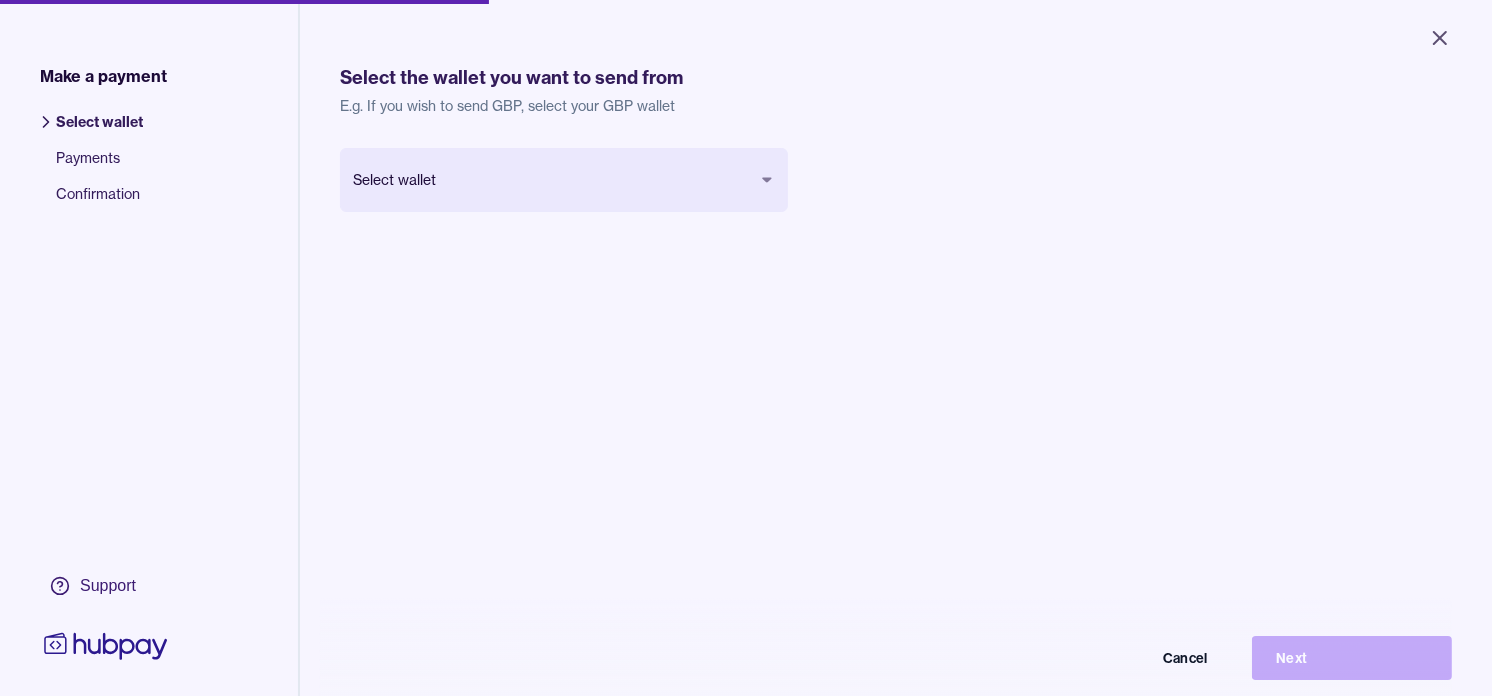 click on "Close Make a payment Select wallet Payments Confirmation Support Select the wallet you want to send from E.g. If you wish to send GBP, select your GBP wallet Select wallet Cancel Next Make a payment | Hubpay" at bounding box center [746, 348] 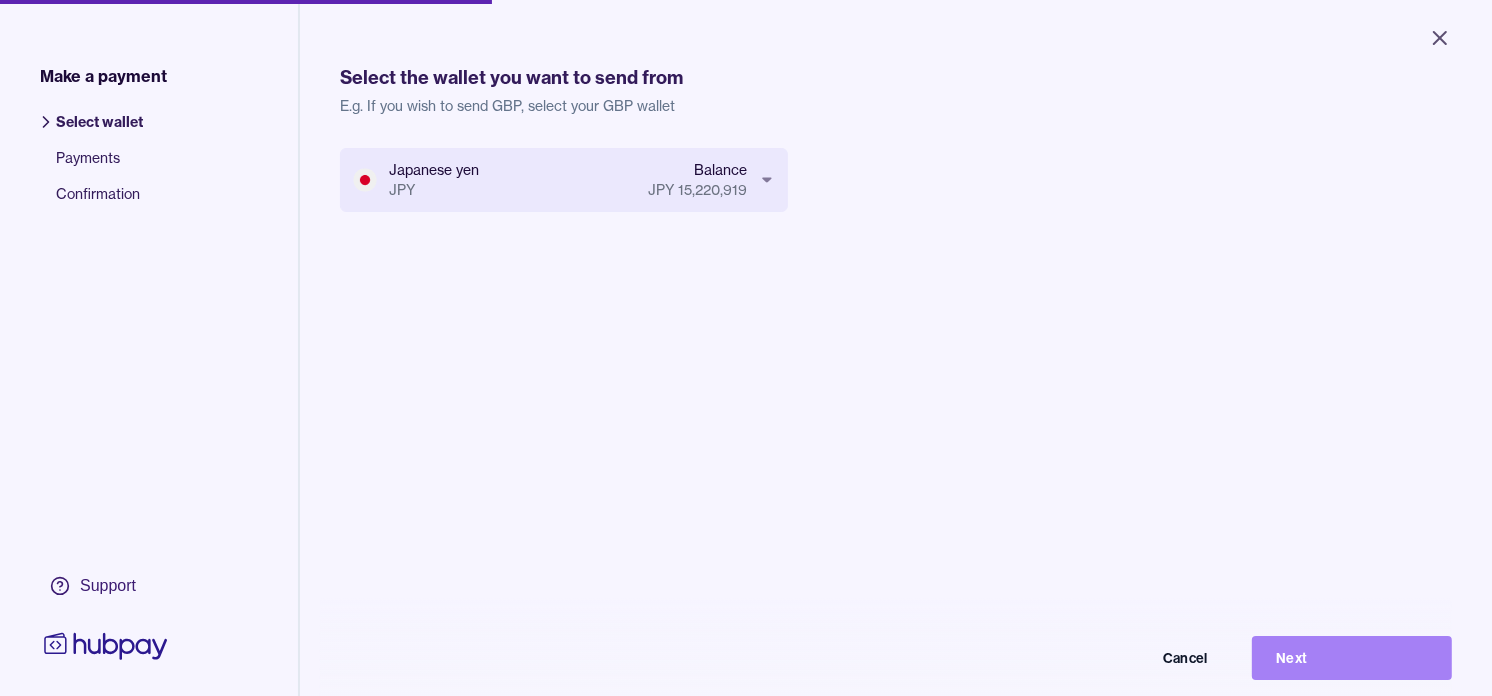 click on "Next" at bounding box center [1352, 658] 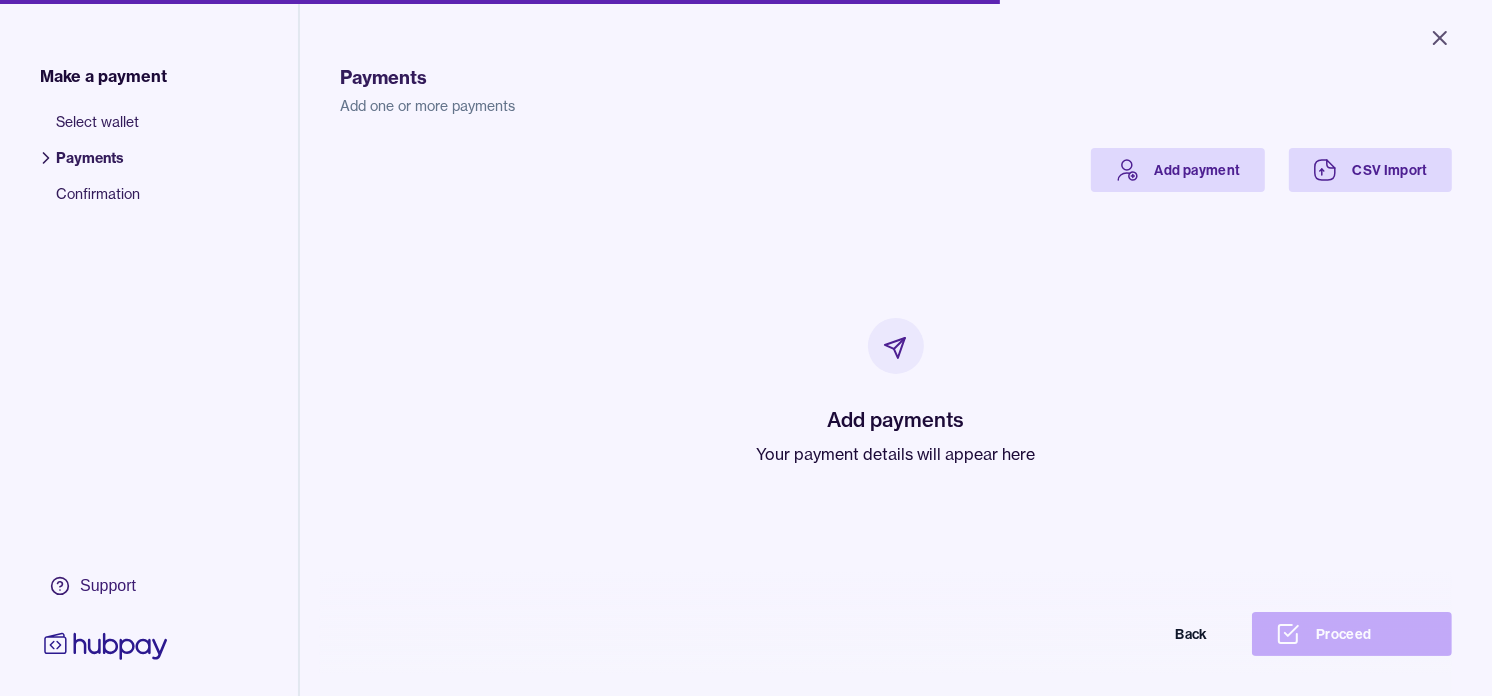 click on "Your payment details will appear here" at bounding box center [896, 454] 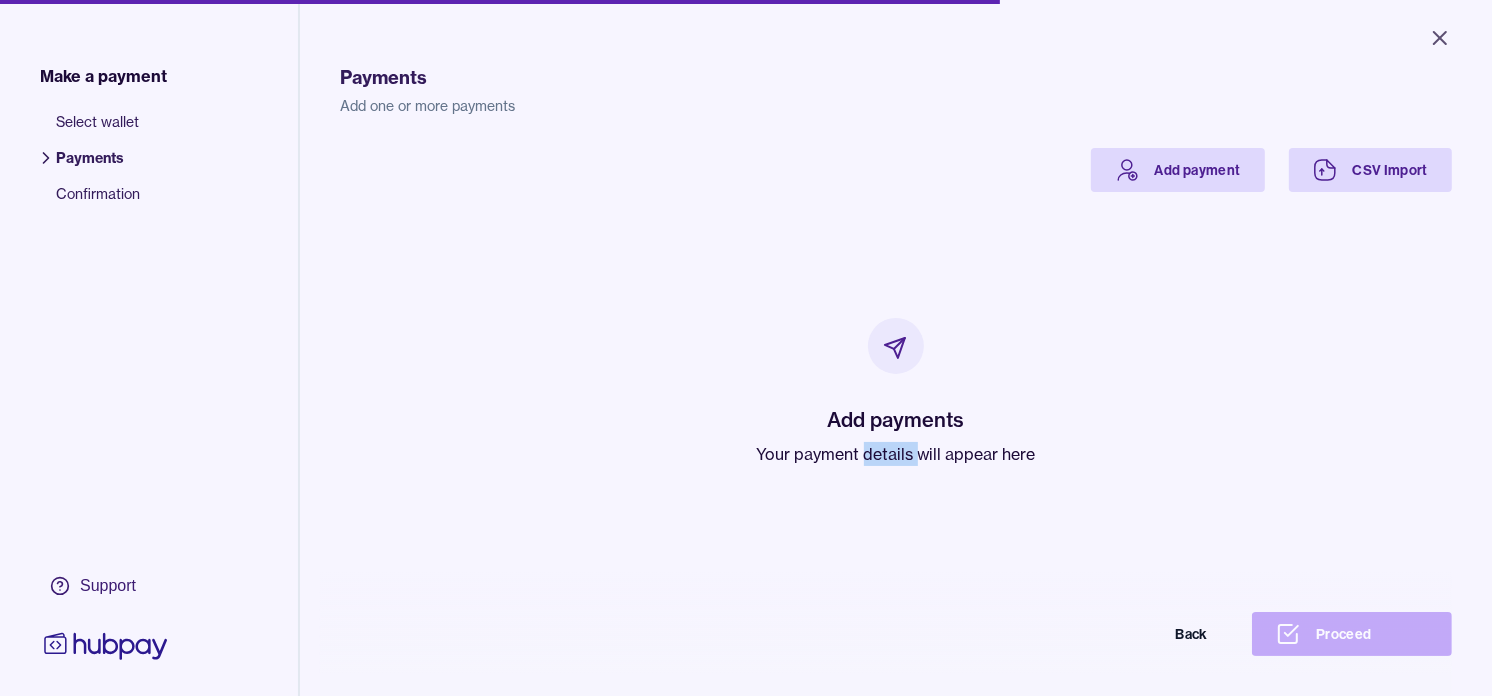 click on "Your payment details will appear here" at bounding box center [896, 454] 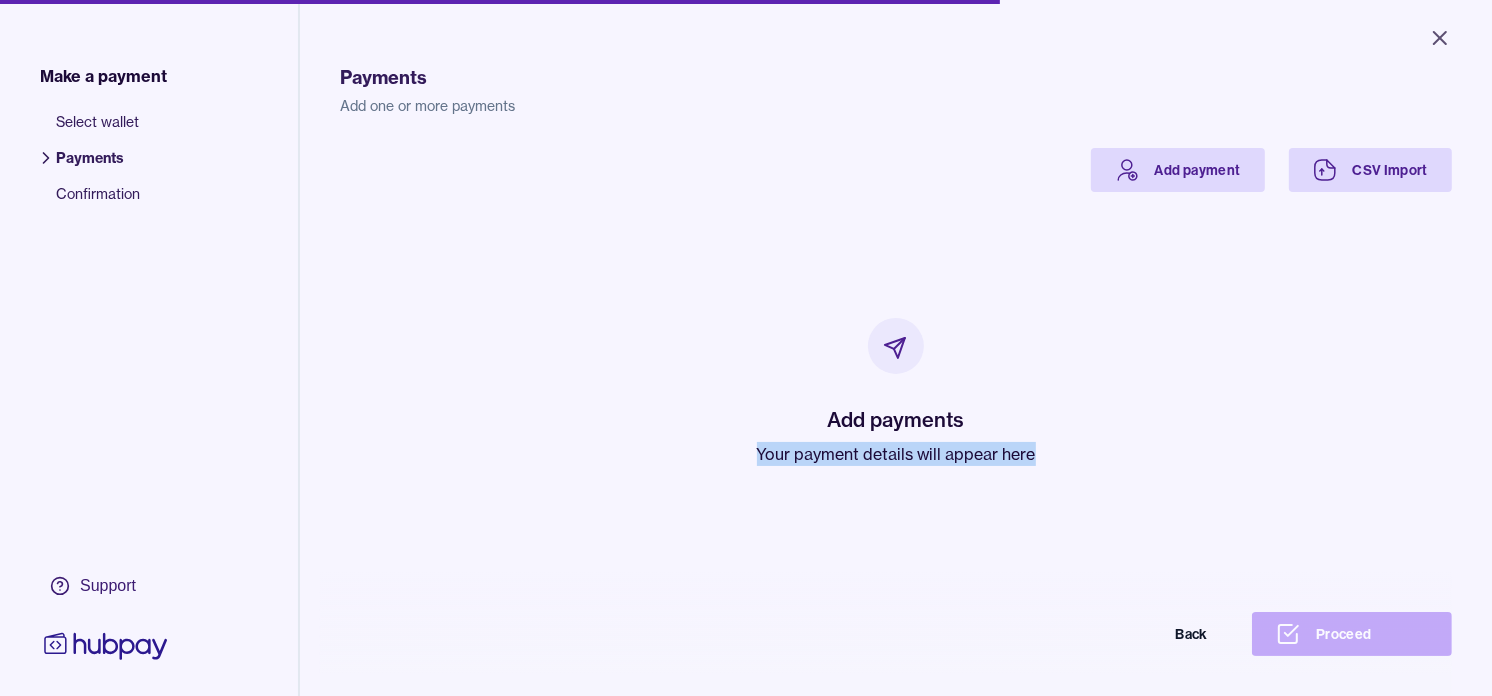 click on "Your payment details will appear here" at bounding box center [896, 454] 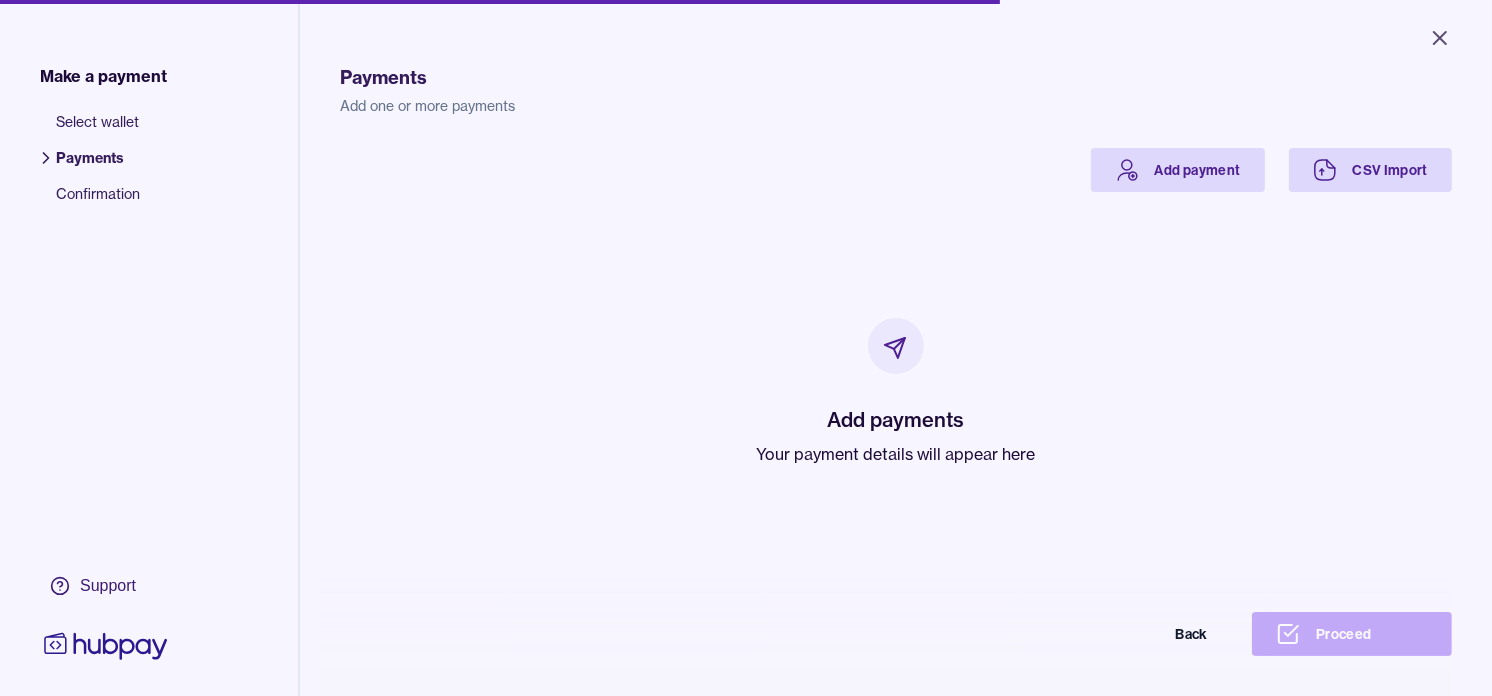 drag, startPoint x: 887, startPoint y: 447, endPoint x: 760, endPoint y: 308, distance: 188.28171 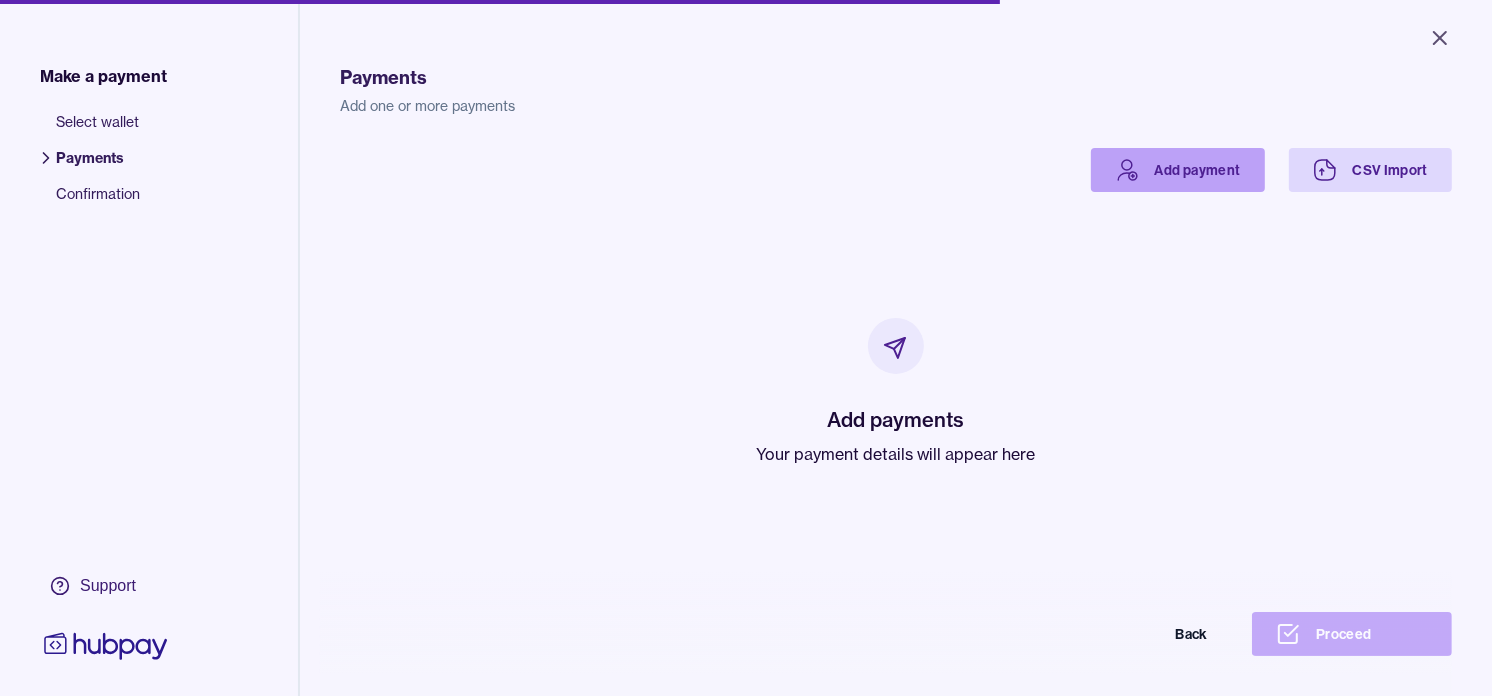 click on "Add payment" at bounding box center [1178, 170] 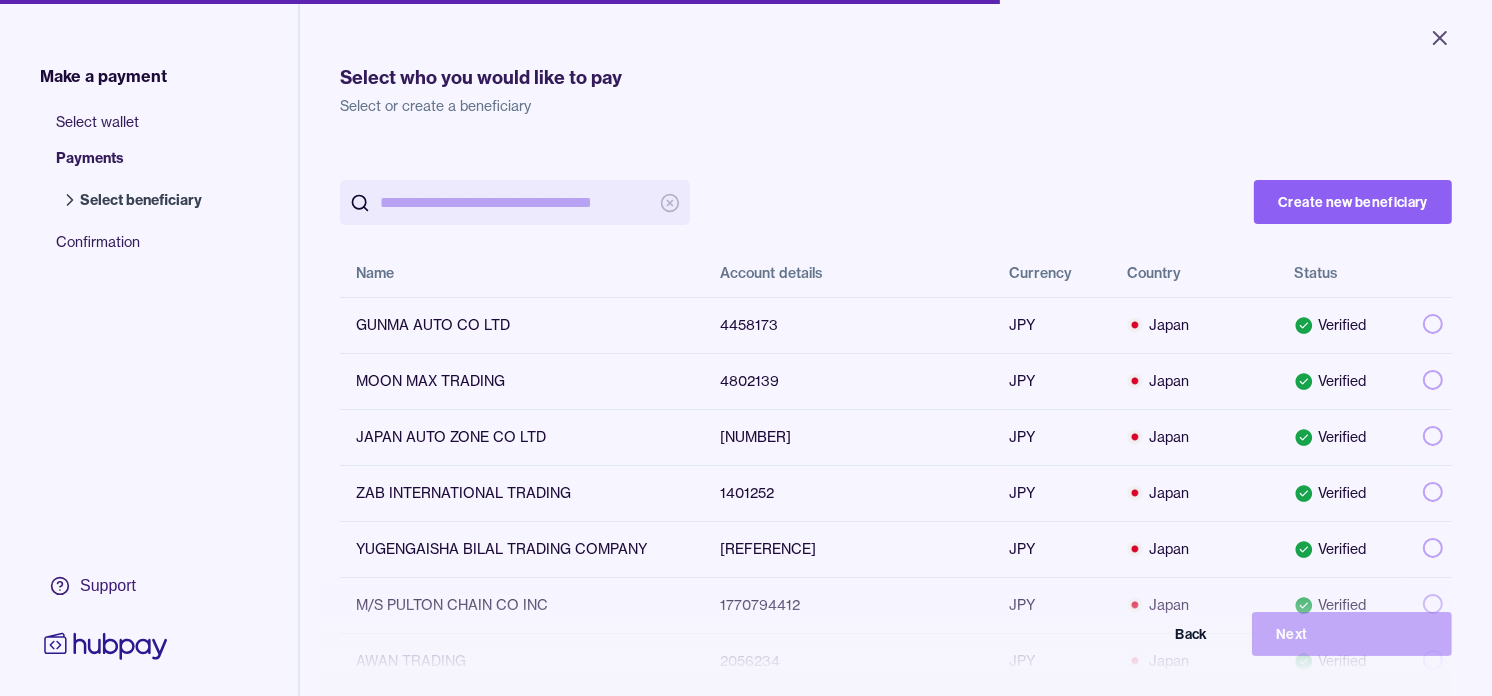 click at bounding box center [515, 202] 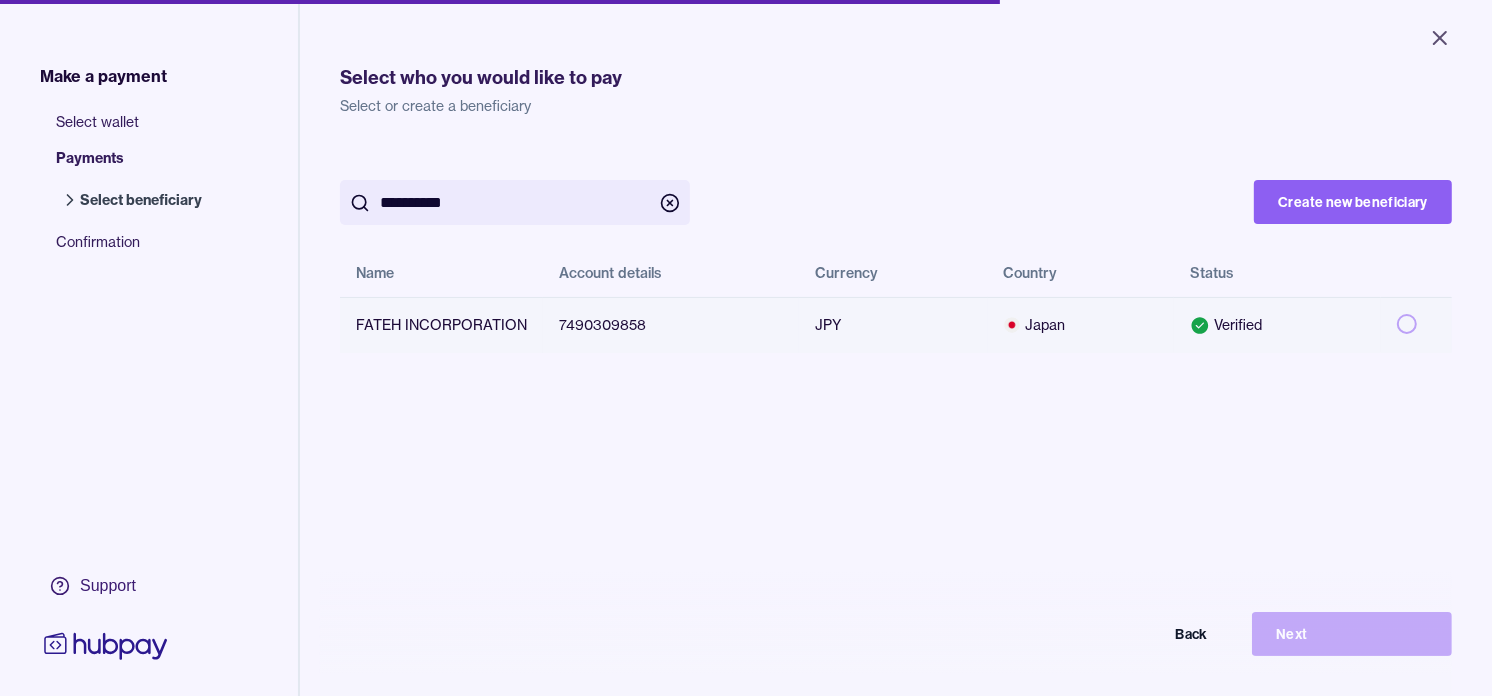type on "**********" 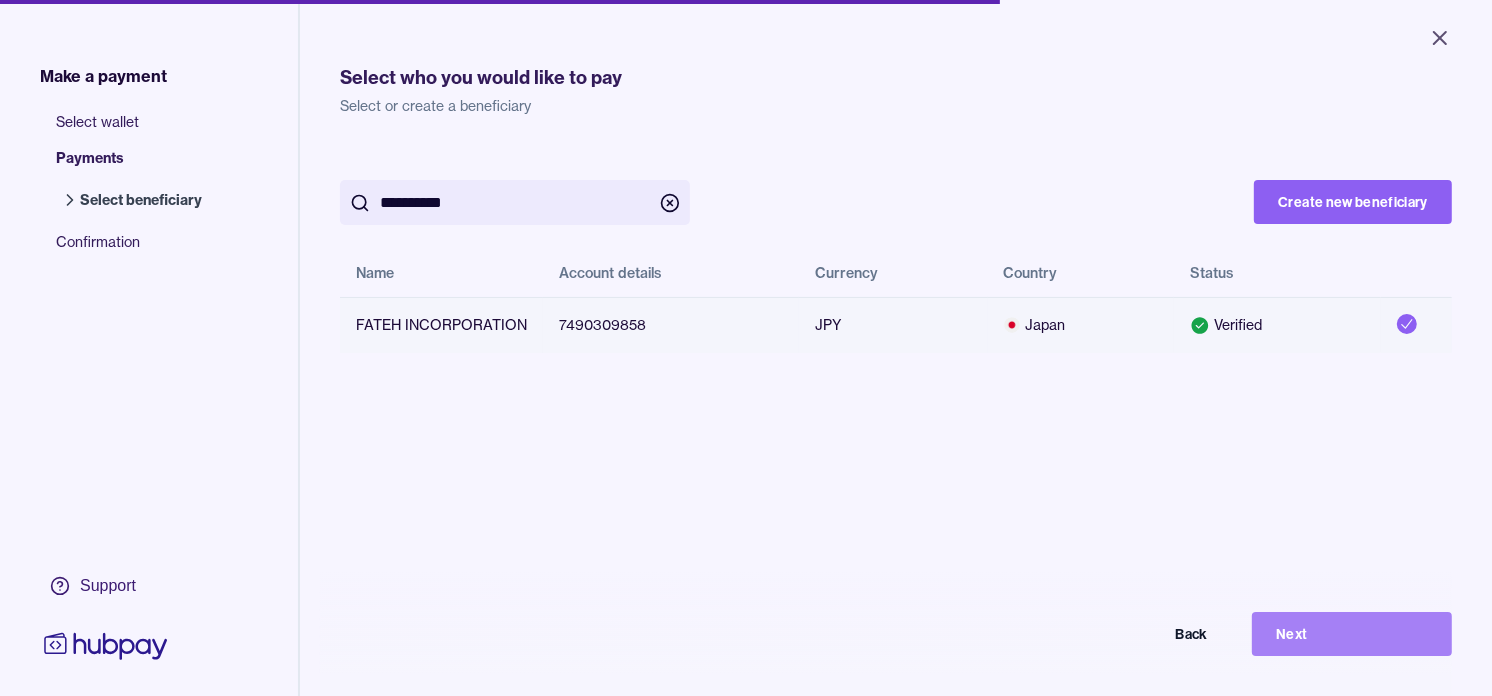 click on "Next" at bounding box center (1352, 634) 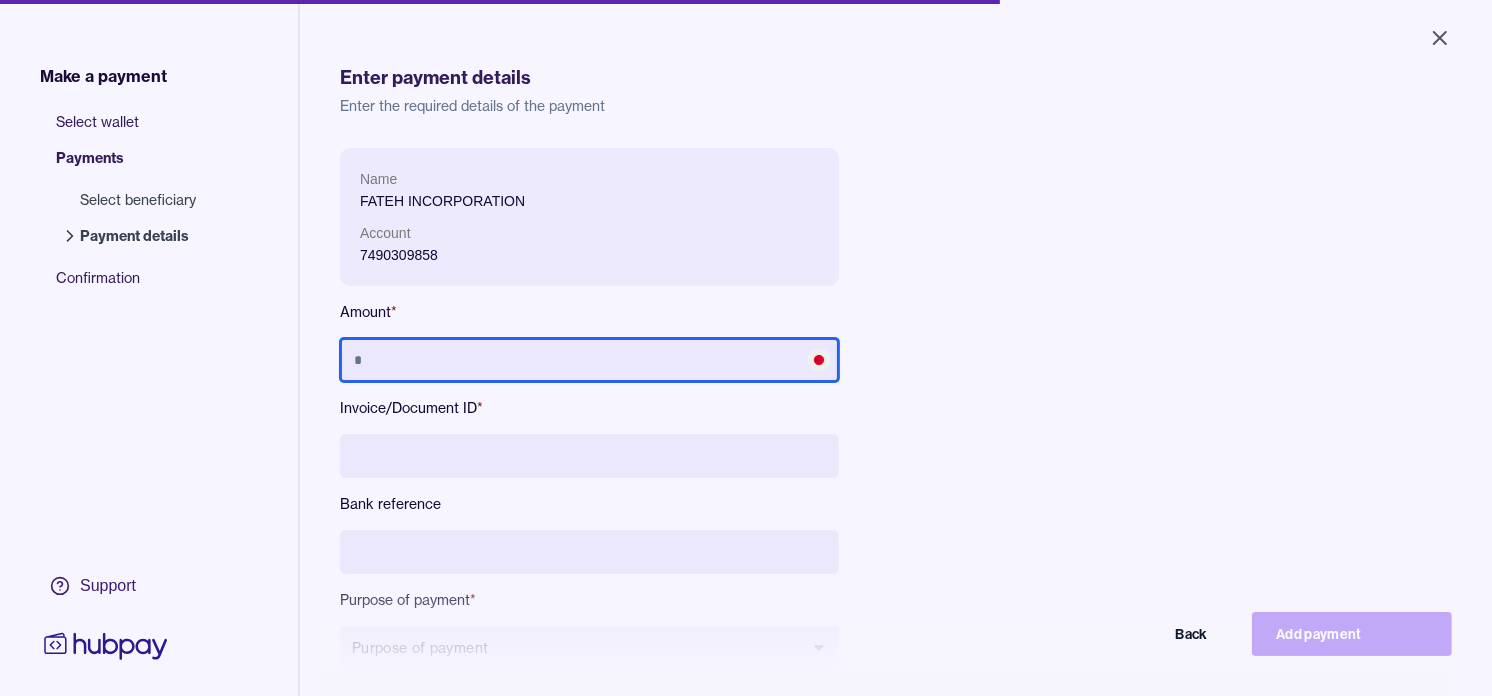 click at bounding box center (589, 360) 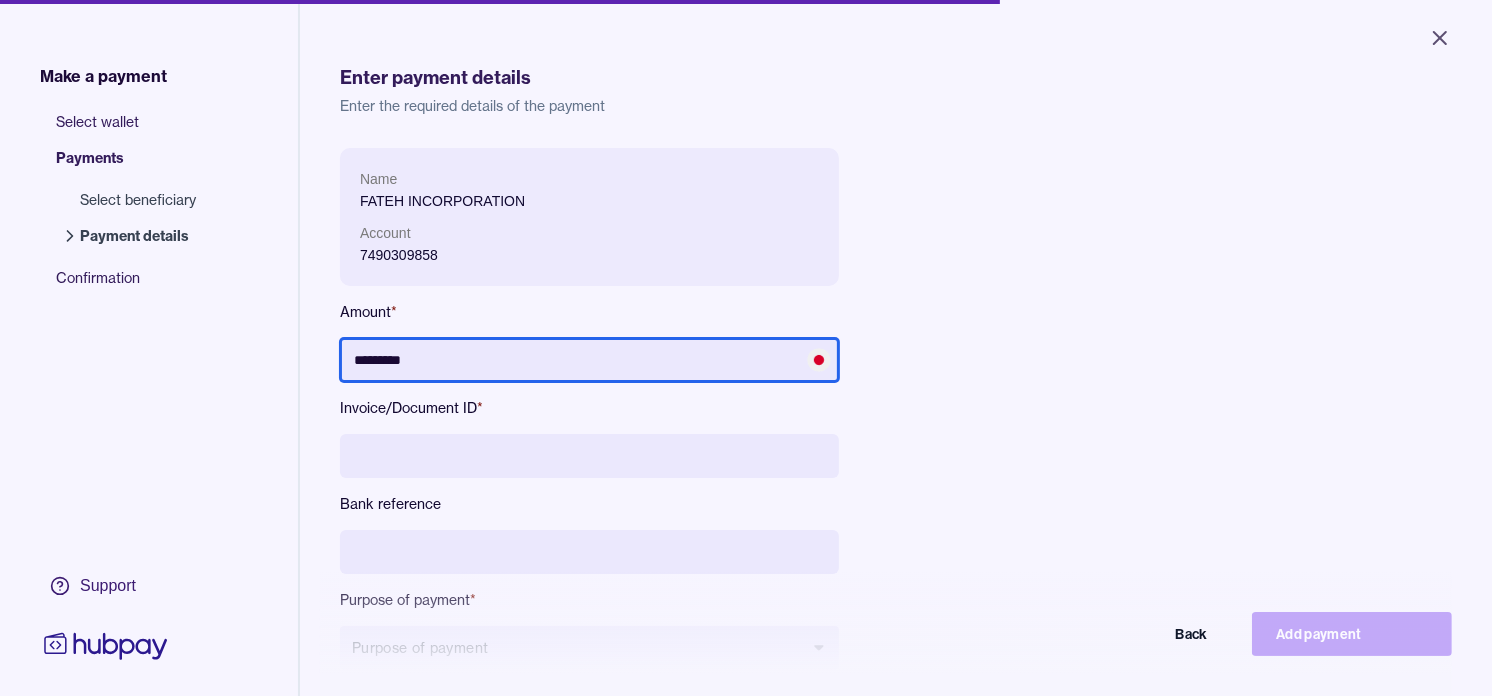 type on "*********" 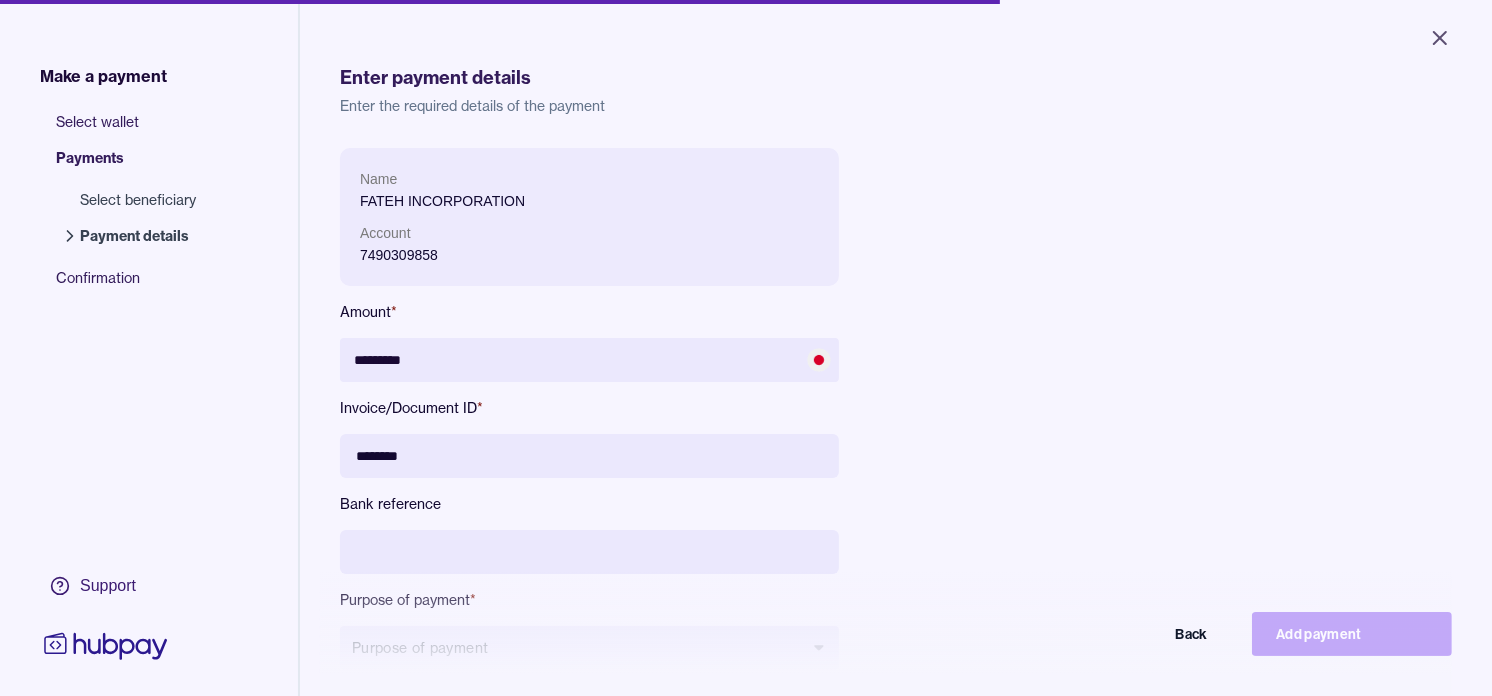 type on "********" 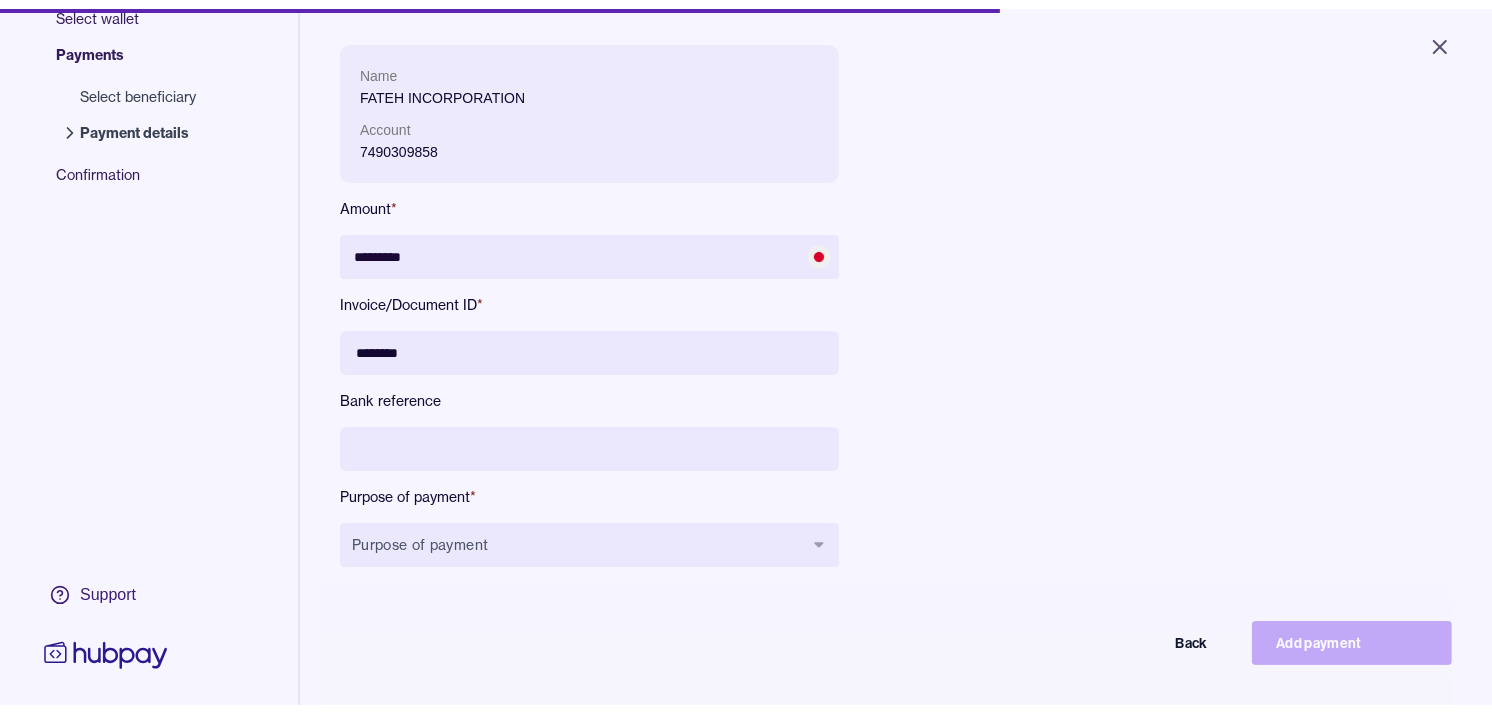 scroll, scrollTop: 222, scrollLeft: 0, axis: vertical 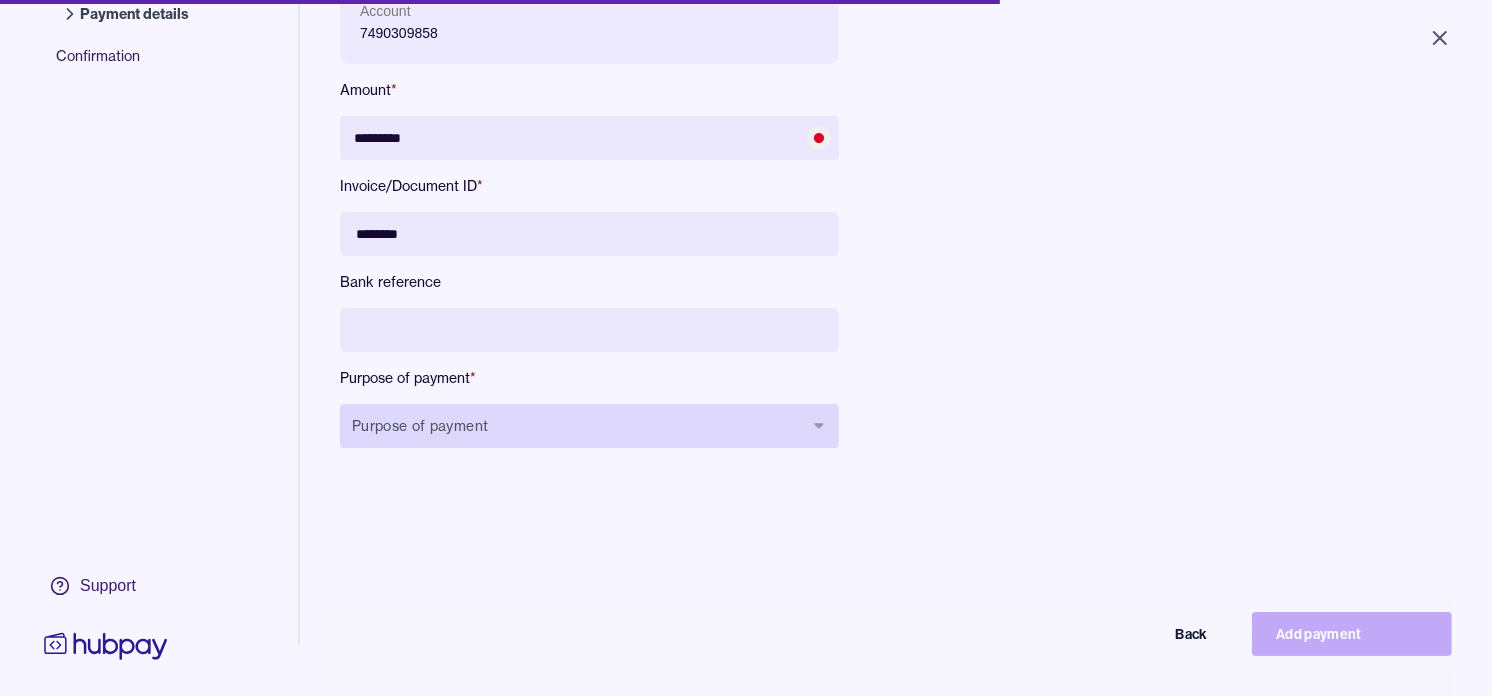 click on "Purpose of payment" at bounding box center [589, 426] 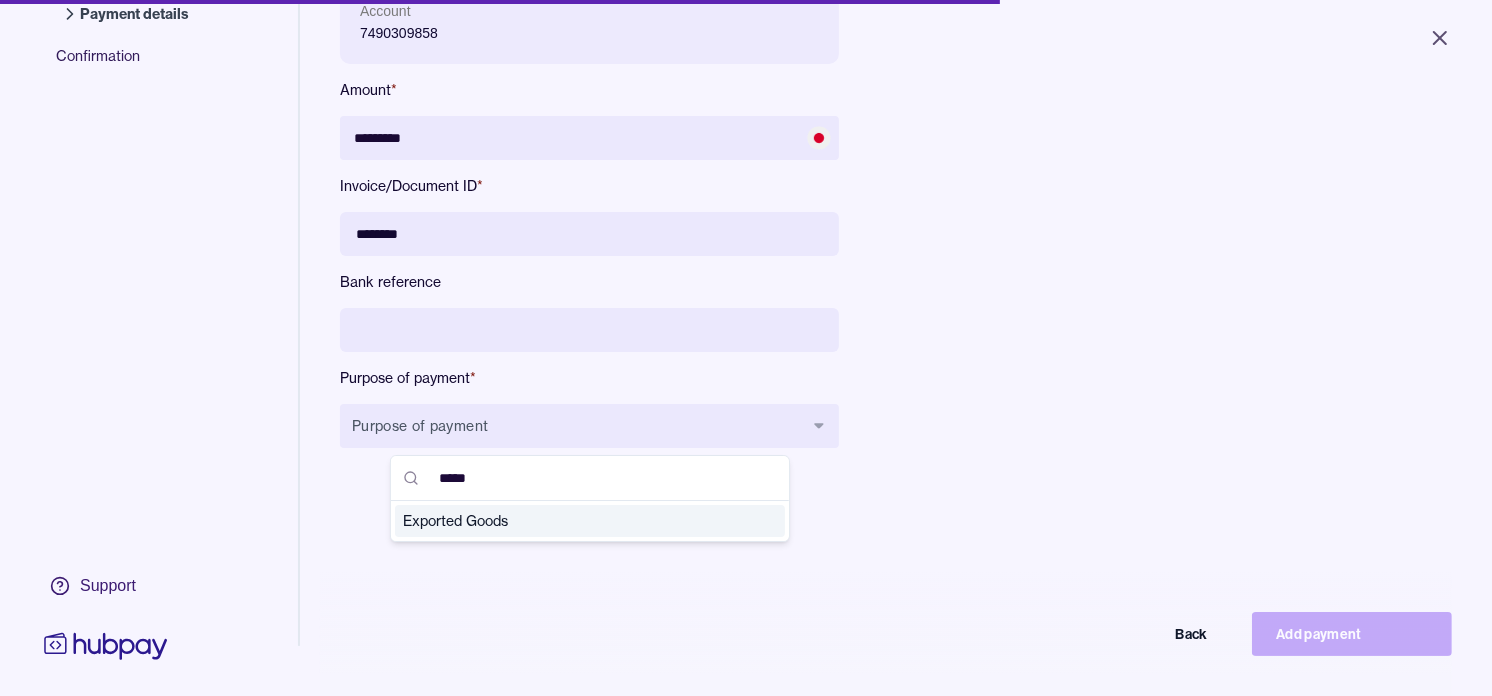 type on "*****" 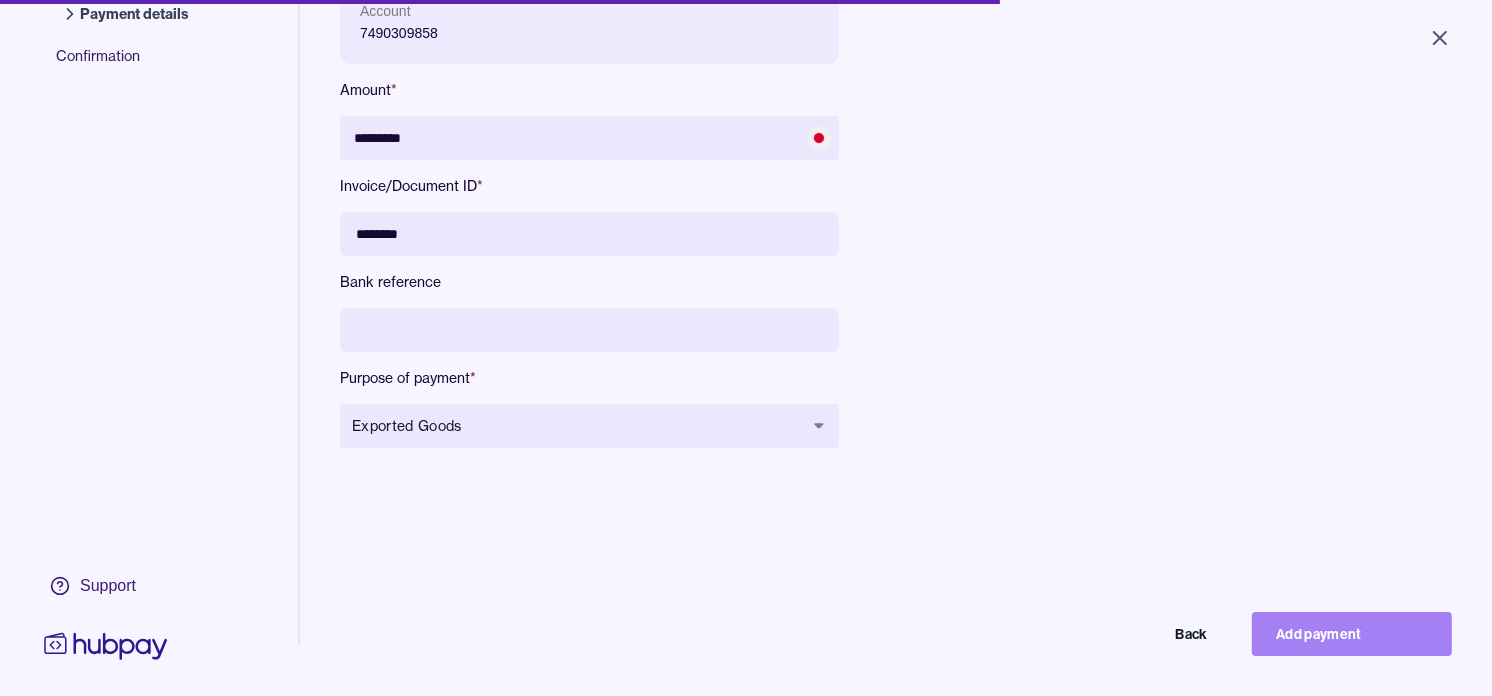 click on "Add payment" at bounding box center (1352, 634) 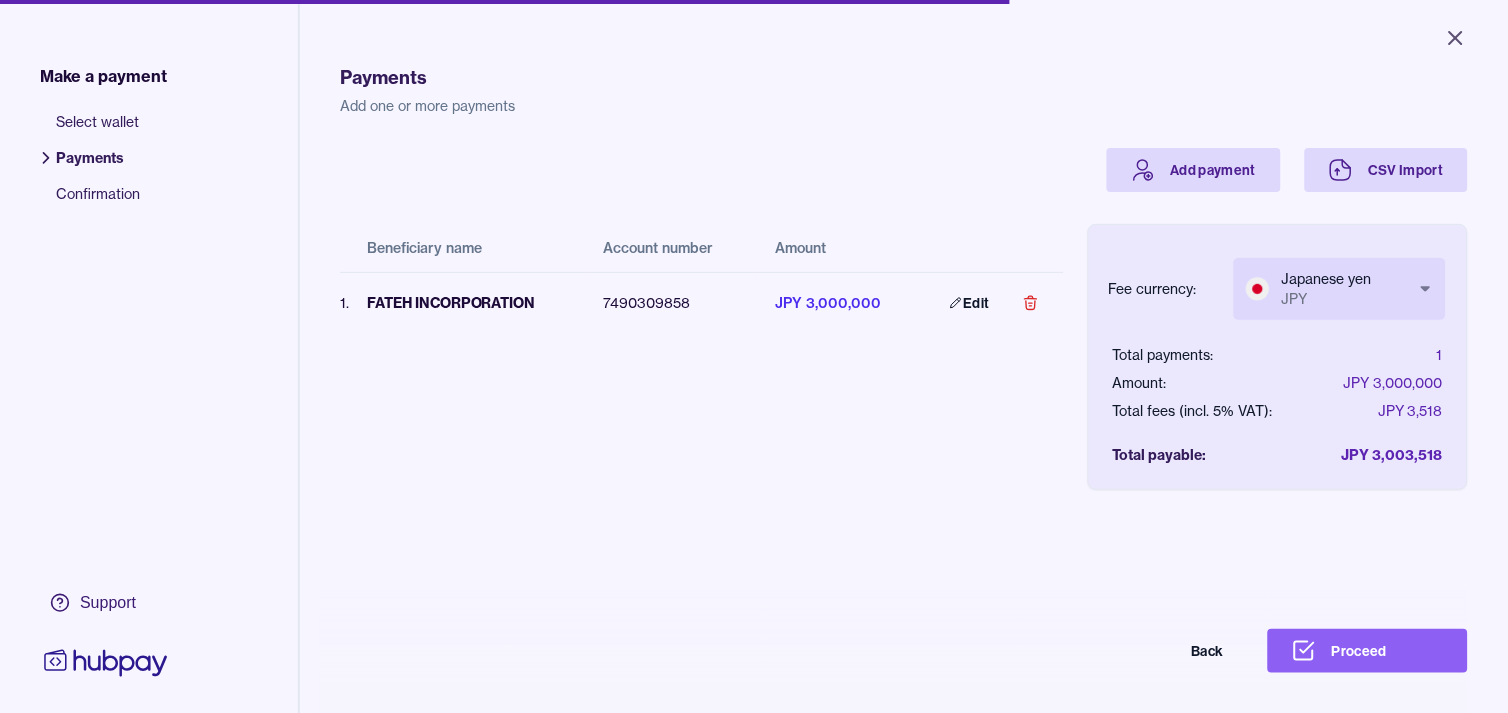 click on "Close Make a payment Select wallet Payments Confirmation Support Payments Add one or more payments Add payment CSV Import Beneficiary name Account number Amount 1 . FATEH INCORPORATION 7490309858 JPY 3,000,000 Edit Fee currency: Japanese yen JPY *** *** Total payments: 1 Amount: JPY 3,000,000 Total fees (incl. 5% VAT): JPY 3,518 Total payable: JPY 3,003,518 Back Proceed Payment | Hubpay" at bounding box center (754, 356) 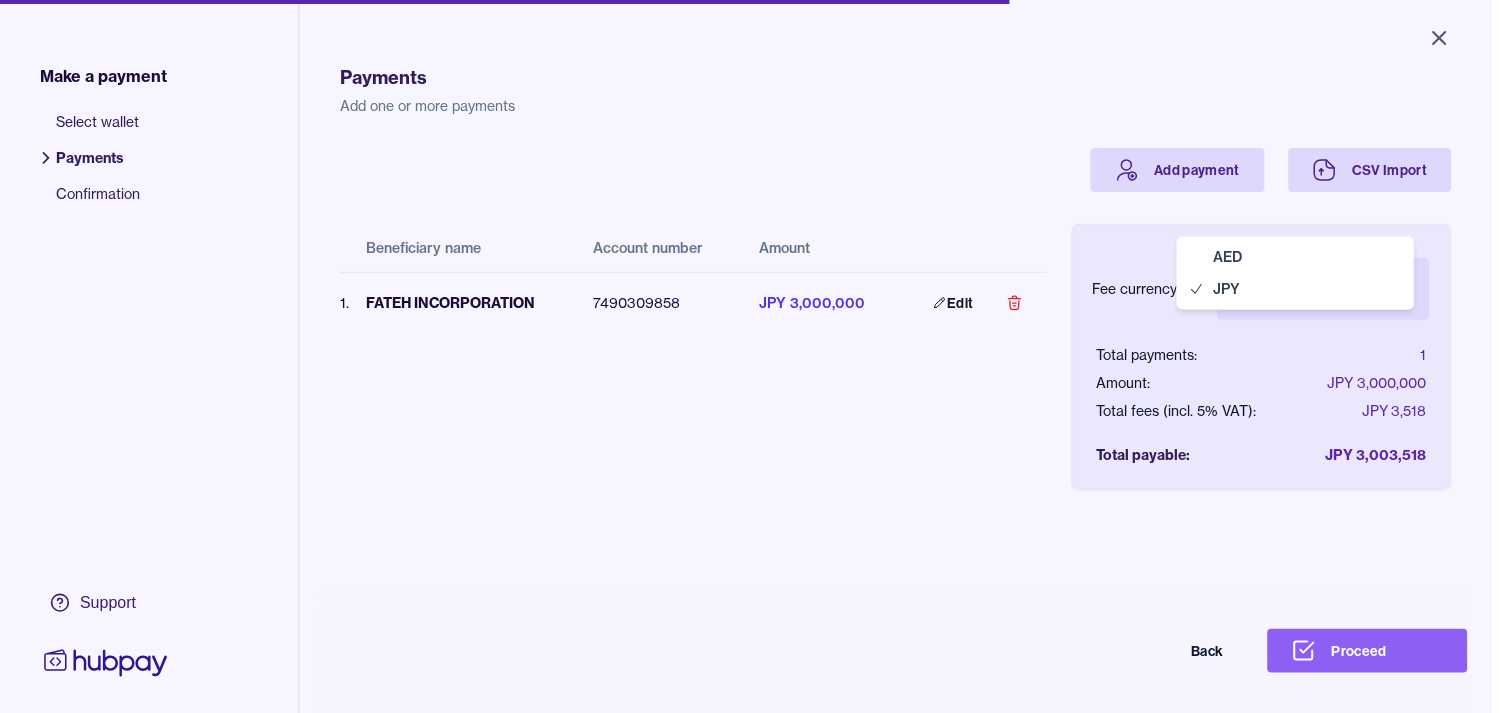 select on "***" 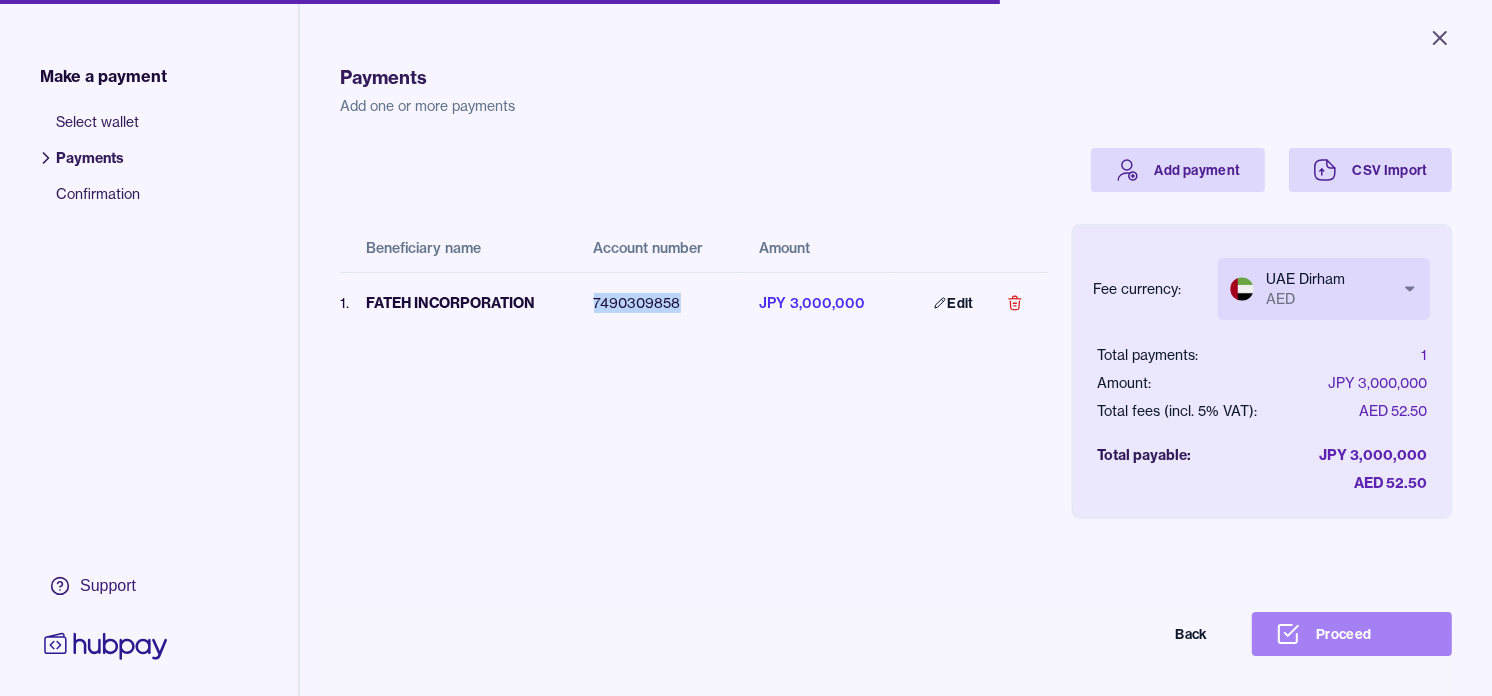 click on "Proceed" at bounding box center (1352, 634) 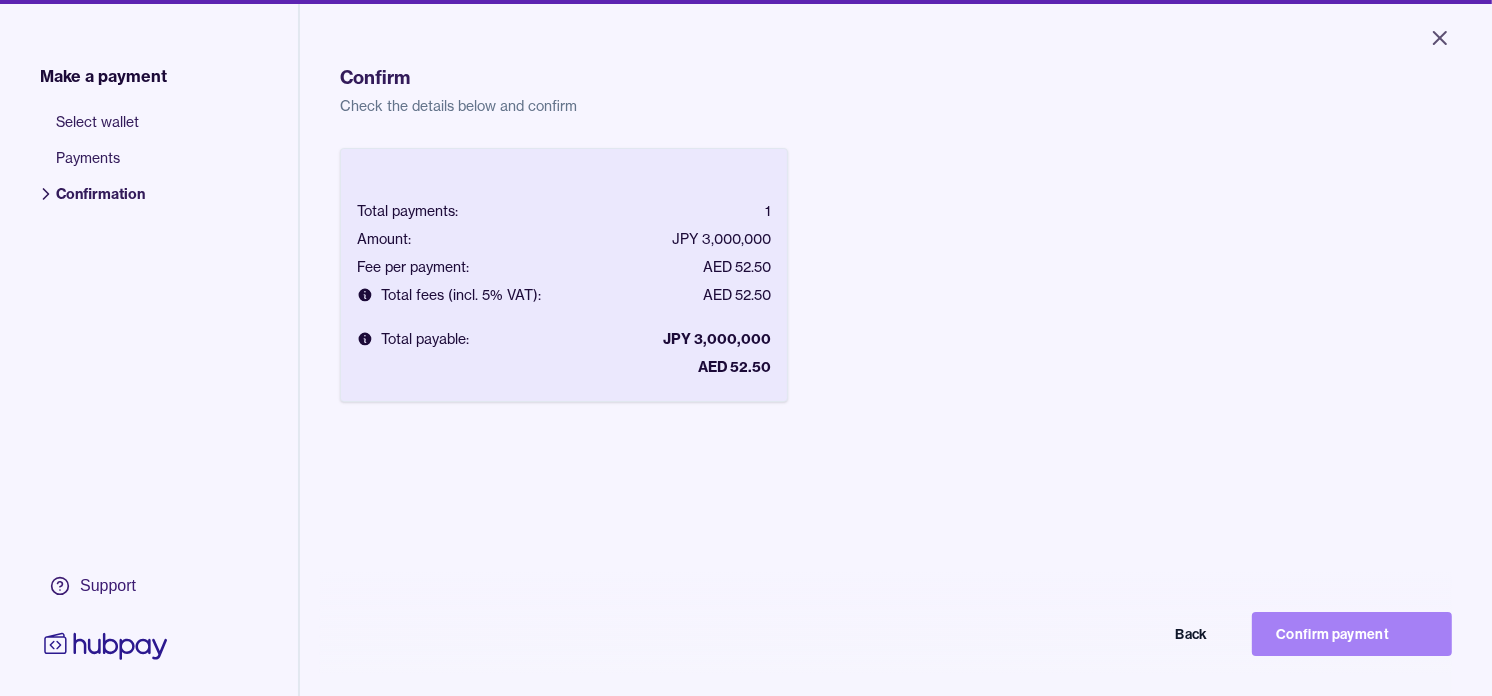 click on "Confirm payment" at bounding box center (1352, 634) 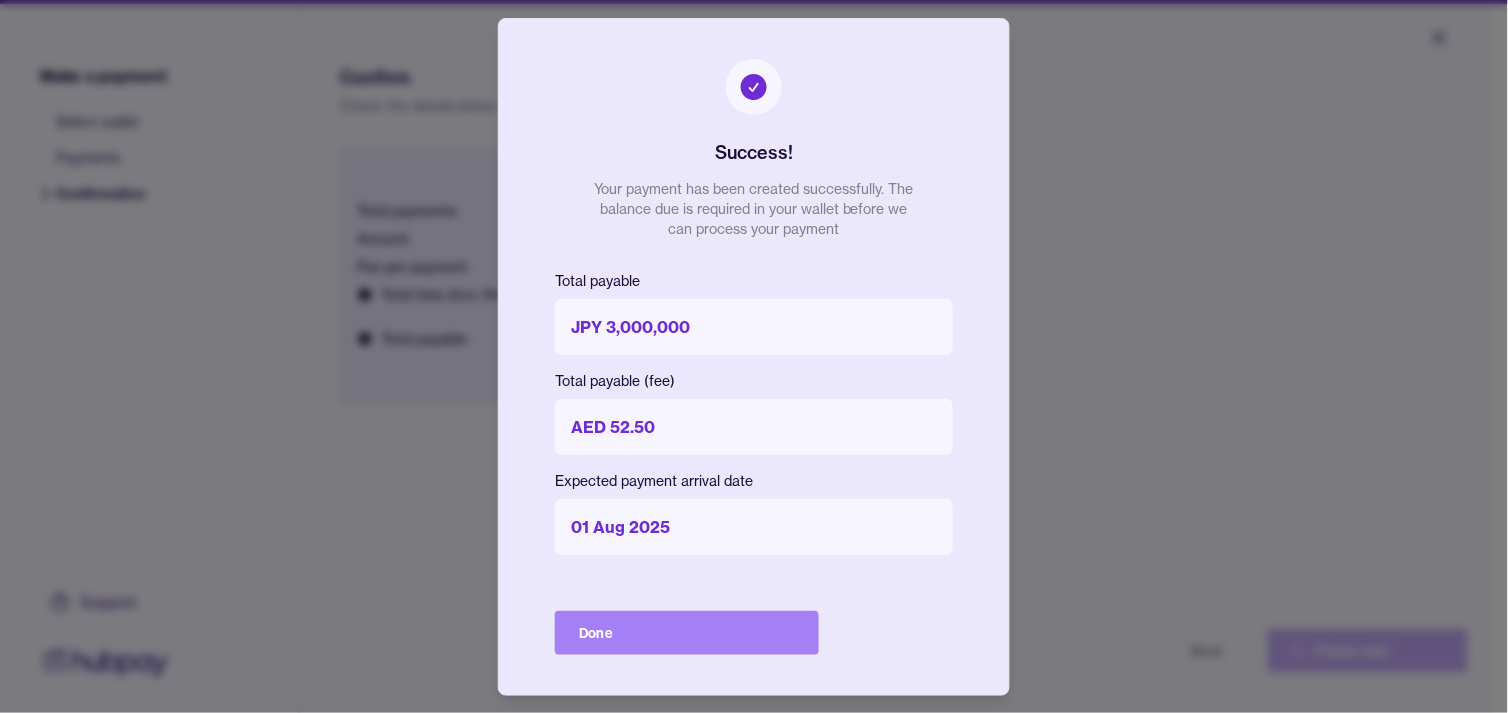 click on "Done" at bounding box center [687, 633] 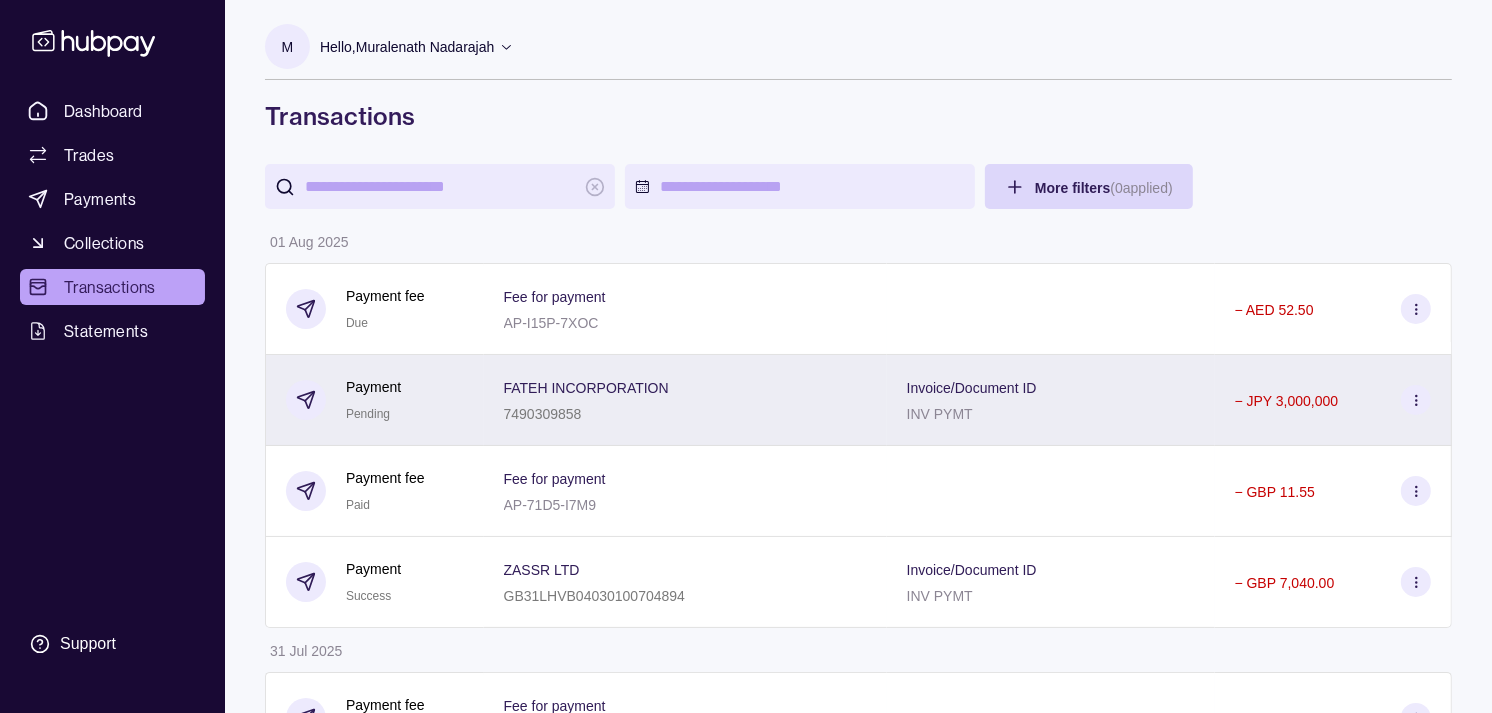 click on "Payment Pending" at bounding box center [375, 400] 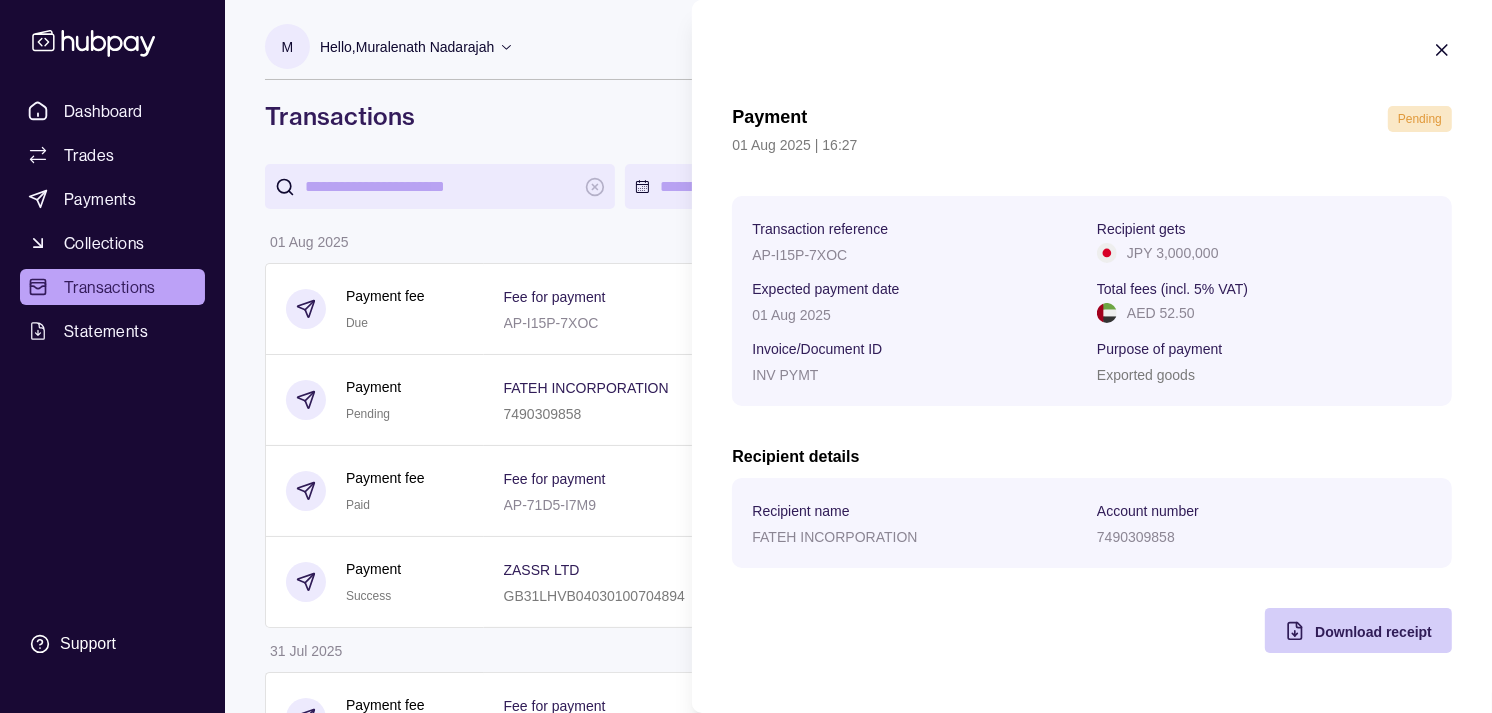 click on "Download receipt" at bounding box center (1373, 632) 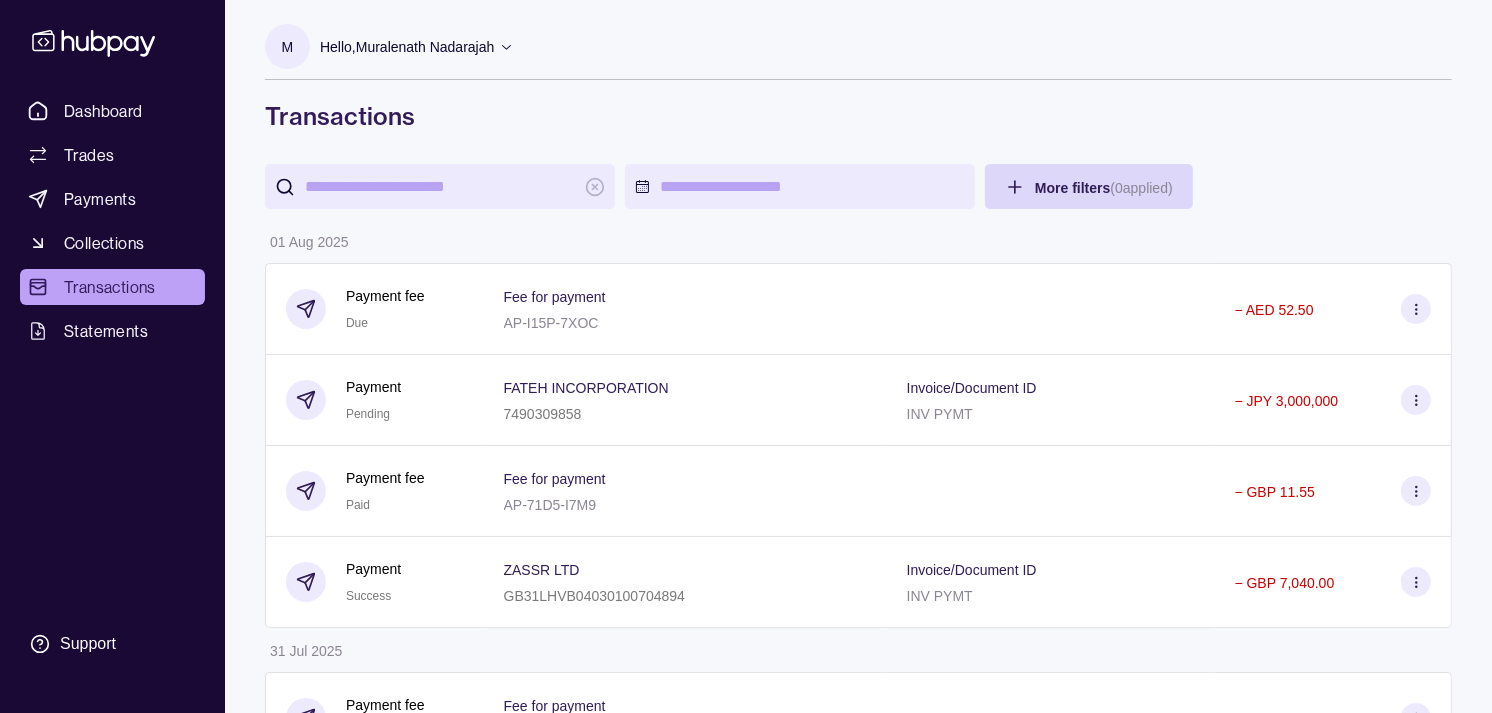 click on "M Hello, [FULL NAME] Strides Trading LLC Account Terms and conditions Privacy policy Sign out Transactions More filters  ( 0  applied) Details Amount 01 Aug 2025 Payment fee Due Fee for payment AP-I15P-7XOC −   AED 52.50 Payment Pending FATEH INCORPORATION 7490309858 Invoice/Document ID INV PYMT −   JPY 3,000,000 Payment fee Paid Fee for payment AP-71D5-I7M9 −   GBP 11.55 Payment Success ZASSR LTD GB31LHVB04030100704894 Invoice/Document ID INV PYMT −   GBP 7,040.00 31 Jul 2025 Payment fee Paid Fee for payment AP-YIN8-W65T −   AED 52.50 Payment Success MDK CORPORATION CO LTD 0043215 Invoice/Document ID INV No 81287 −   JPY 4,990,000 Payment fee Paid Fee for payment AP-AYWX-2DEF −   EUR 12.60 Payment Success PERSONA TEKSTIL SAN VE DIS TIC LTD STI TR070001200135600058100461 Invoice/Document ID INV PYMT −   EUR 1,930.00 Payment fee Paid Fee for payment AP-YP1D-SQSL −   AED 52.50 Payment Success SS HOLDINGS 0268370" at bounding box center (746, 1084) 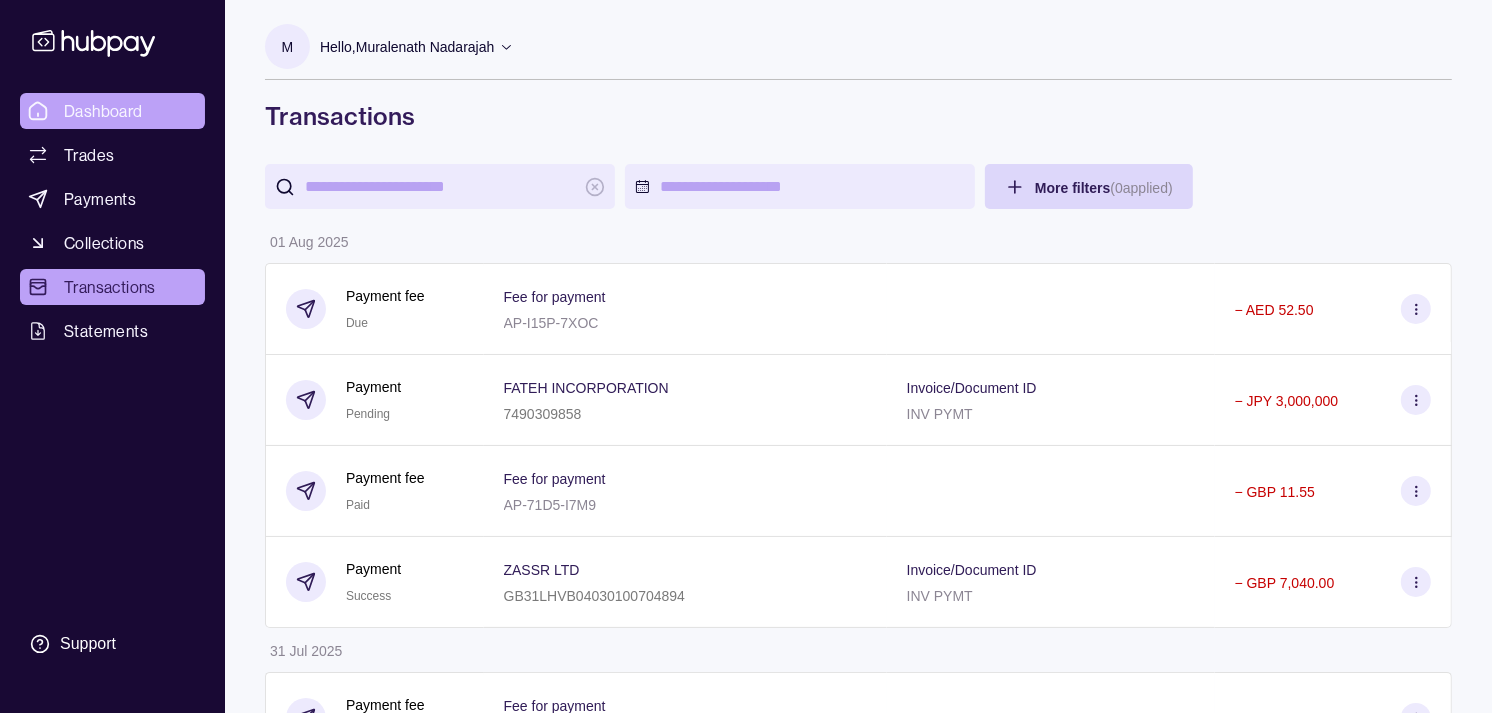 click on "Dashboard" at bounding box center (112, 111) 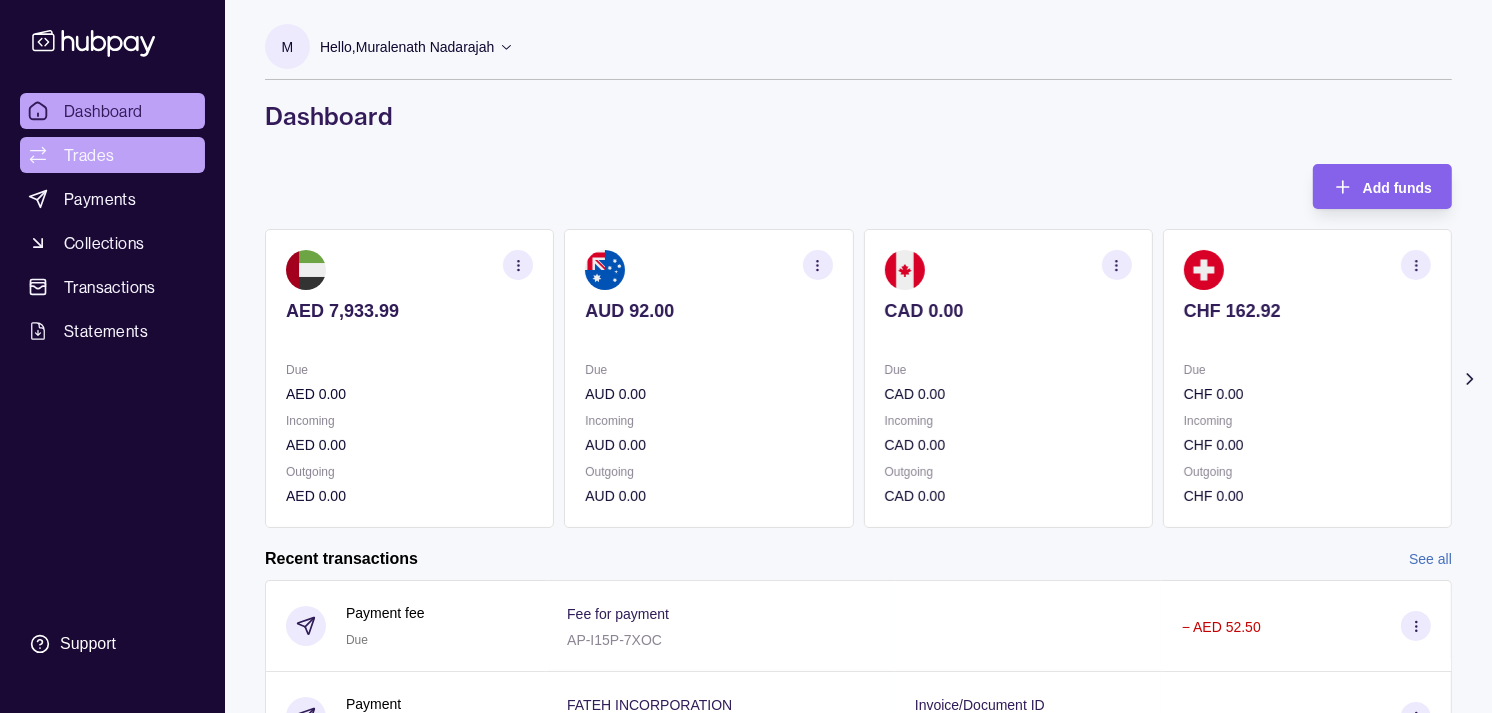 click on "Trades" at bounding box center [112, 155] 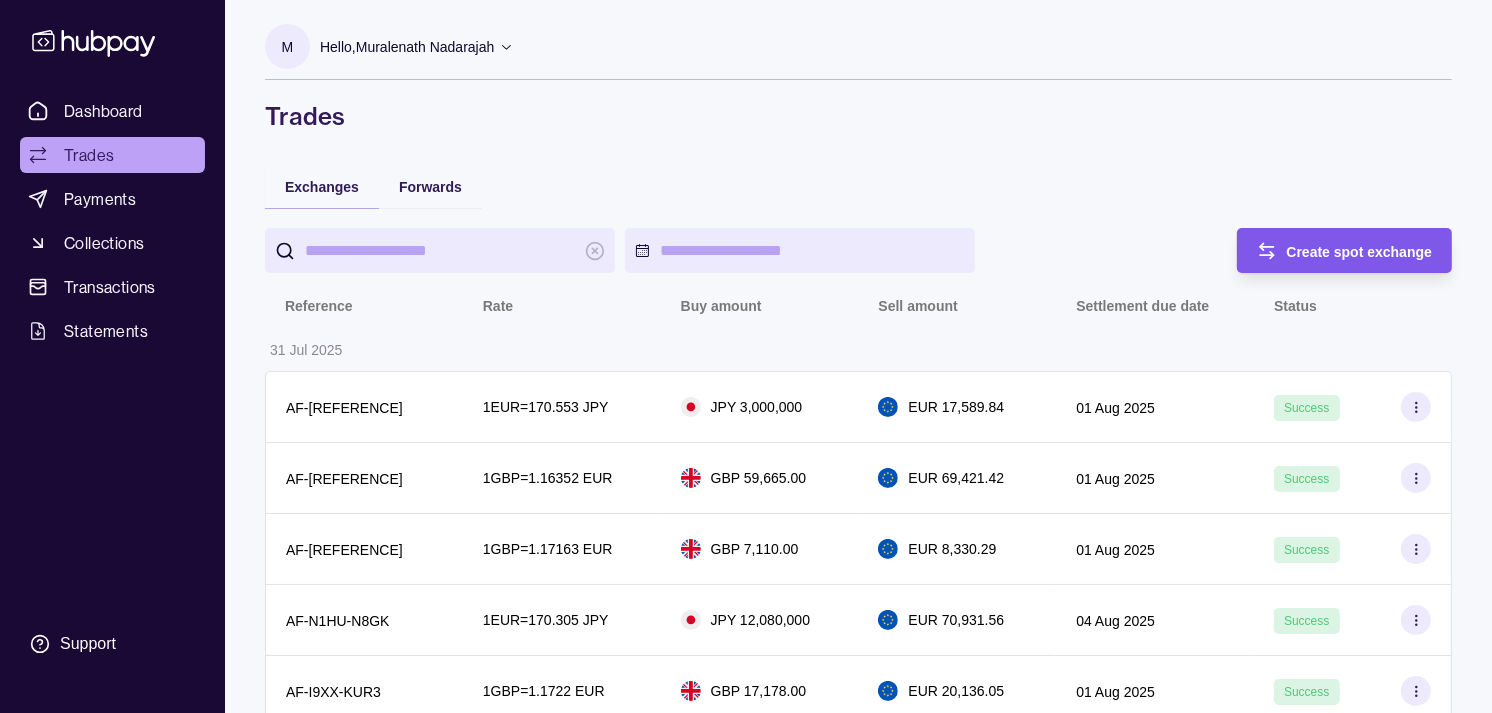 click on "Create spot exchange" at bounding box center (1360, 252) 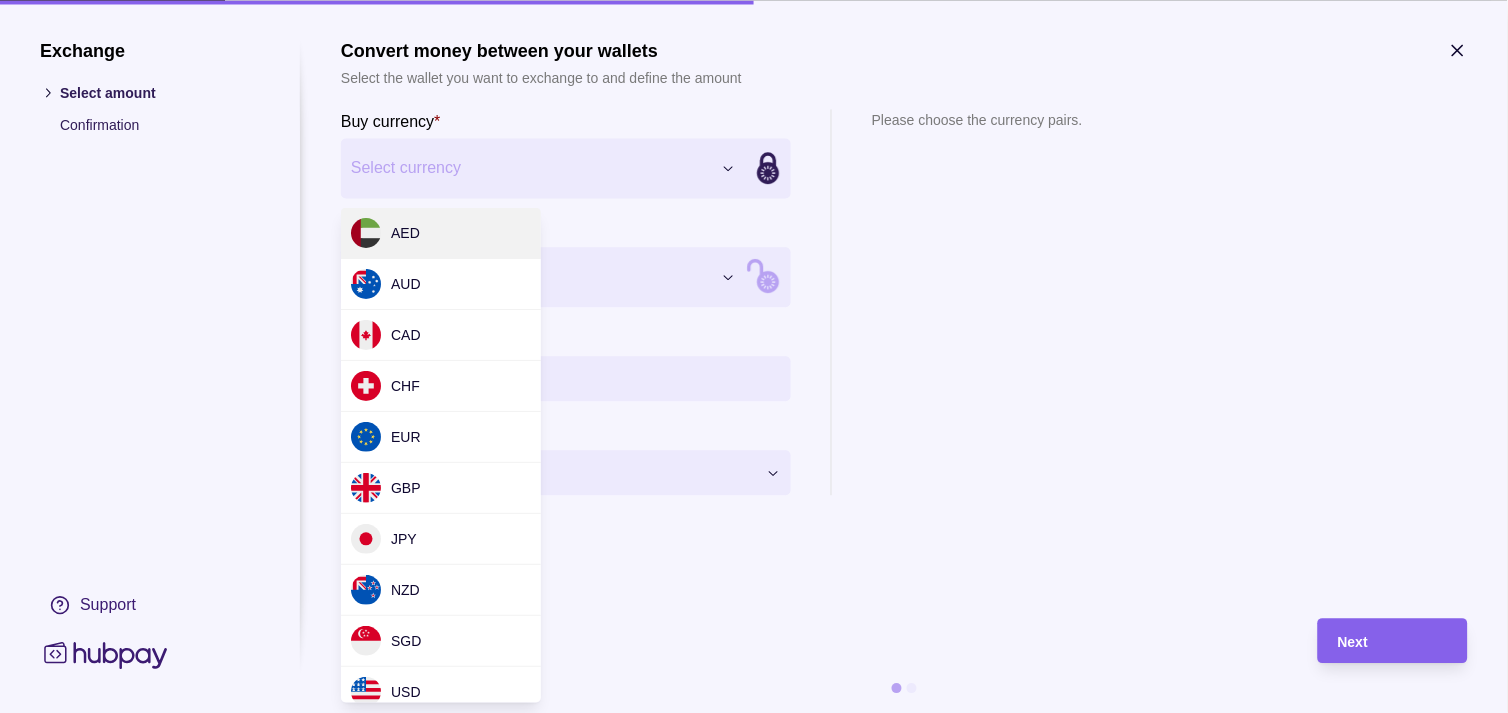 click on "Exchange Select amount Confirmation Support Convert money between your wallets Select the wallet you want to exchange to and define the amount Buy currency  * Select currency *** *** *** *** *** *** *** *** *** *** Sell currency  * Select currency *** *** *** *** *** *** *** *** *** *** Buy amount  * Settlement Loading… Please choose the currency pairs. Next" at bounding box center [746, 2082] 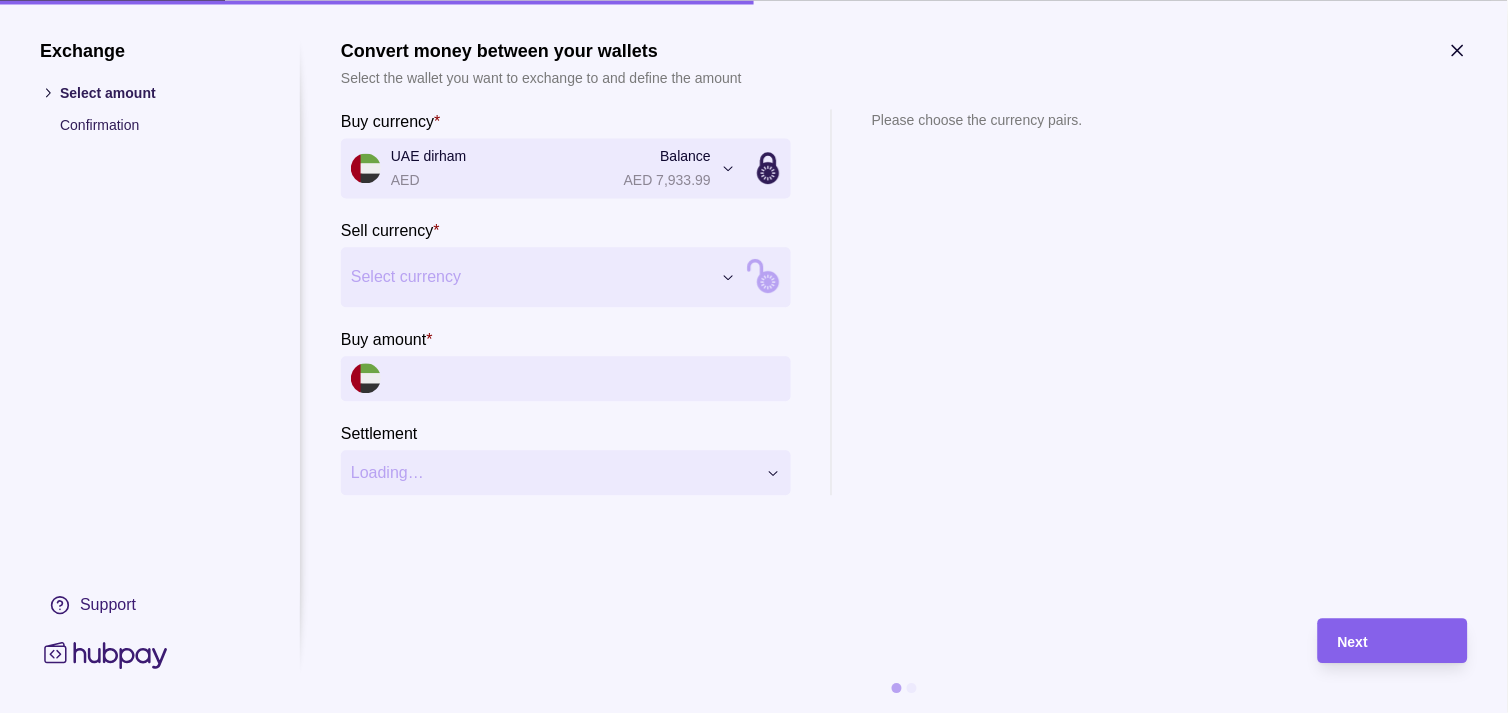 click on "Exchange Select amount Confirmation Support Convert money between your wallets Select the wallet you want to exchange to and define the amount Buy currency  * UAE dirham AED Balance AED 7,933.99 *** *** *** *** *** *** *** *** *** *** Sell currency  * Select currency *** *** *** *** *** *** *** *** *** *** Buy amount  * Settlement Loading… Please choose the currency pairs. Next" at bounding box center [746, 2082] 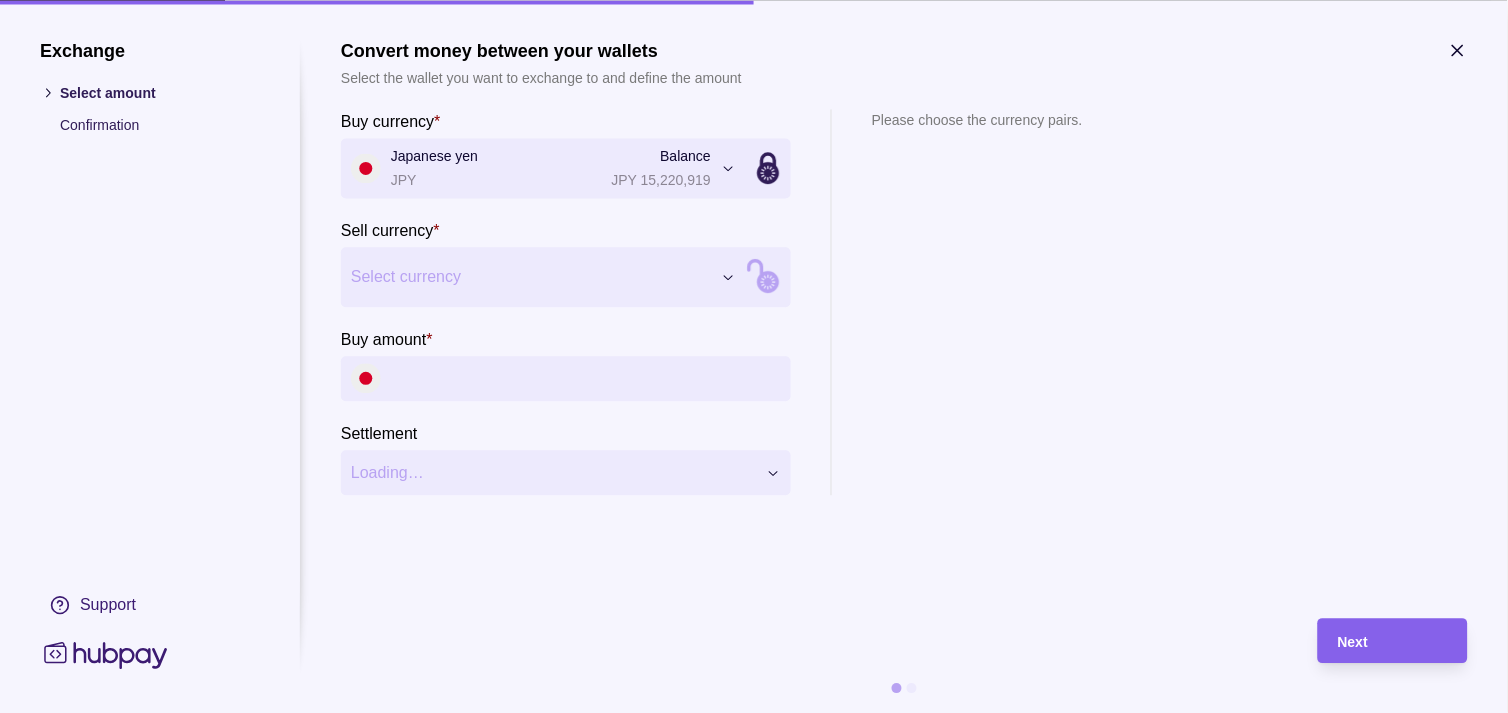 click on "Exchange Select amount Confirmation Support Convert money between your wallets Select the wallet you want to exchange to and define the amount Buy currency * Japanese yen JPY Balance JPY 15,220,919 *** *** *** *** *** *** *** *** *** *** Sell currency * Select currency *** *** *** *** *** *** *** *** *** *** Buy amount * Settlement Loading… Please choose the currency pairs. Next" at bounding box center (746, 2082) 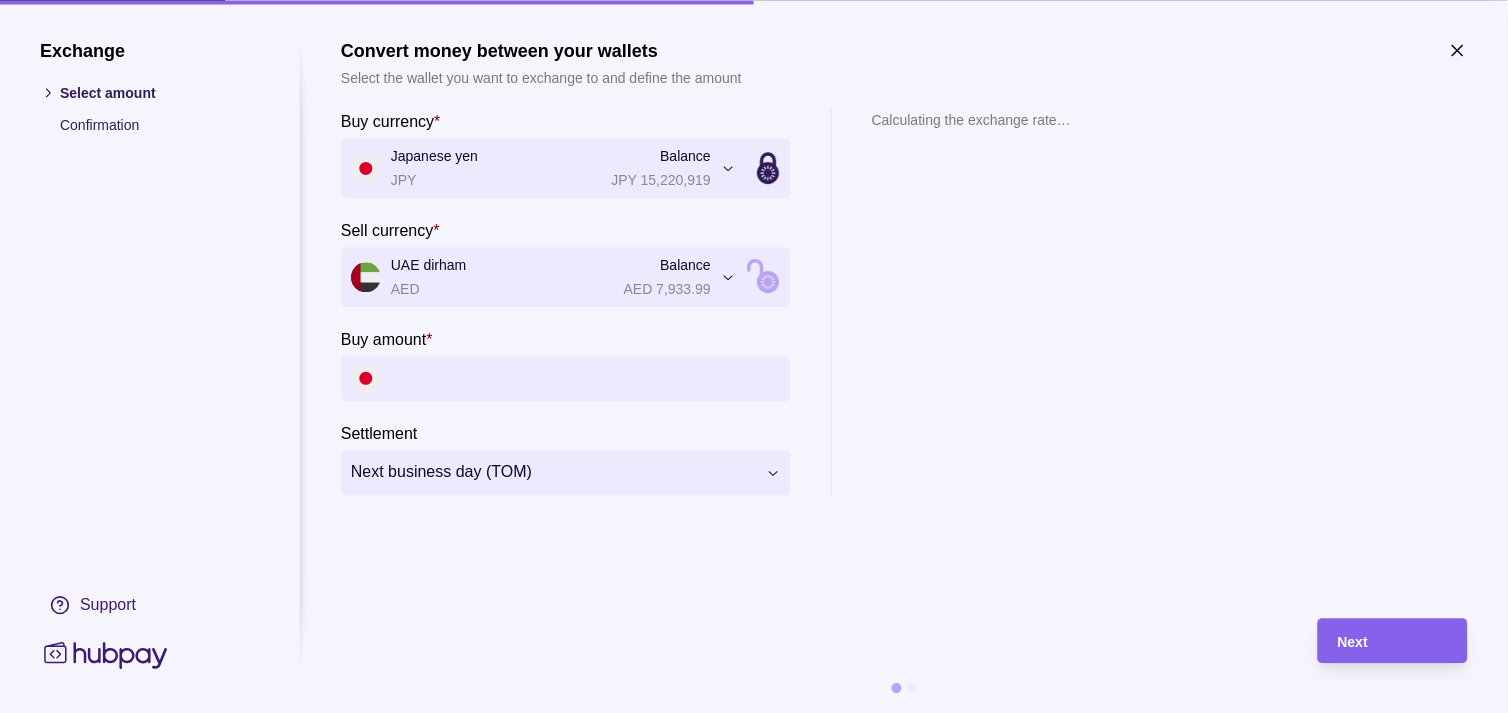 click on "Buy amount  *" at bounding box center [586, 378] 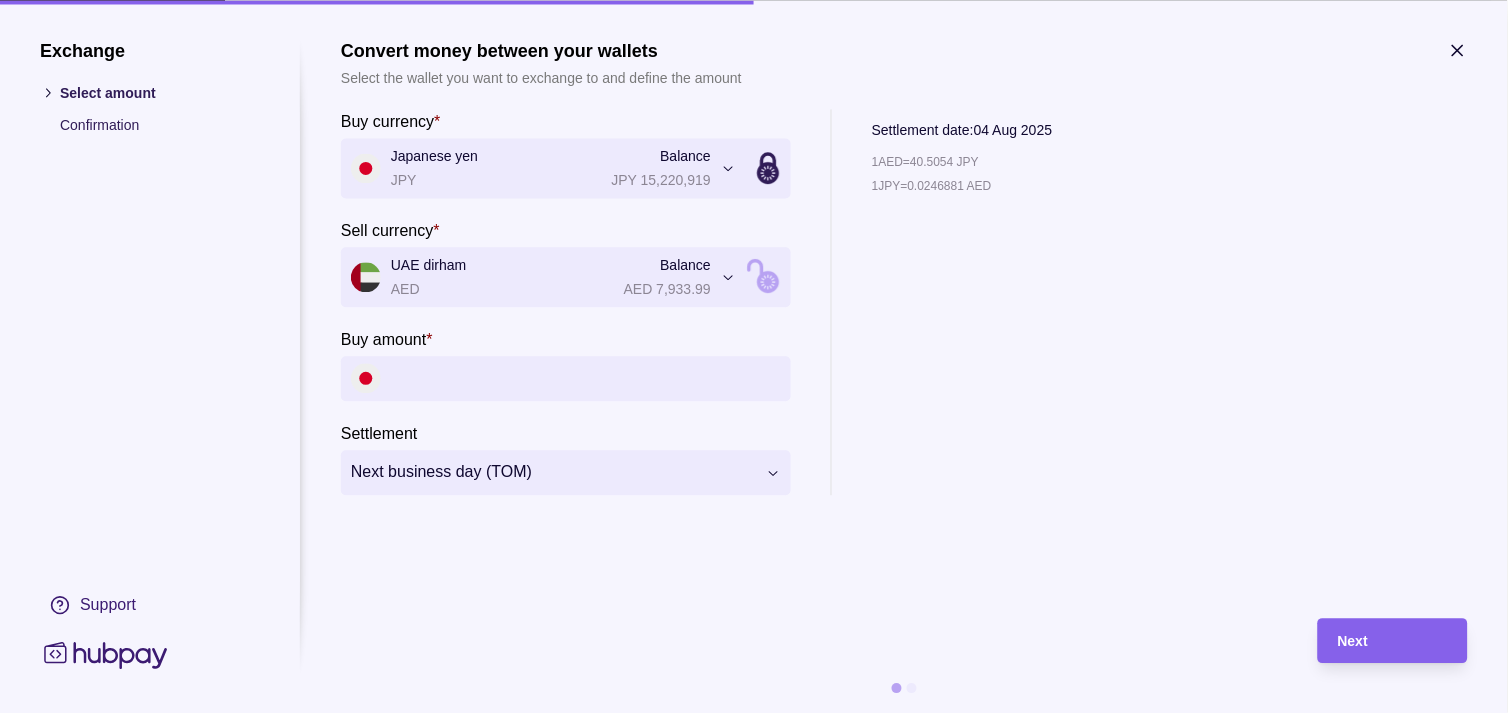 click 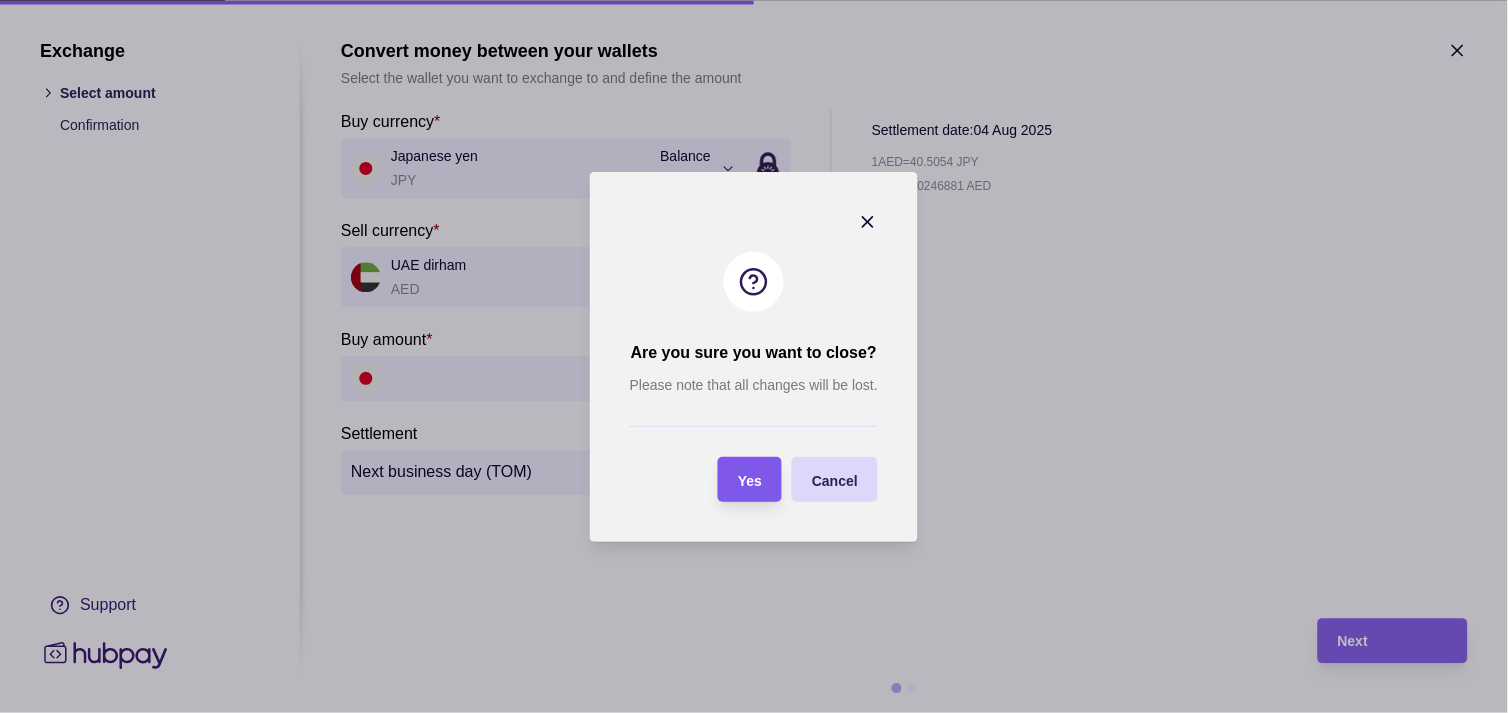 click on "Yes" at bounding box center (750, 480) 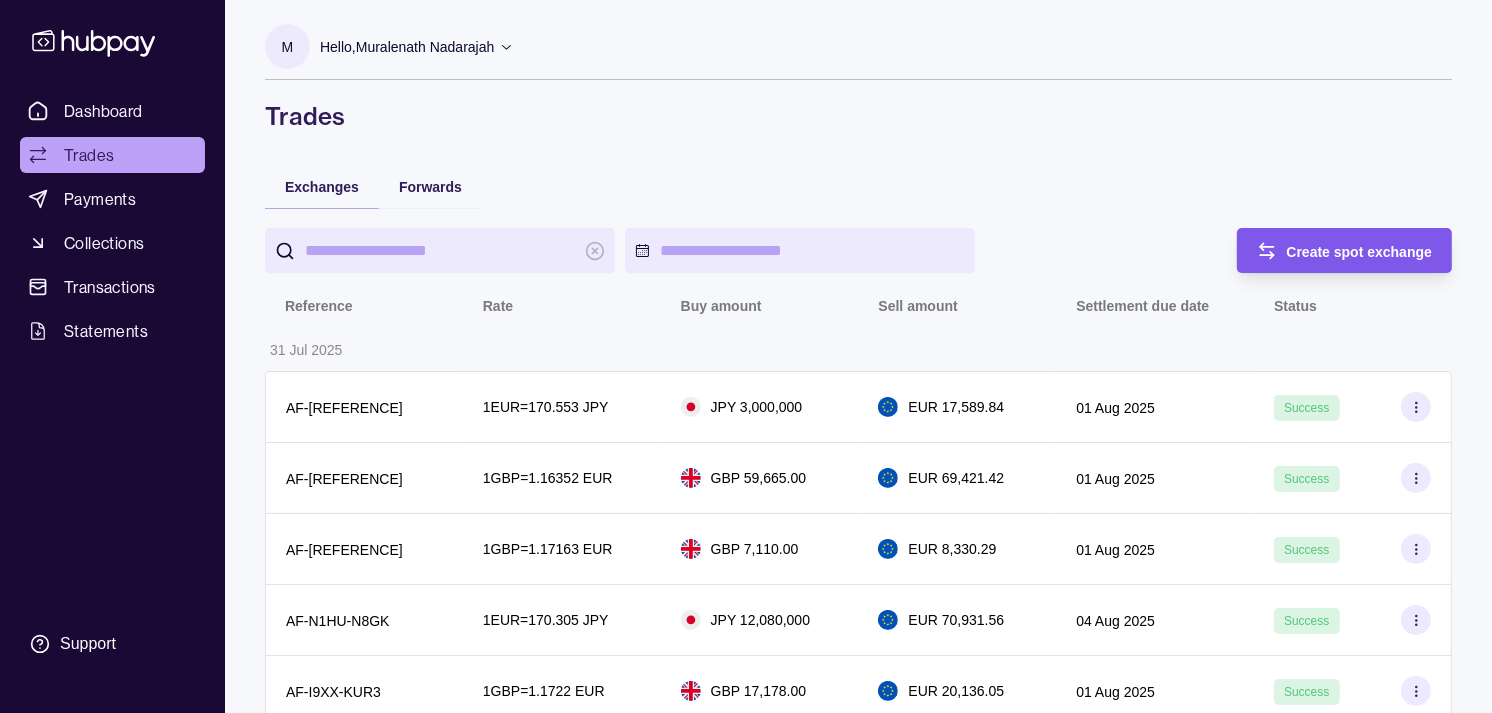 click on "Create spot exchange" at bounding box center [1330, 250] 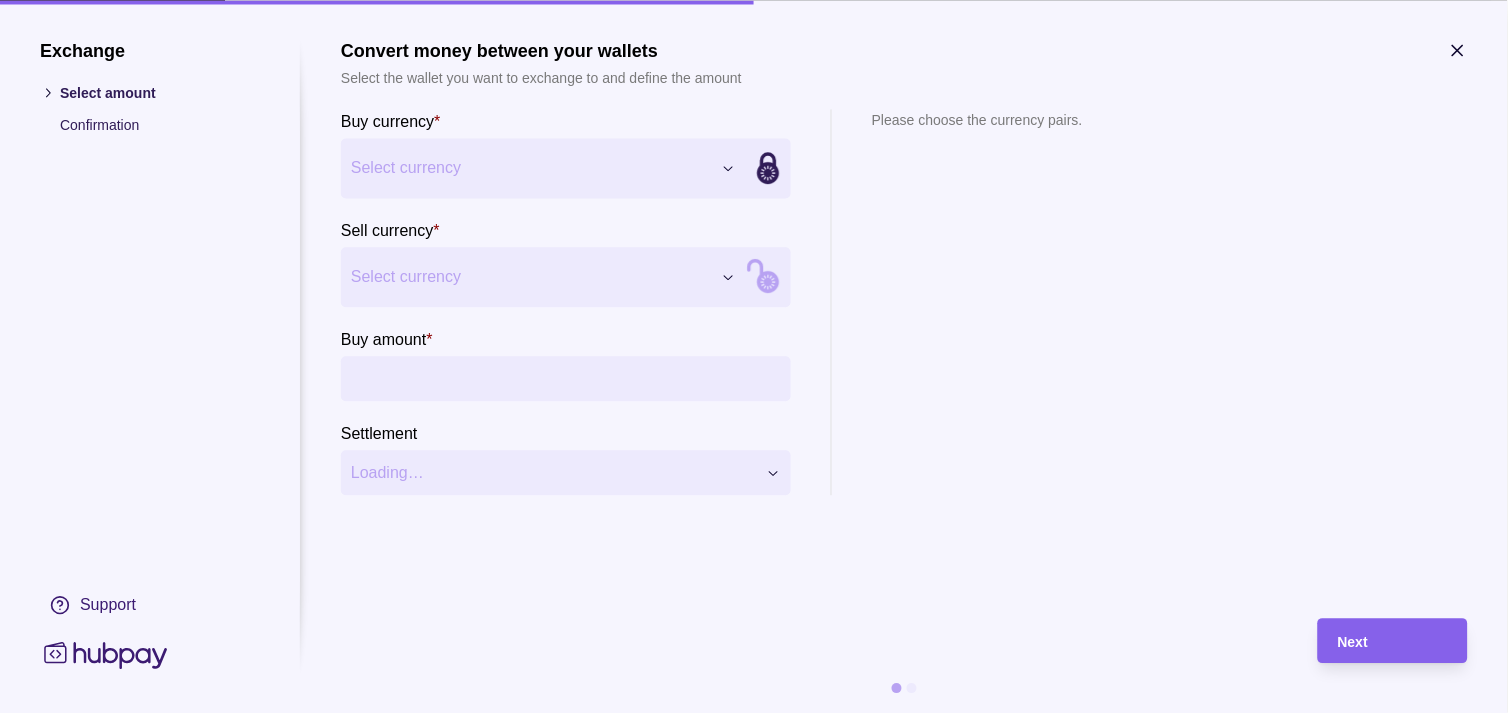 click on "Exchange Select amount Confirmation Support Convert money between your wallets Select the wallet you want to exchange to and define the amount Buy currency  * Select currency *** *** *** *** *** *** *** *** *** *** Sell currency  * Select currency *** *** *** *** *** *** *** *** *** *** Buy amount  * Settlement Loading… Please choose the currency pairs. Next" at bounding box center [746, 2082] 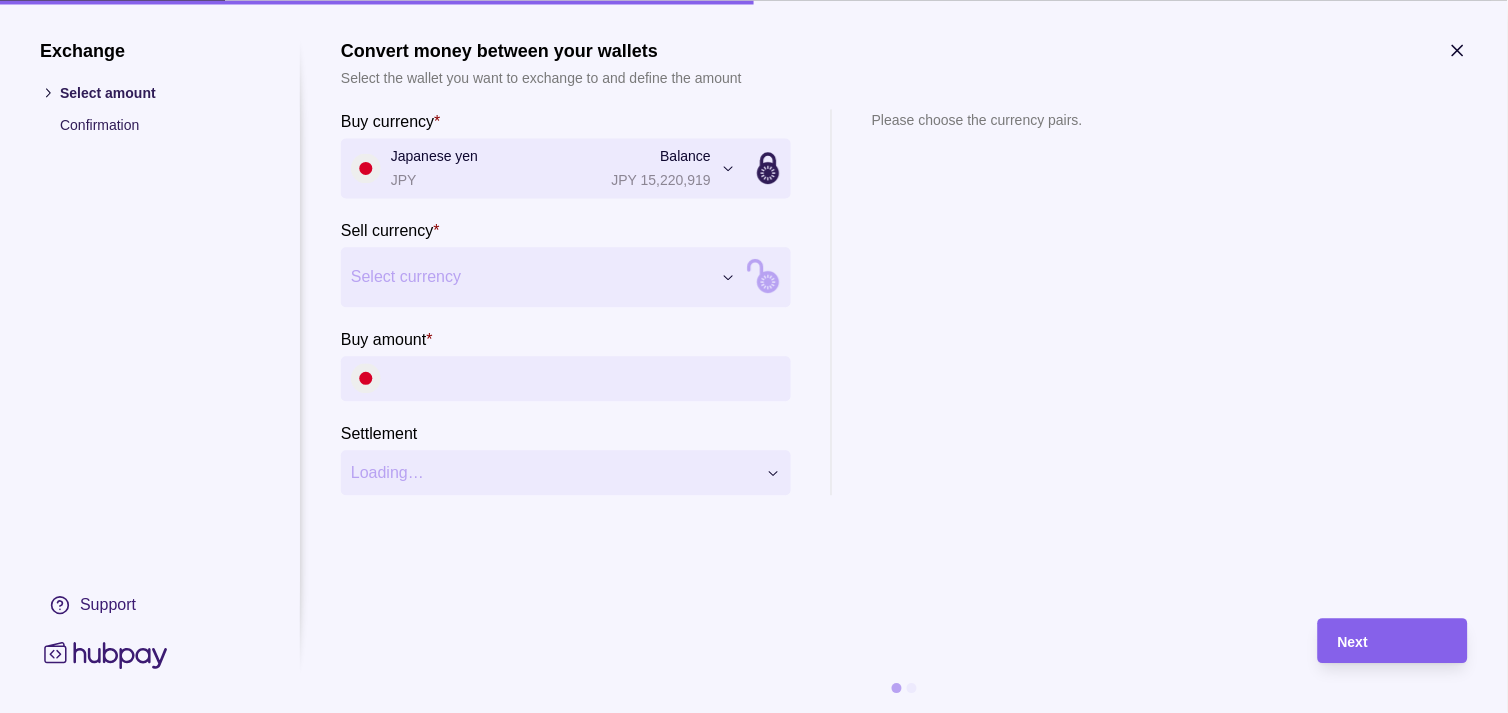 click on "Exchange Select amount Confirmation Support Convert money between your wallets Select the wallet you want to exchange to and define the amount Buy currency * Japanese yen JPY Balance JPY 15,220,919 *** *** *** *** *** *** *** *** *** *** Sell currency * Select currency *** *** *** *** *** *** *** *** *** *** Buy amount * Settlement Loading… Please choose the currency pairs. Next" at bounding box center [746, 2082] 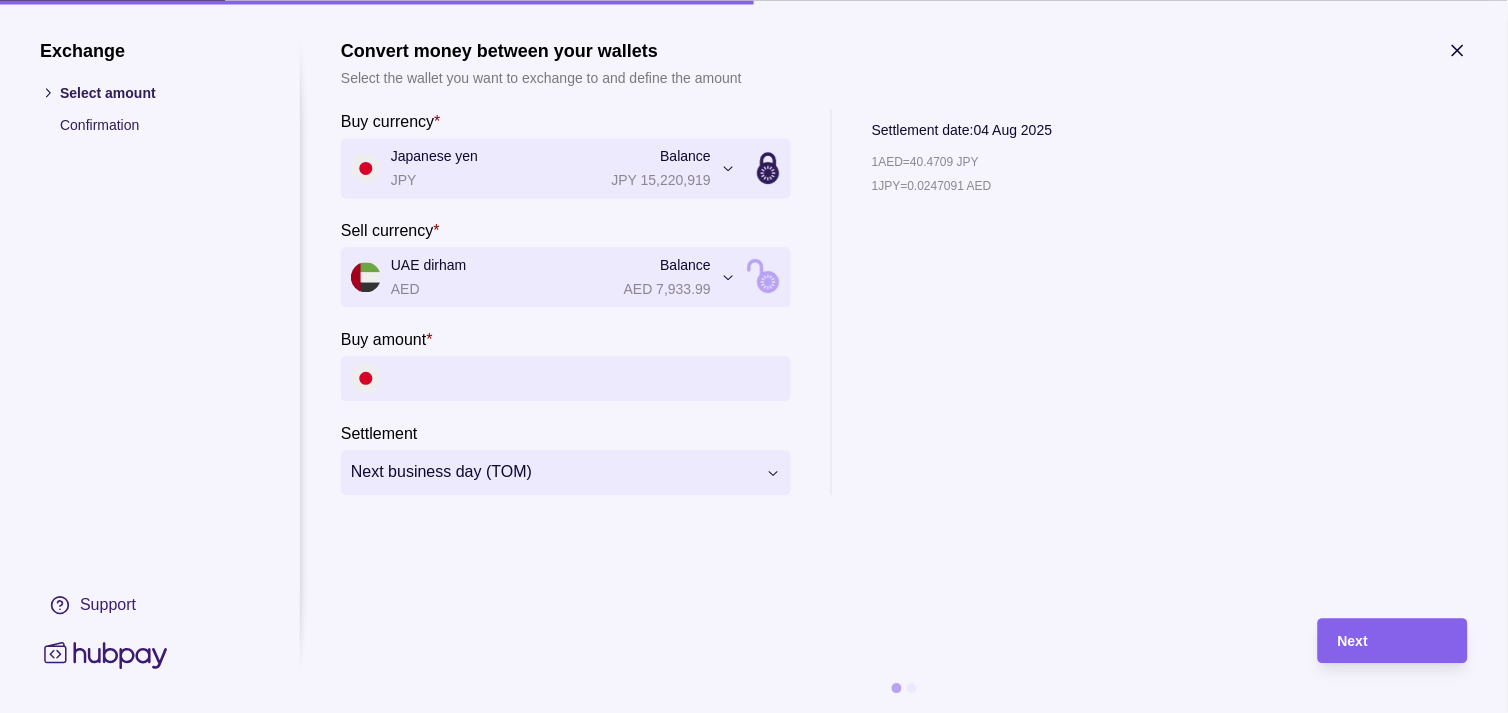 click on "Japanese yen JPY Balance JPY 15,220,919" at bounding box center (531, 168) 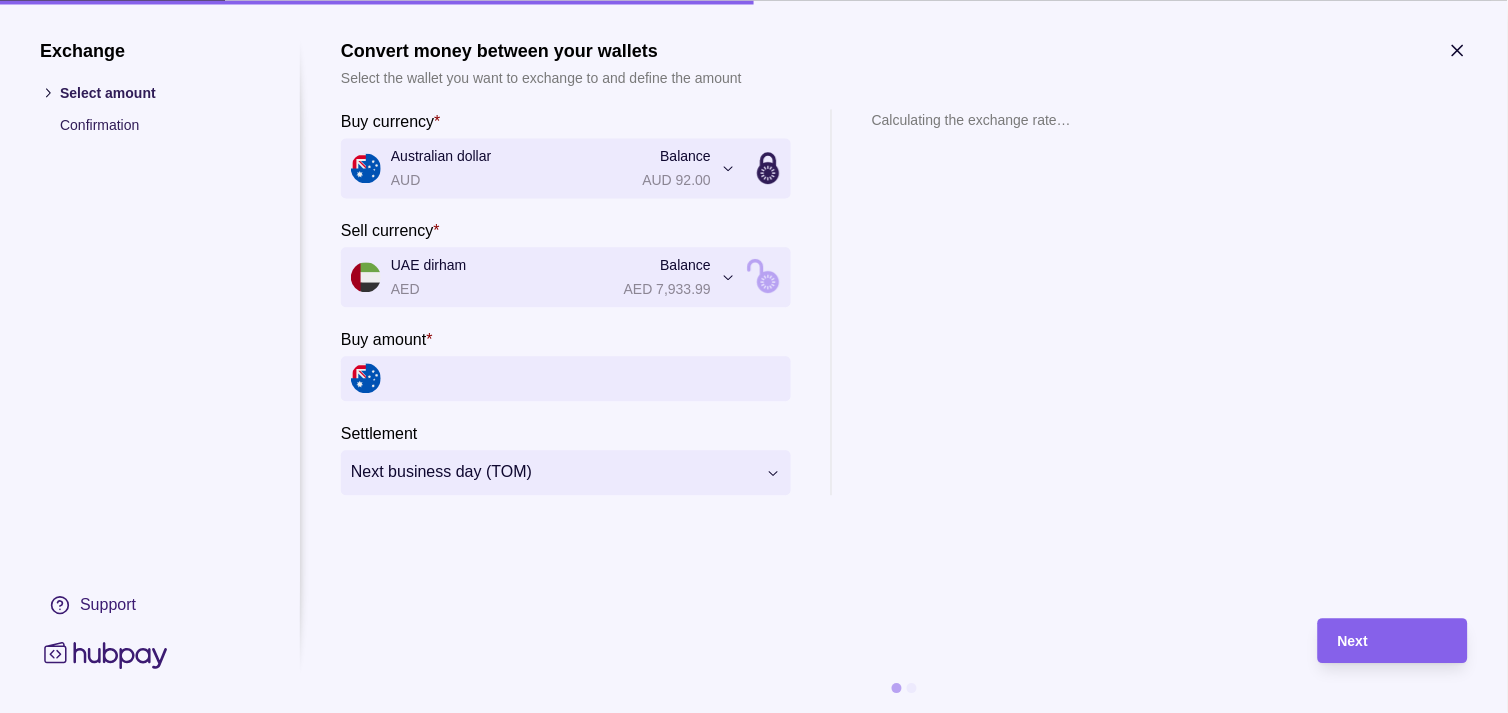 click on "**********" at bounding box center (746, 2082) 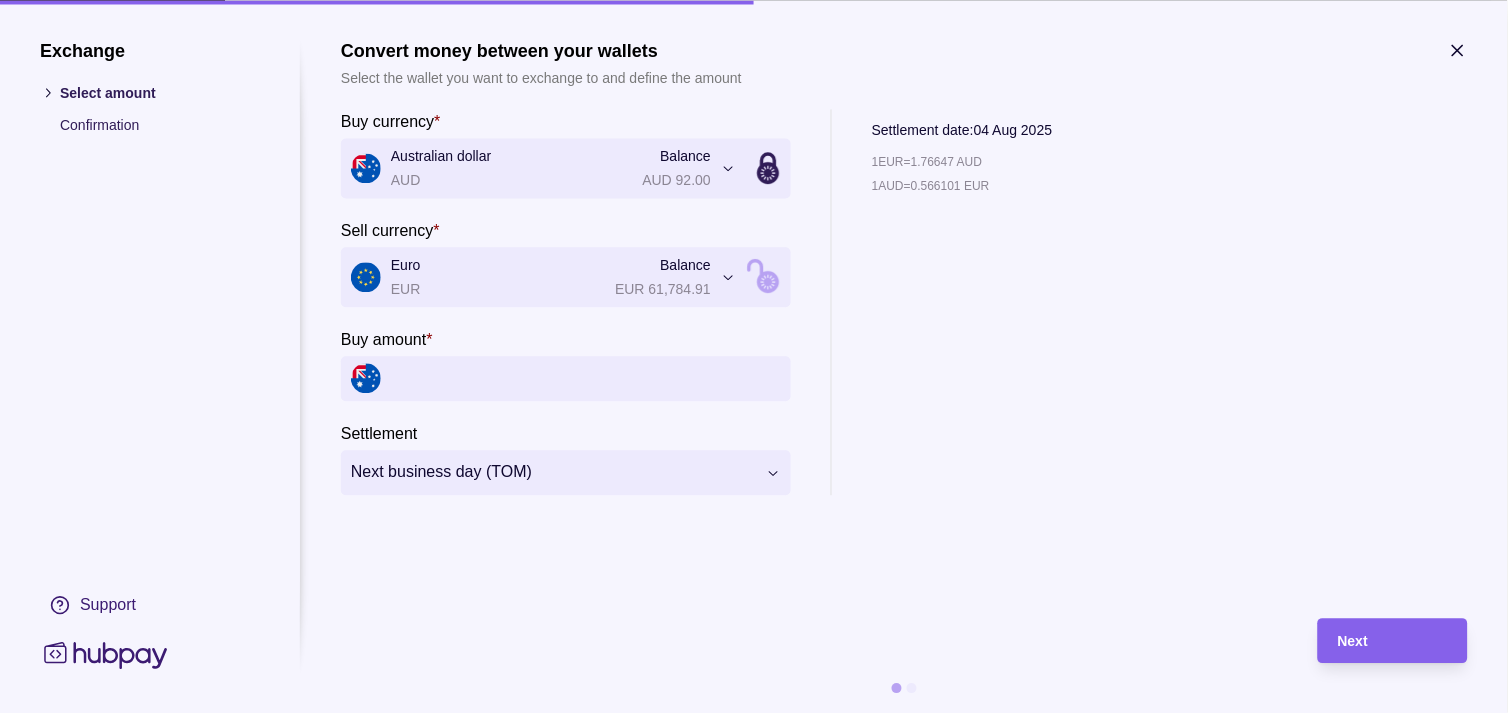 click 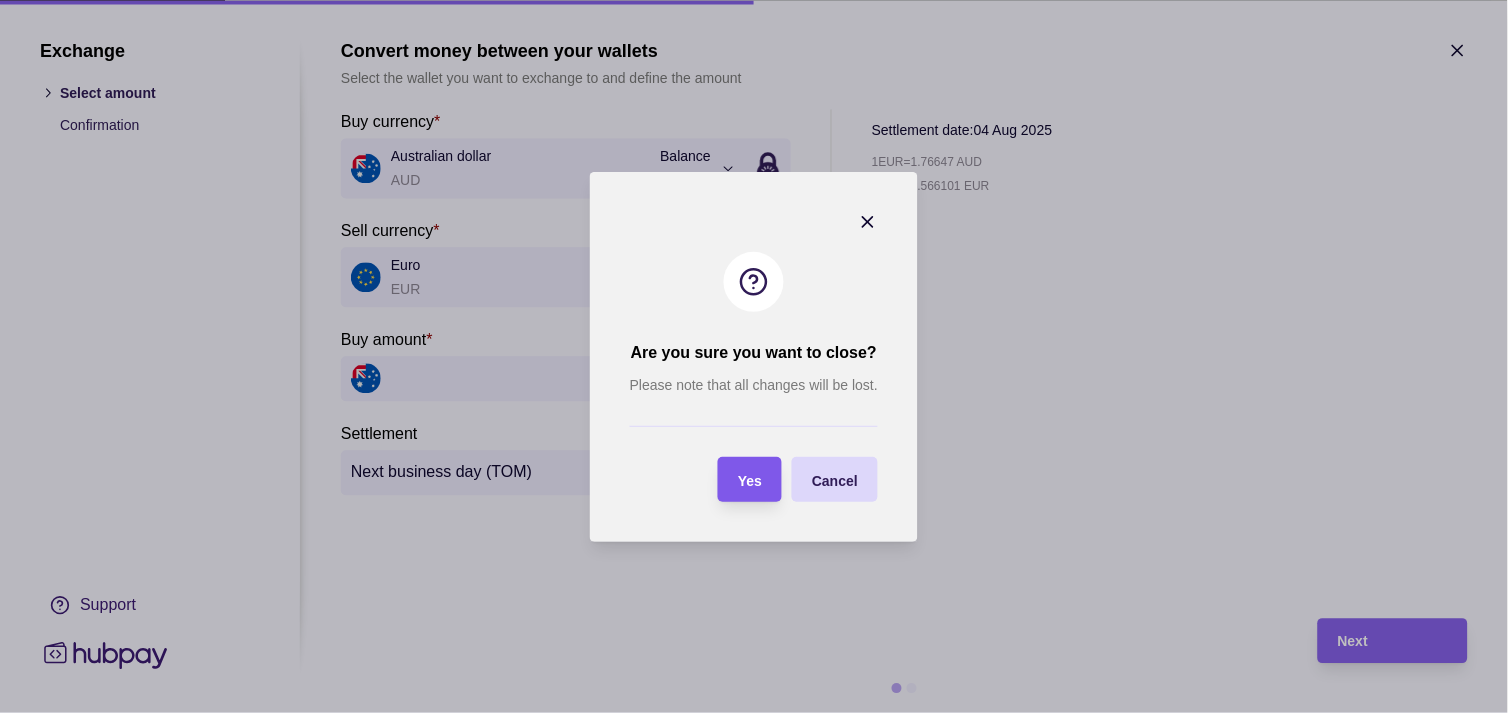 click on "Yes" at bounding box center [735, 479] 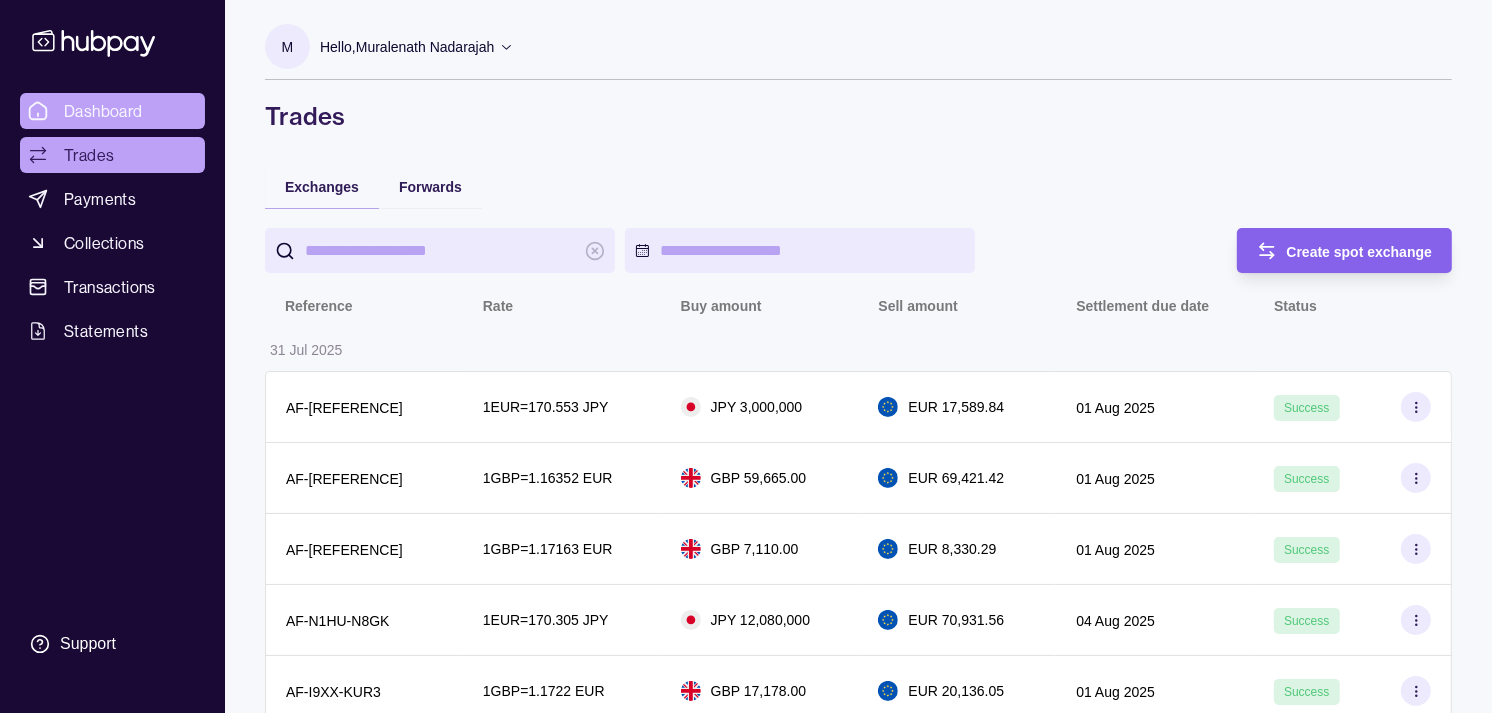 click on "Dashboard" at bounding box center [112, 111] 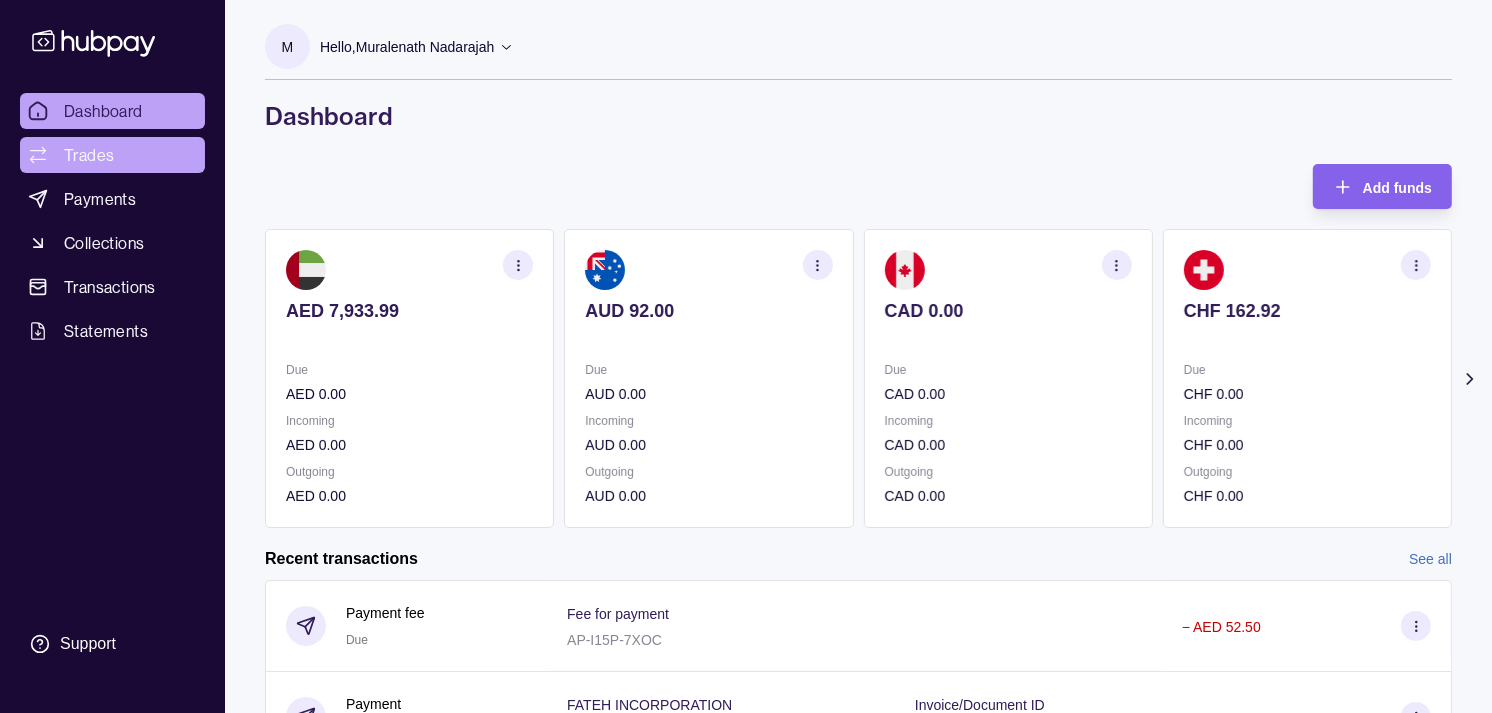 click on "Trades" at bounding box center (112, 155) 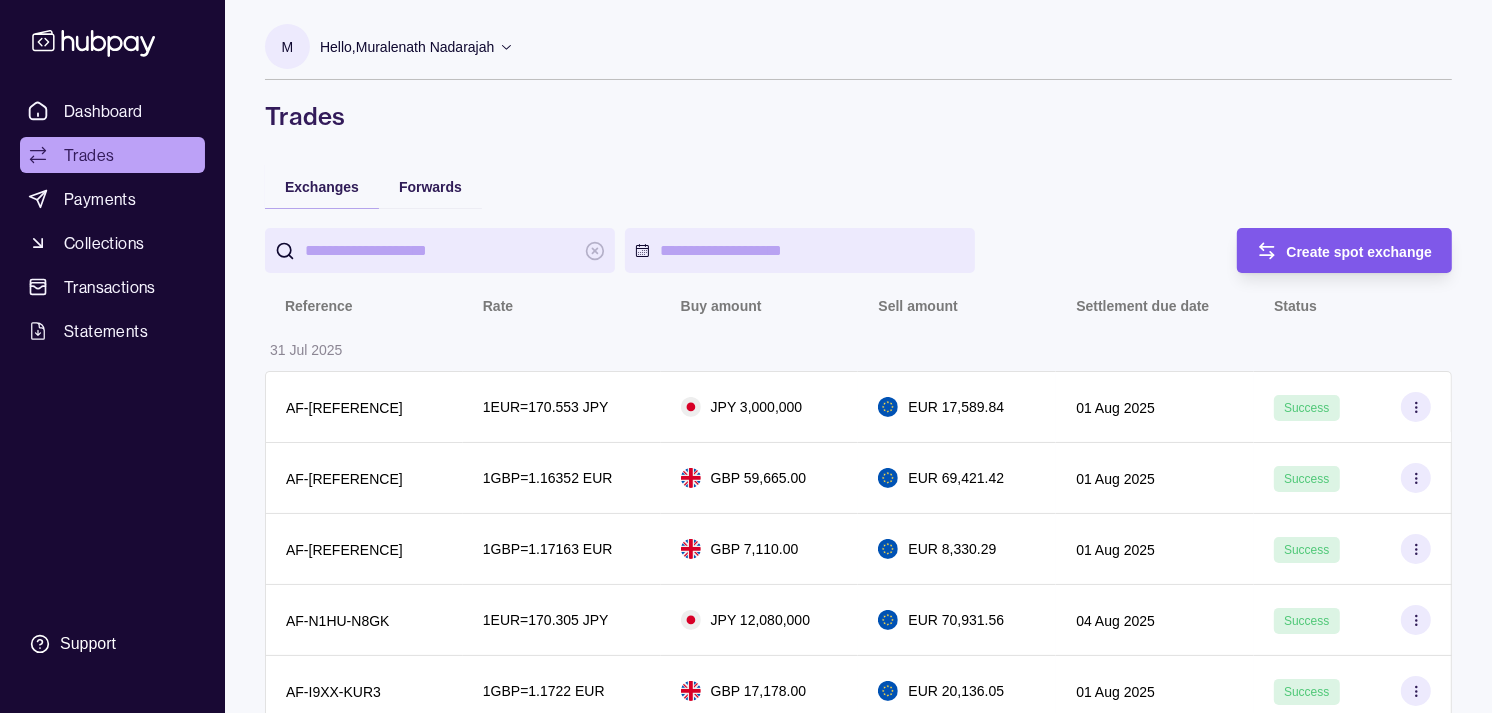 click on "Create spot exchange" at bounding box center (1360, 251) 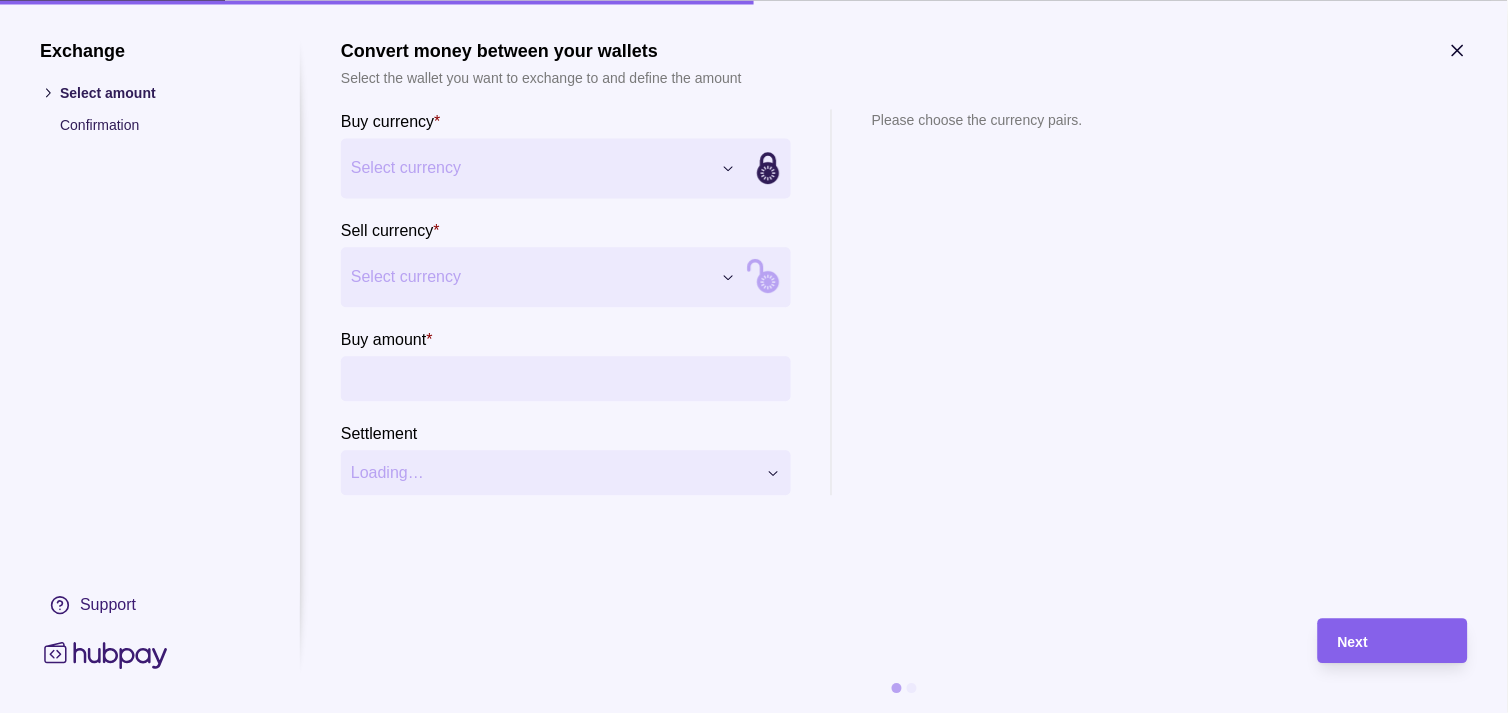 click on "Exchange Select amount Confirmation Support Convert money between your wallets Select the wallet you want to exchange to and define the amount Buy currency  * Select currency *** *** *** *** *** *** *** *** *** *** Sell currency  * Select currency *** *** *** *** *** *** *** *** *** *** Buy amount  * Settlement Loading… Please choose the currency pairs. Next" at bounding box center (746, 2082) 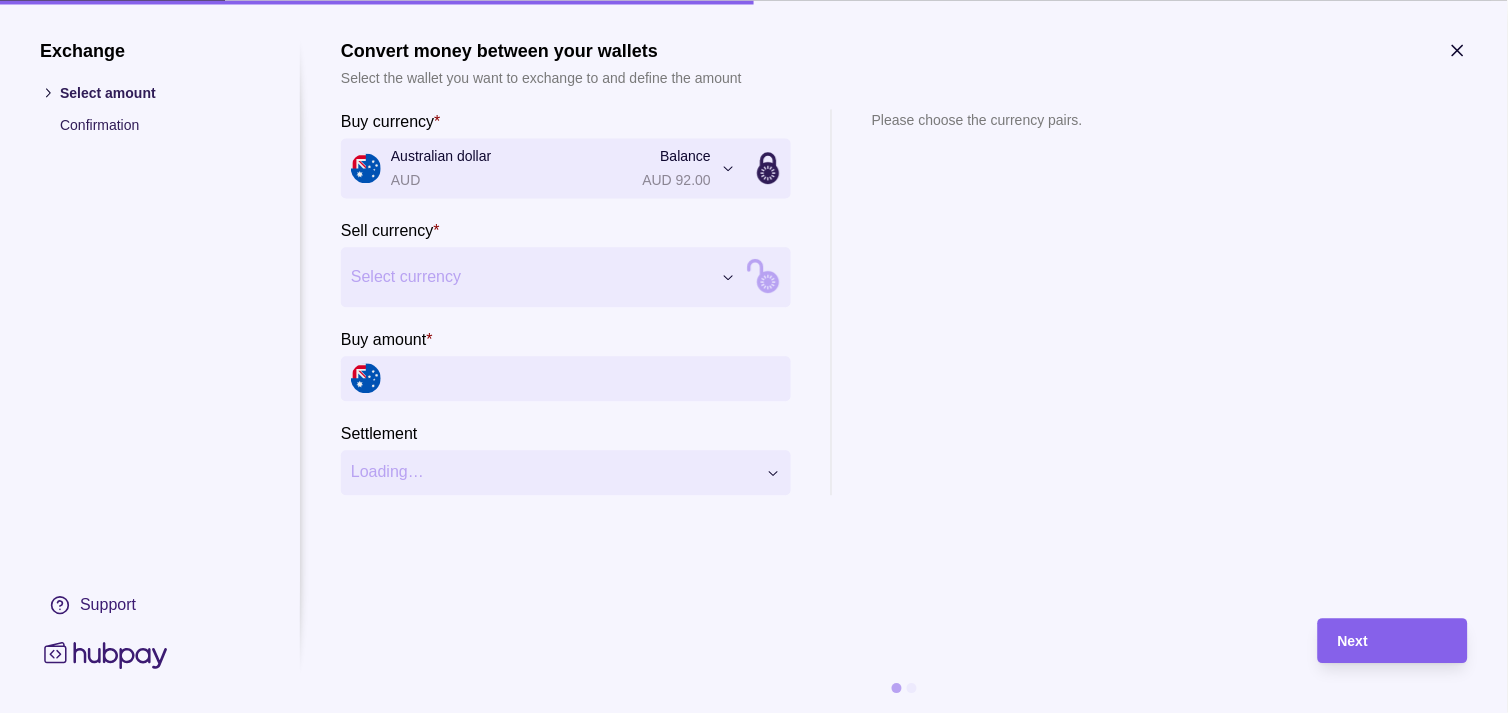 click on "Exchange Select amount Confirmation Support Convert money between your wallets Select the wallet you want to exchange to and define the amount Buy currency  * Australian dollar AUD Balance AUD 92.00 *** *** *** *** *** *** *** *** *** *** Sell currency  * Select currency *** *** *** *** *** *** *** *** *** *** Buy amount  * Settlement Loading… Please choose the currency pairs. Next" at bounding box center (746, 2082) 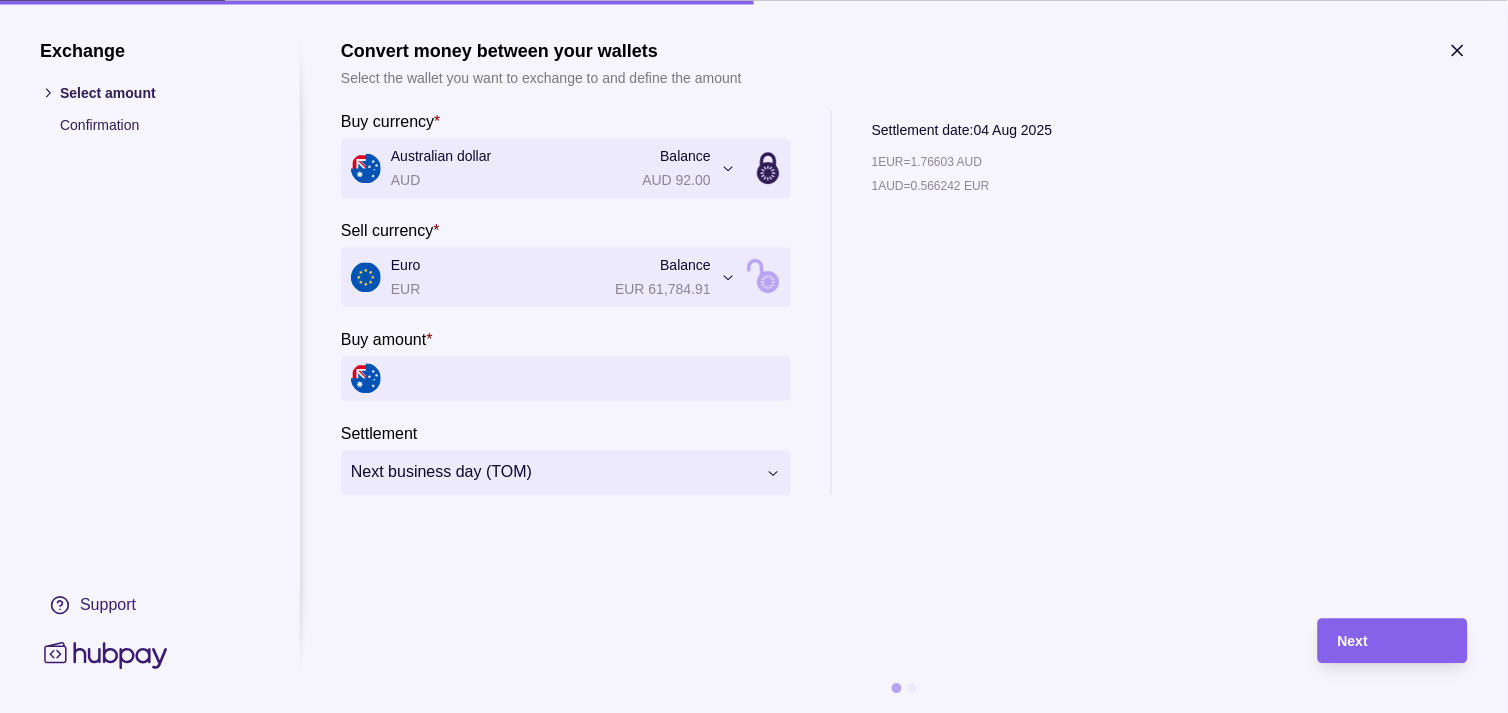 click on "Buy amount  *" at bounding box center (586, 378) 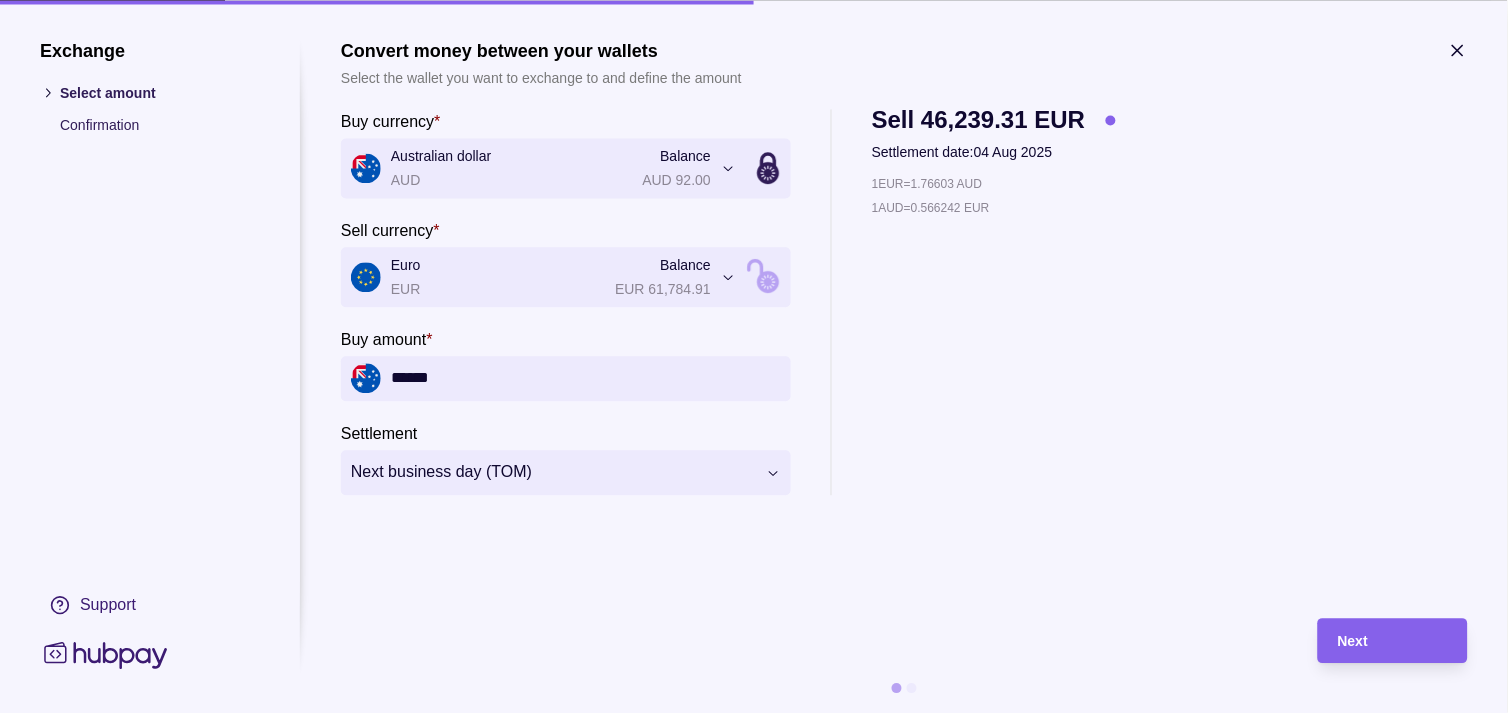 type on "******" 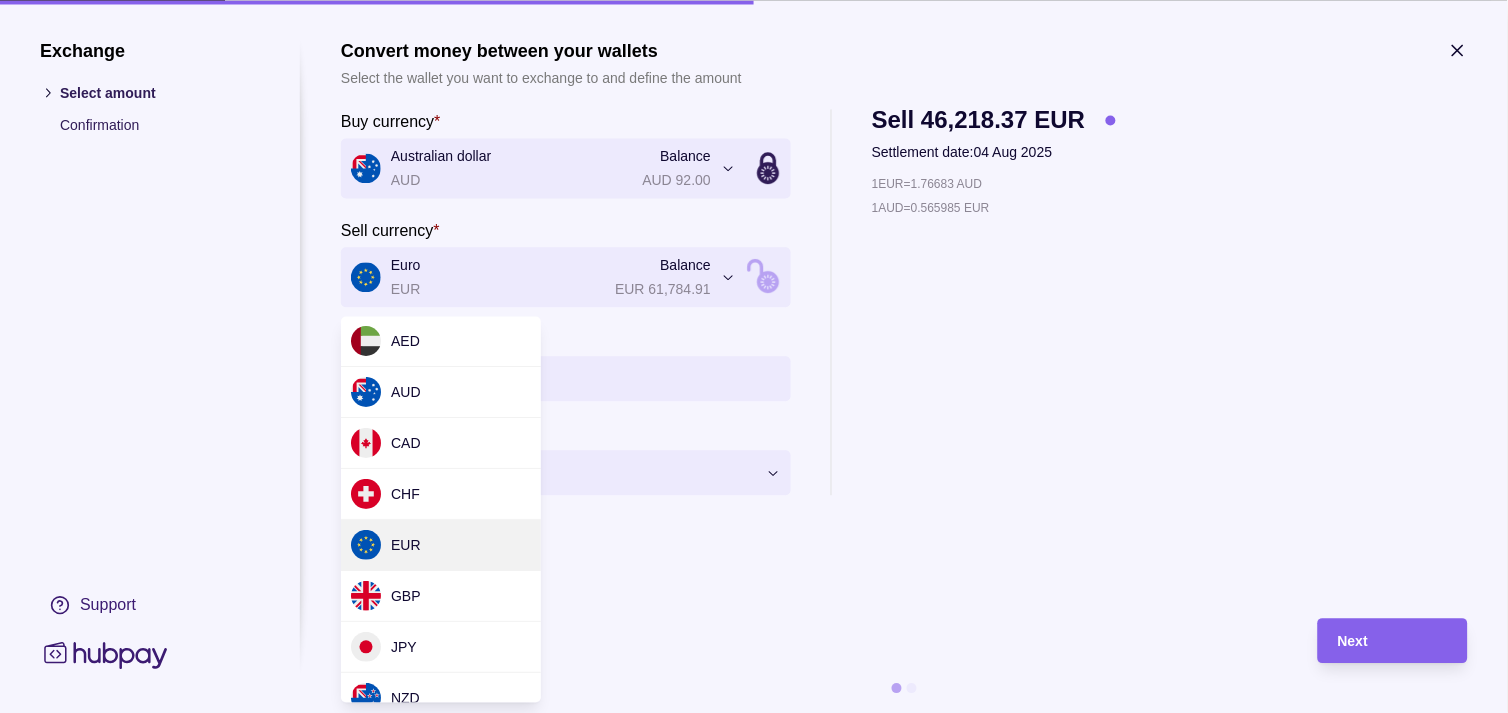 click on "**********" at bounding box center (746, 2082) 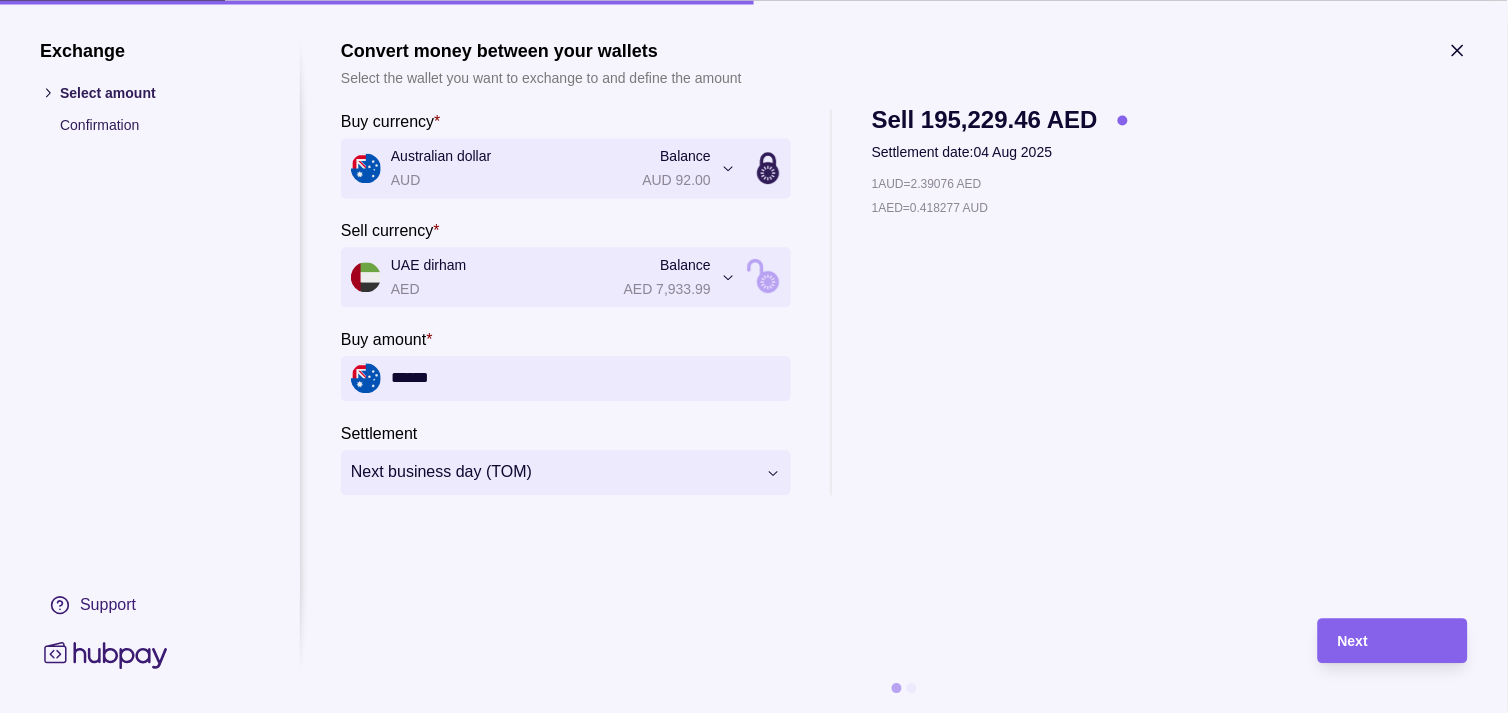 click on "**********" at bounding box center [904, 302] 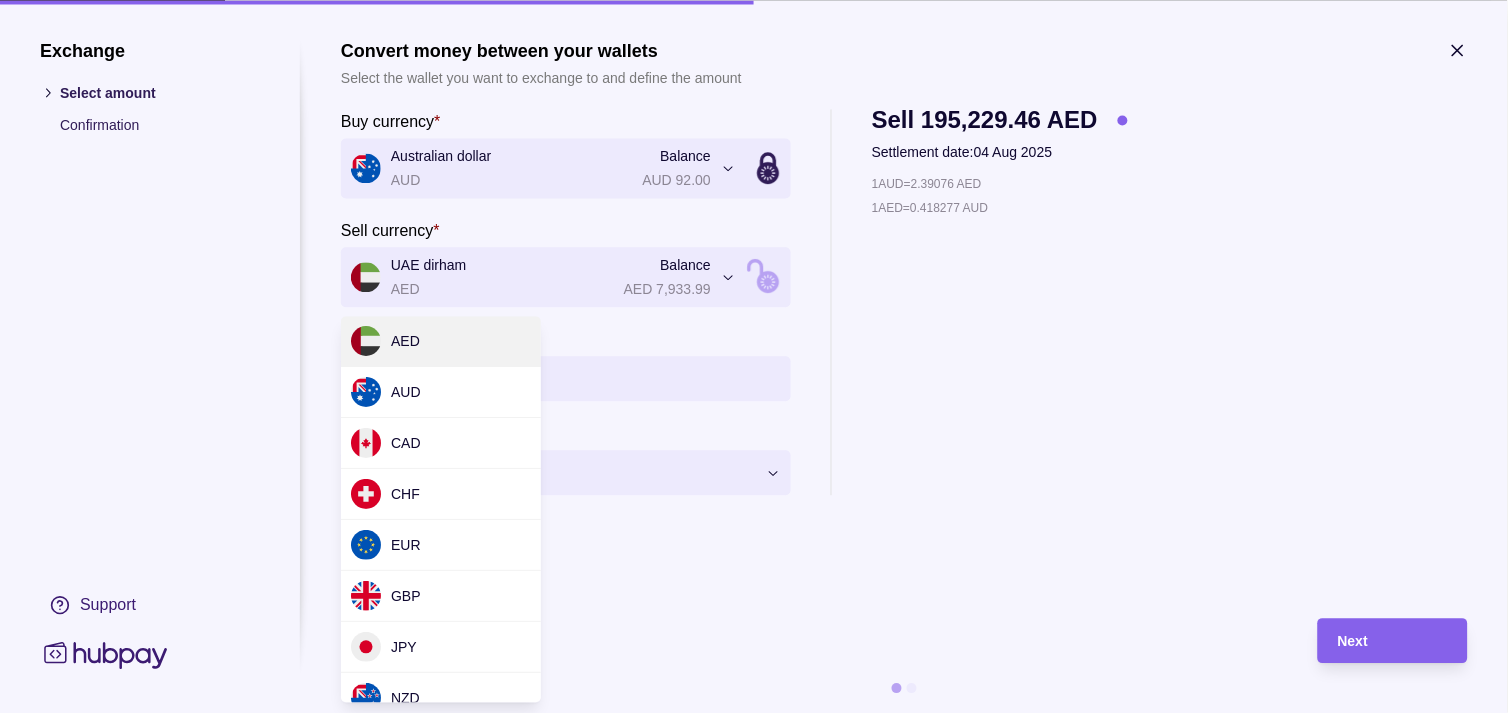 click on "**********" at bounding box center (746, 2082) 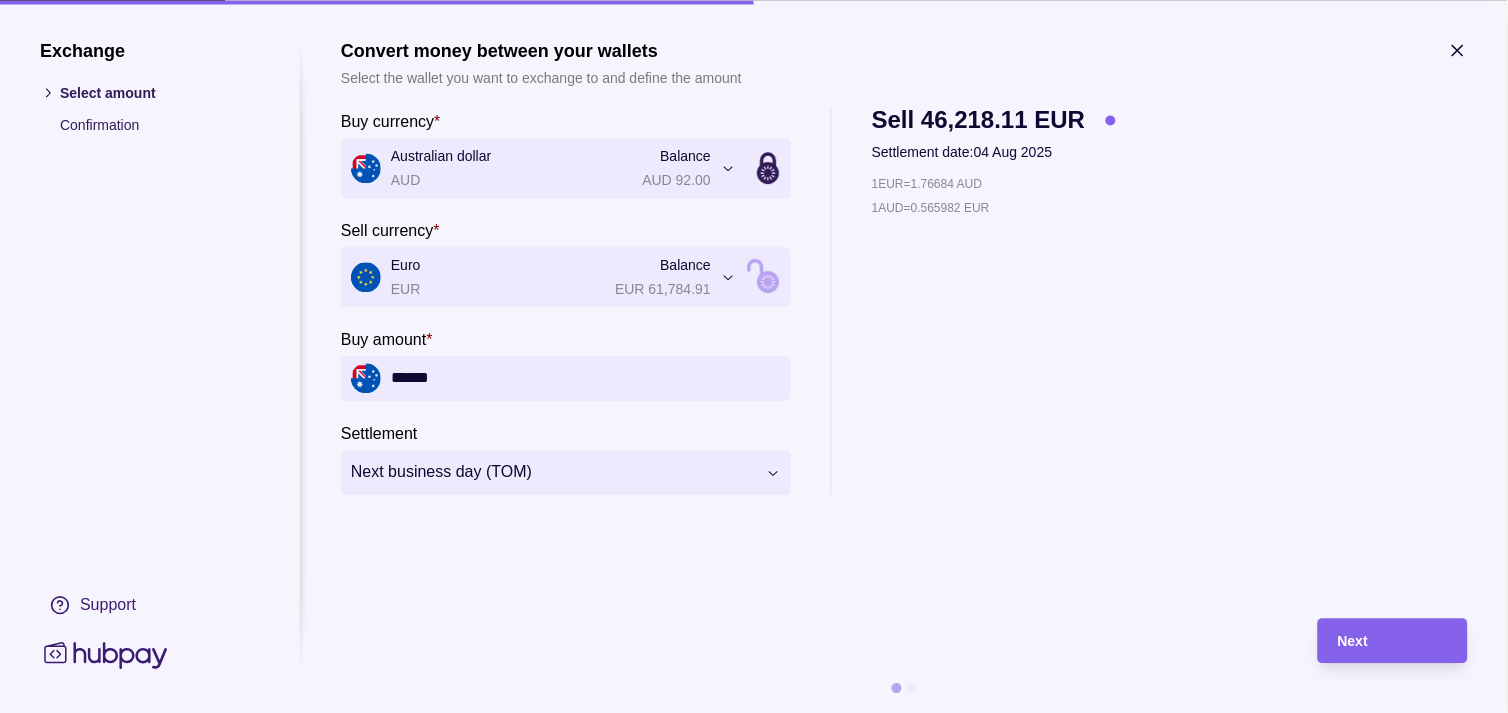 click on "1  EUR  =  1.76684   AUD 1  AUD  =  0.565982   EUR" at bounding box center [994, 334] 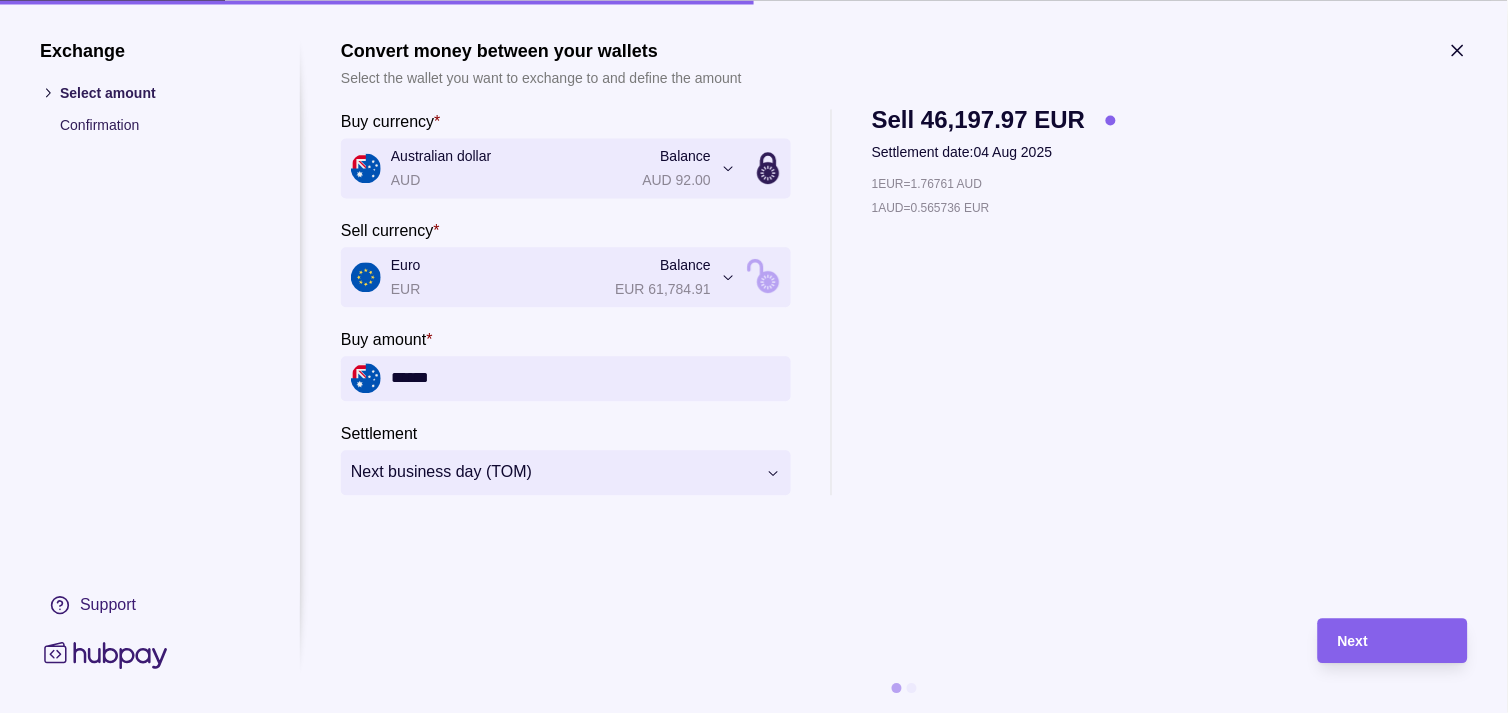 click on "**********" at bounding box center [746, 2082] 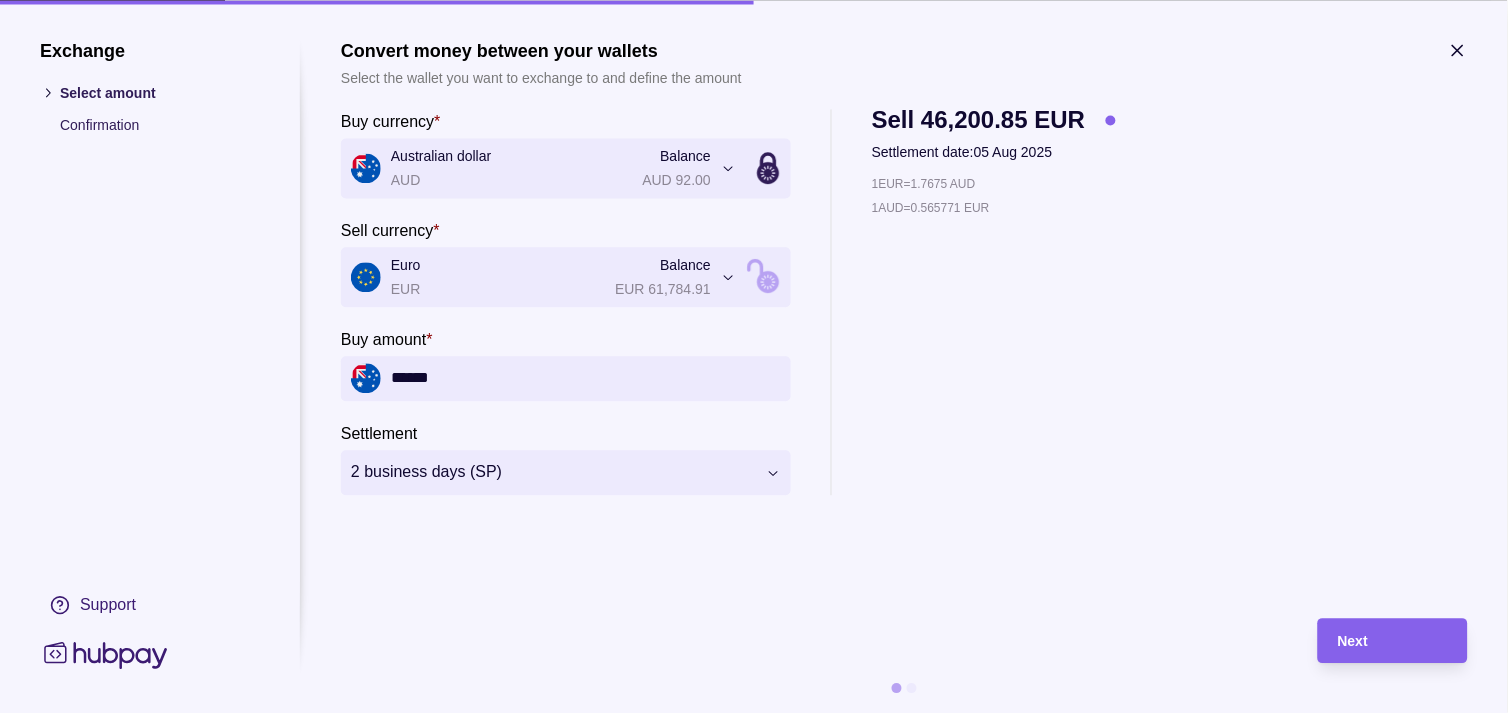 drag, startPoint x: 478, startPoint y: 380, endPoint x: 148, endPoint y: 354, distance: 331.02264 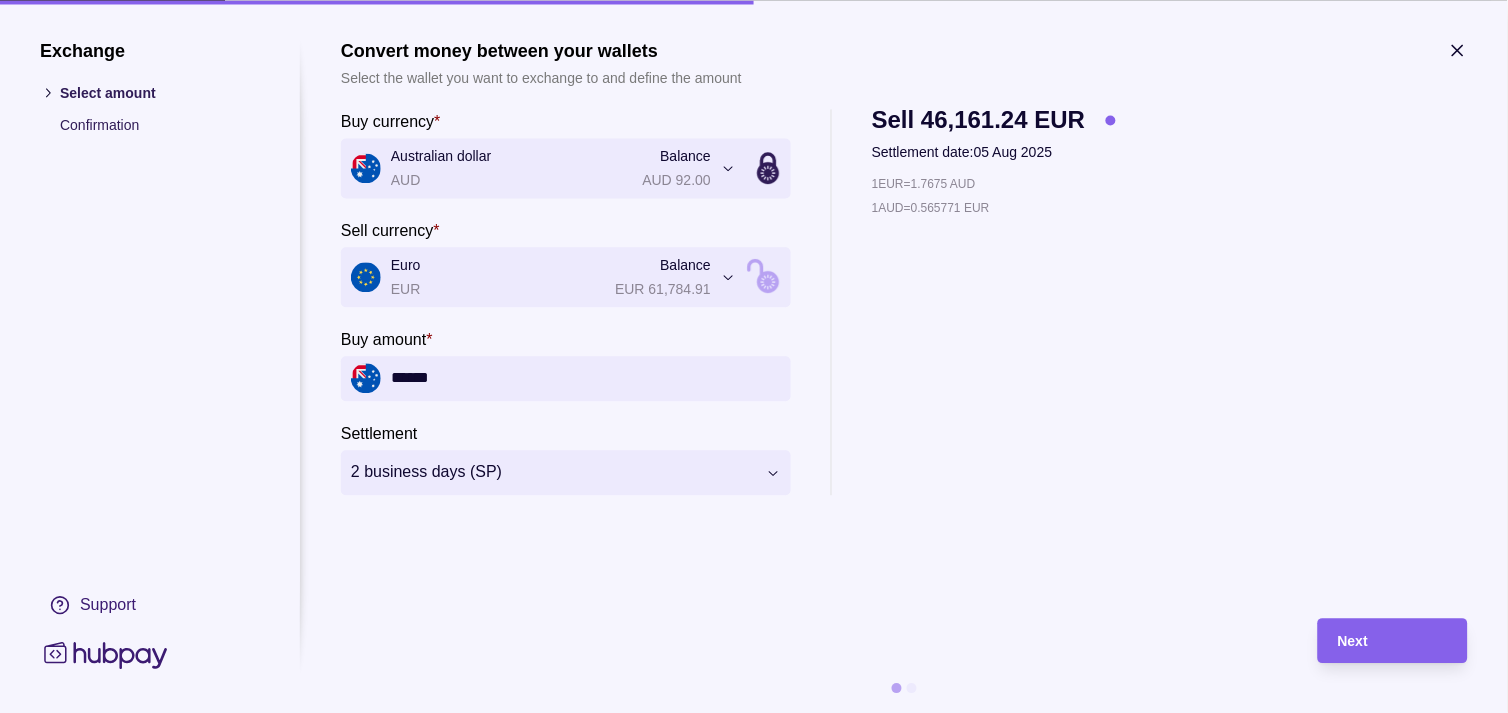 type on "******" 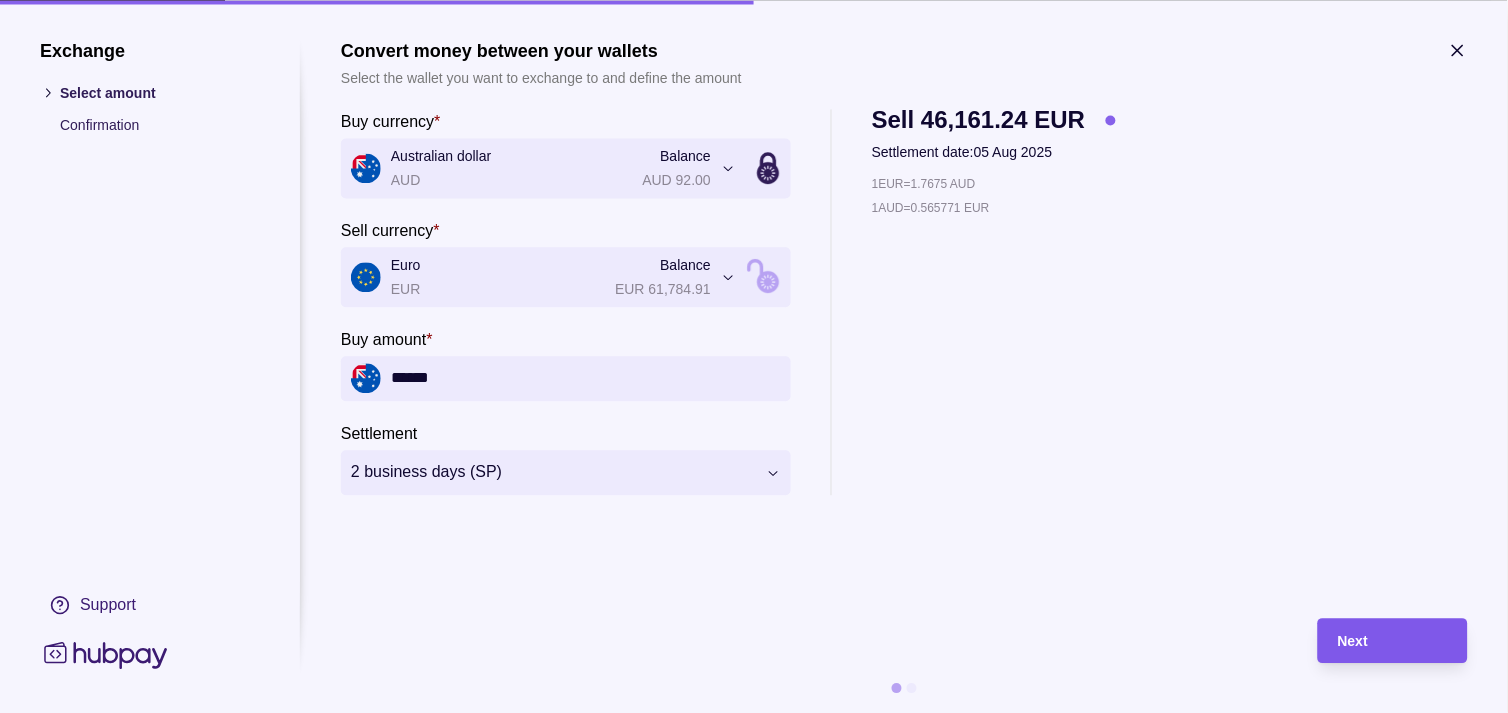 click on "Next" at bounding box center (1393, 641) 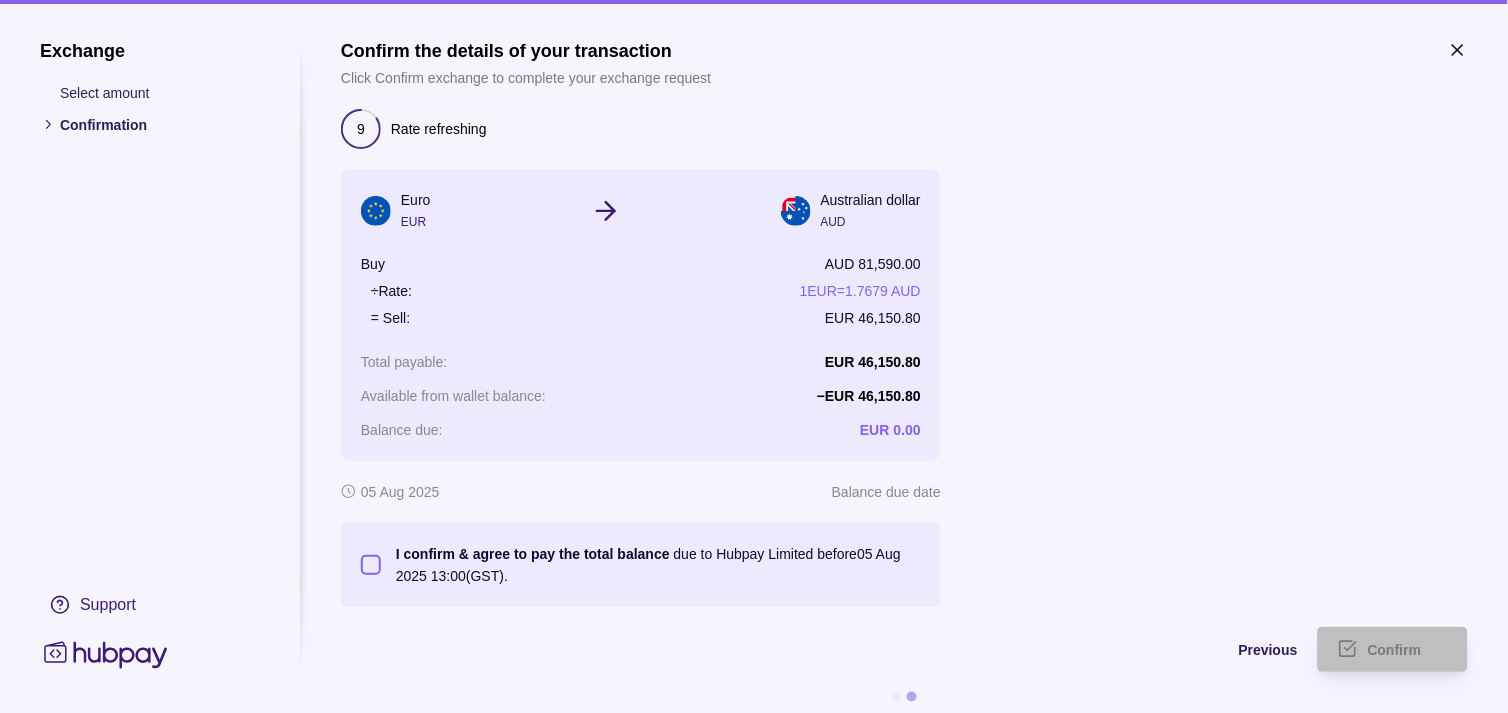 click on "I confirm & agree to pay the total balance due to Hubpay Limited before 05 Aug 2025 13:00 (GST)." at bounding box center (371, 565) 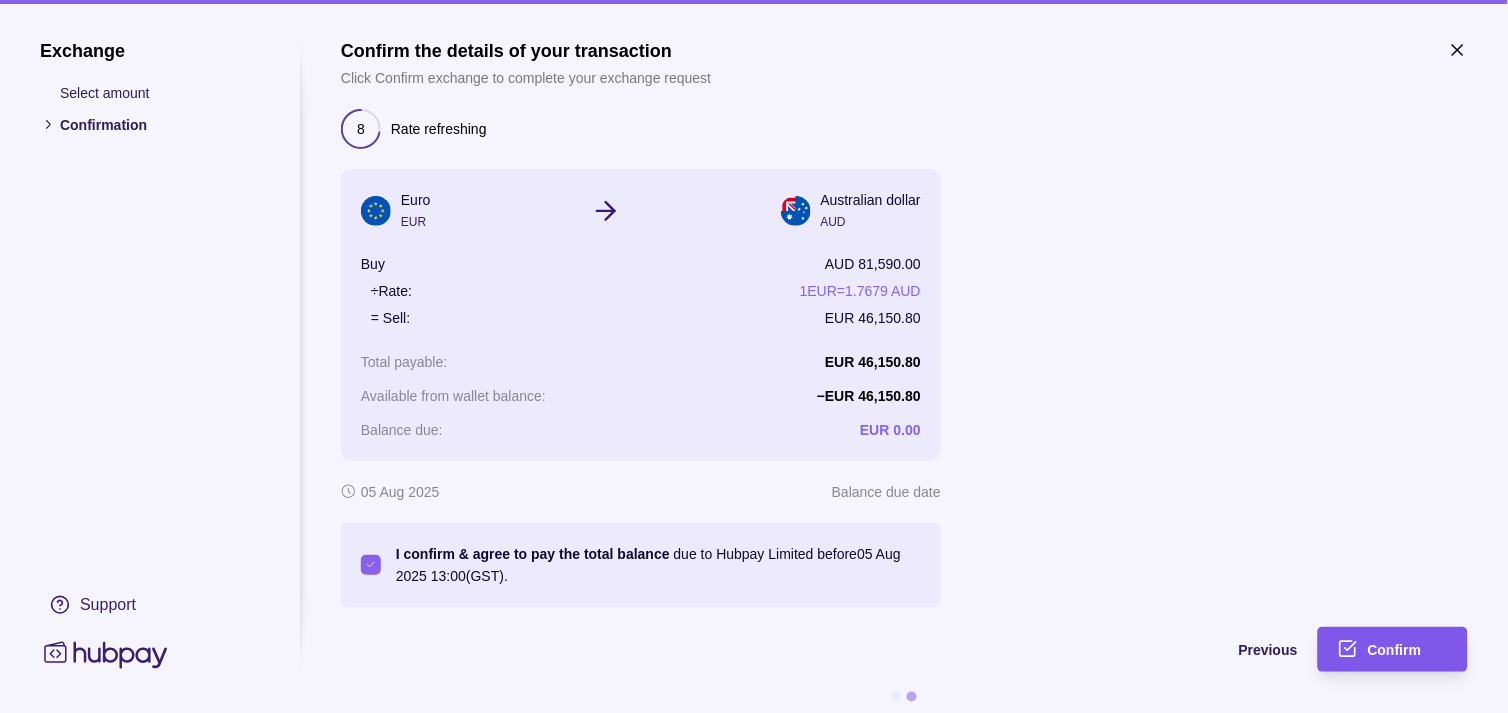 click on "Confirm" at bounding box center [1395, 651] 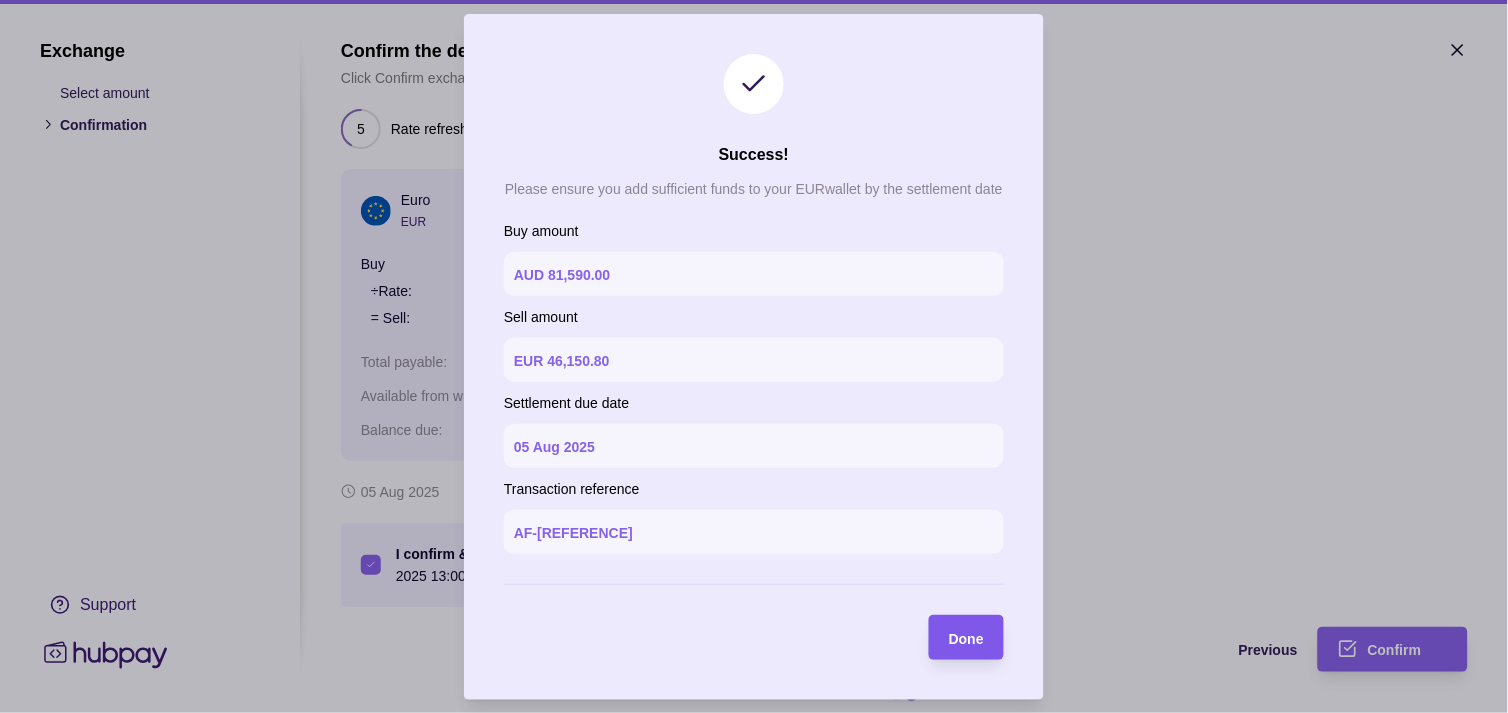 click on "Done" at bounding box center [966, 637] 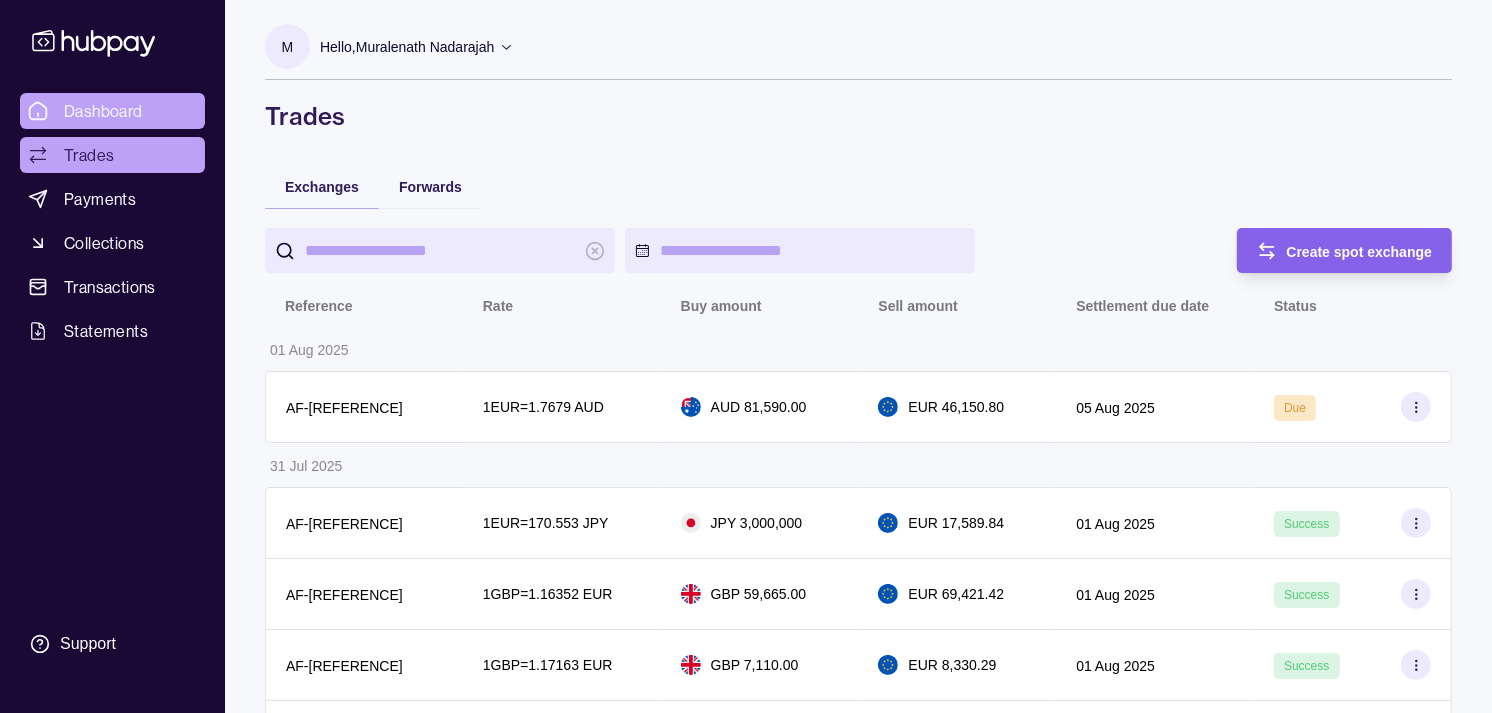 click on "Dashboard" at bounding box center [103, 111] 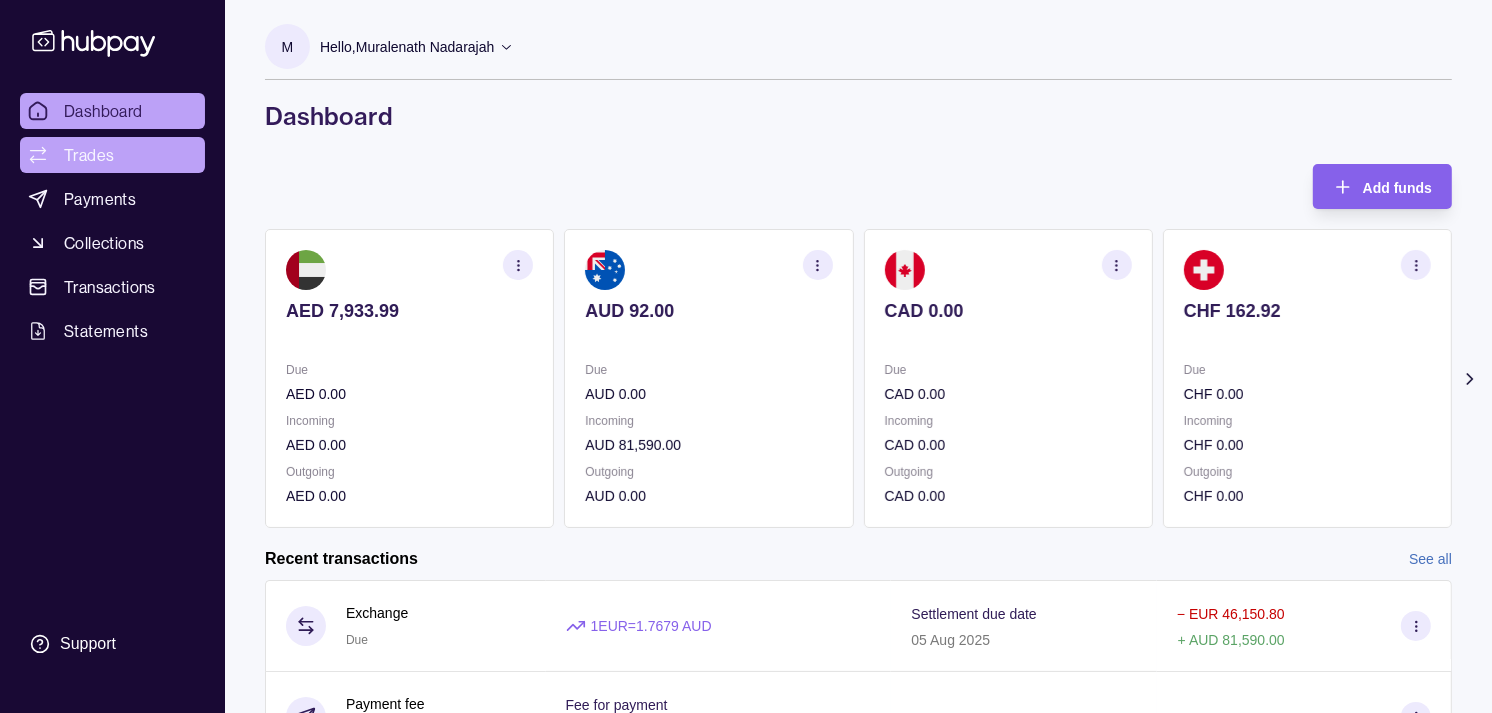 click on "Trades" at bounding box center (89, 155) 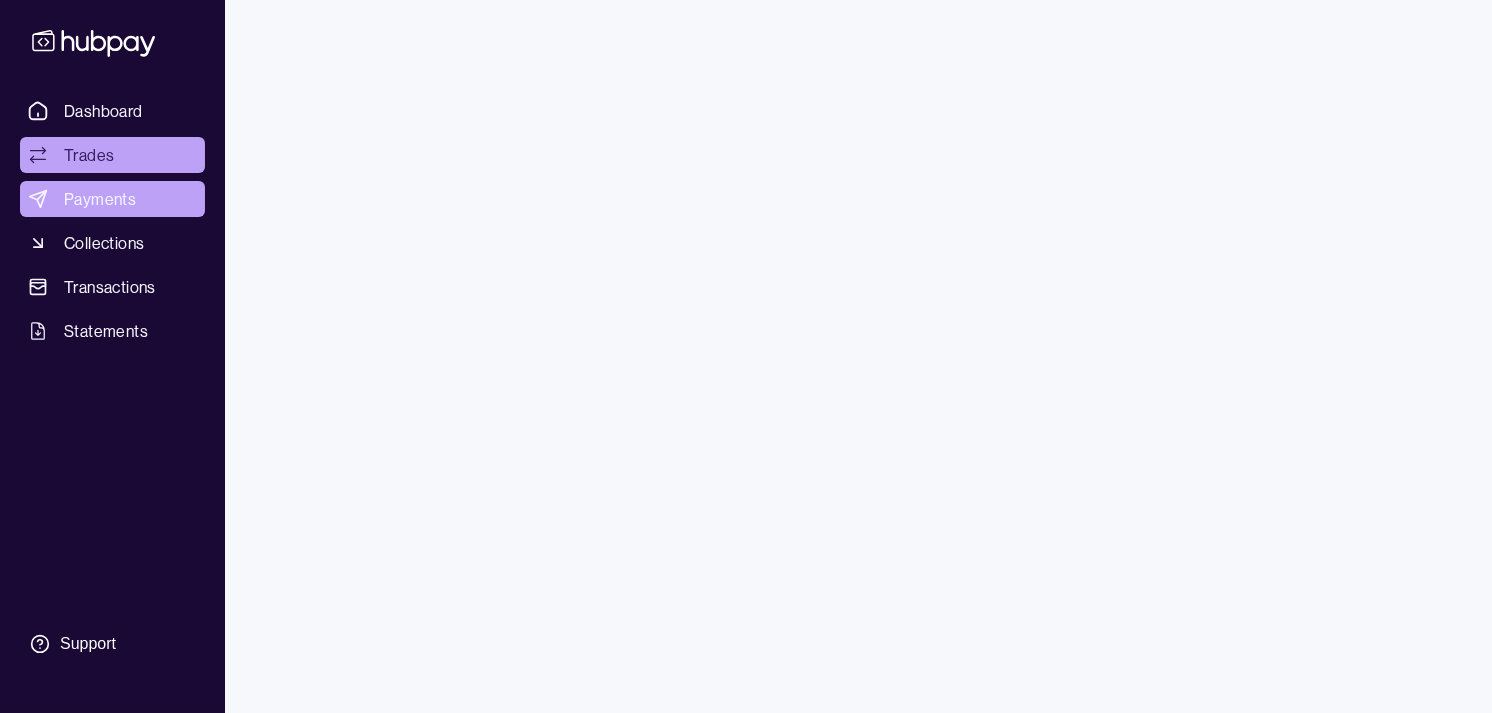 click on "Payments" at bounding box center (100, 199) 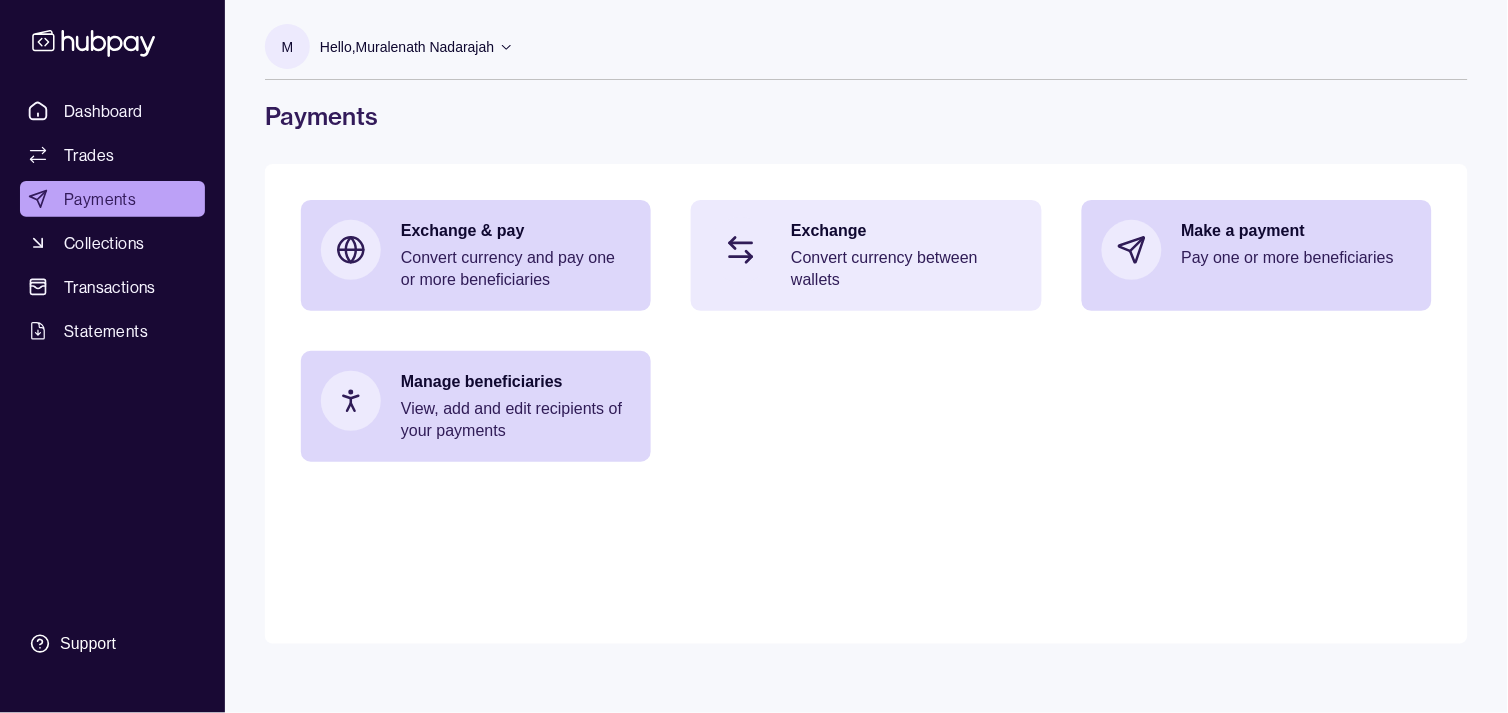 click on "Exchange" at bounding box center [906, 231] 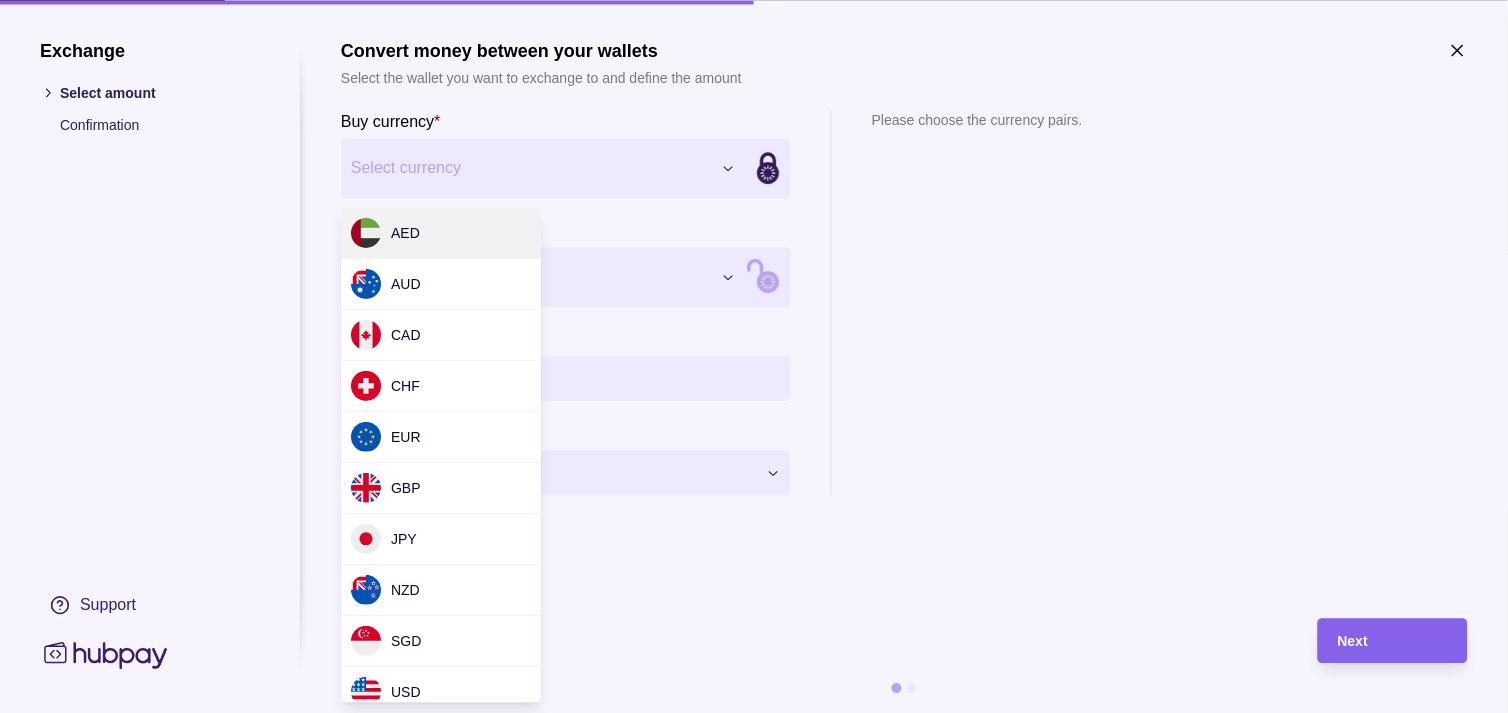 click on "Exchange Select amount Confirmation Support Convert money between your wallets Select the wallet you want to exchange to and define the amount Buy currency  * Select currency *** *** *** *** *** *** *** *** *** *** Sell currency  * Select currency *** *** *** *** *** *** *** *** *** *** Buy amount  * Settlement Loading… Please choose the currency pairs. Next" at bounding box center [754, 713] 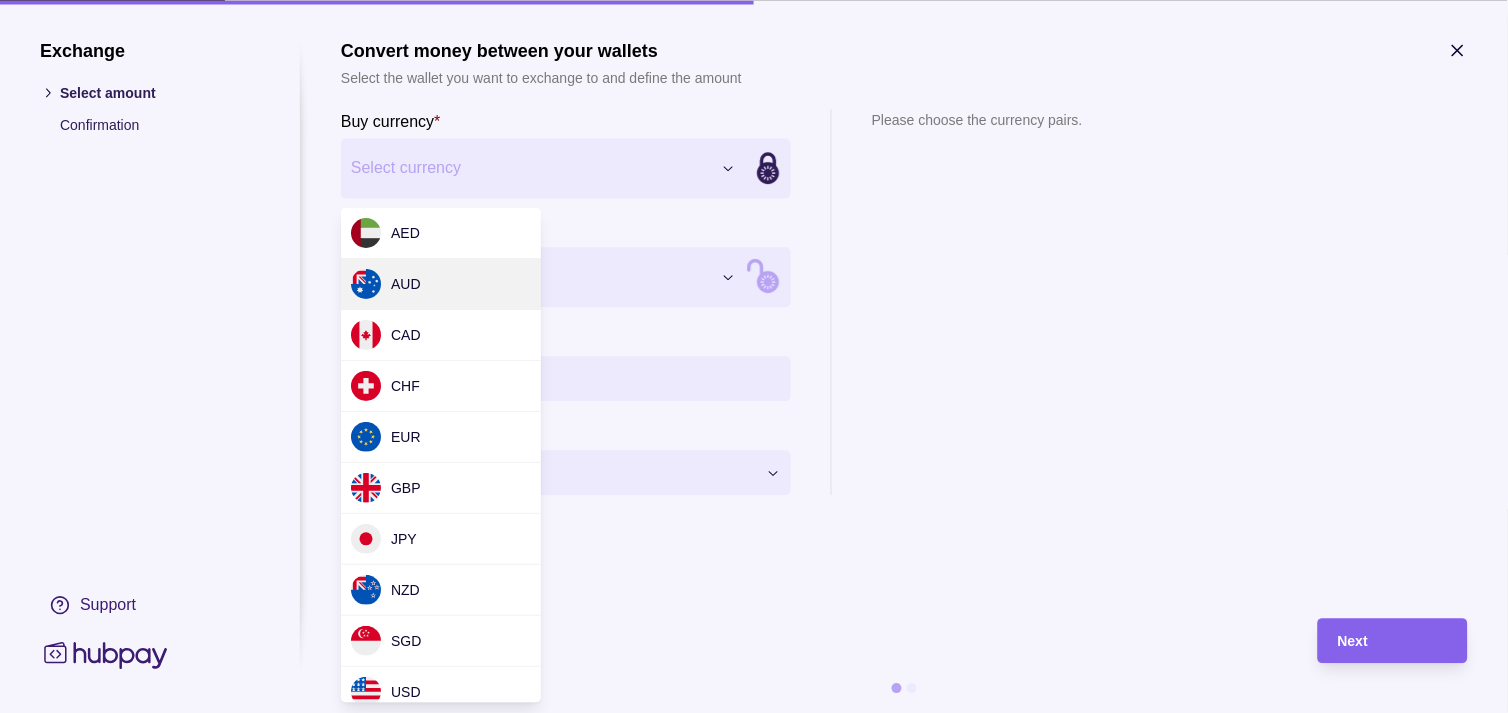 select on "***" 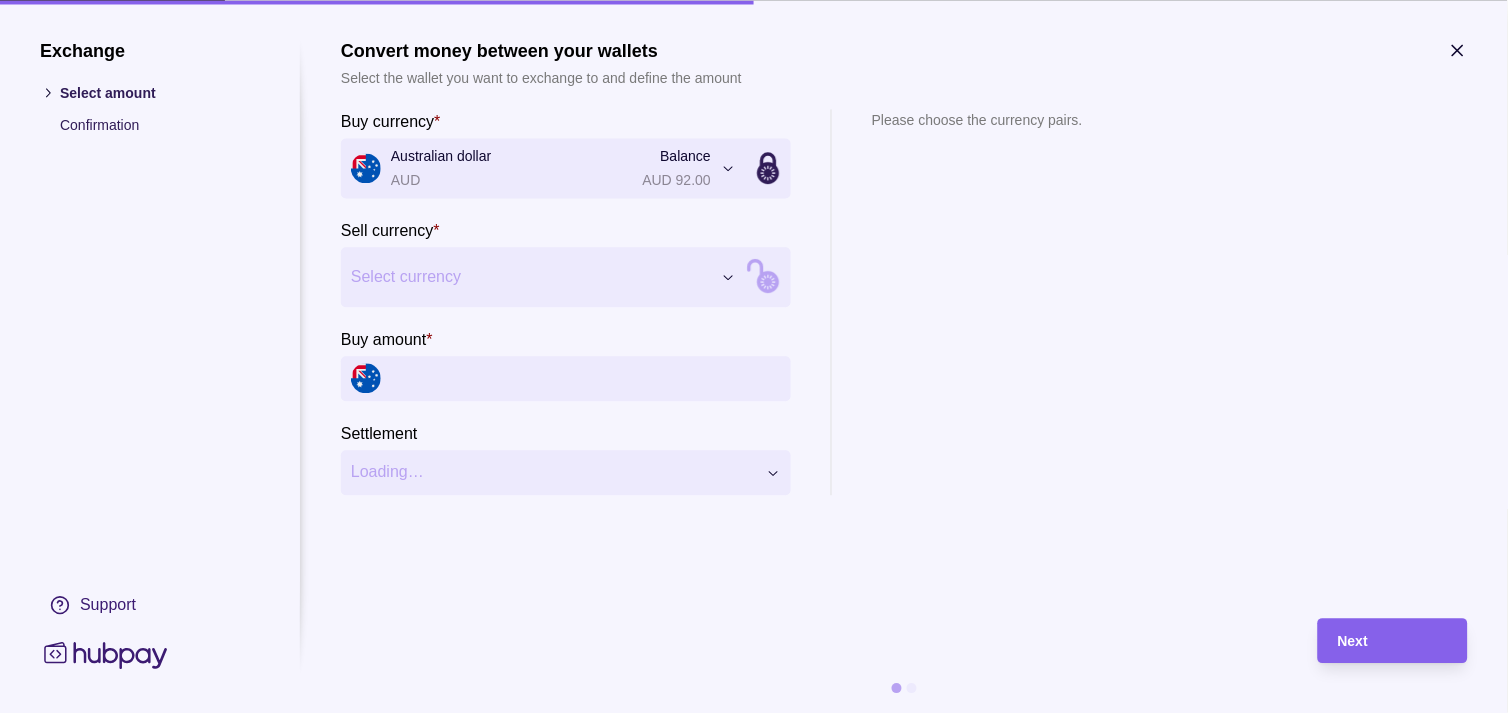 click on "Exchange Select amount Confirmation Support Convert money between your wallets Select the wallet you want to exchange to and define the amount Buy currency  * Australian dollar AUD Balance AUD 92.00 *** *** *** *** *** *** *** *** *** *** Sell currency  * Select currency *** *** *** *** *** *** *** *** *** *** Buy amount  * Settlement Loading… Please choose the currency pairs. Next" at bounding box center (754, 713) 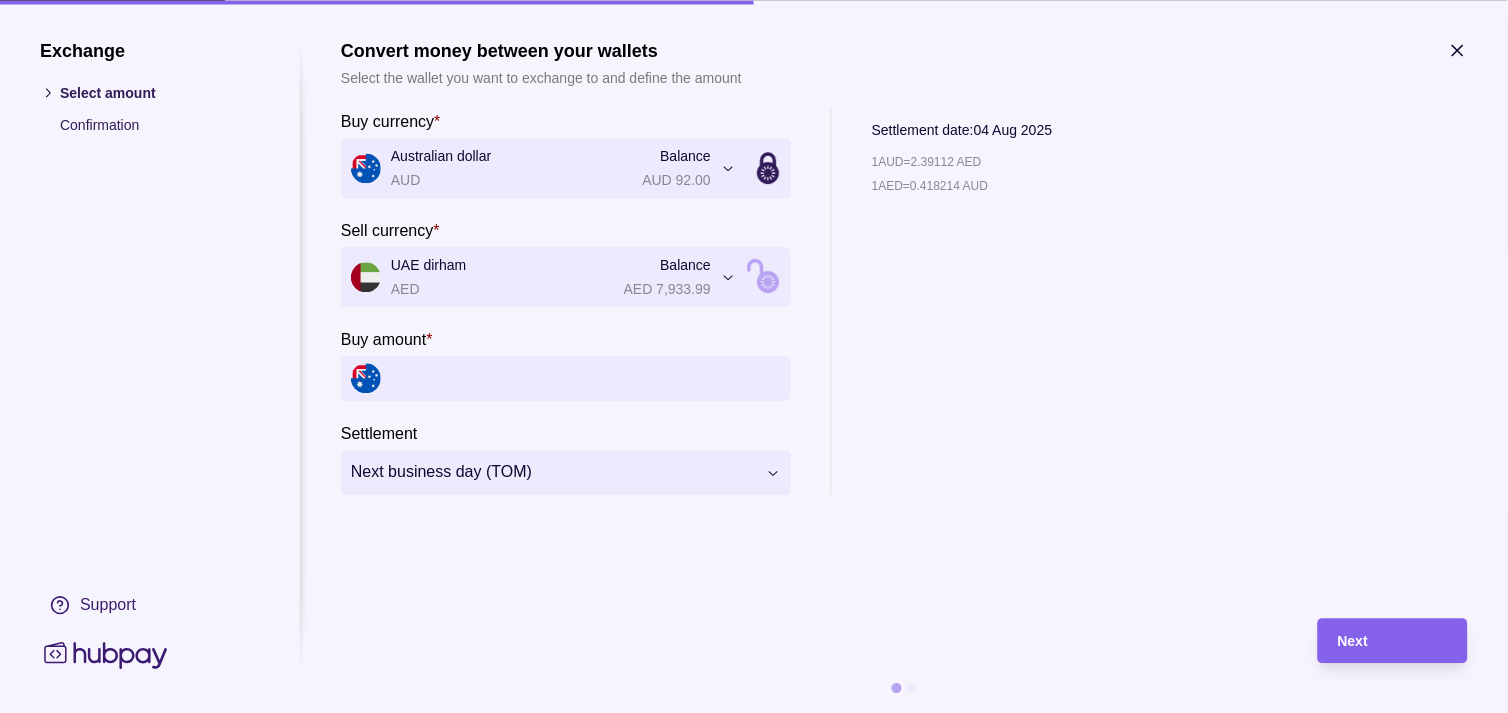 click 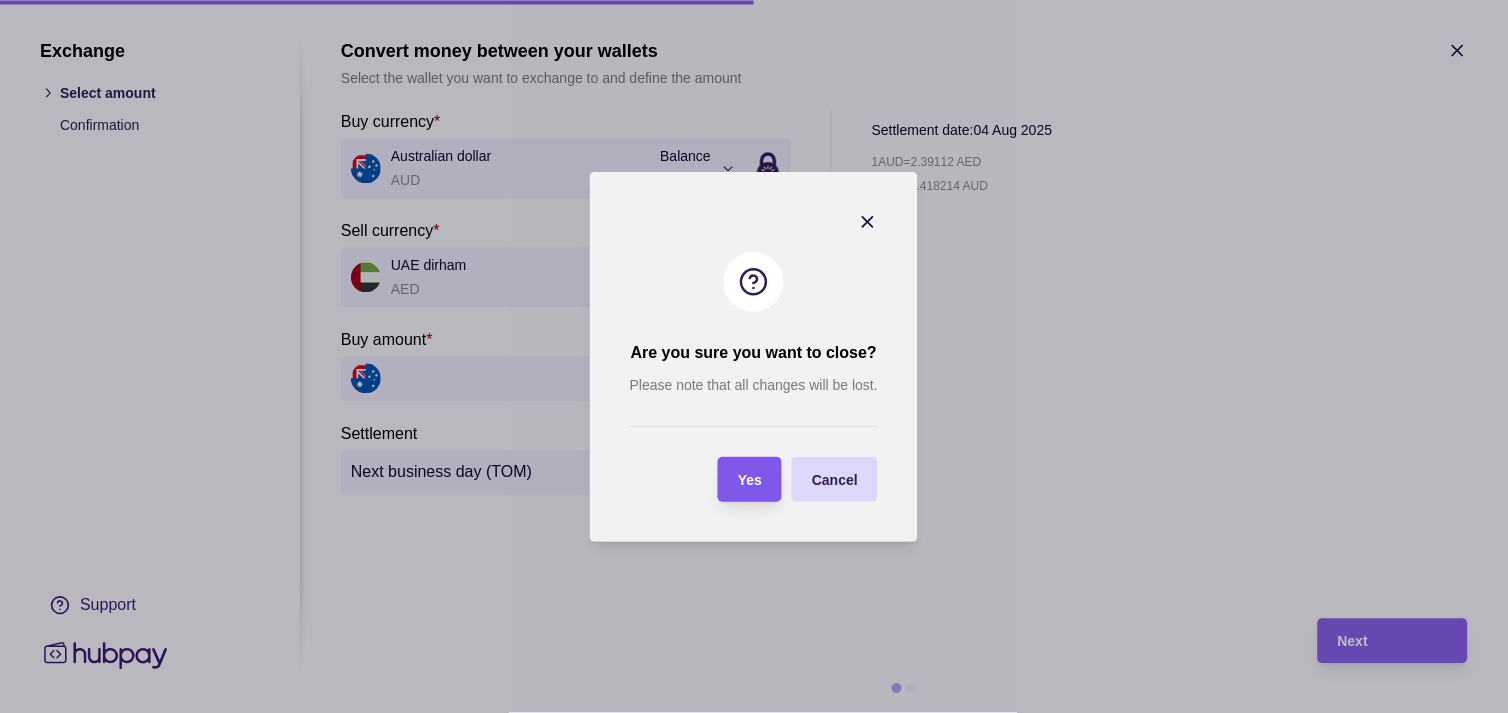 click on "Yes" at bounding box center (735, 479) 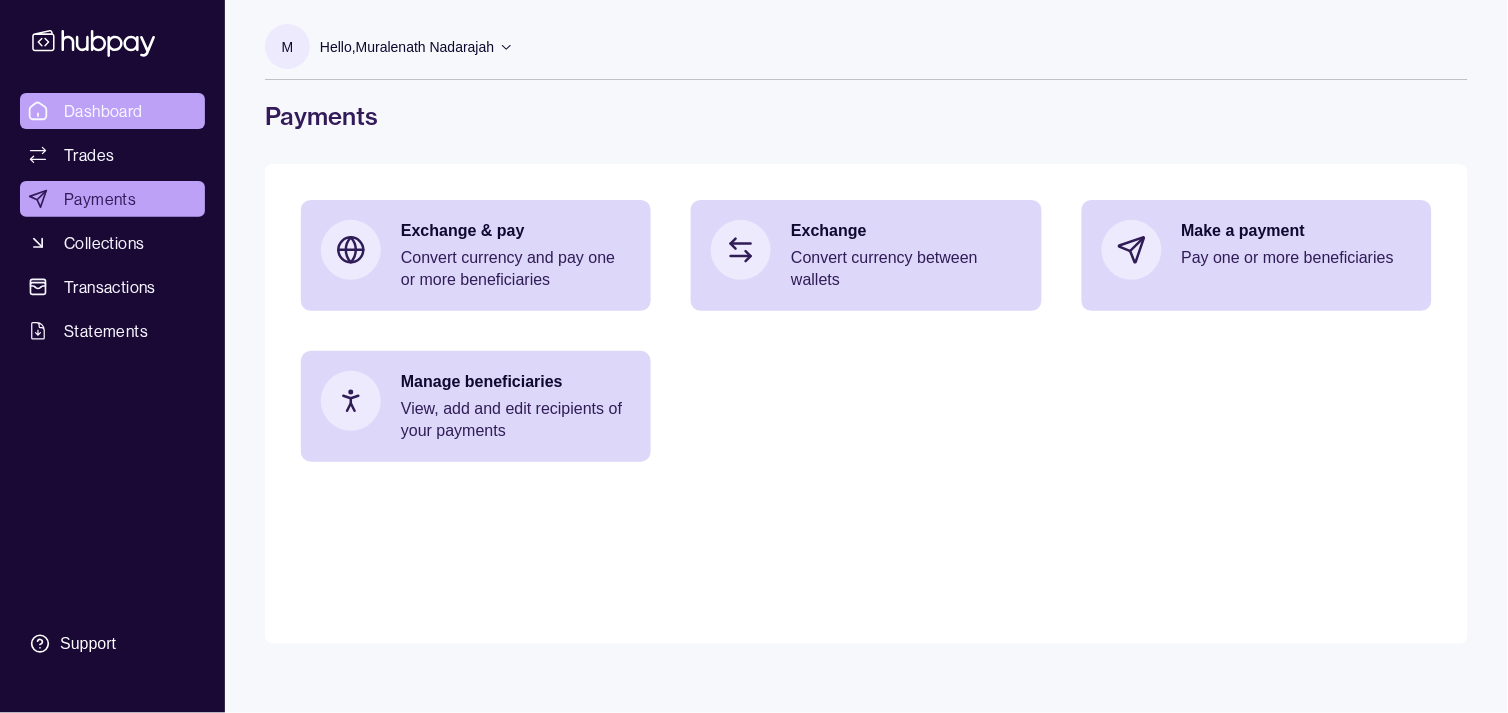 click on "Dashboard" at bounding box center [103, 111] 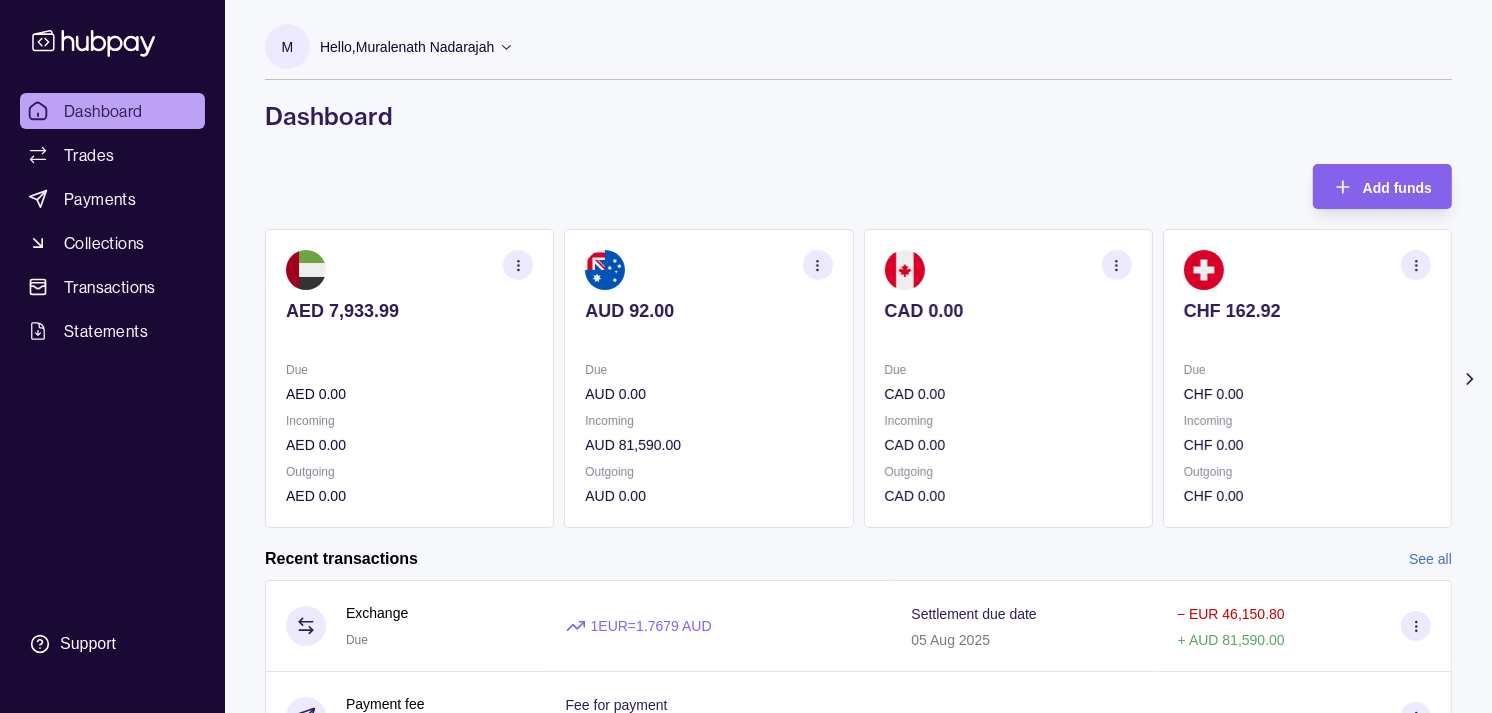 click on "CAD 0.00                                                                                                               Due CAD 0.00 Incoming CAD 0.00 Outgoing CAD 0.00" at bounding box center (1008, 378) 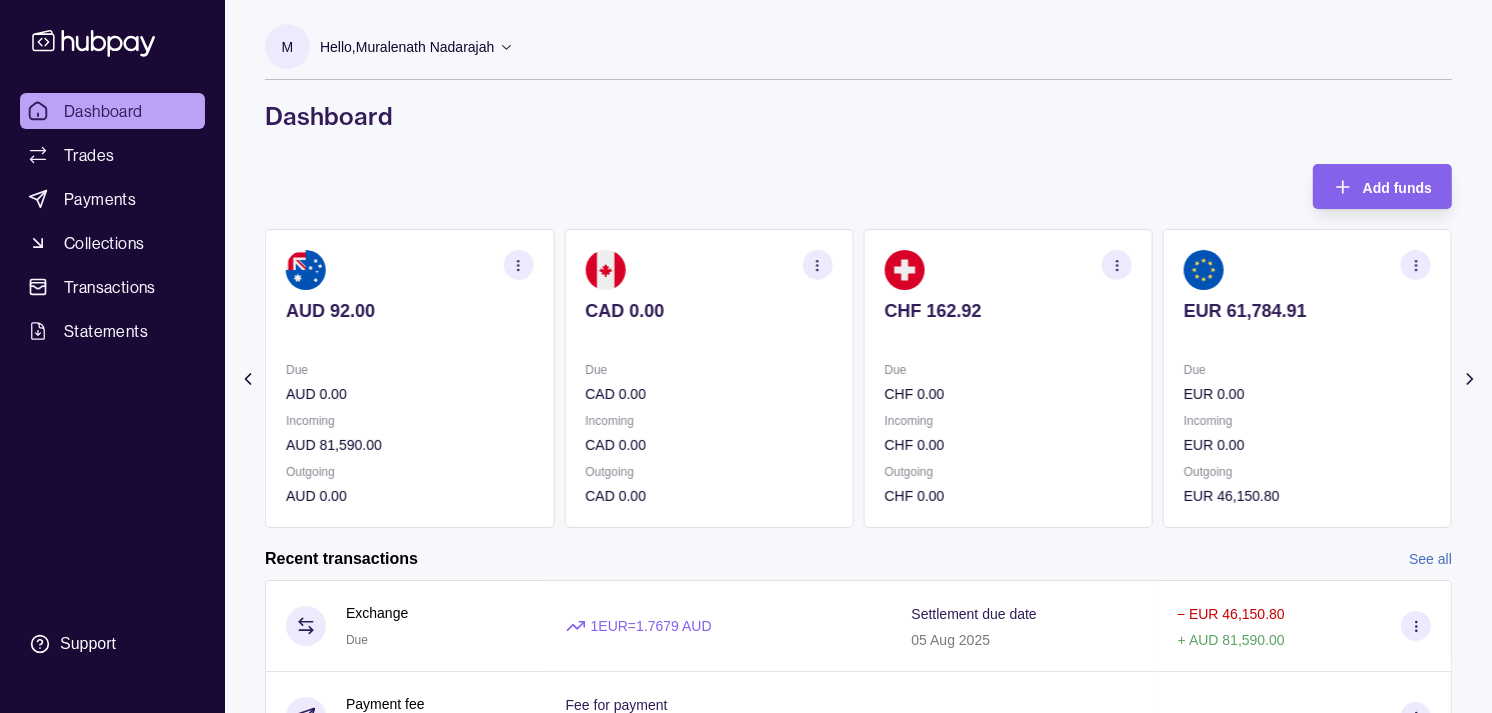 click on "CHF 162.92                                                                                                               Due CHF 0.00 Incoming CHF 0.00 Outgoing CHF 0.00" at bounding box center (1008, 378) 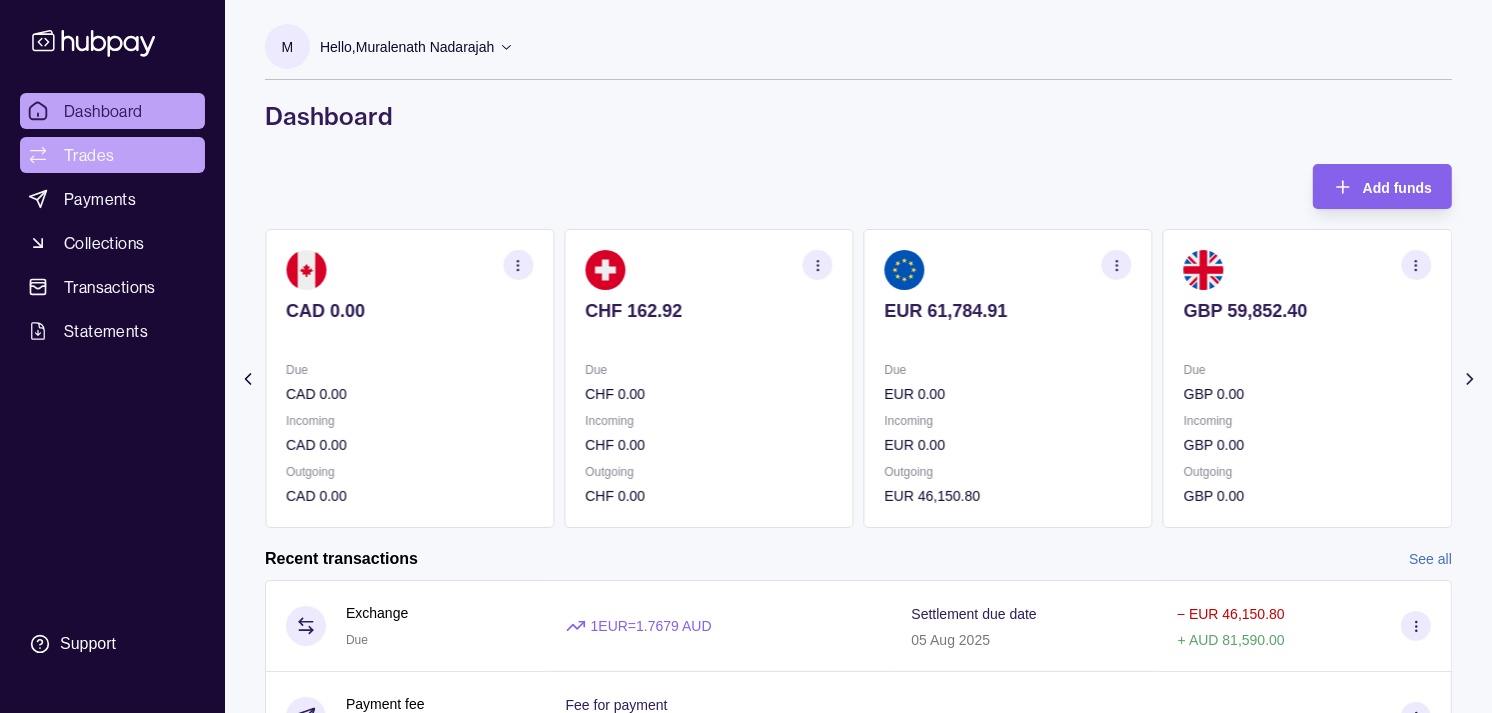 click on "Trades" at bounding box center (89, 155) 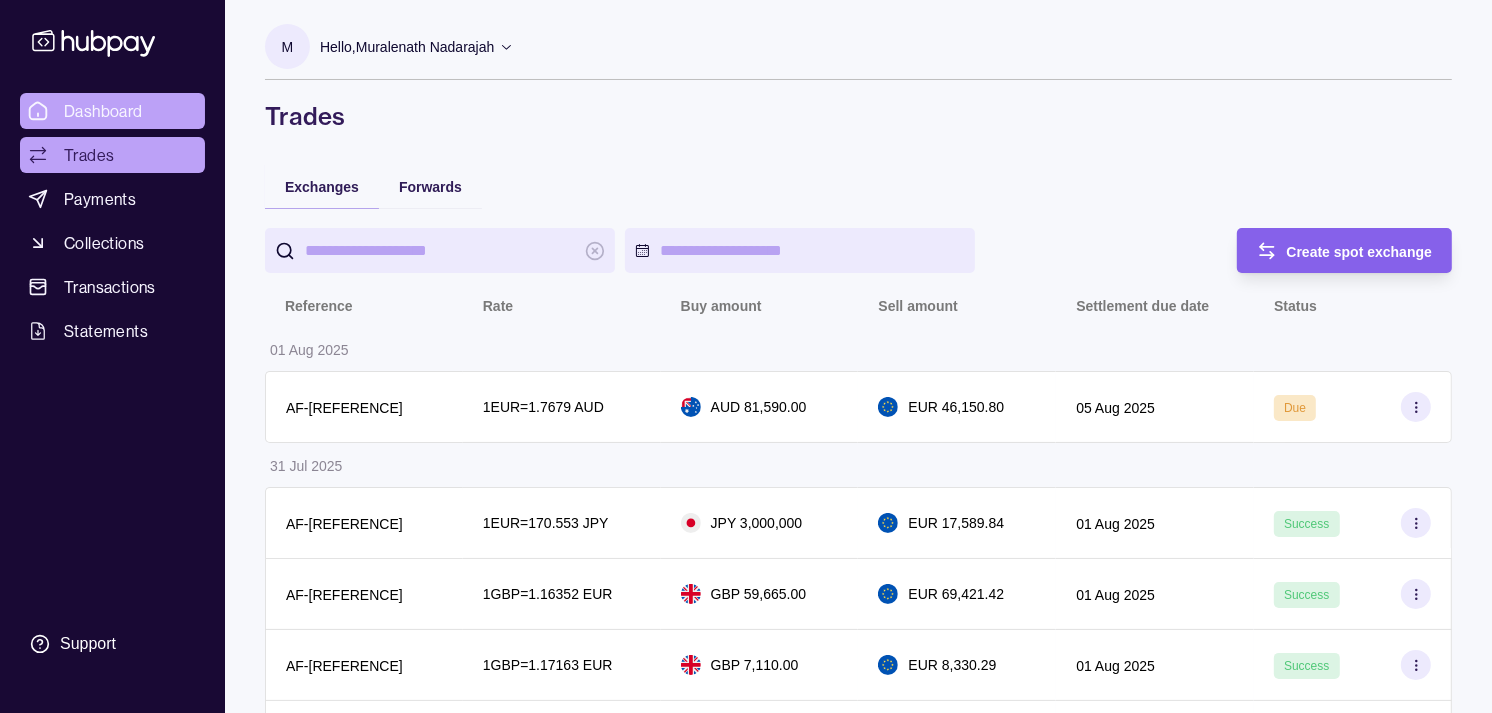 click on "Dashboard" at bounding box center (103, 111) 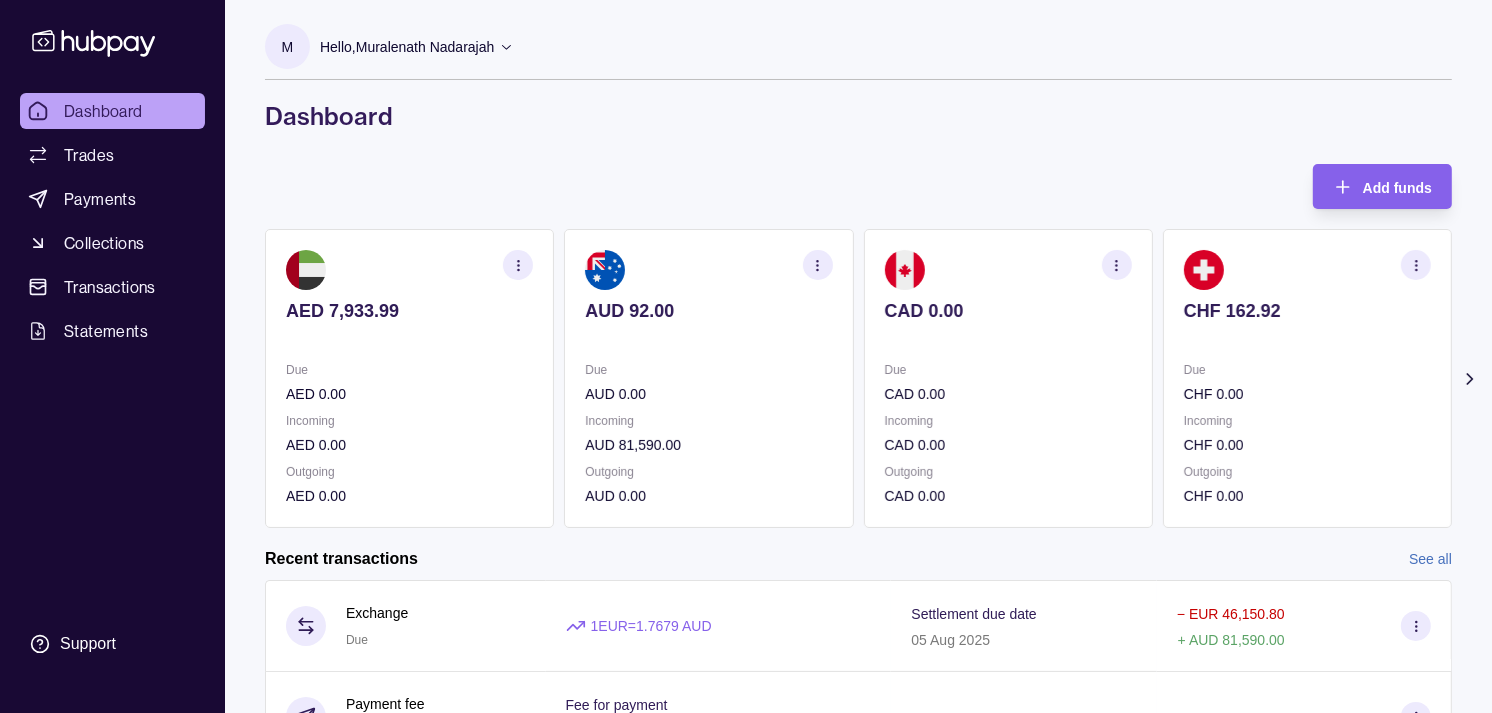 click at bounding box center (1008, 338) 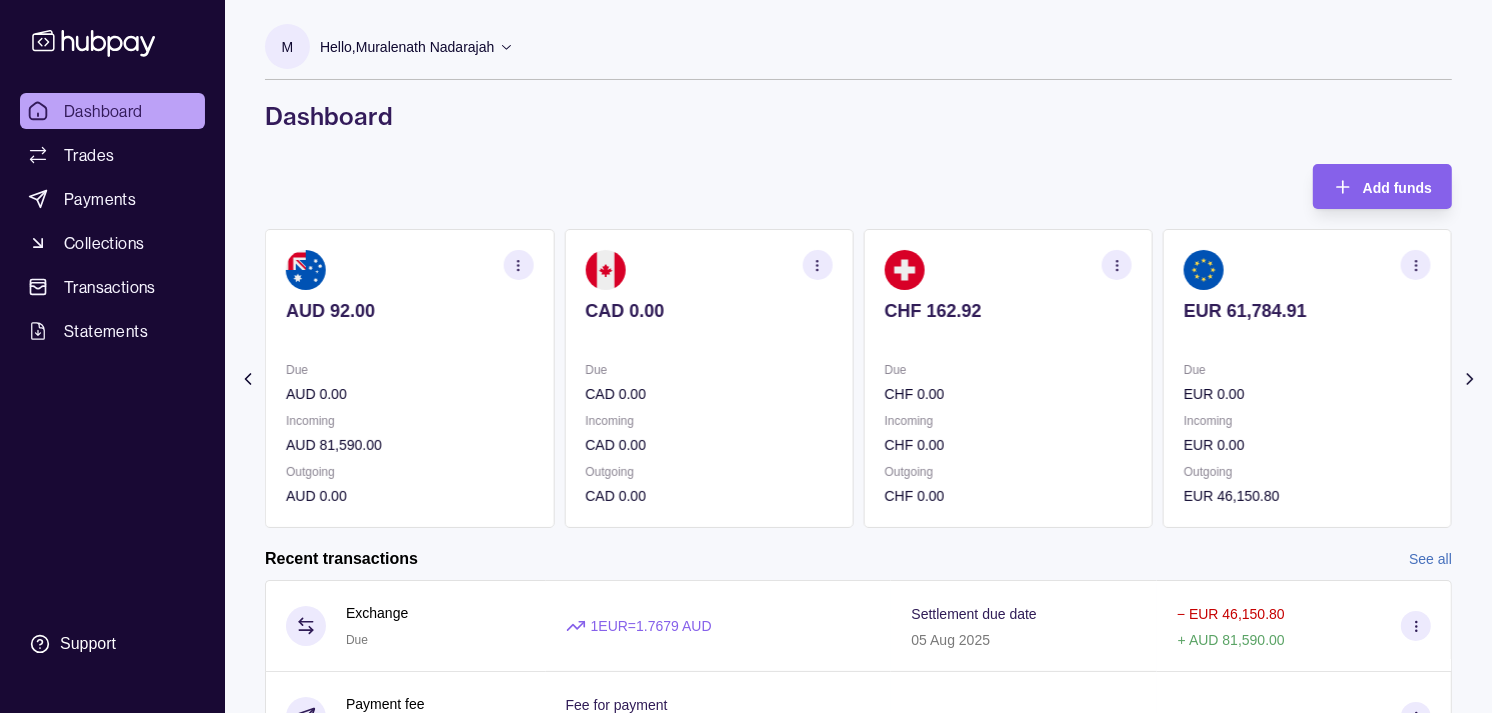 click at bounding box center (1008, 338) 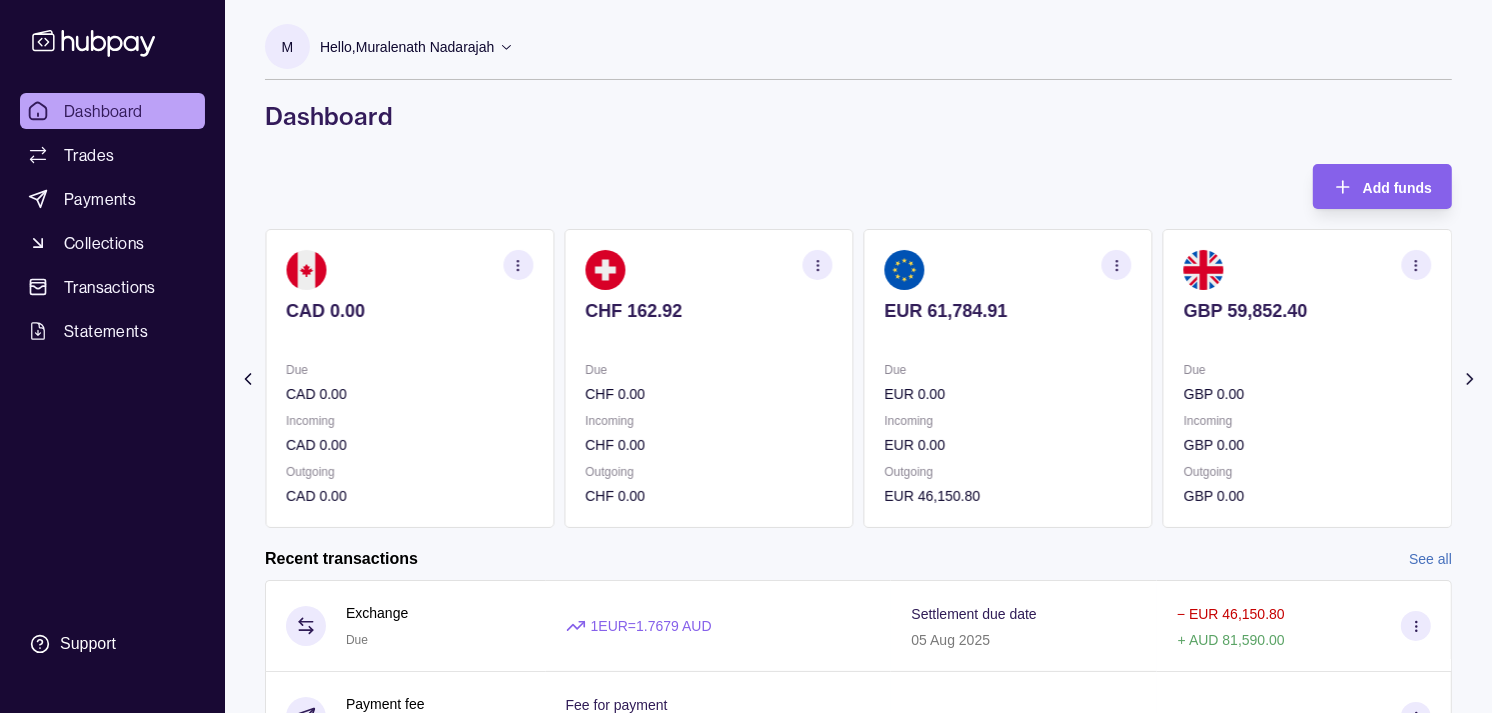 click on "Dashboard Trades Payments Collections Transactions Statements" at bounding box center (112, 221) 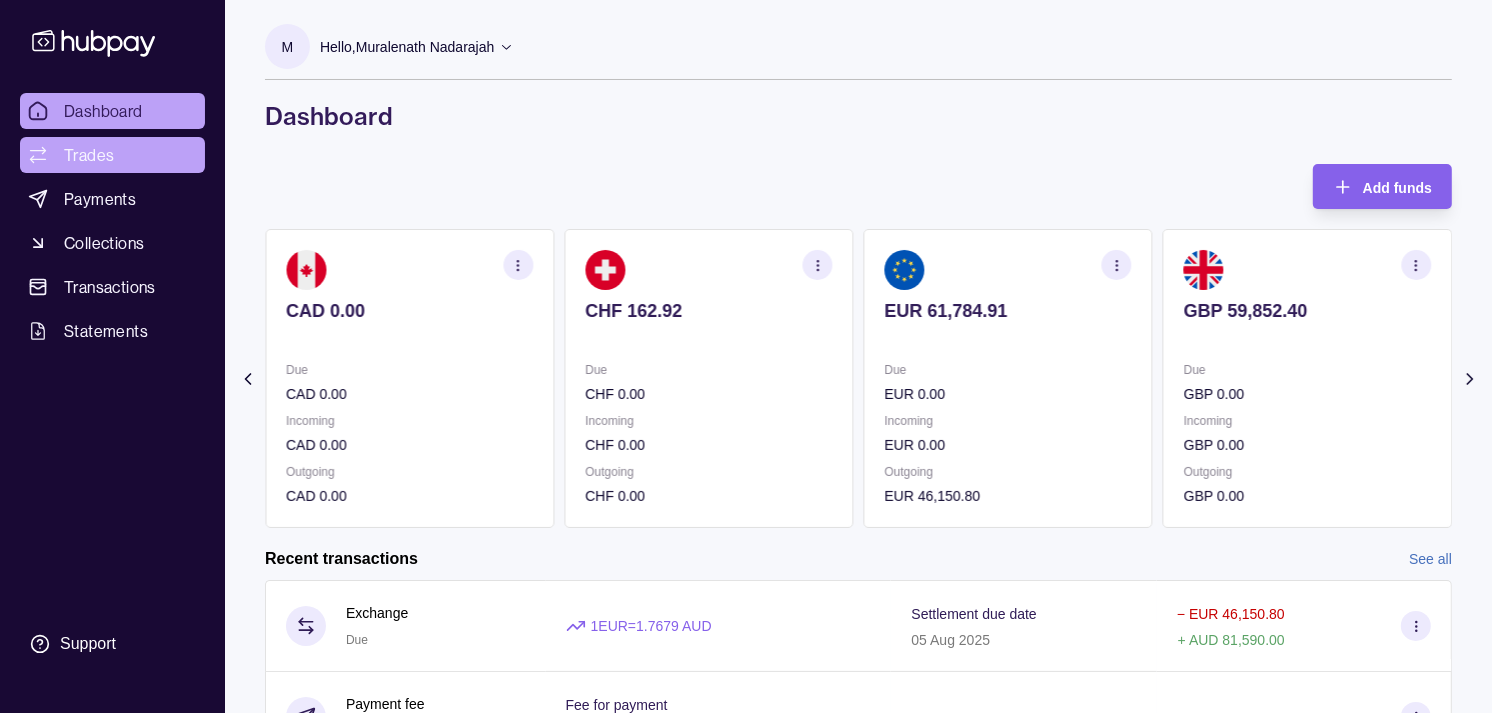 click on "Trades" at bounding box center (112, 155) 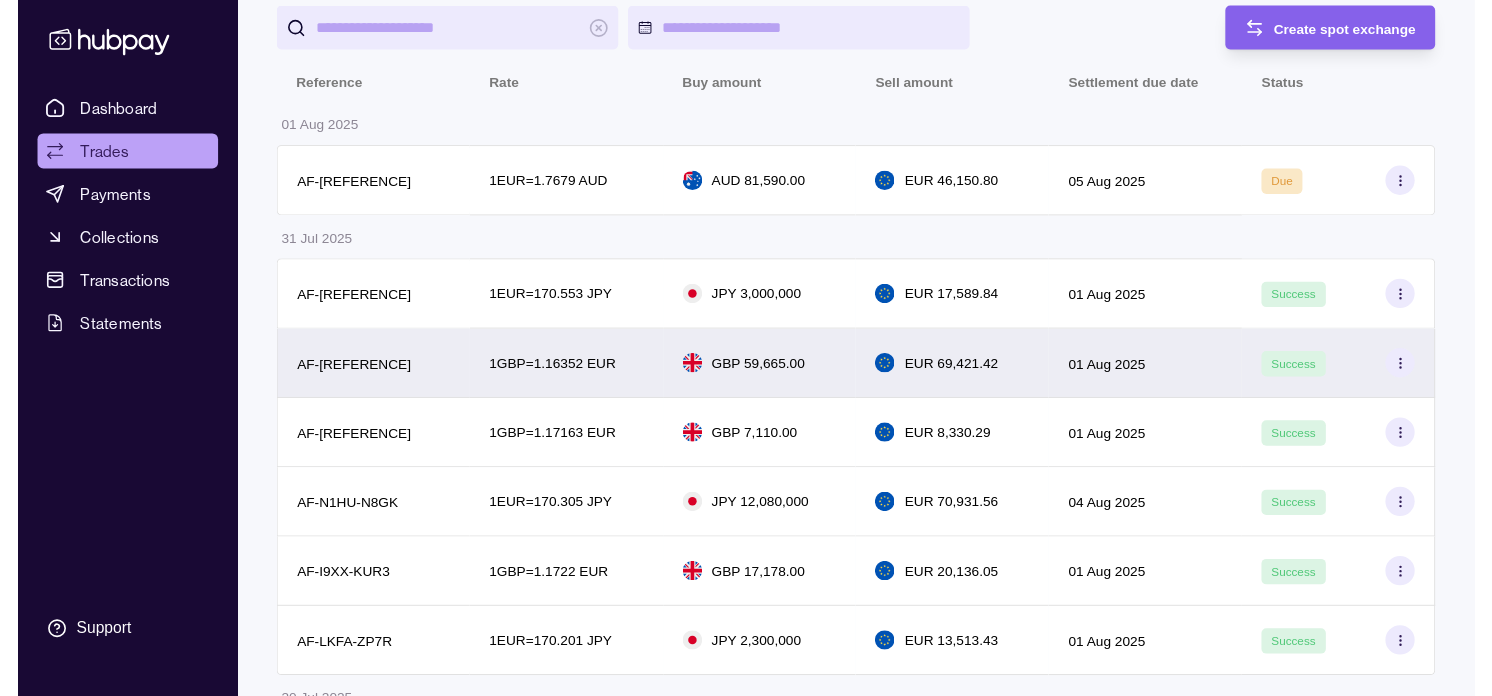 scroll, scrollTop: 0, scrollLeft: 0, axis: both 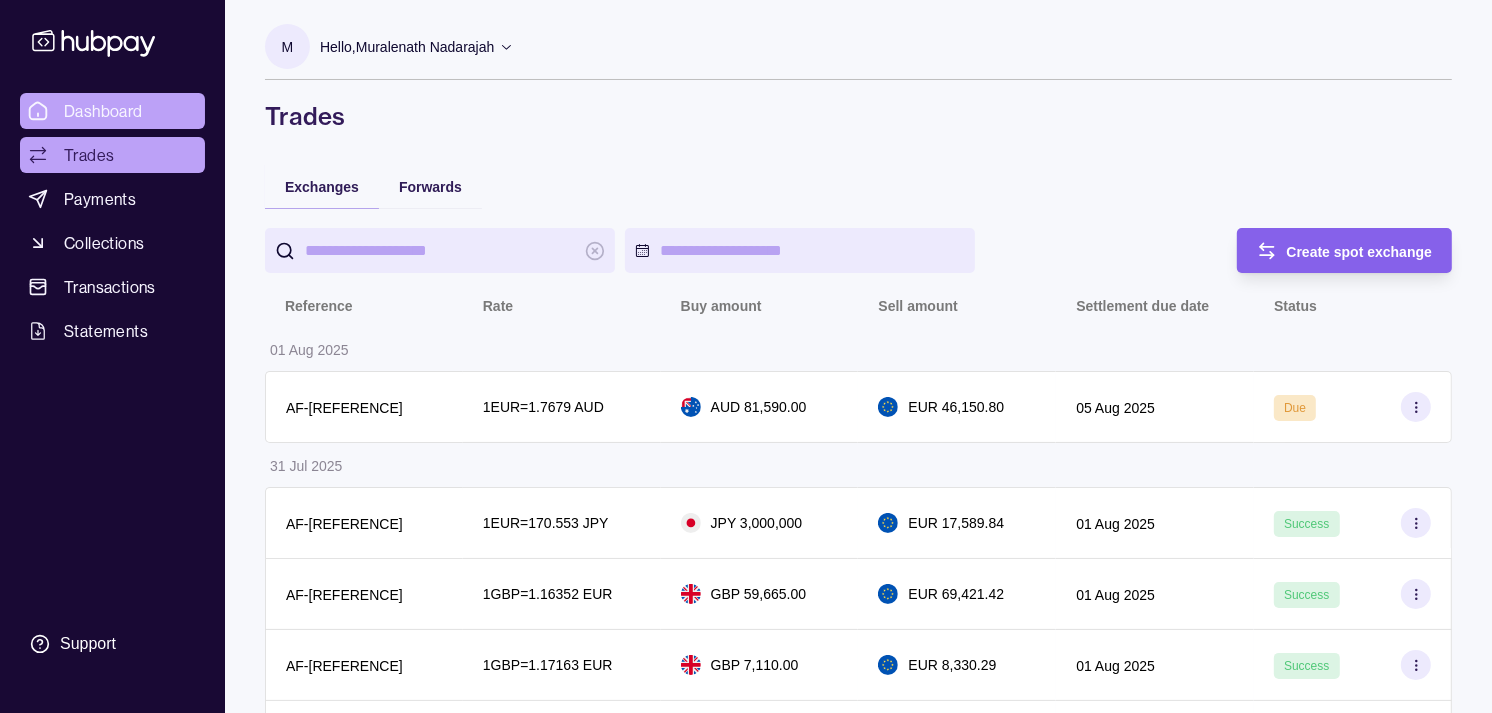 click on "Dashboard" at bounding box center (112, 111) 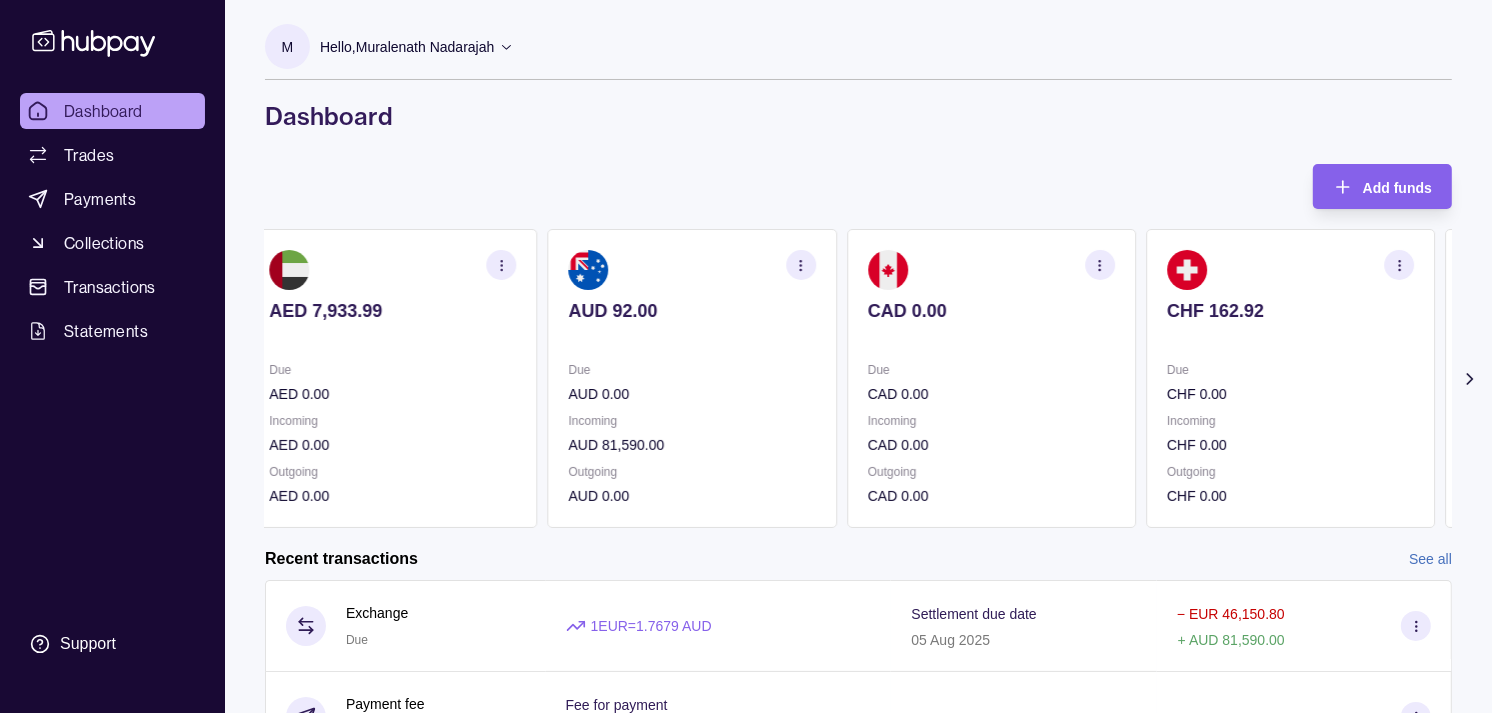 click on "CHF 162.92                                                                                                               Due CHF 0.00 Incoming CHF 0.00 Outgoing CHF 0.00" at bounding box center (1290, 378) 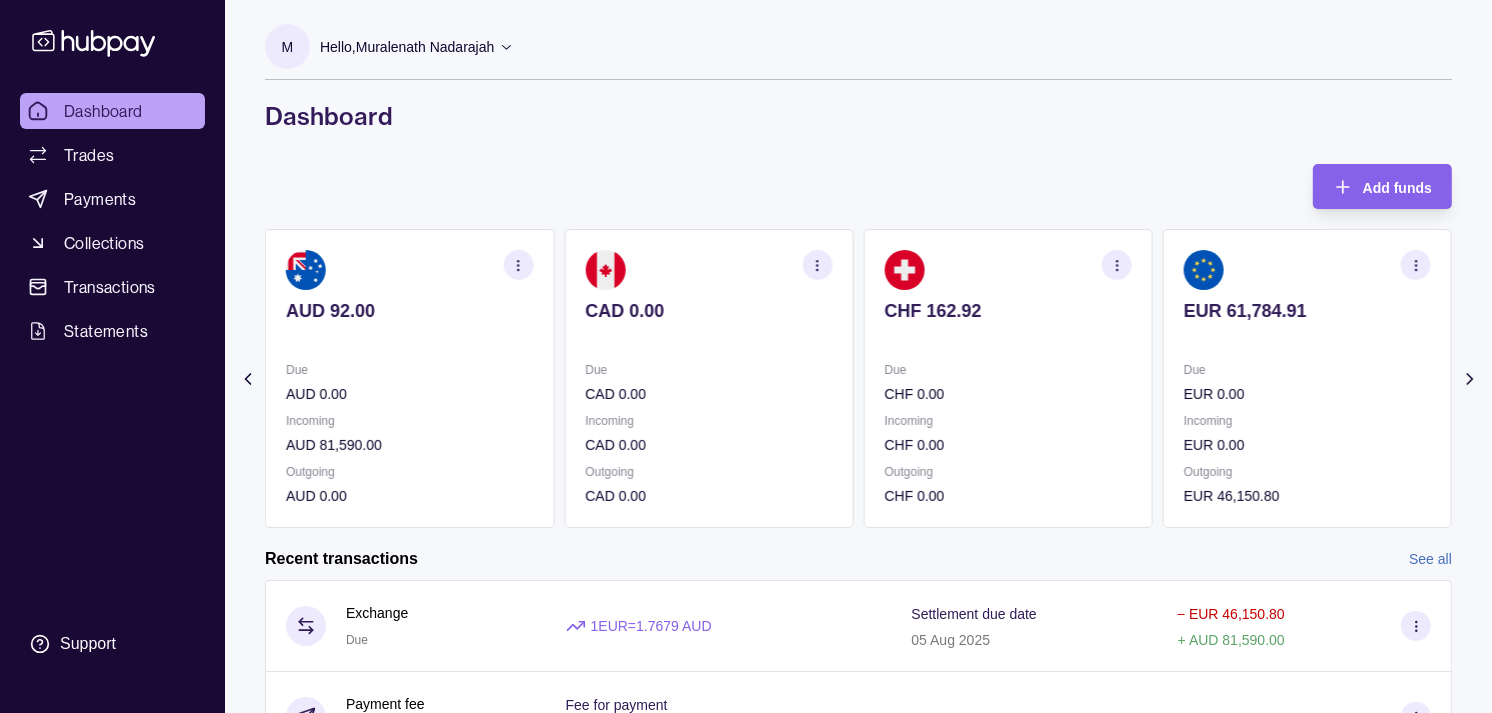 click at bounding box center (1307, 338) 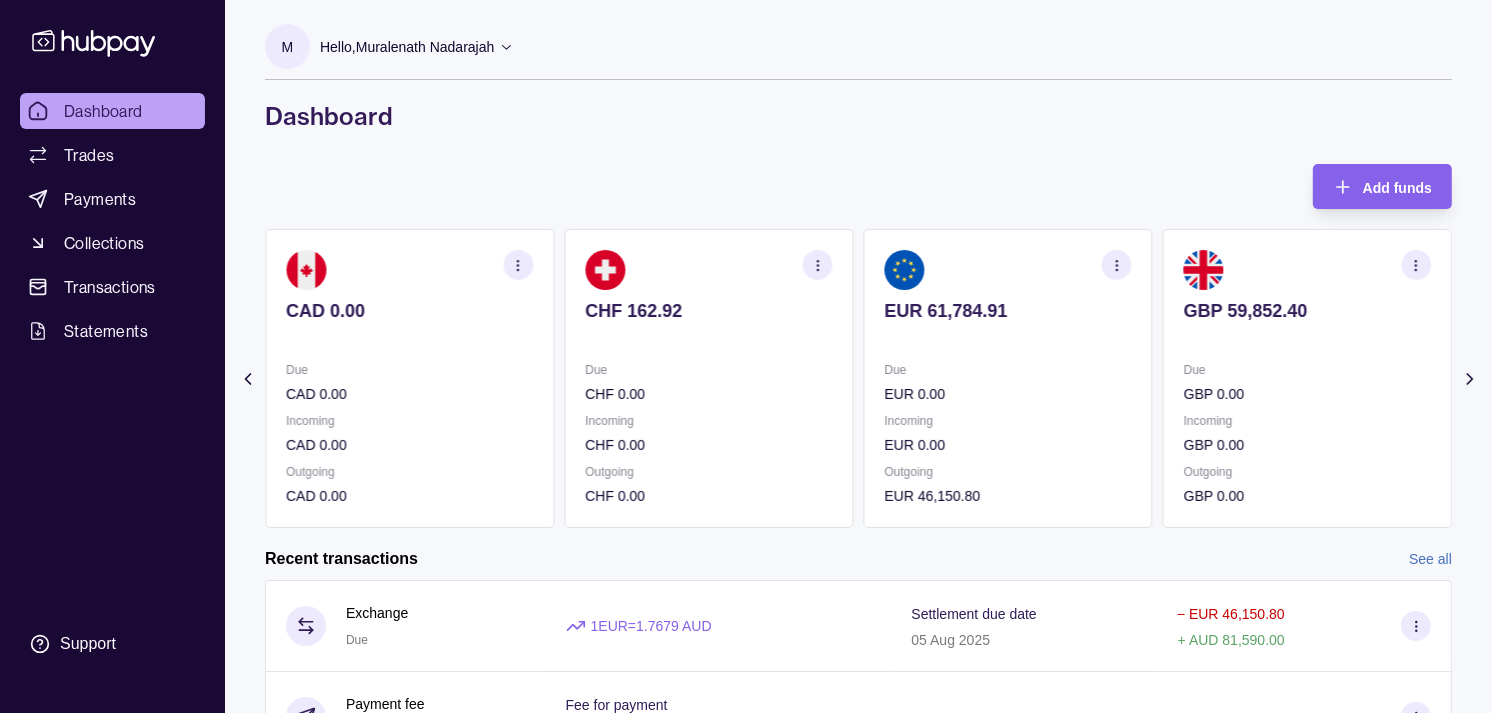 click on "GBP 59,852.40                                                                                                               Due GBP 0.00 Incoming GBP 0.00 Outgoing GBP 0.00" at bounding box center [1307, 378] 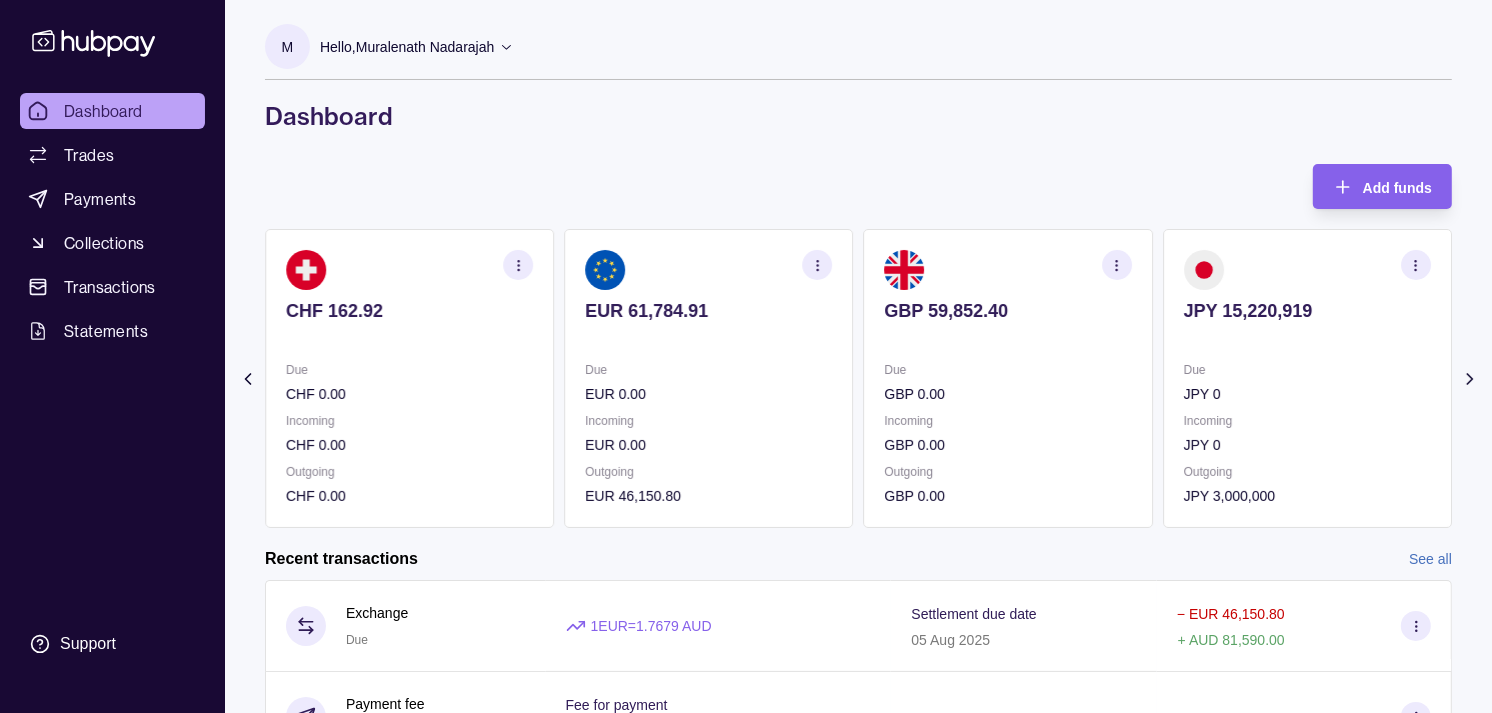 click on "Due" at bounding box center (1307, 370) 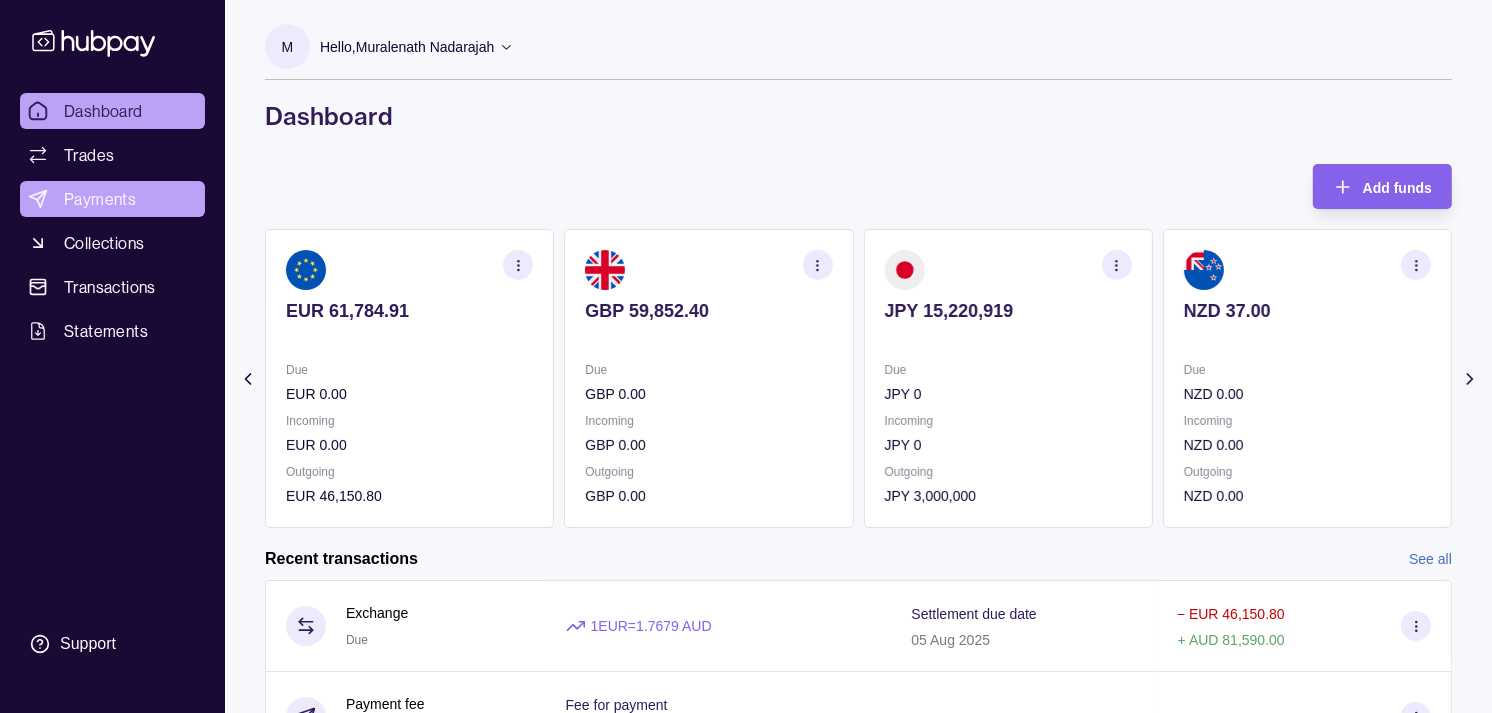 click on "Payments" at bounding box center [112, 199] 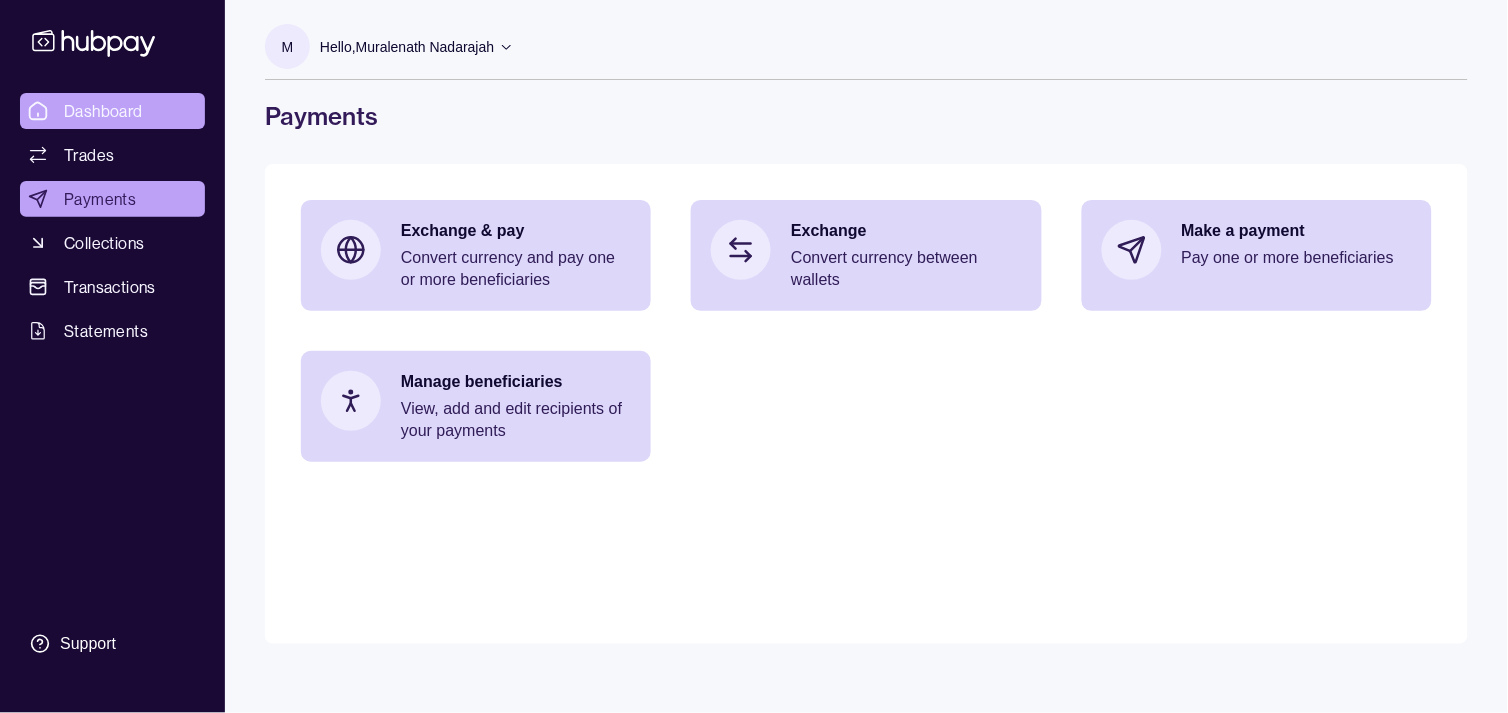 click on "Dashboard" at bounding box center (112, 111) 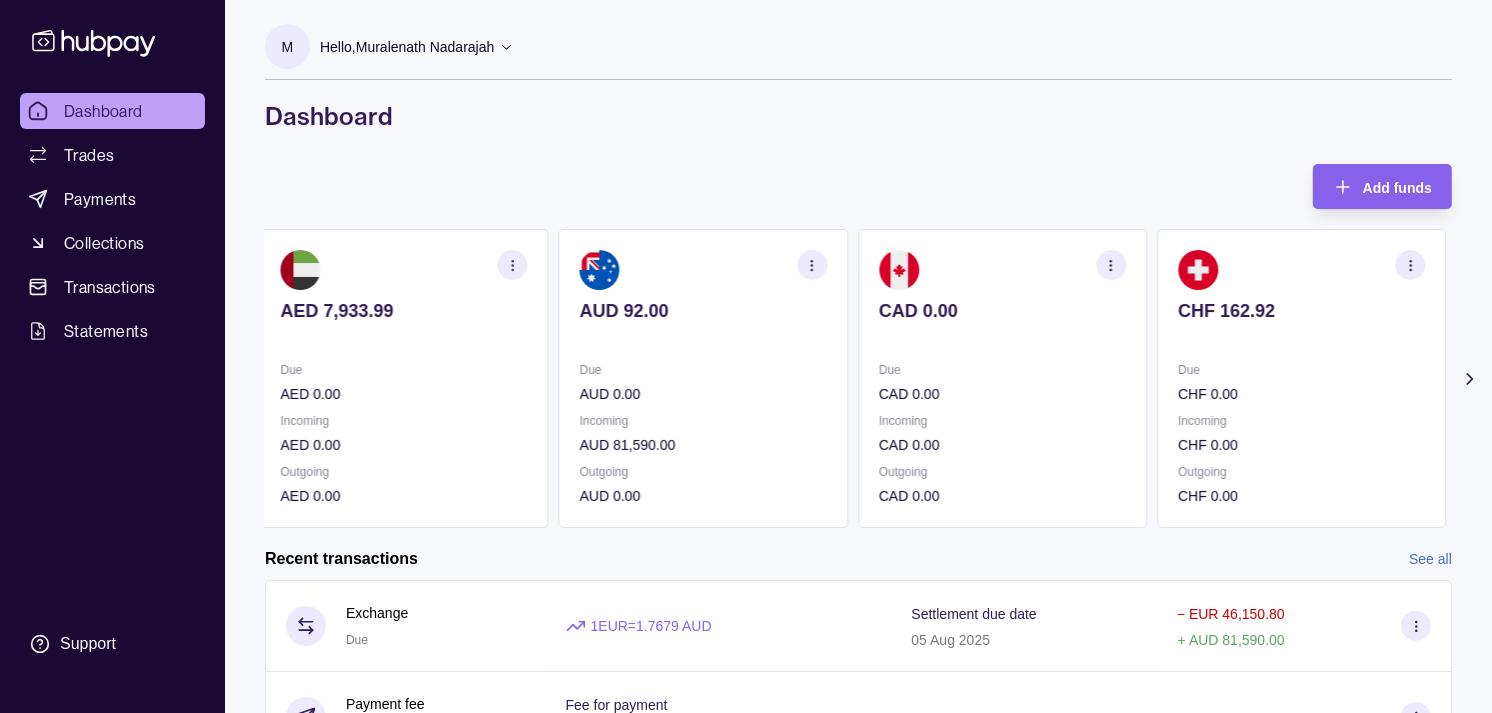 click at bounding box center (703, 338) 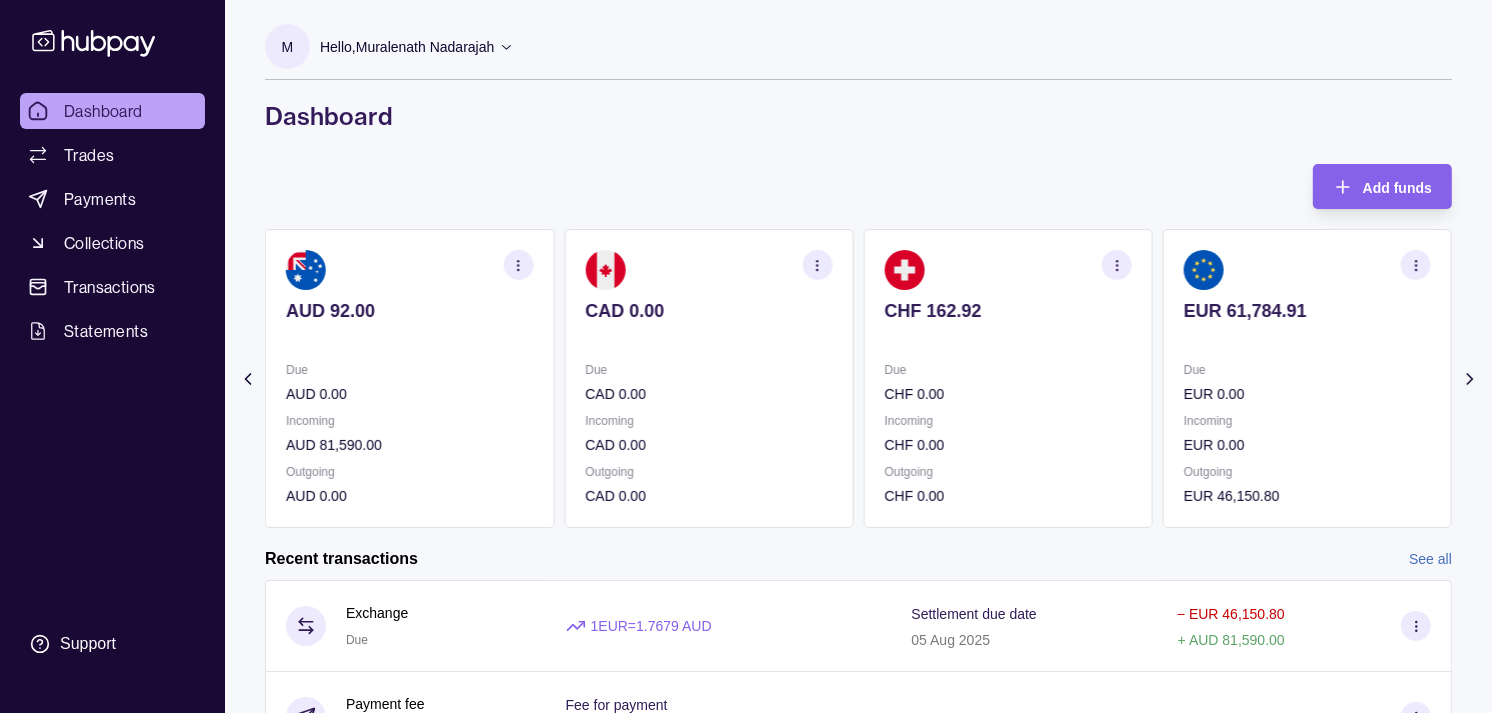 click at bounding box center (708, 338) 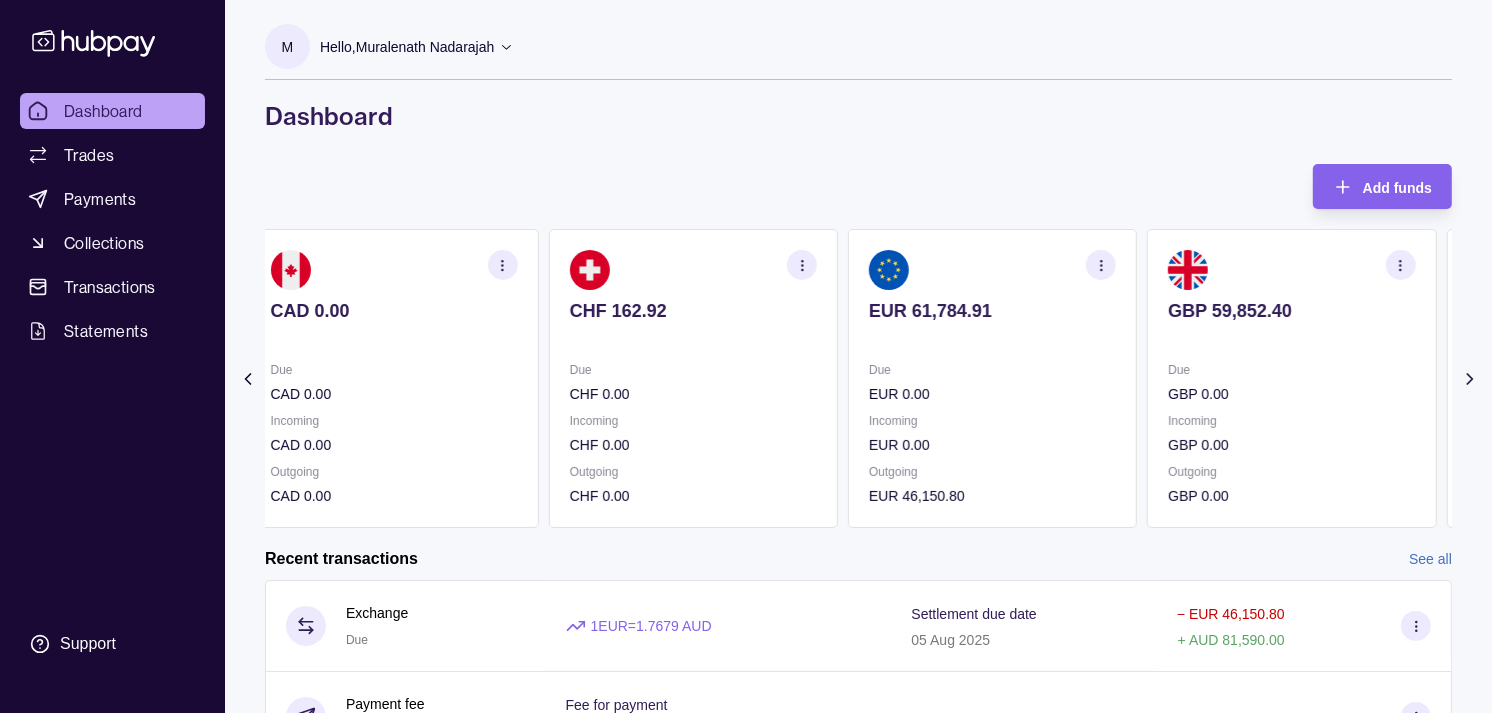 click on "Due" at bounding box center (992, 370) 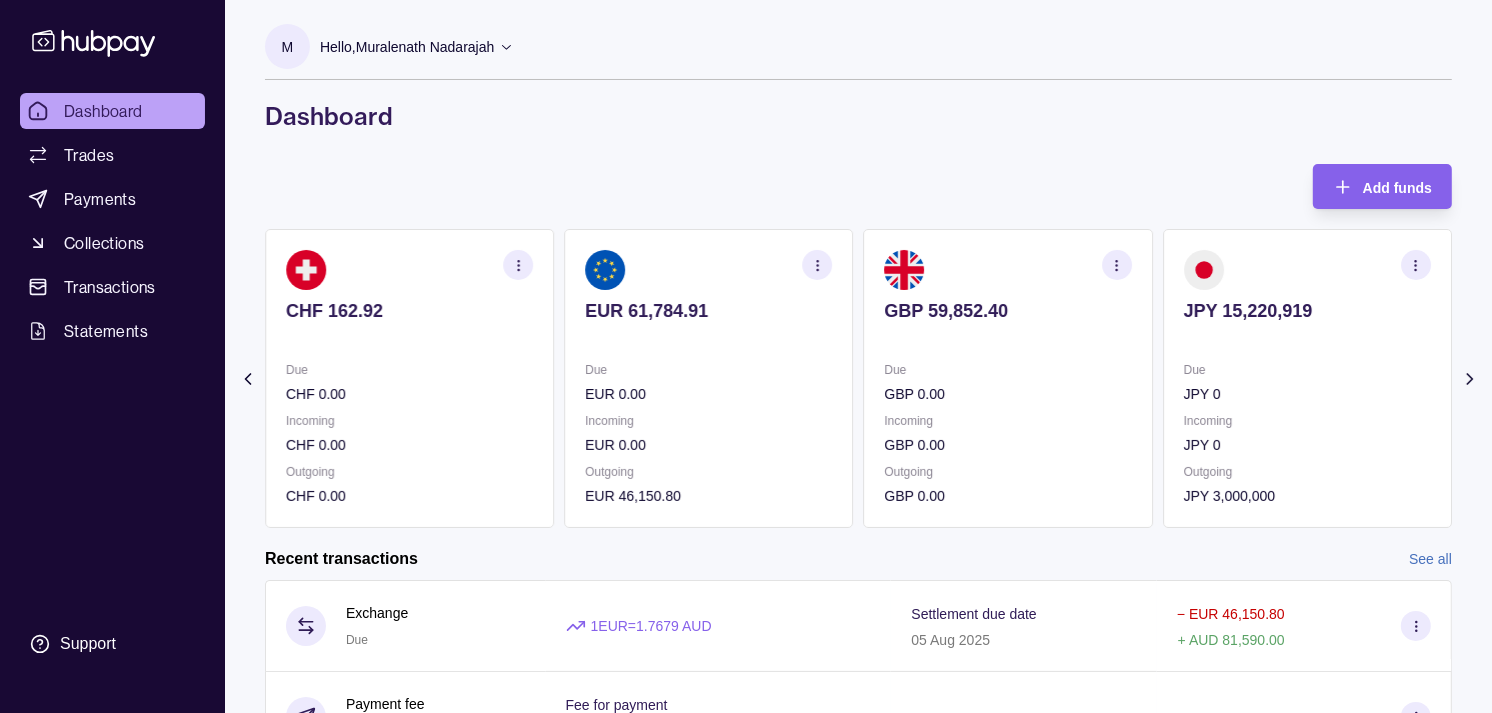 click on "GBP 59,852.40                                                                                                               Due GBP 0.00 Incoming GBP 0.00 Outgoing GBP 0.00" at bounding box center (1008, 378) 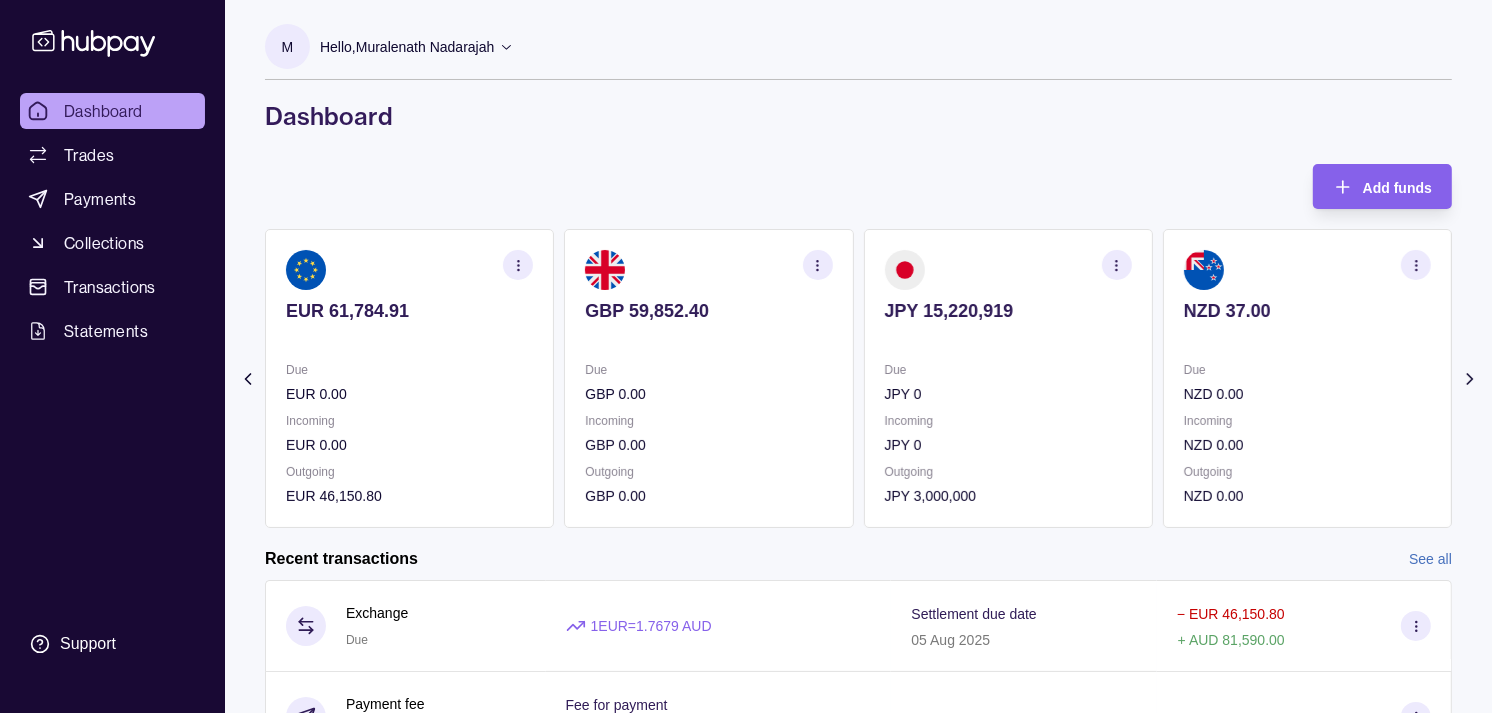 click on "Due" at bounding box center [1008, 370] 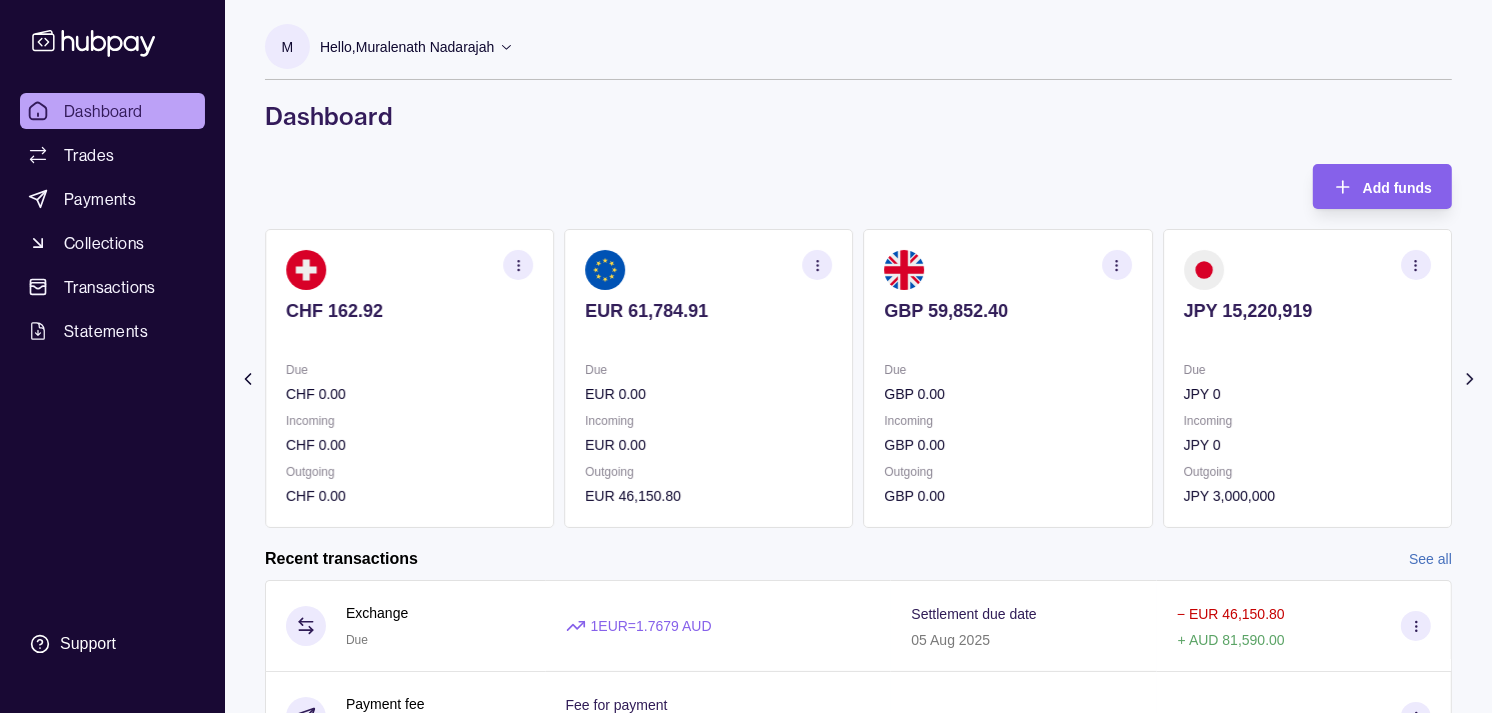 click 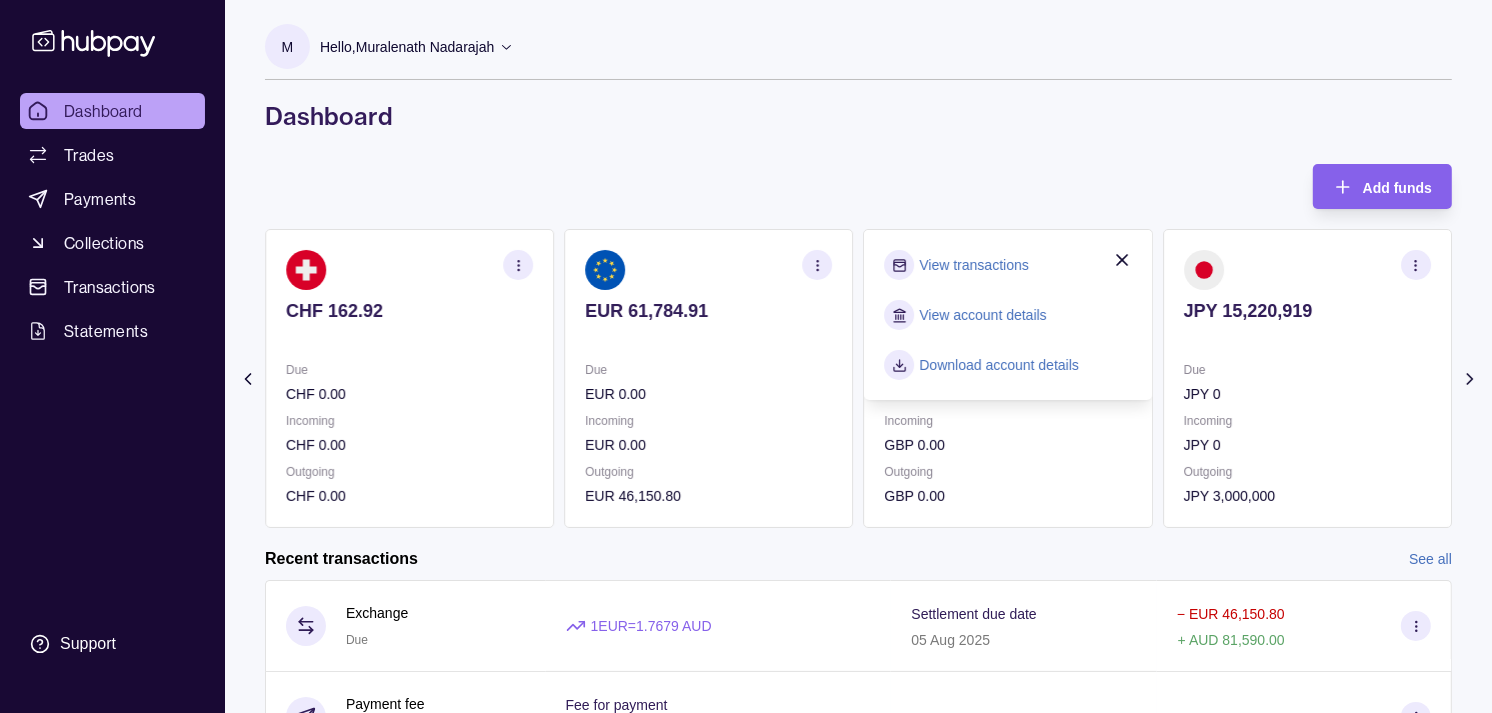 click on "View transactions" at bounding box center [974, 265] 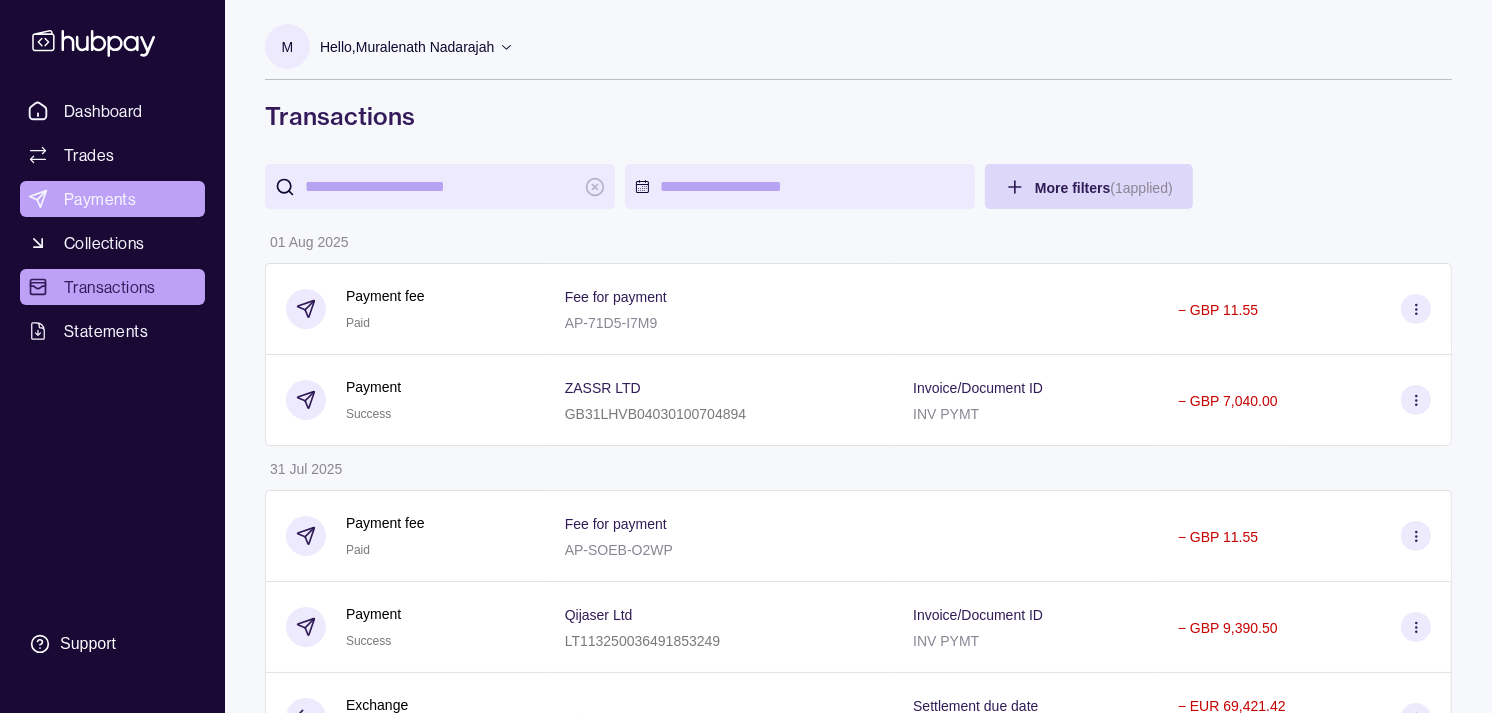 click on "Payments" at bounding box center [100, 199] 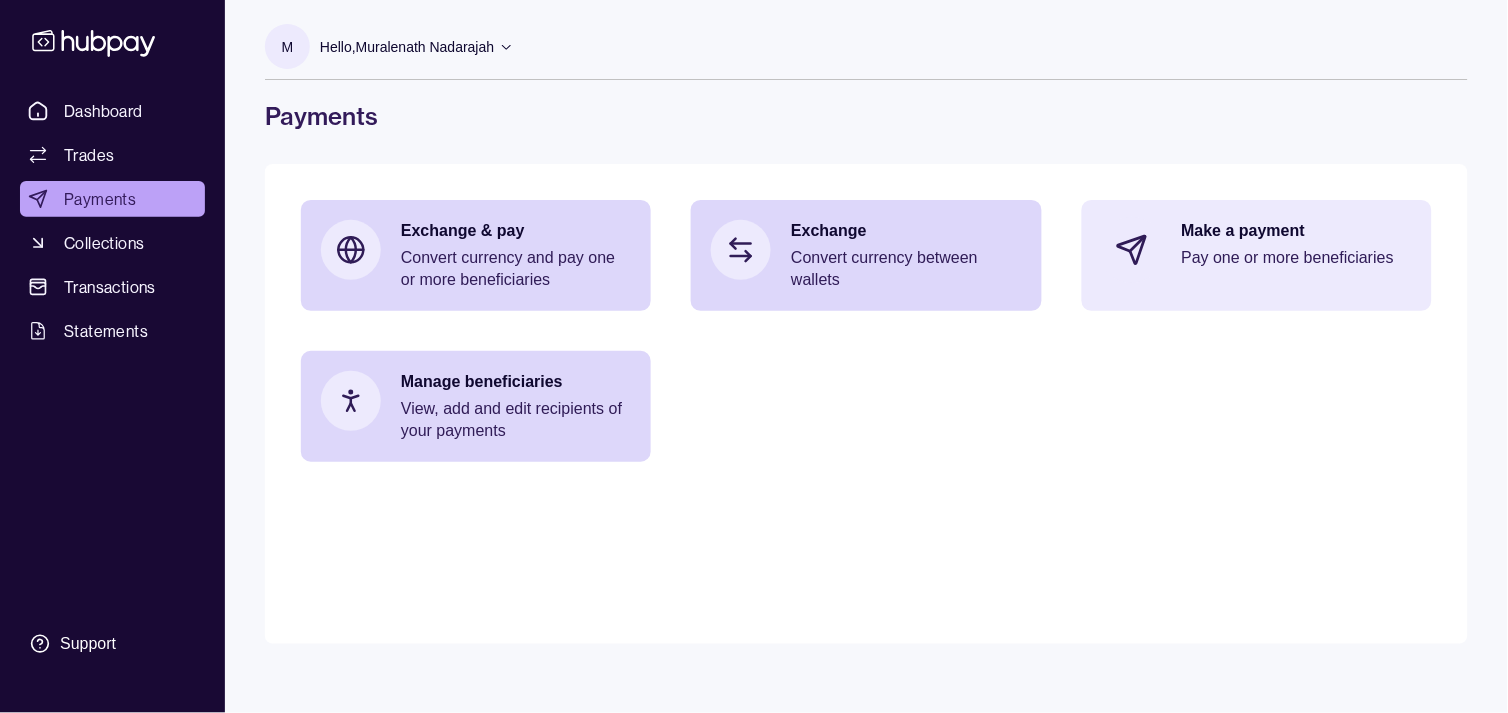 click on "Make a payment Pay one or more beneficiaries" at bounding box center [1257, 250] 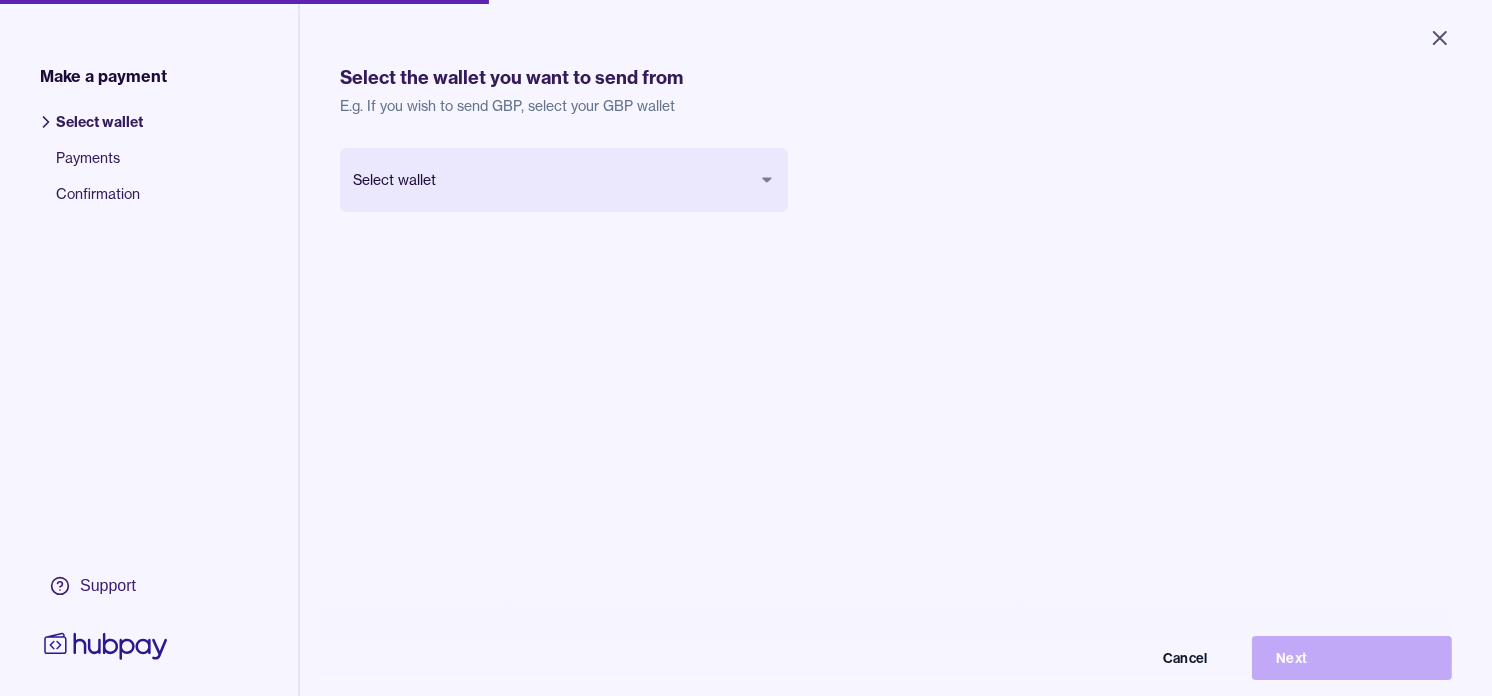 click on "Close Make a payment Select wallet Payments Confirmation Support Select the wallet you want to send from E.g. If you wish to send GBP, select your GBP wallet Select wallet Cancel Next Make a payment | Hubpay" at bounding box center [746, 348] 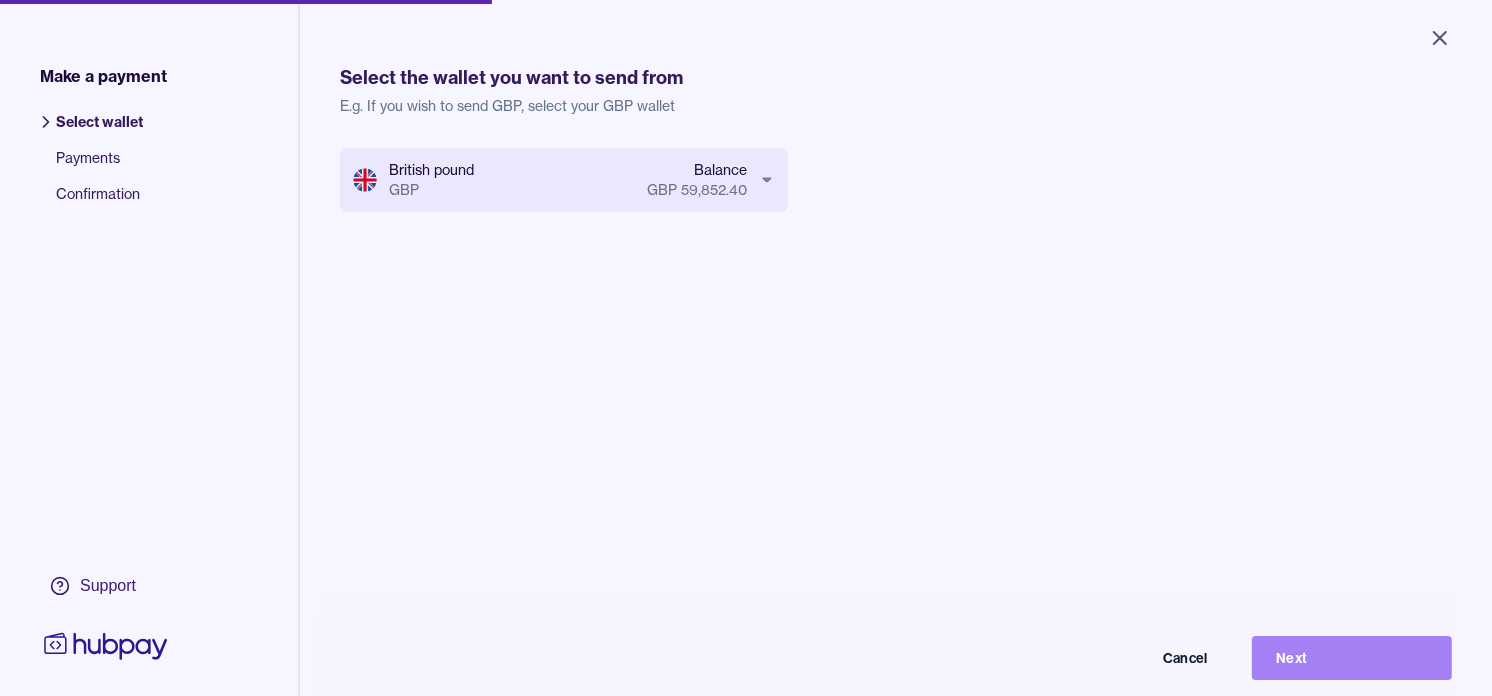 click on "Next" at bounding box center (1352, 658) 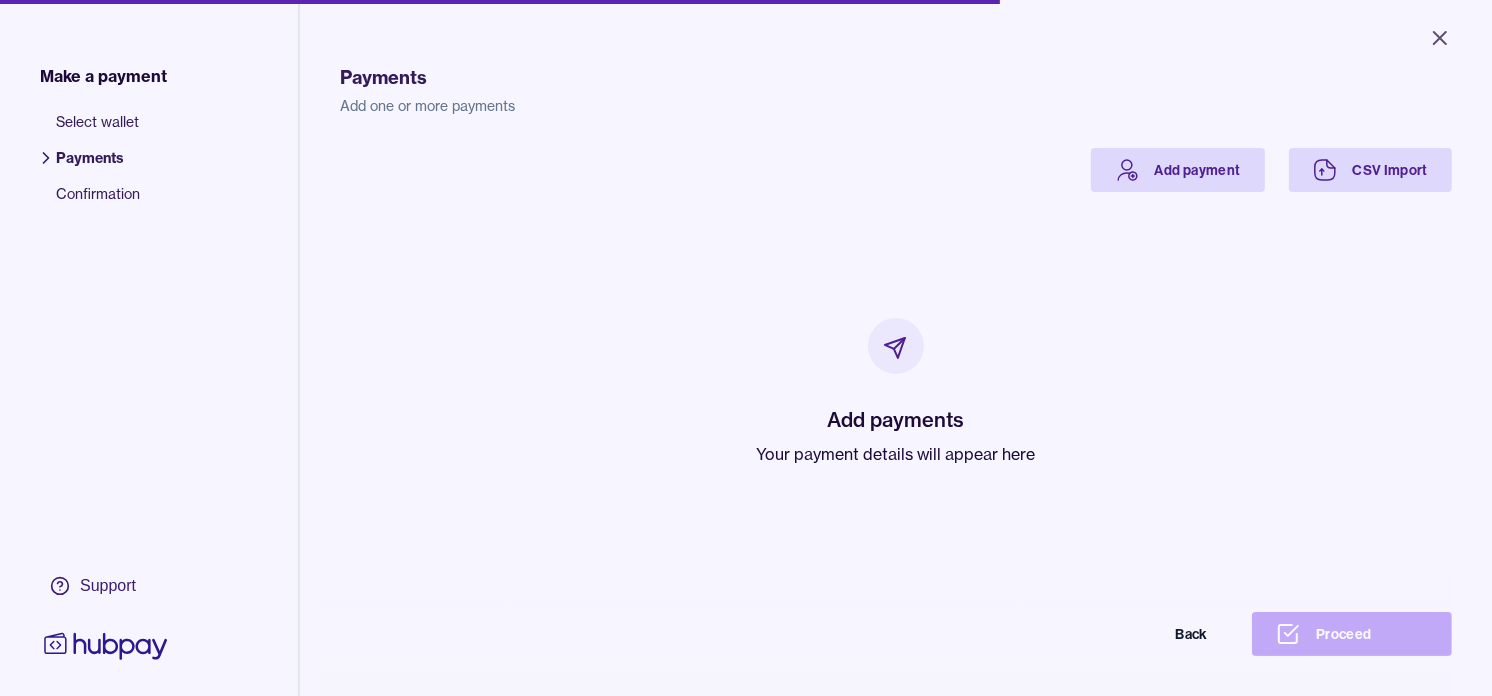 click on "Your payment details will appear here" at bounding box center (896, 454) 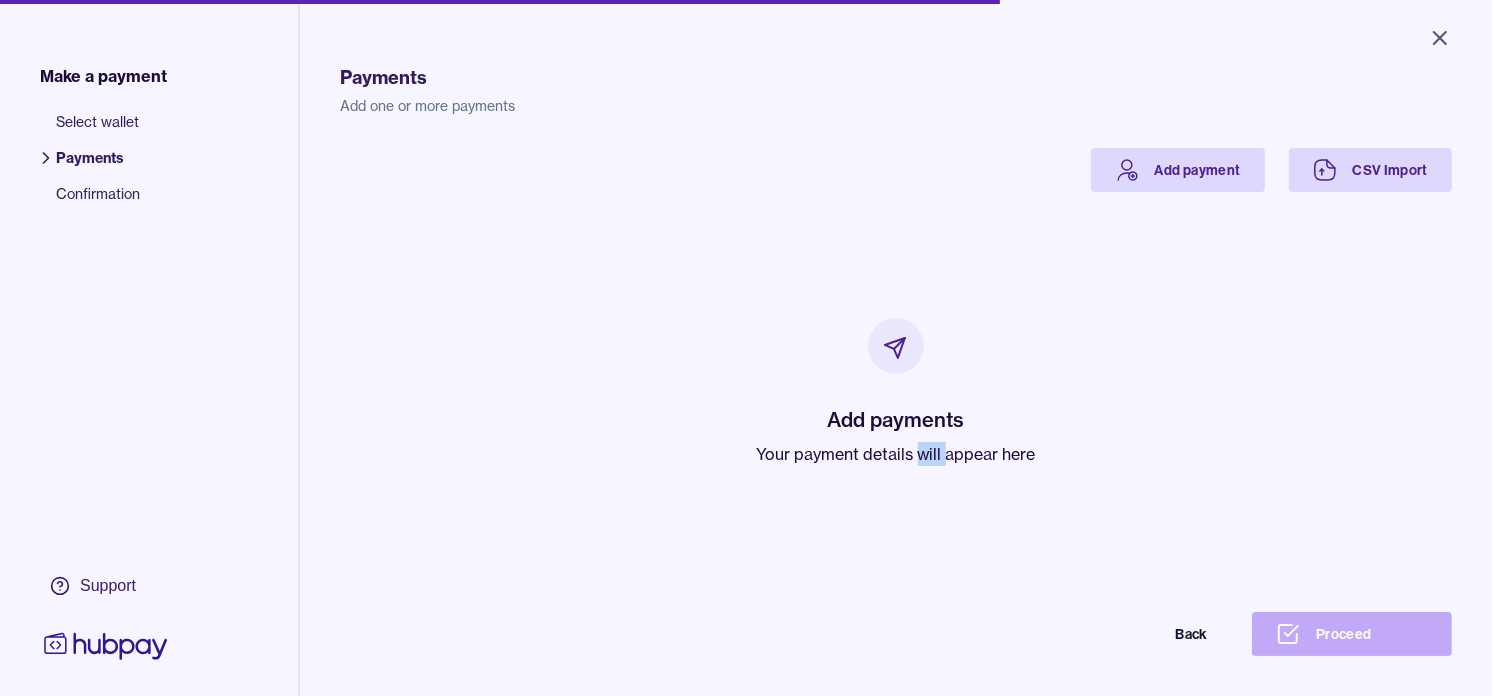 click on "Your payment details will appear here" at bounding box center [896, 454] 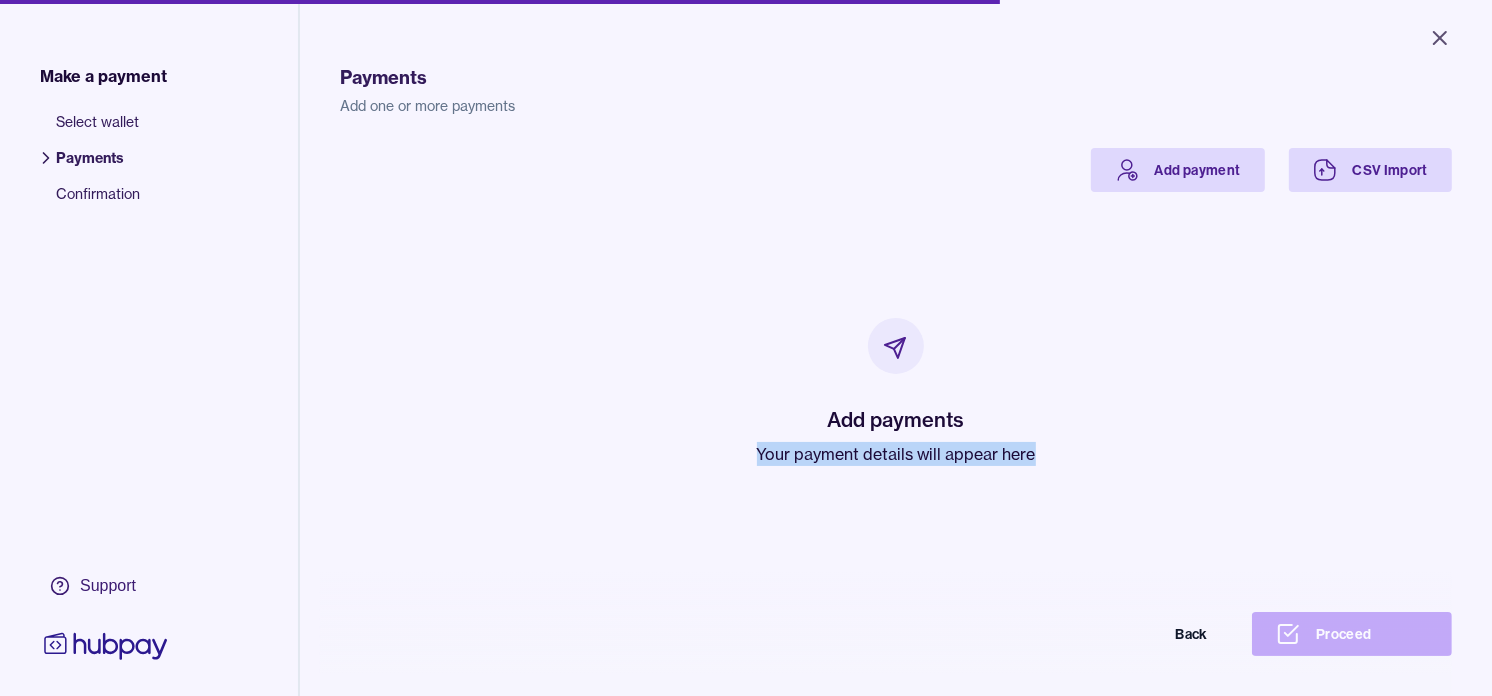 click on "Your payment details will appear here" at bounding box center (896, 454) 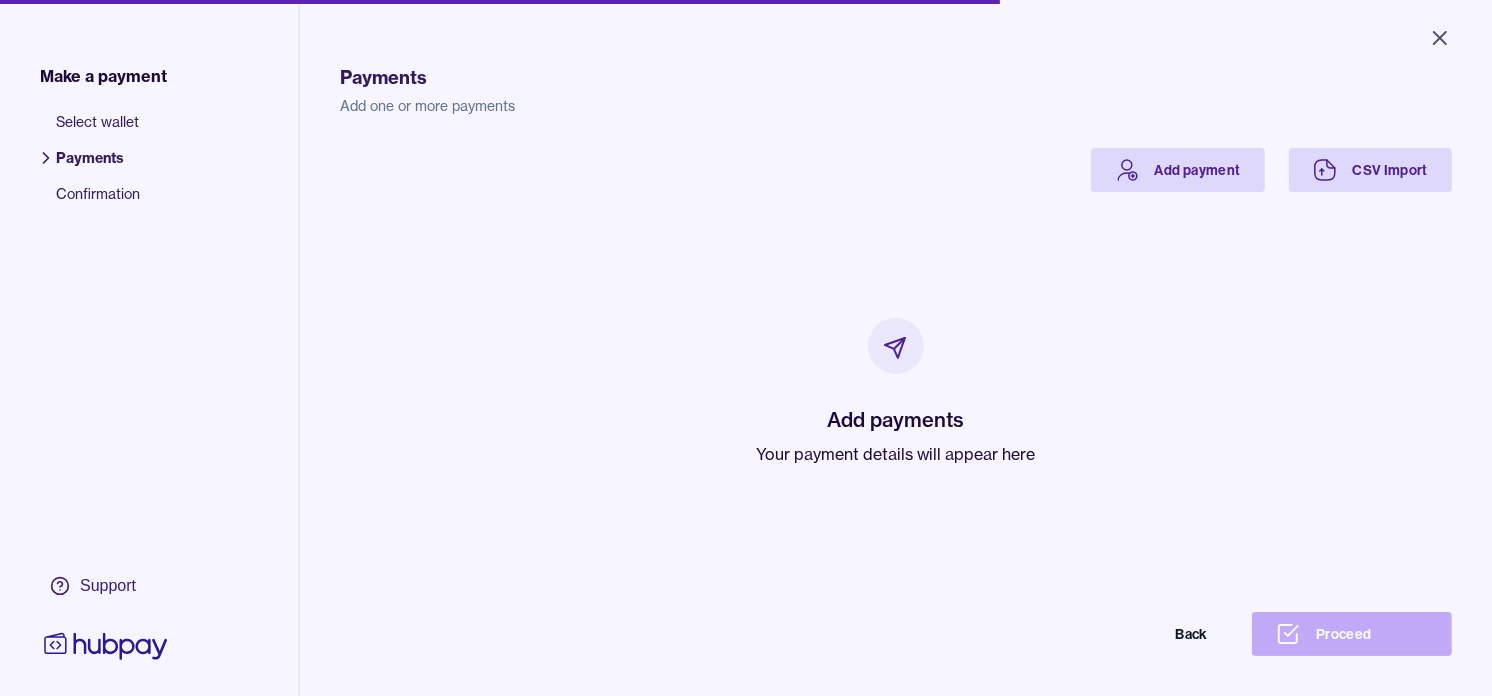 drag, startPoint x: 917, startPoint y: 451, endPoint x: 656, endPoint y: 290, distance: 306.6627 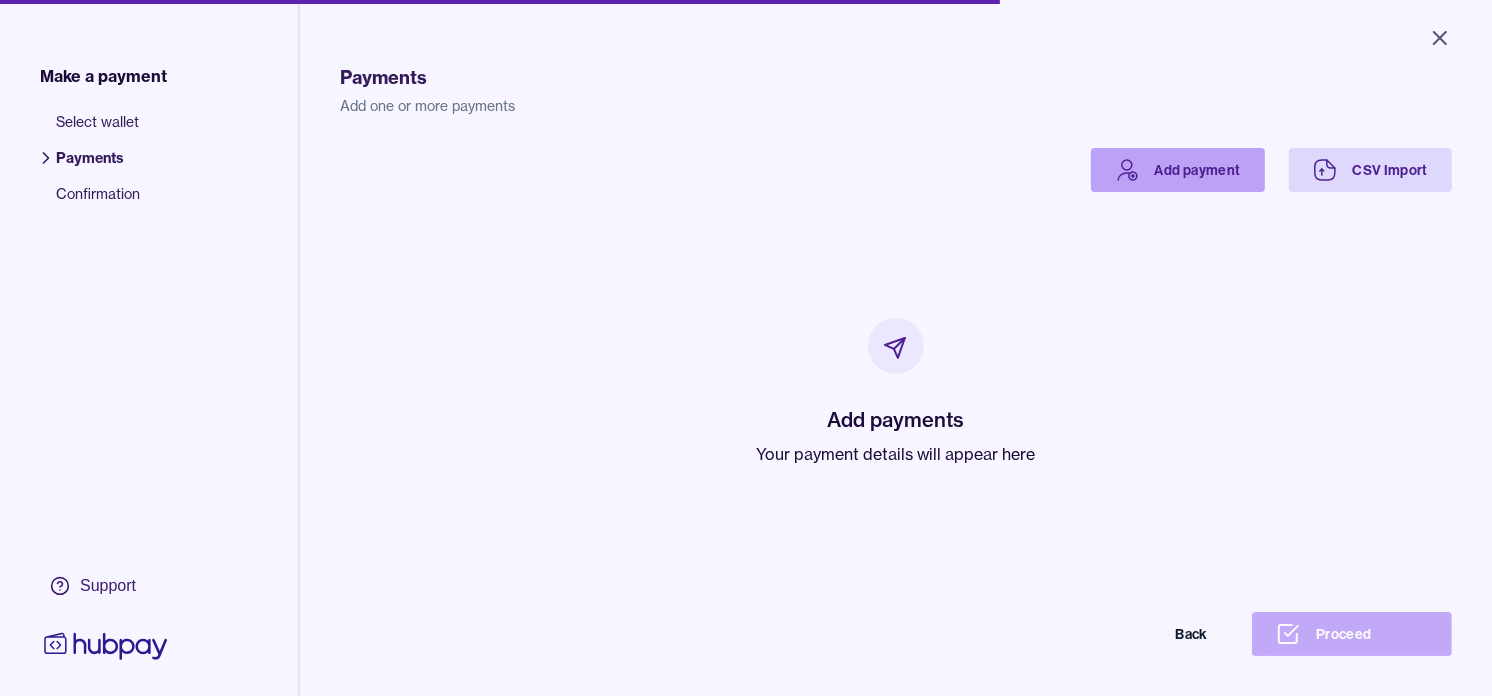 click on "Add payment" at bounding box center (1178, 170) 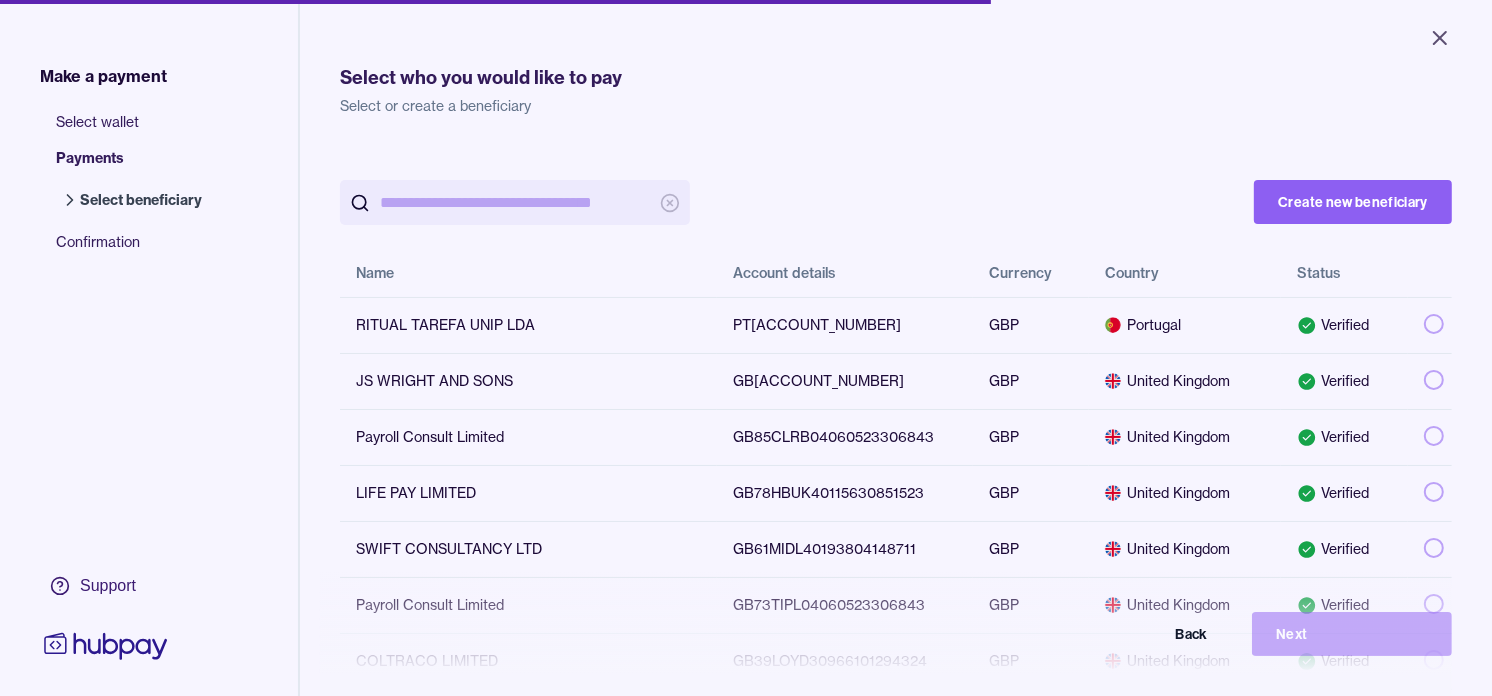 click at bounding box center [515, 202] 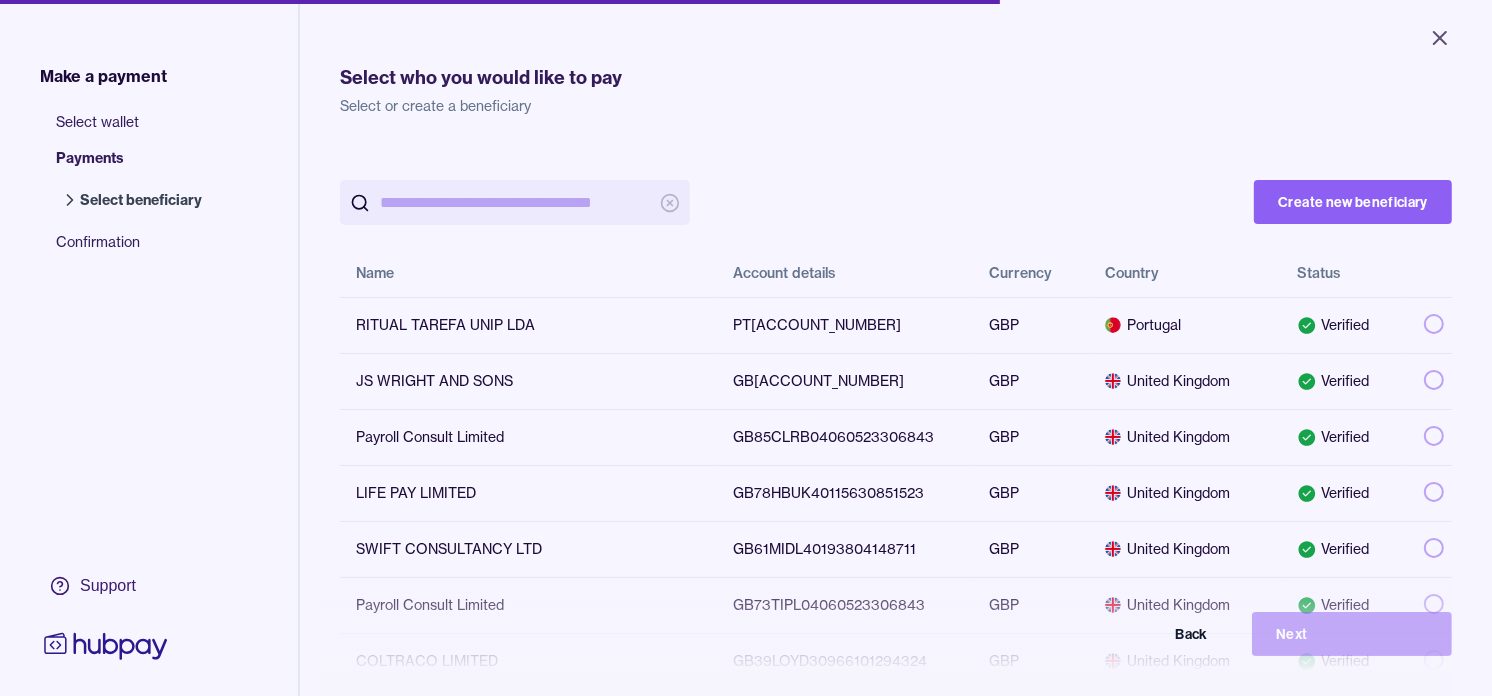 paste on "**********" 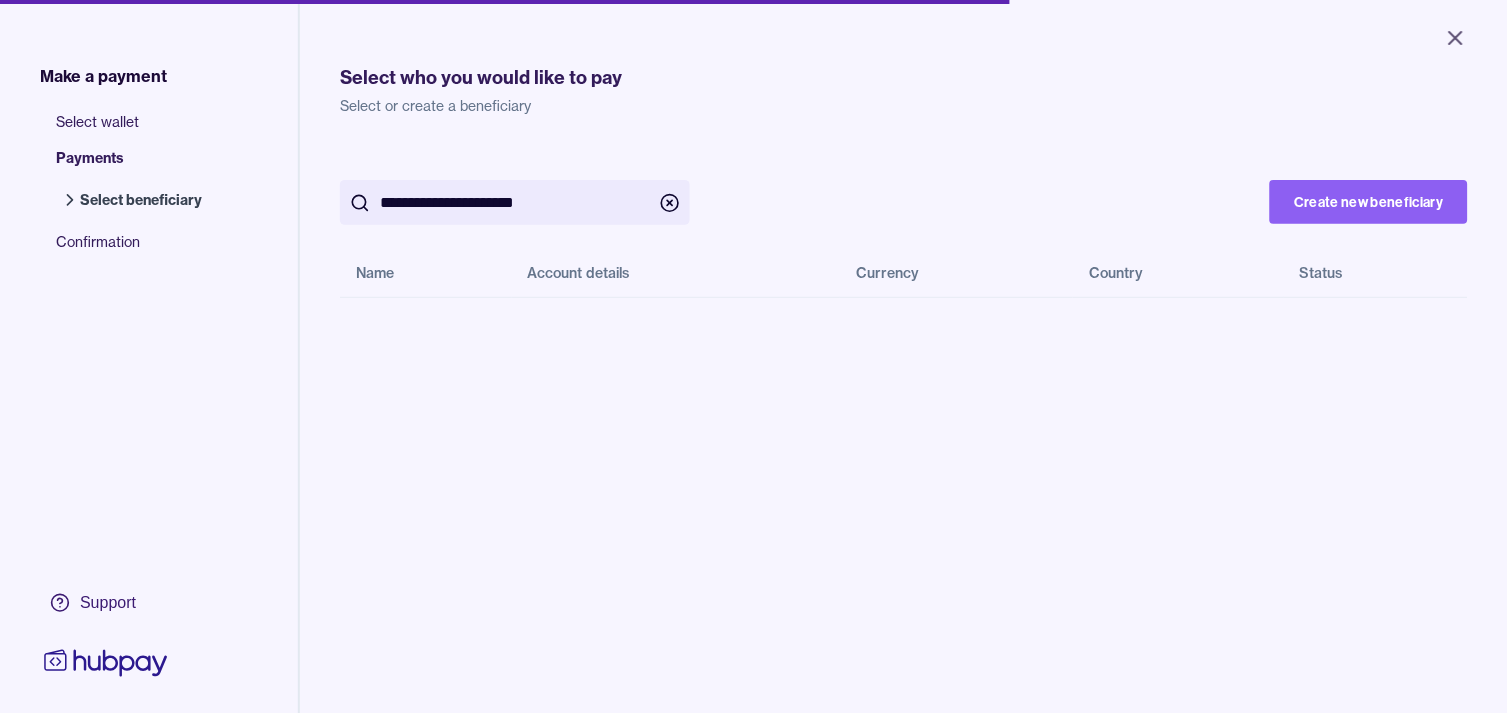 type on "**********" 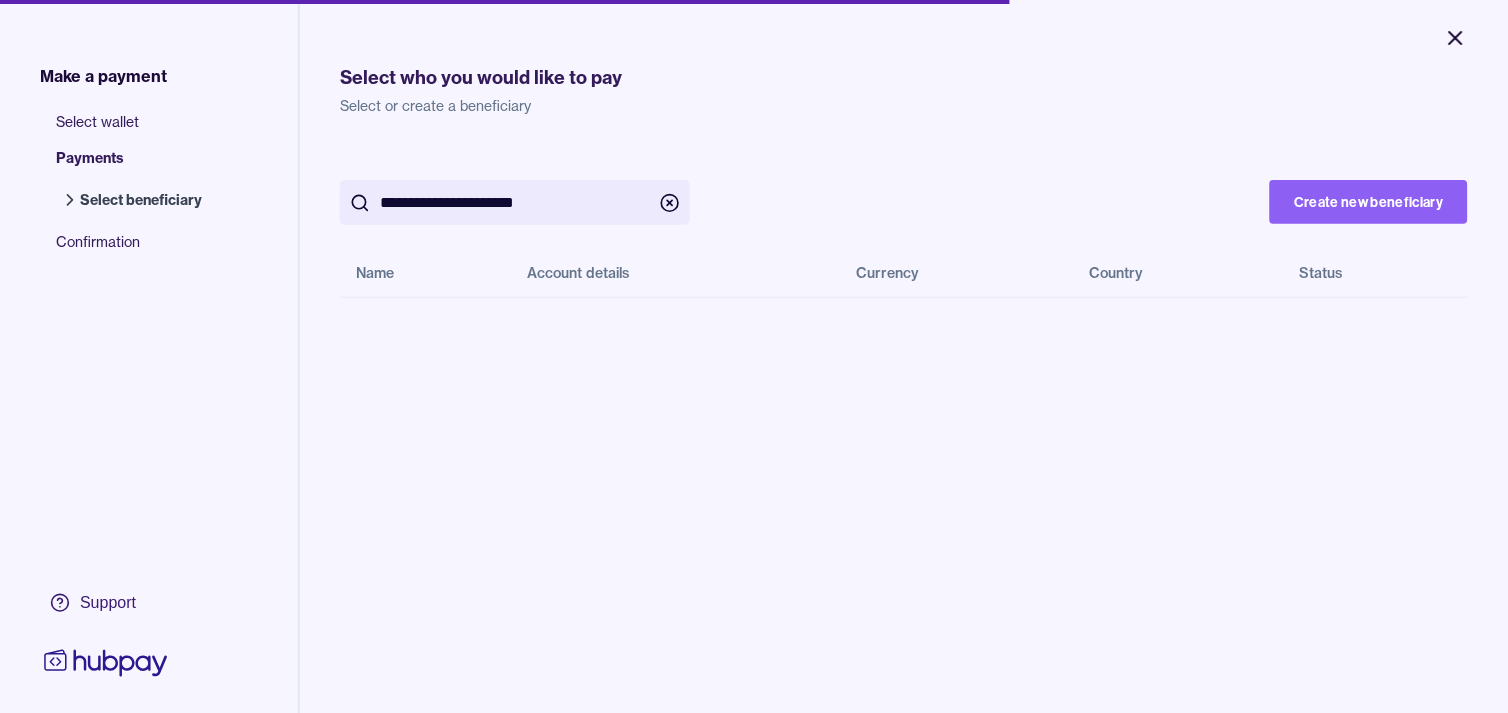 click 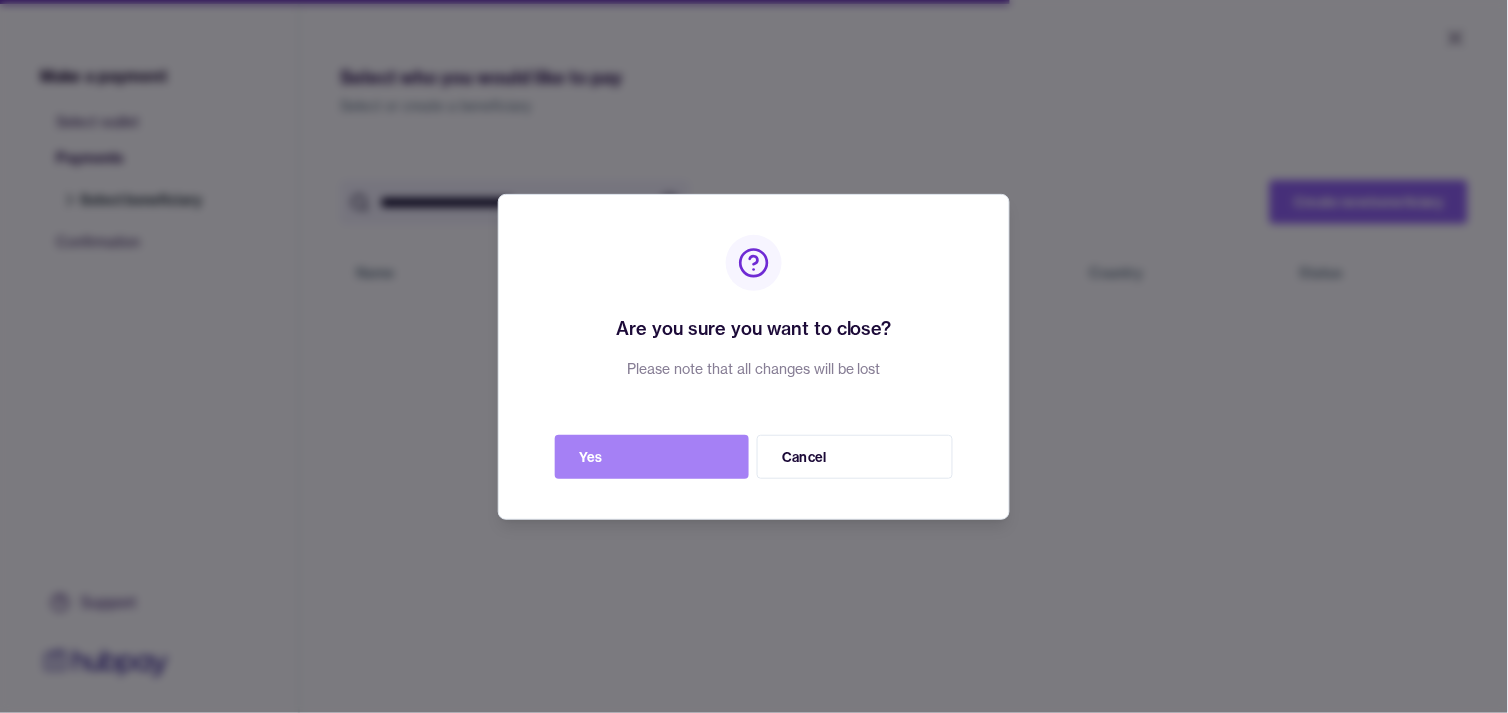 click on "Yes" at bounding box center (652, 457) 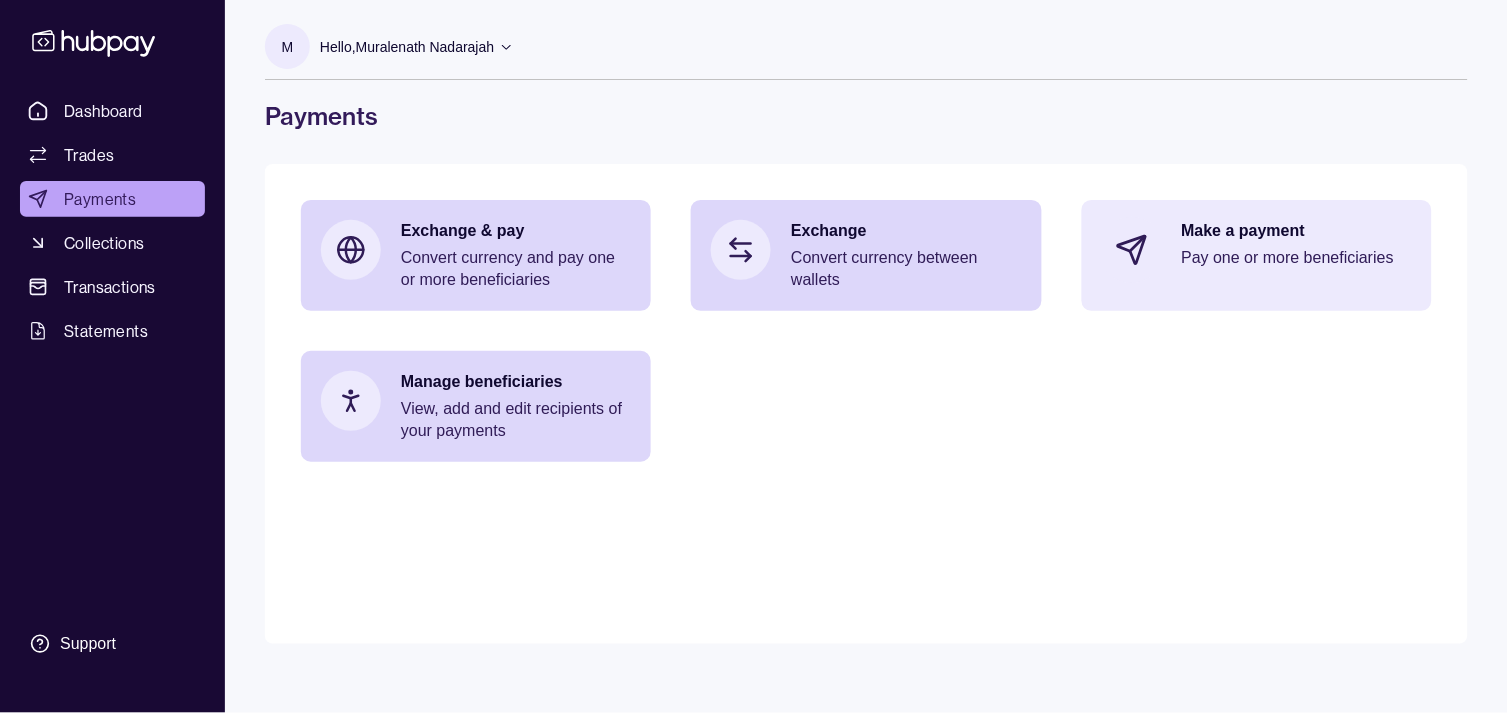 click on "Make a payment Pay one or more beneficiaries" at bounding box center [1257, 255] 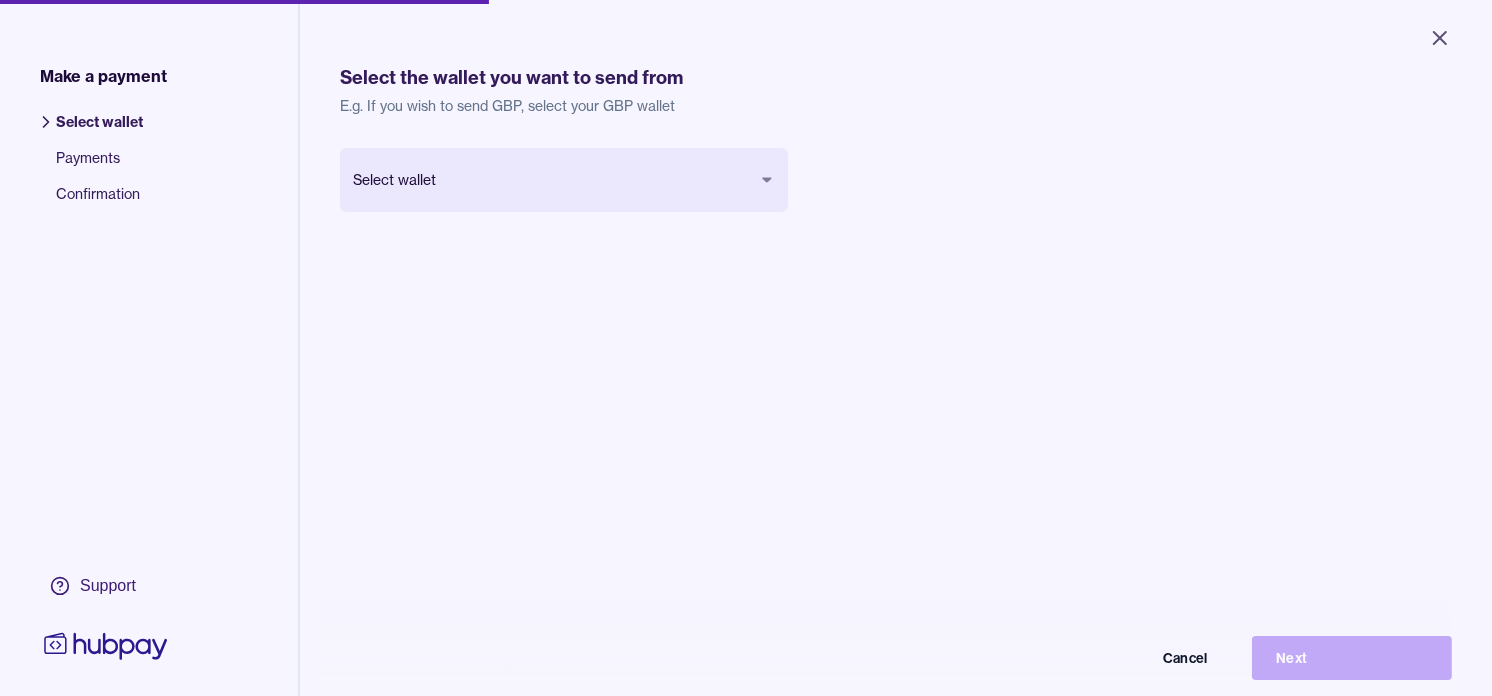 click on "Close Make a payment Select wallet Payments Confirmation Support Select the wallet you want to send from E.g. If you wish to send GBP, select your GBP wallet Select wallet Cancel Next Make a payment | Hubpay" at bounding box center [746, 348] 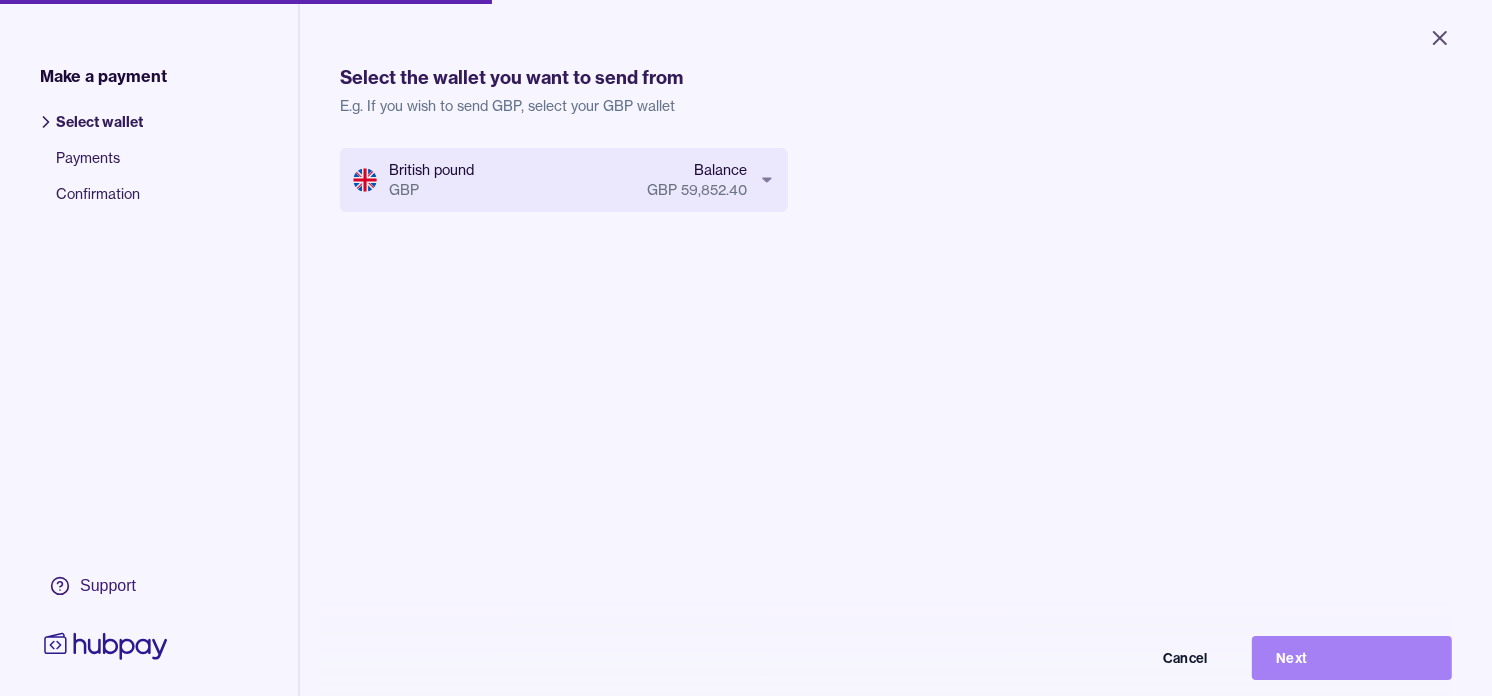 click on "Next" at bounding box center (1352, 658) 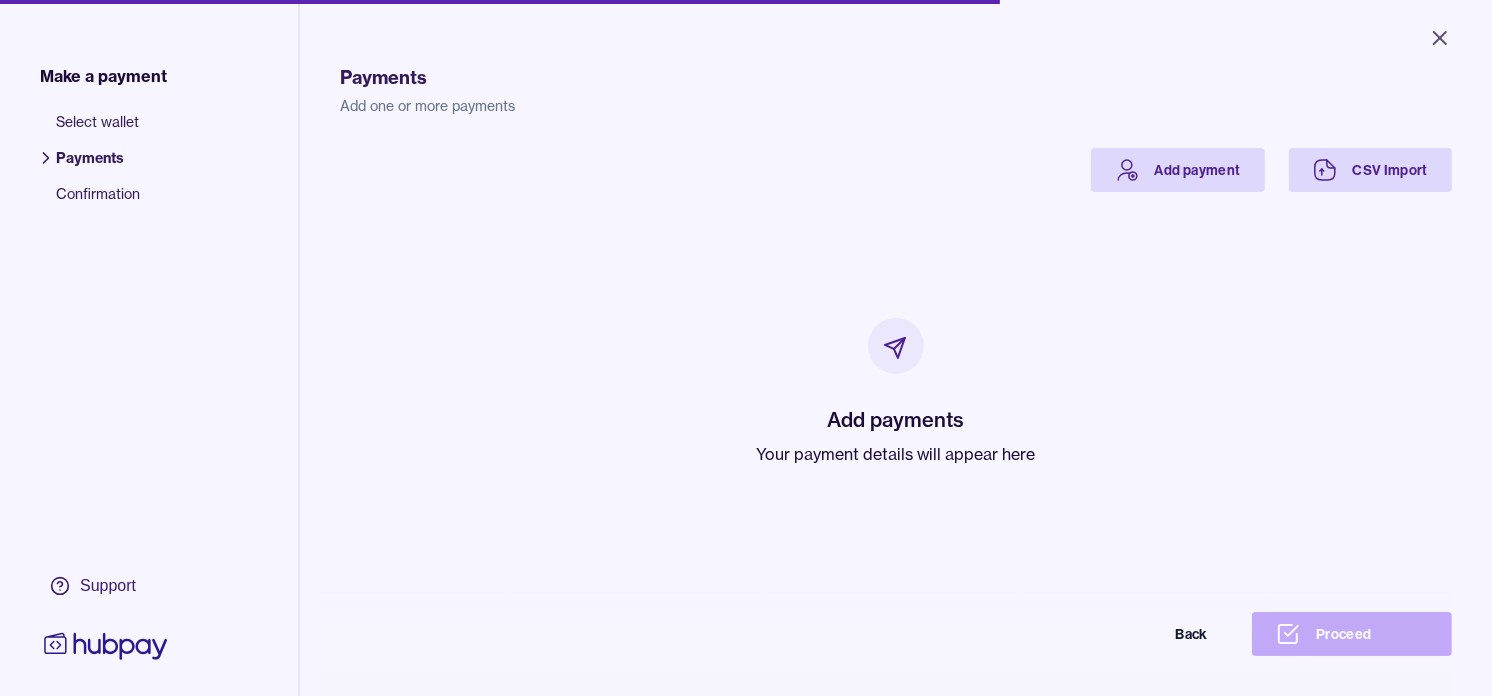 click on "Add payments Your payment details will appear here" at bounding box center (896, 392) 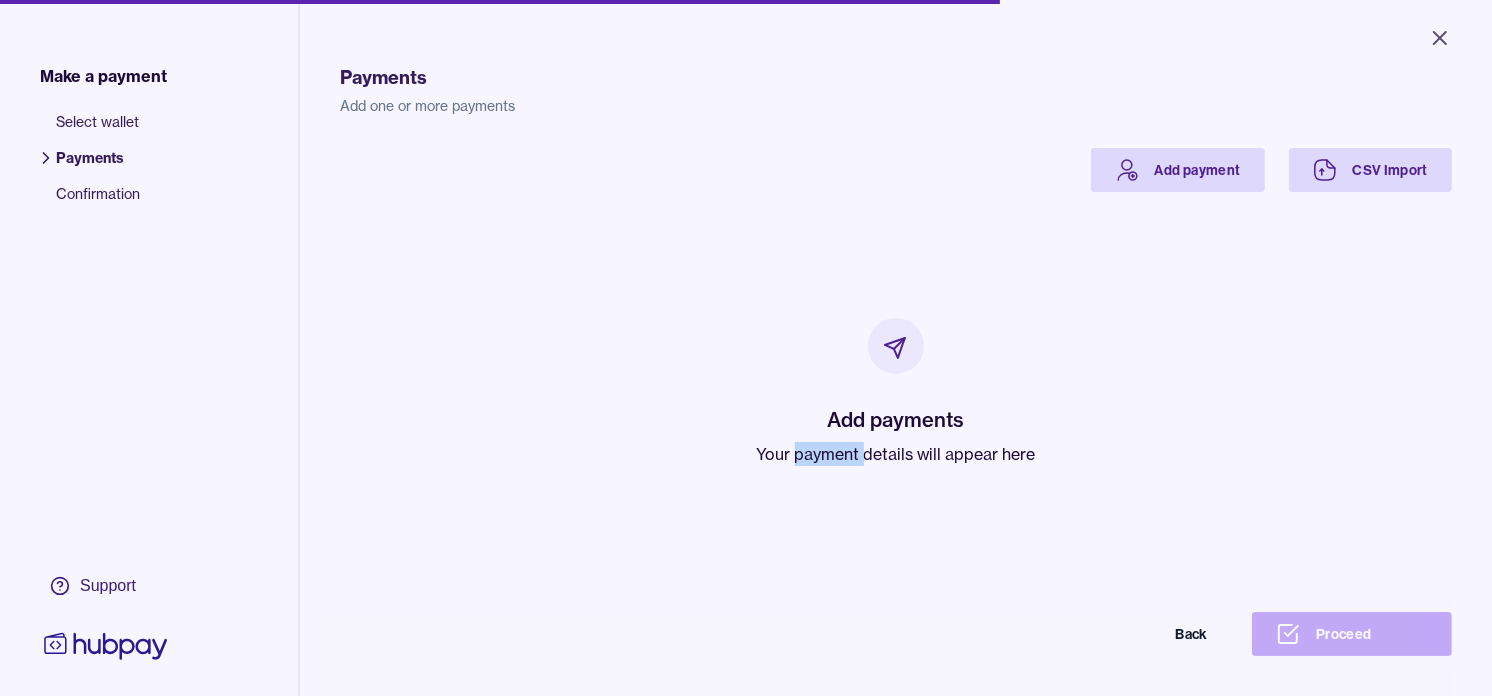 click on "Your payment details will appear here" at bounding box center (896, 454) 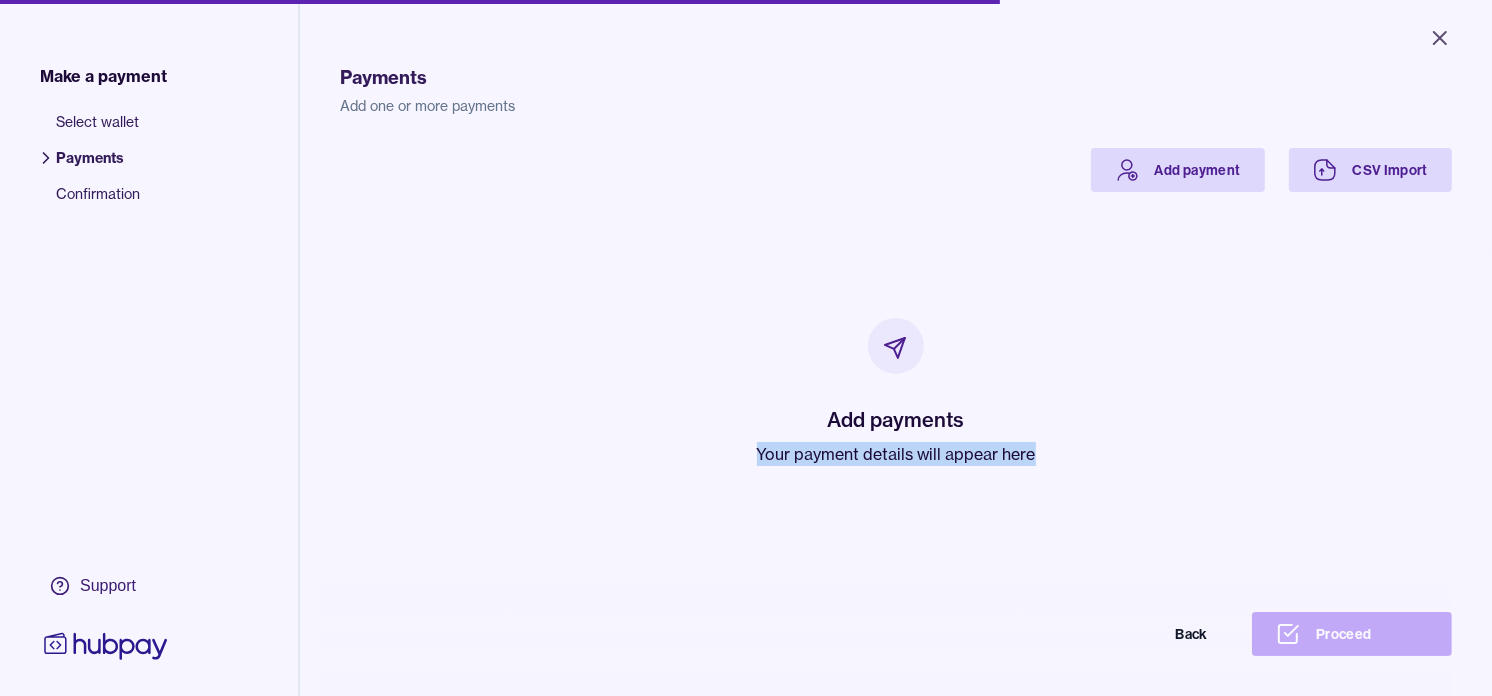 click on "Your payment details will appear here" at bounding box center [896, 454] 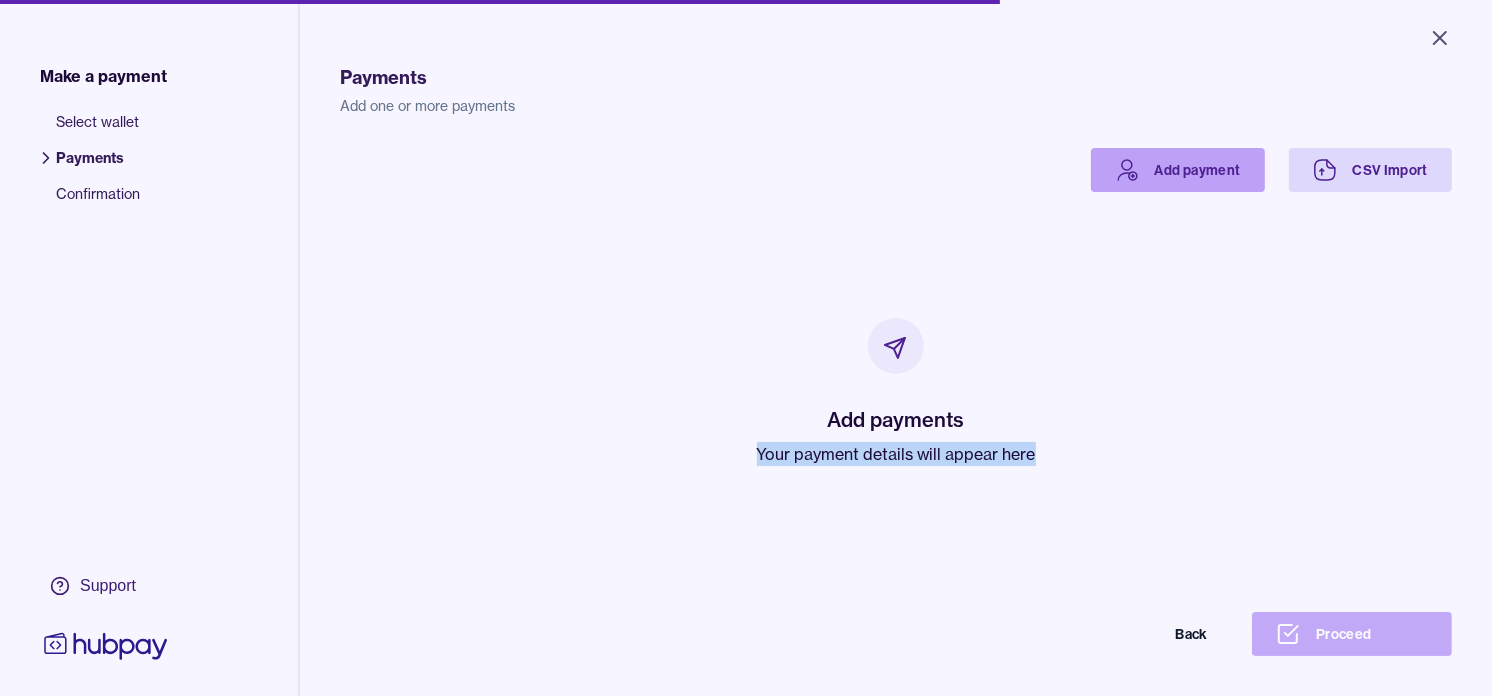 drag, startPoint x: 806, startPoint y: 460, endPoint x: 1155, endPoint y: 172, distance: 452.48758 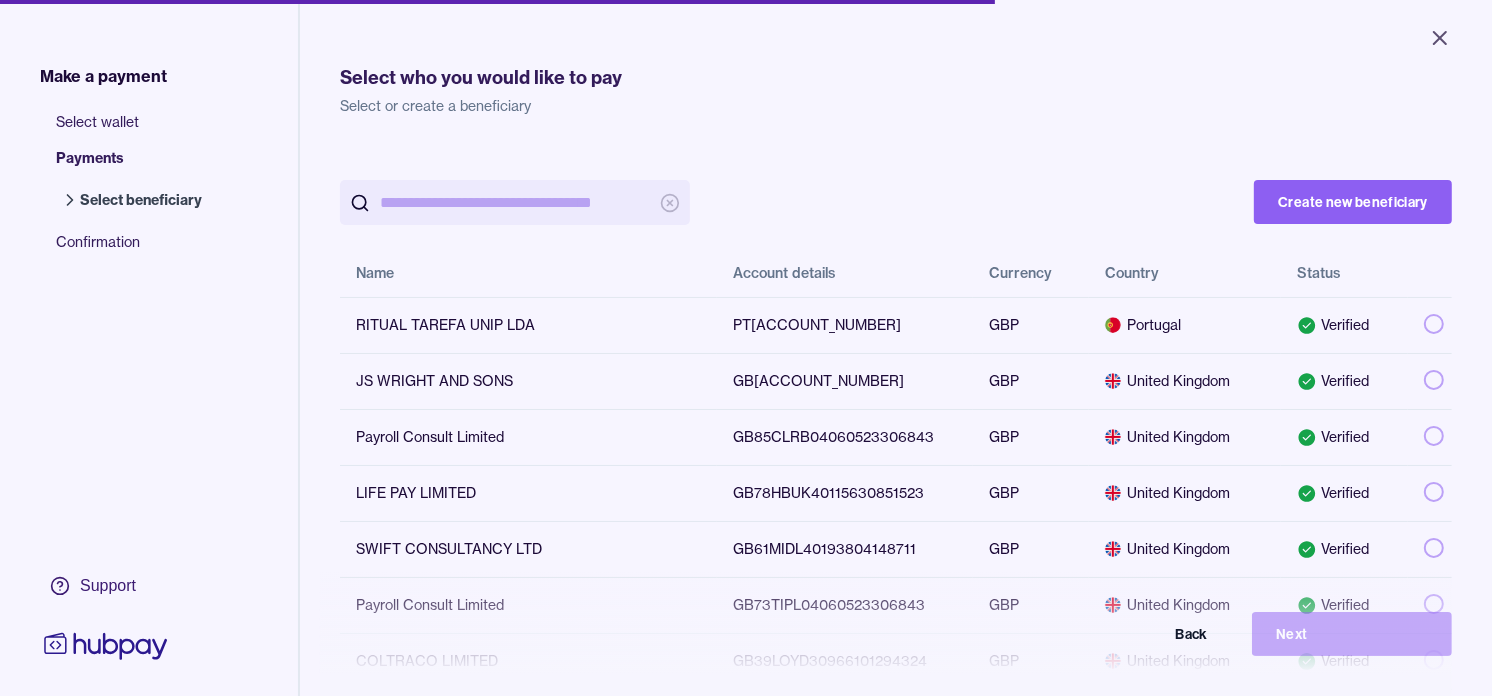 click at bounding box center [515, 202] 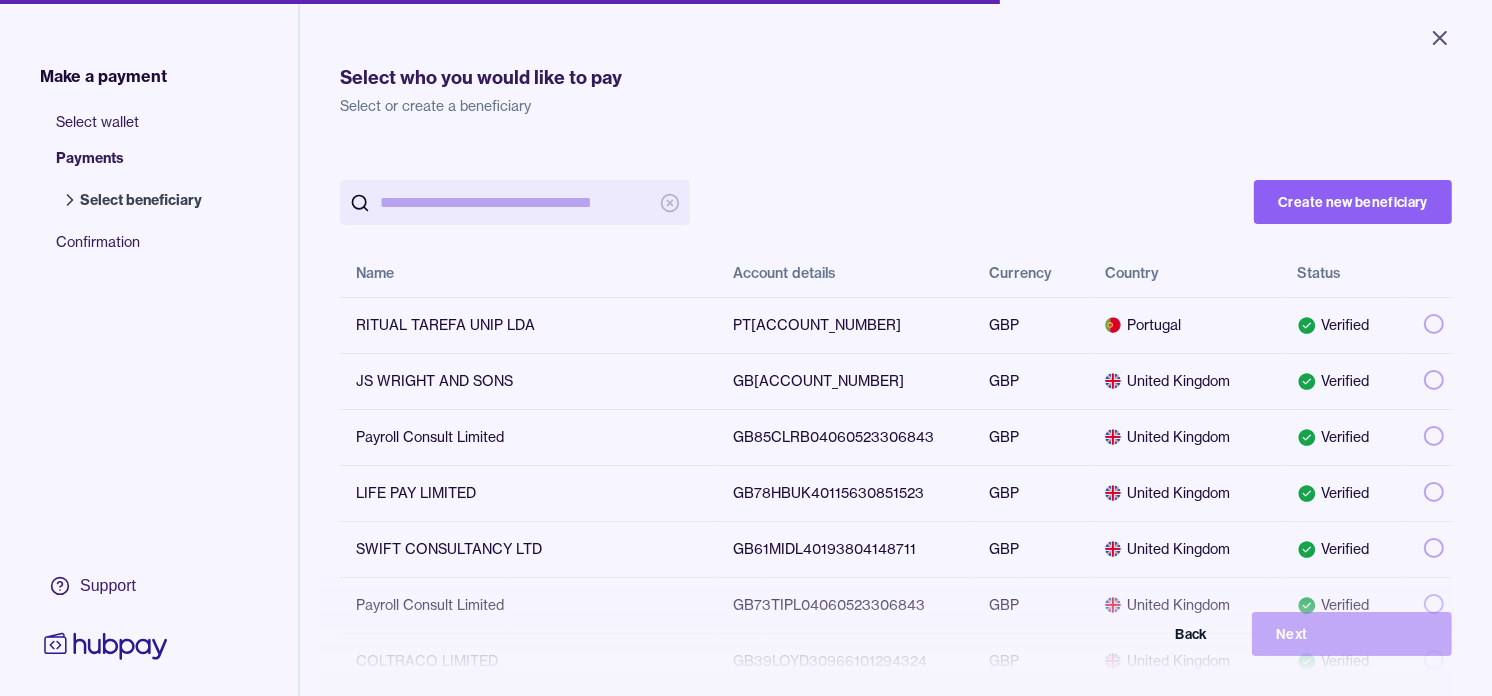 paste on "**********" 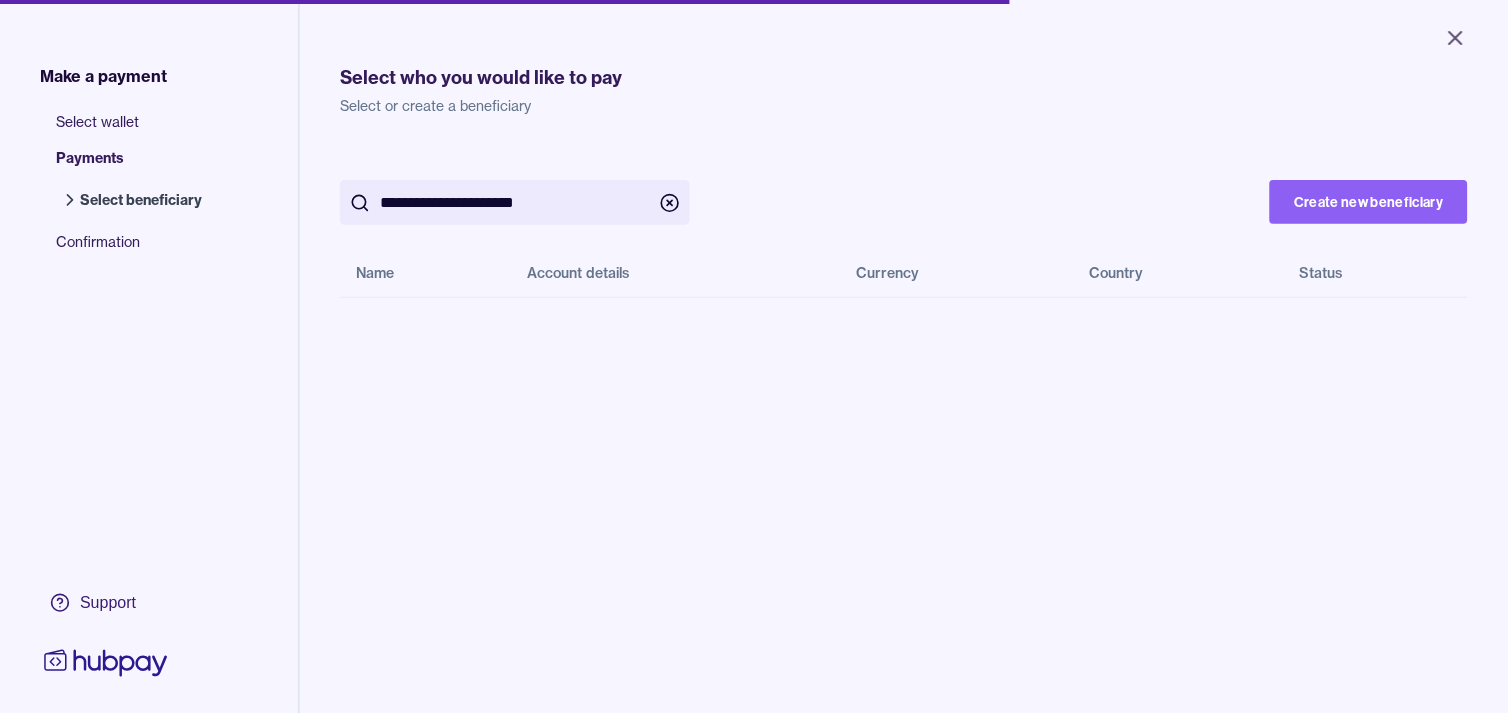 click on "**********" at bounding box center (515, 202) 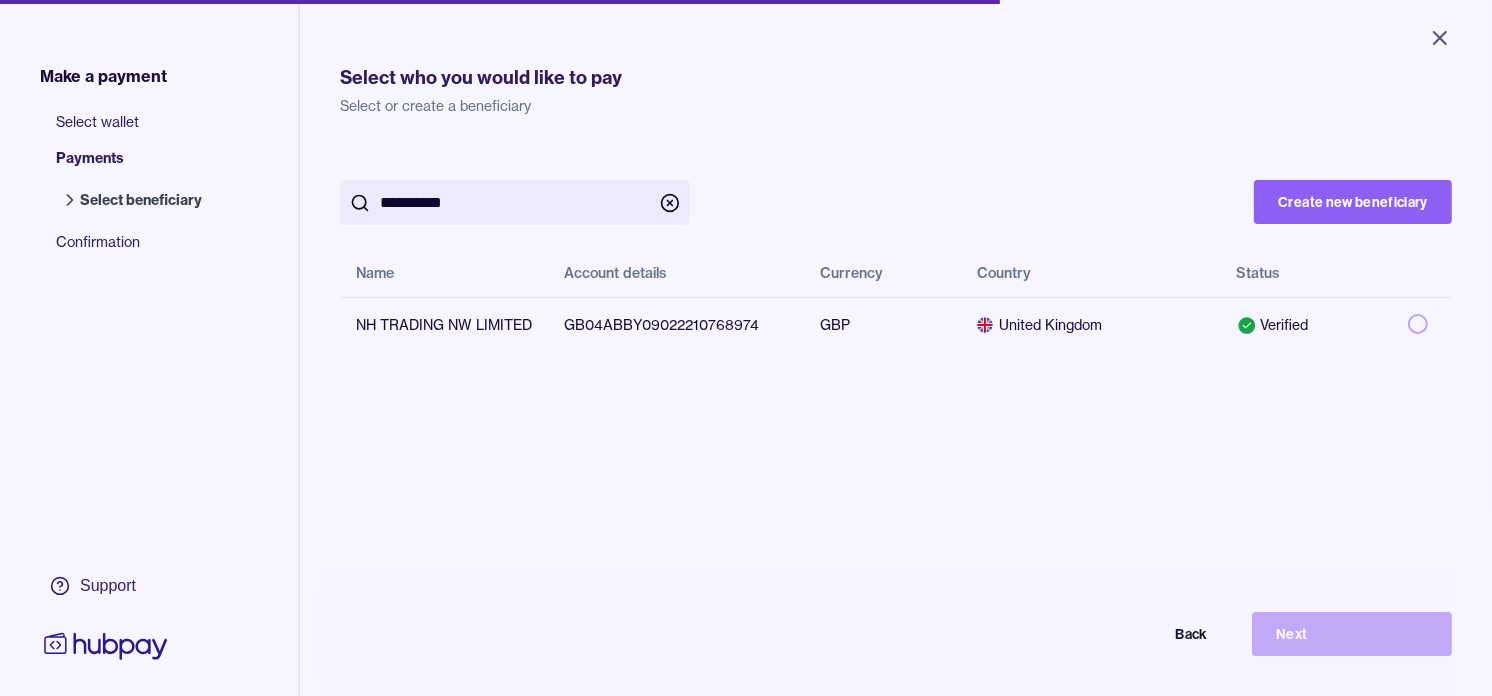 type on "**********" 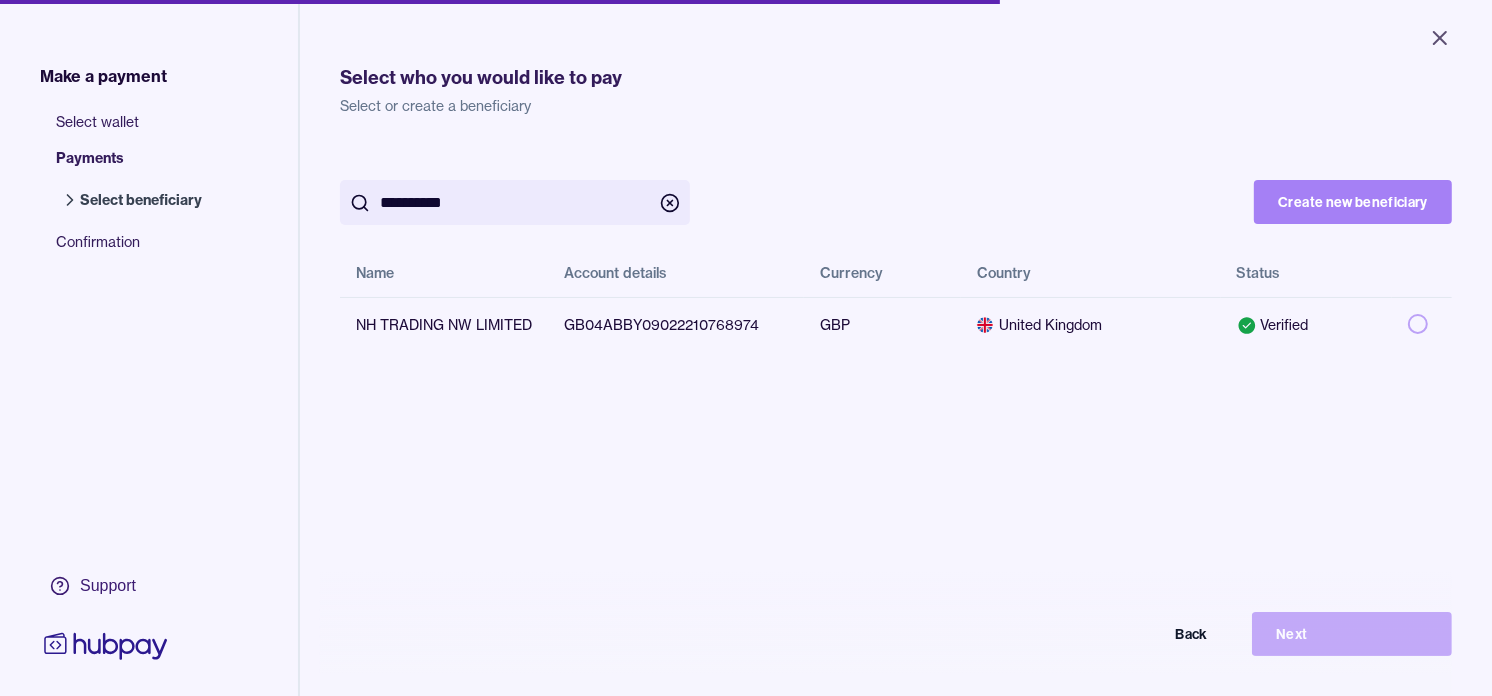 click on "Create new beneficiary" at bounding box center [1353, 202] 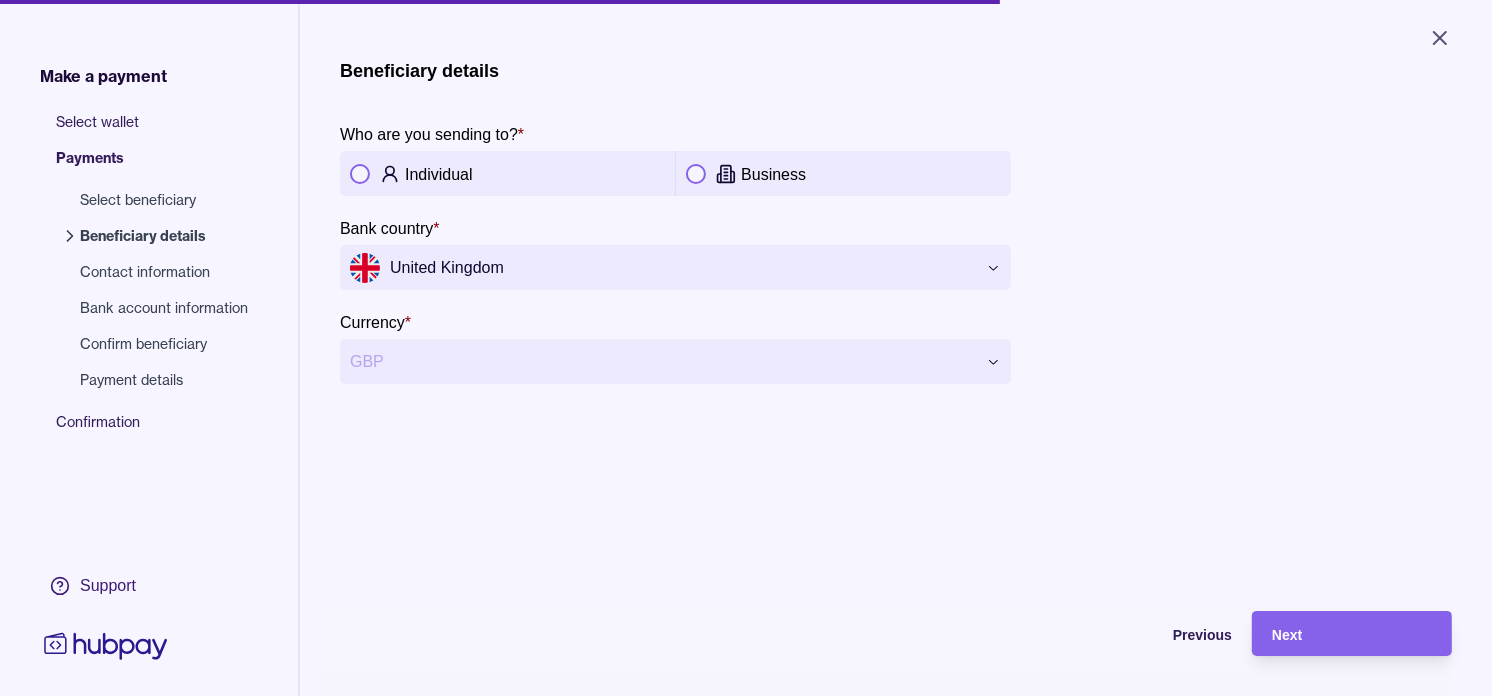 click on "Business" at bounding box center (773, 174) 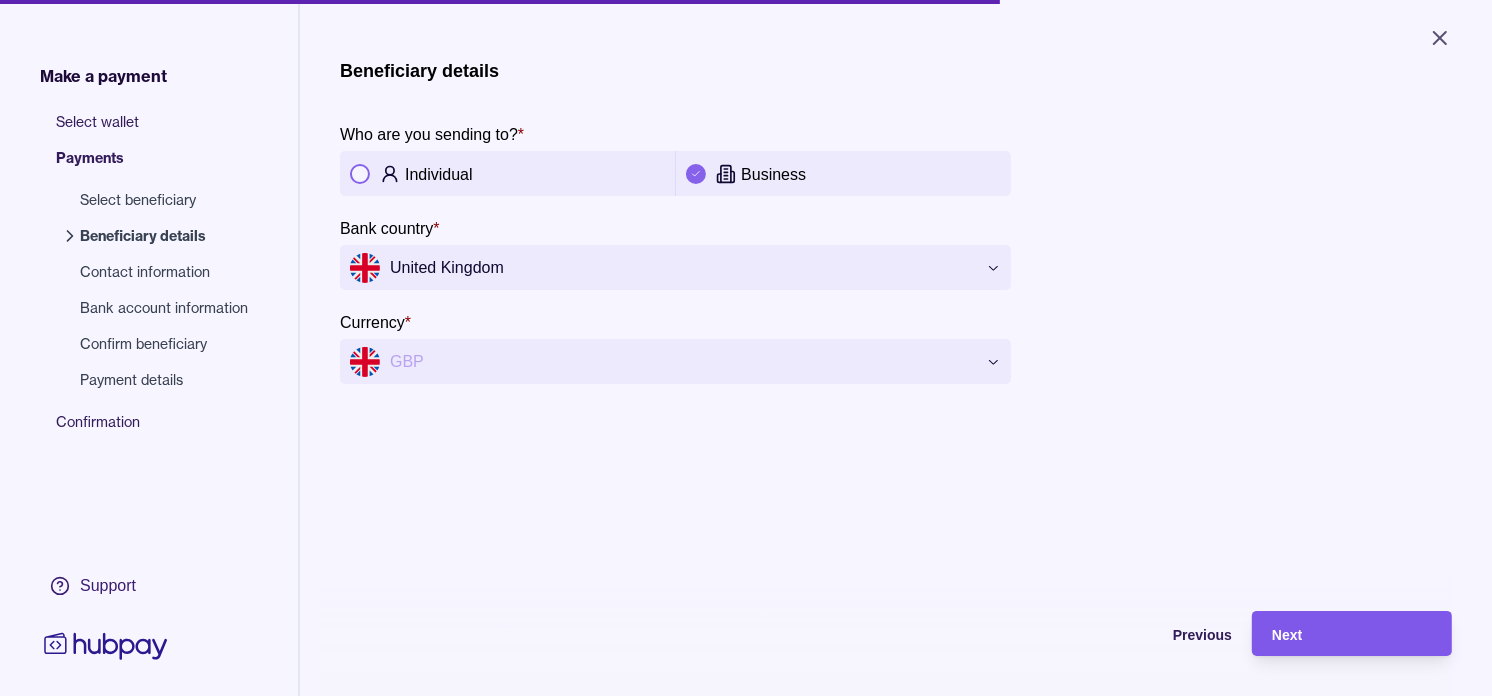 click on "Next" at bounding box center [1287, 635] 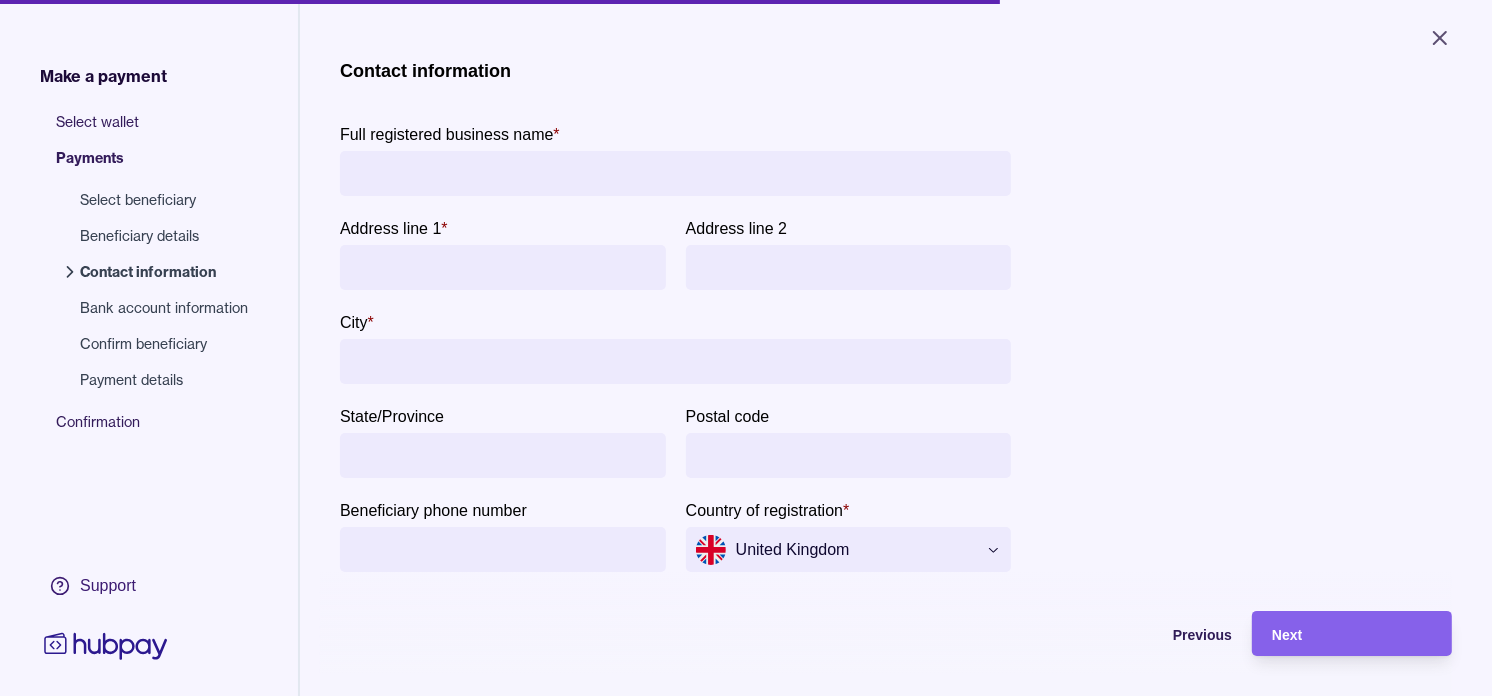 click on "Full registered business name  *" at bounding box center (675, 173) 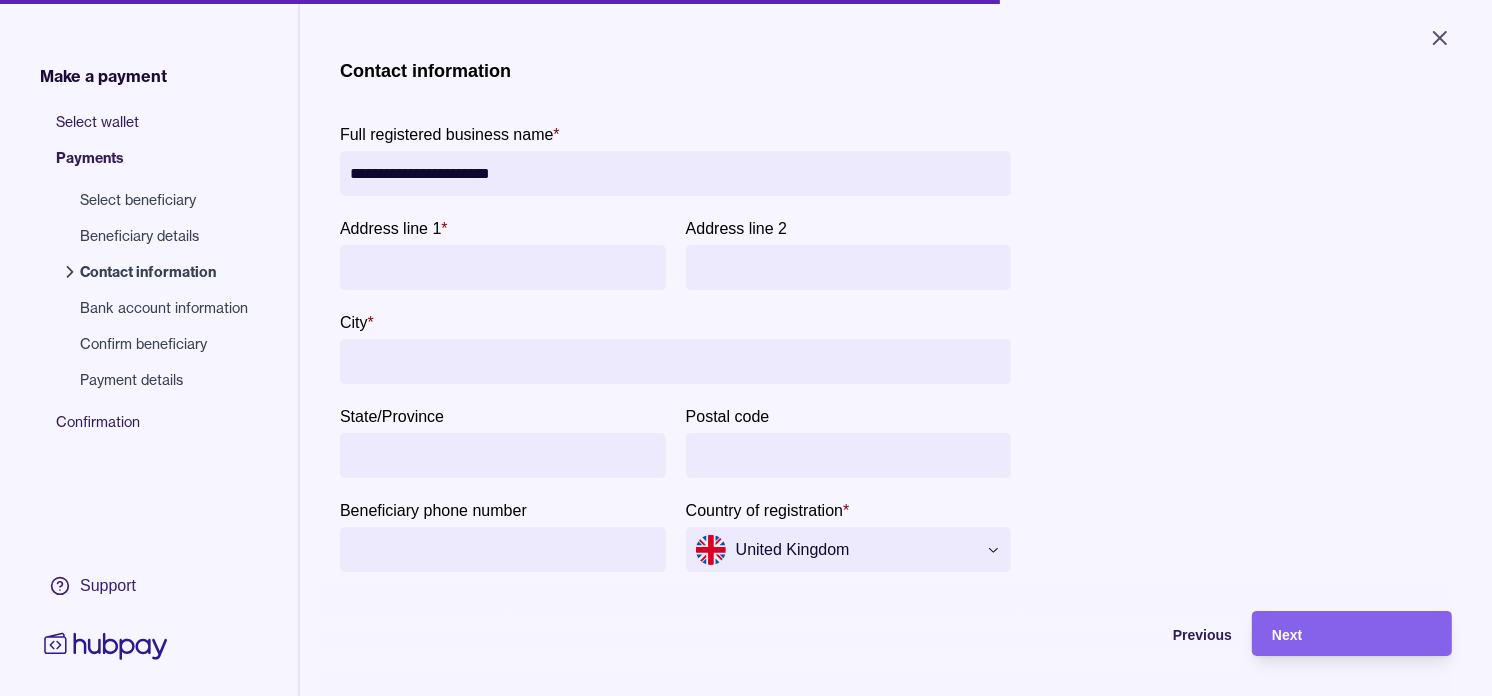 click on "**********" at bounding box center (675, 173) 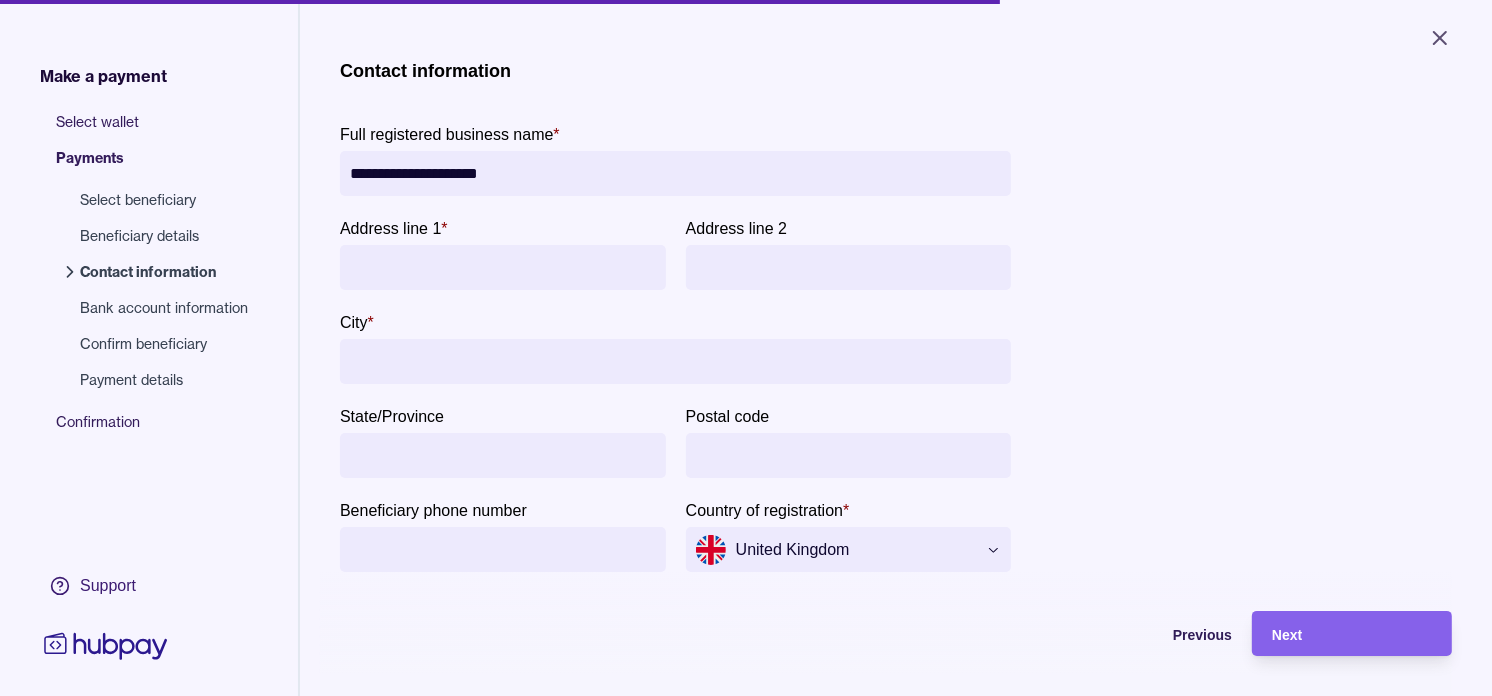 type on "**********" 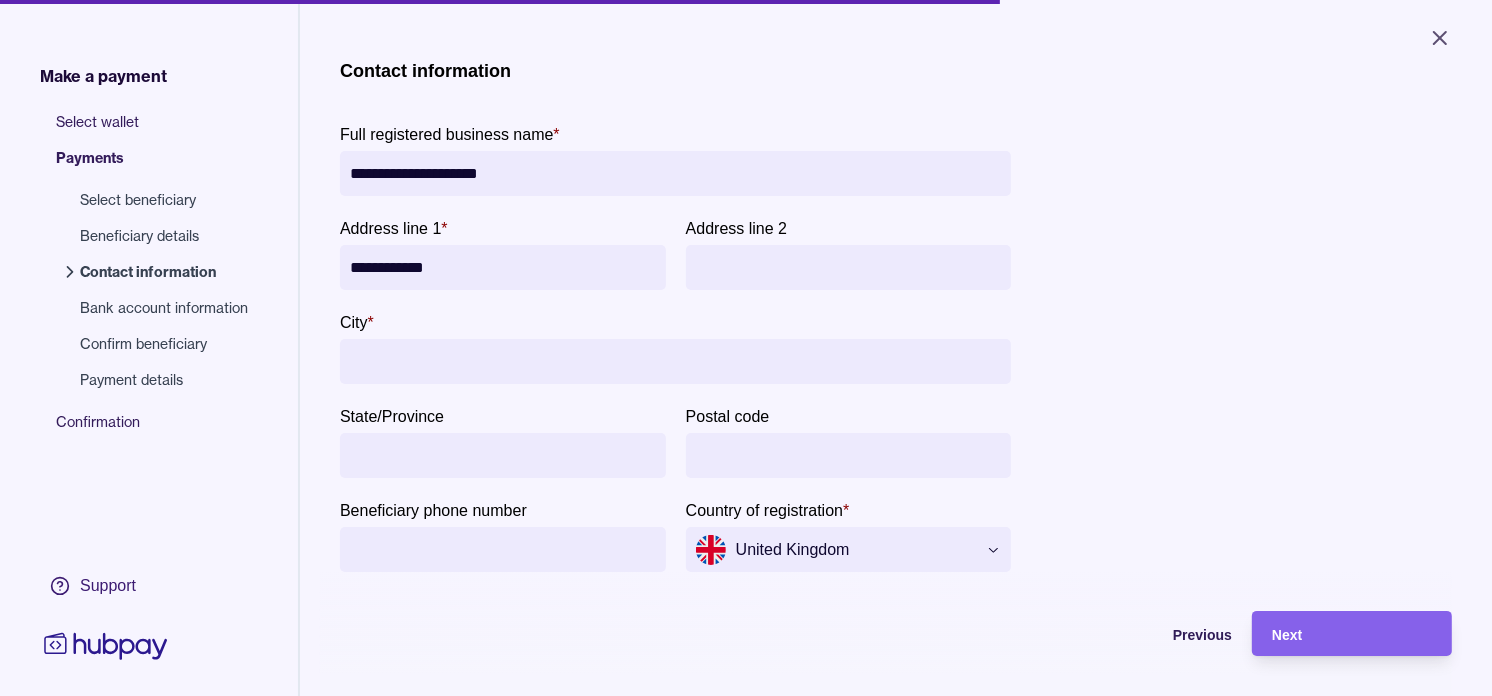 click on "**********" at bounding box center [503, 267] 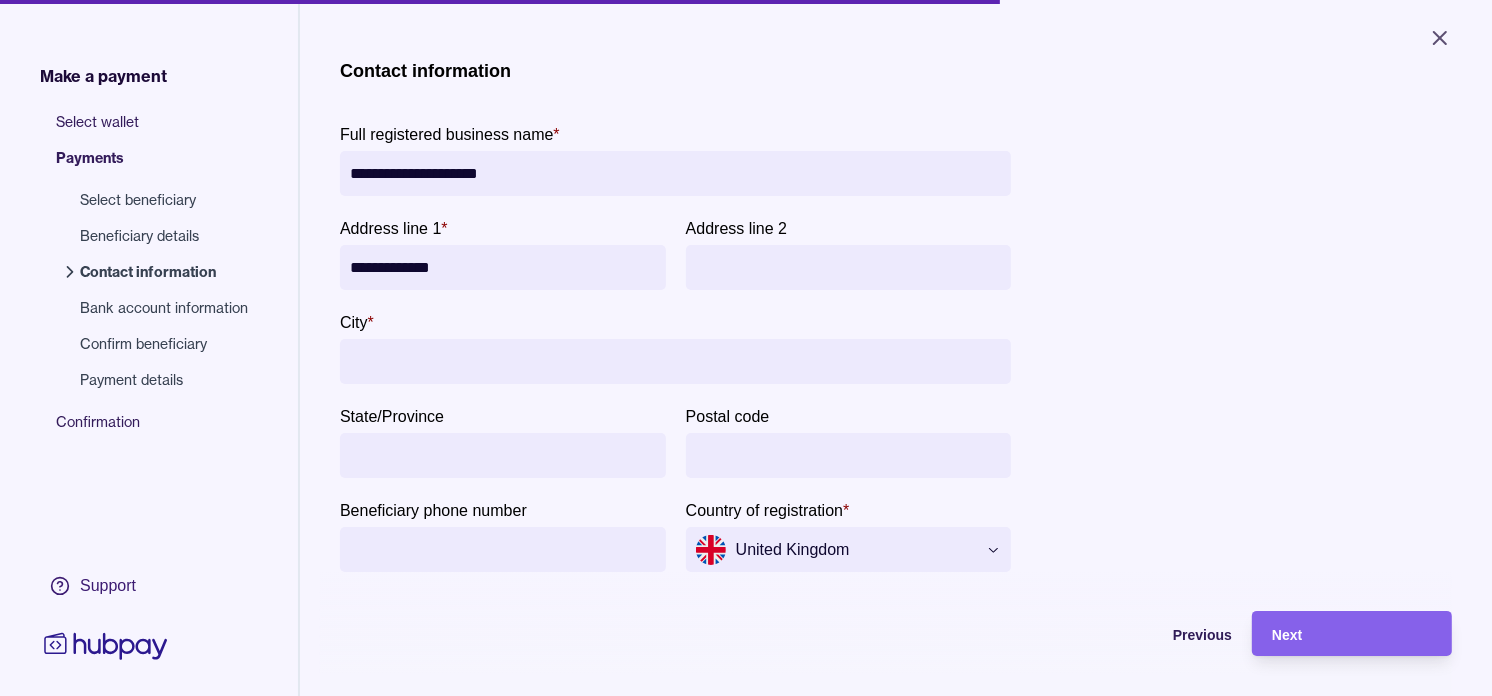 type on "**********" 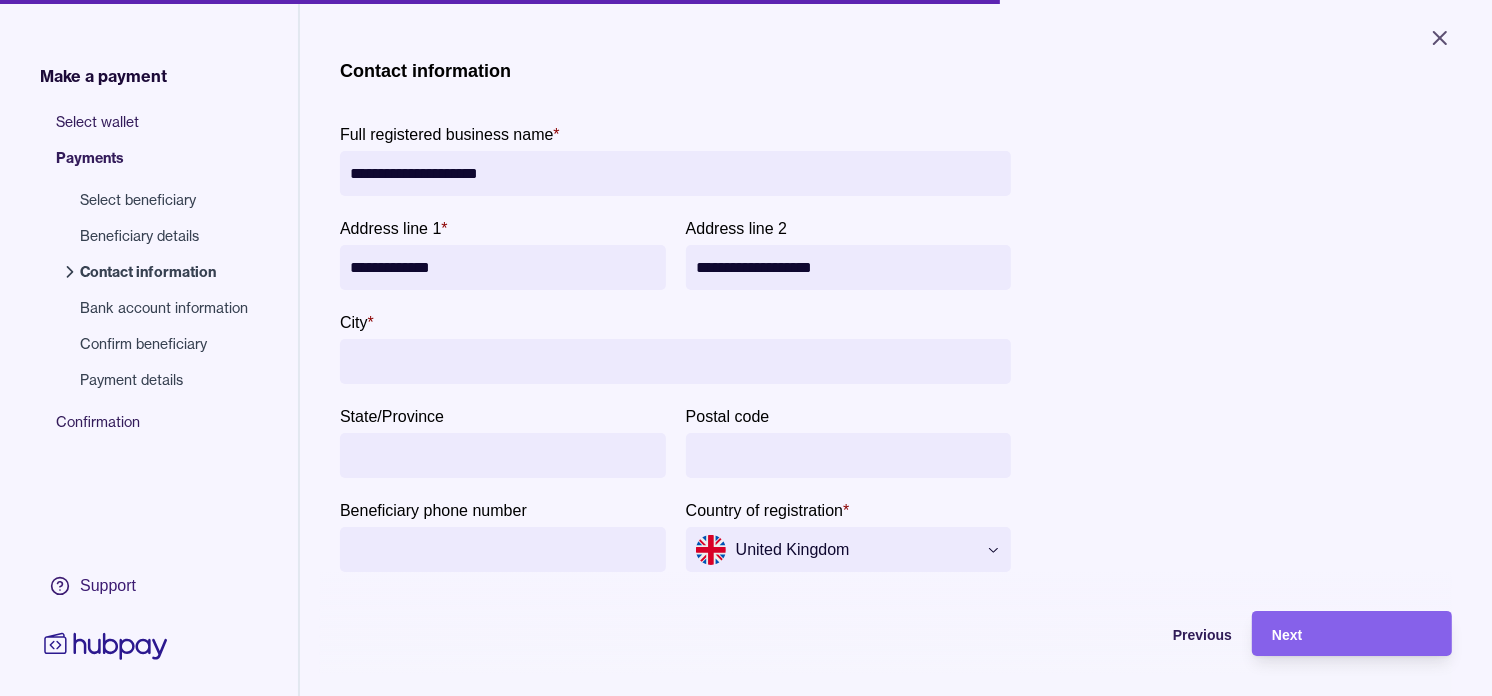 type on "**********" 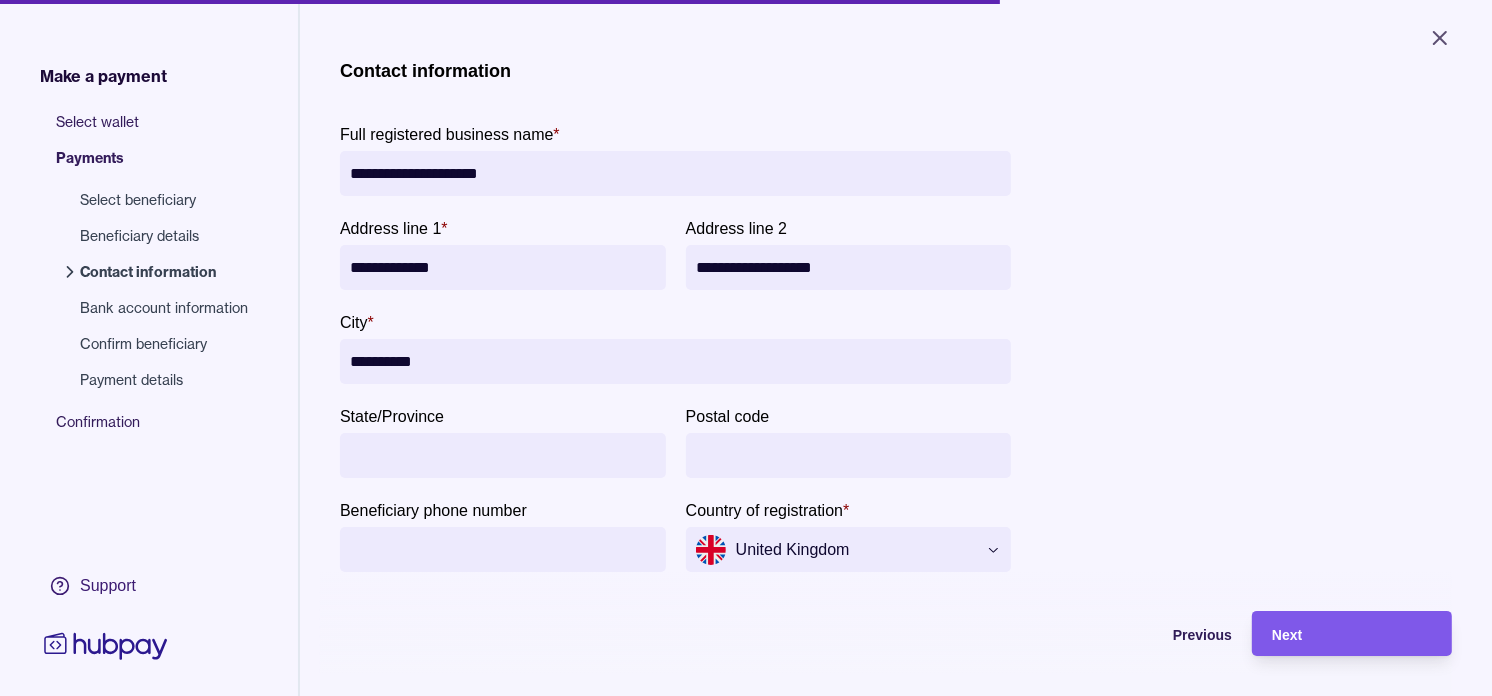 type on "**********" 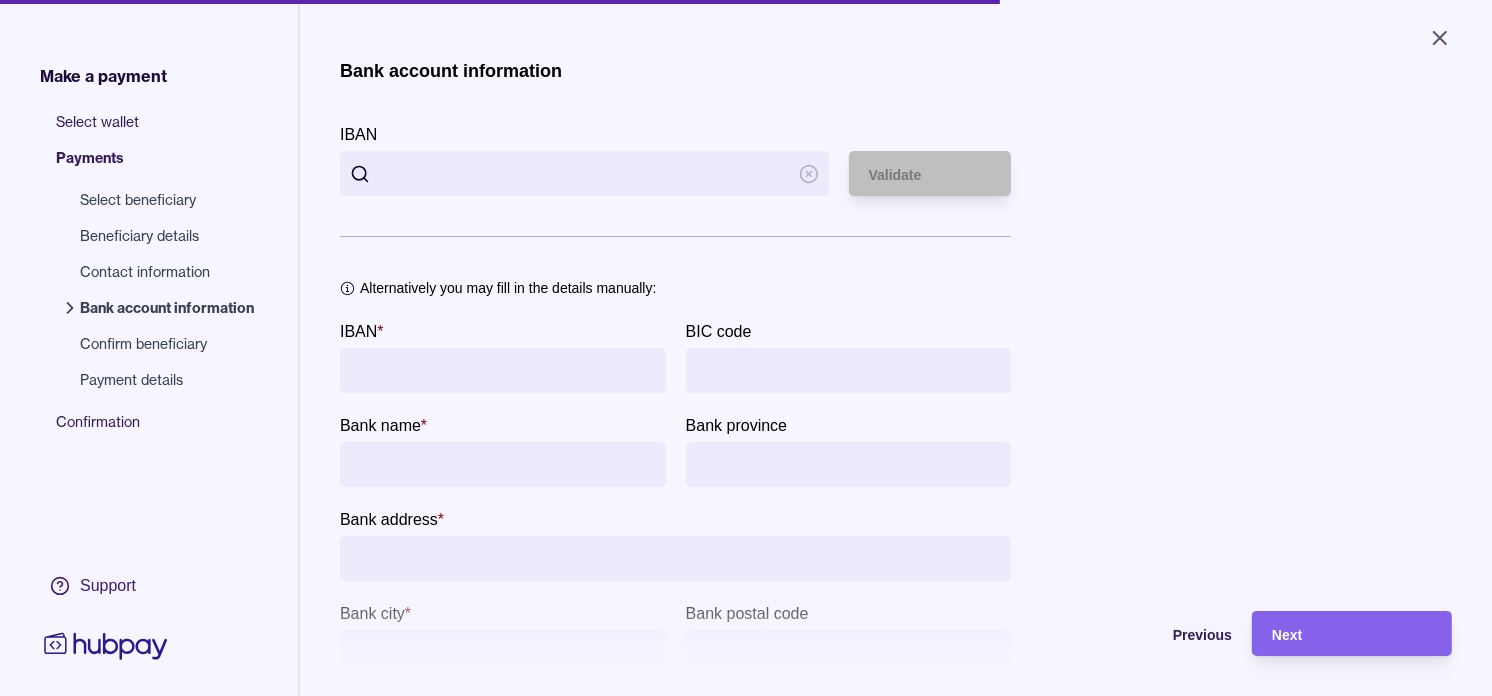 click on "IBAN" at bounding box center [584, 173] 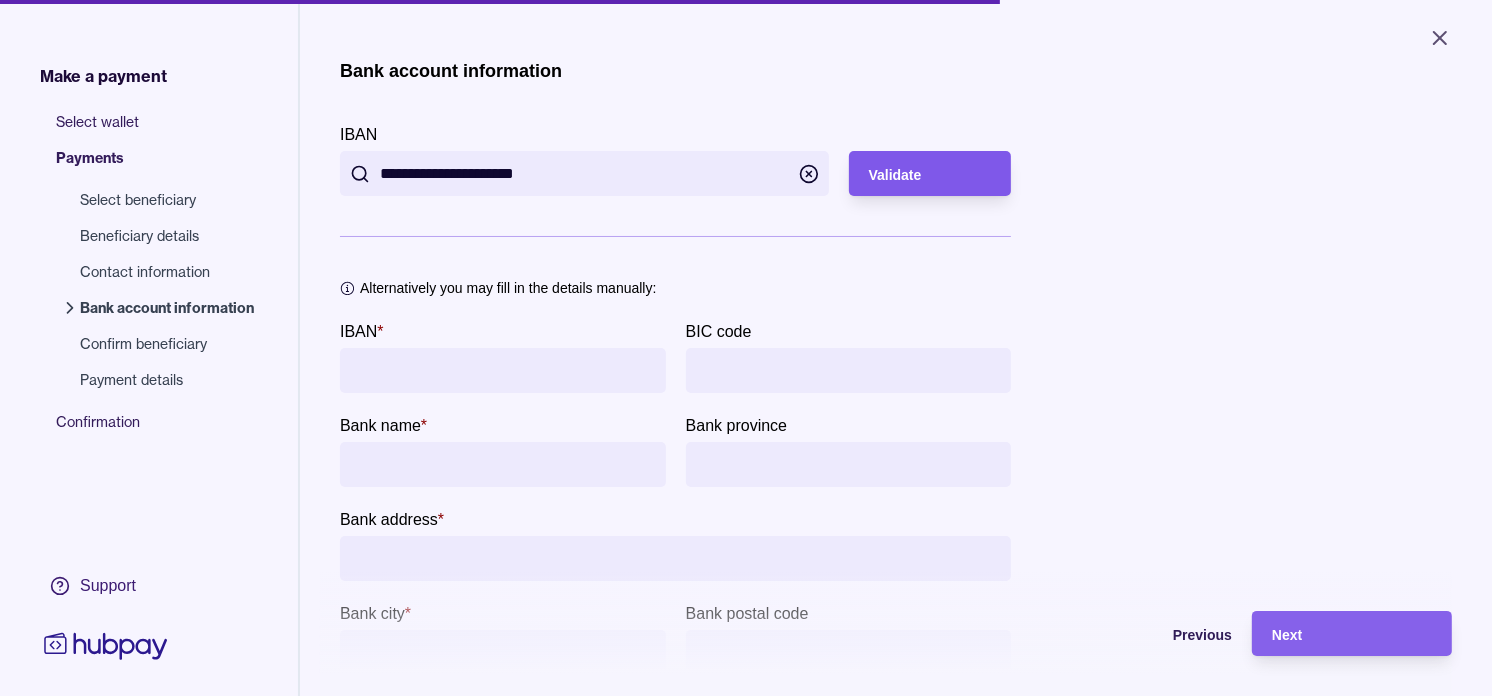 type on "**********" 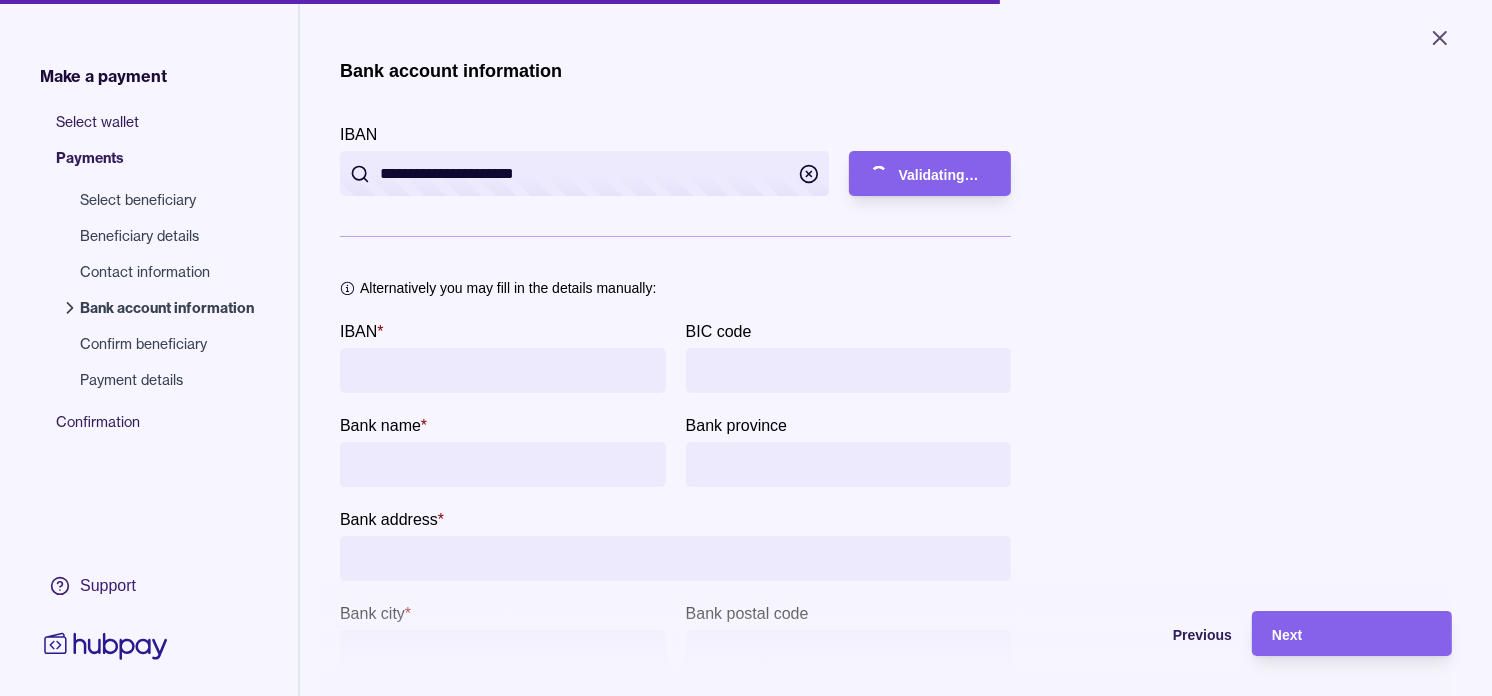 type on "**********" 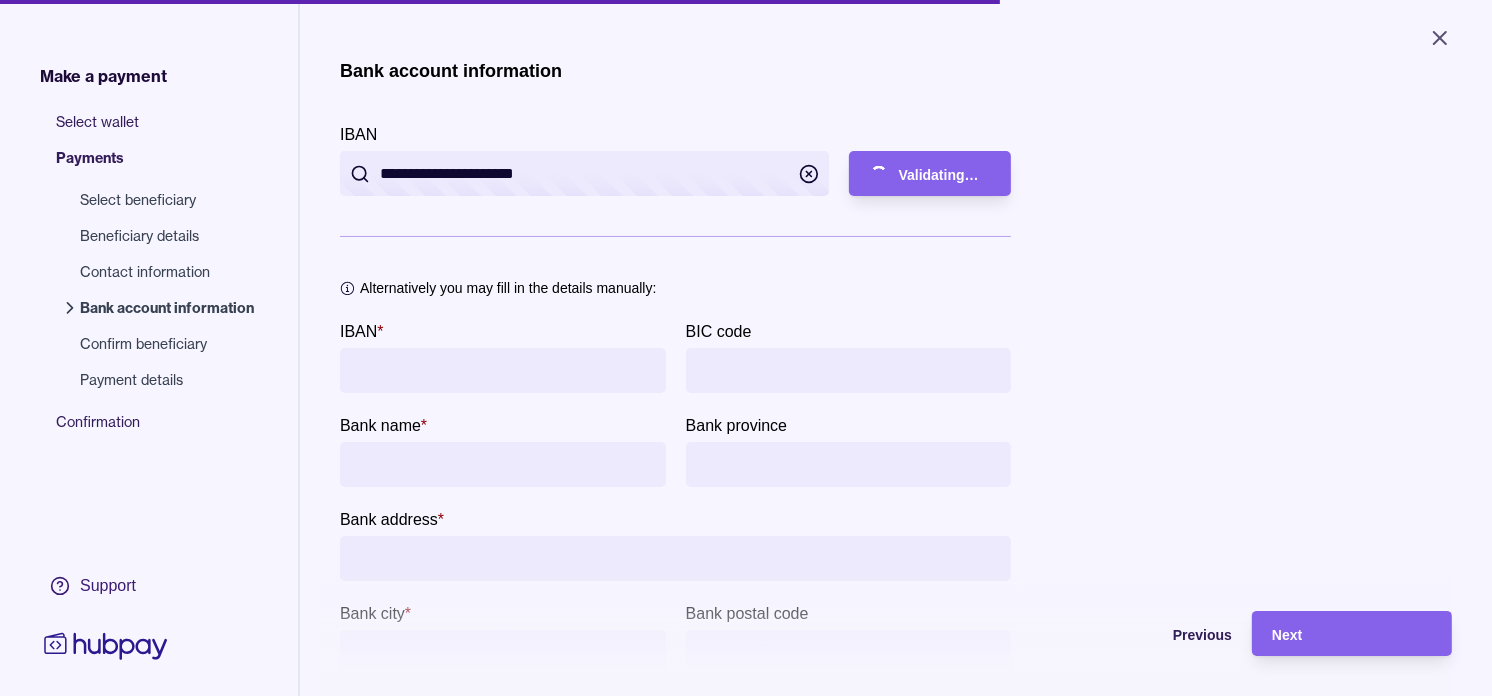 type on "**********" 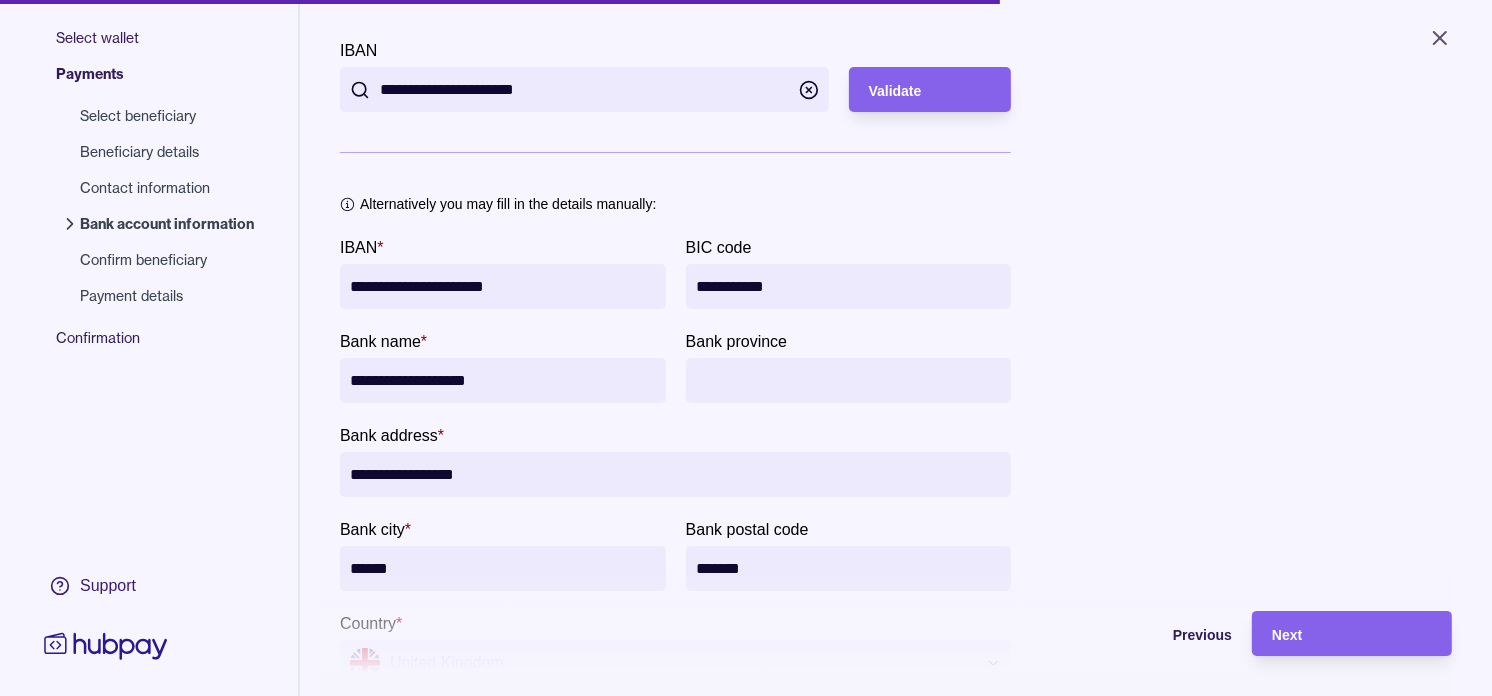 scroll, scrollTop: 222, scrollLeft: 0, axis: vertical 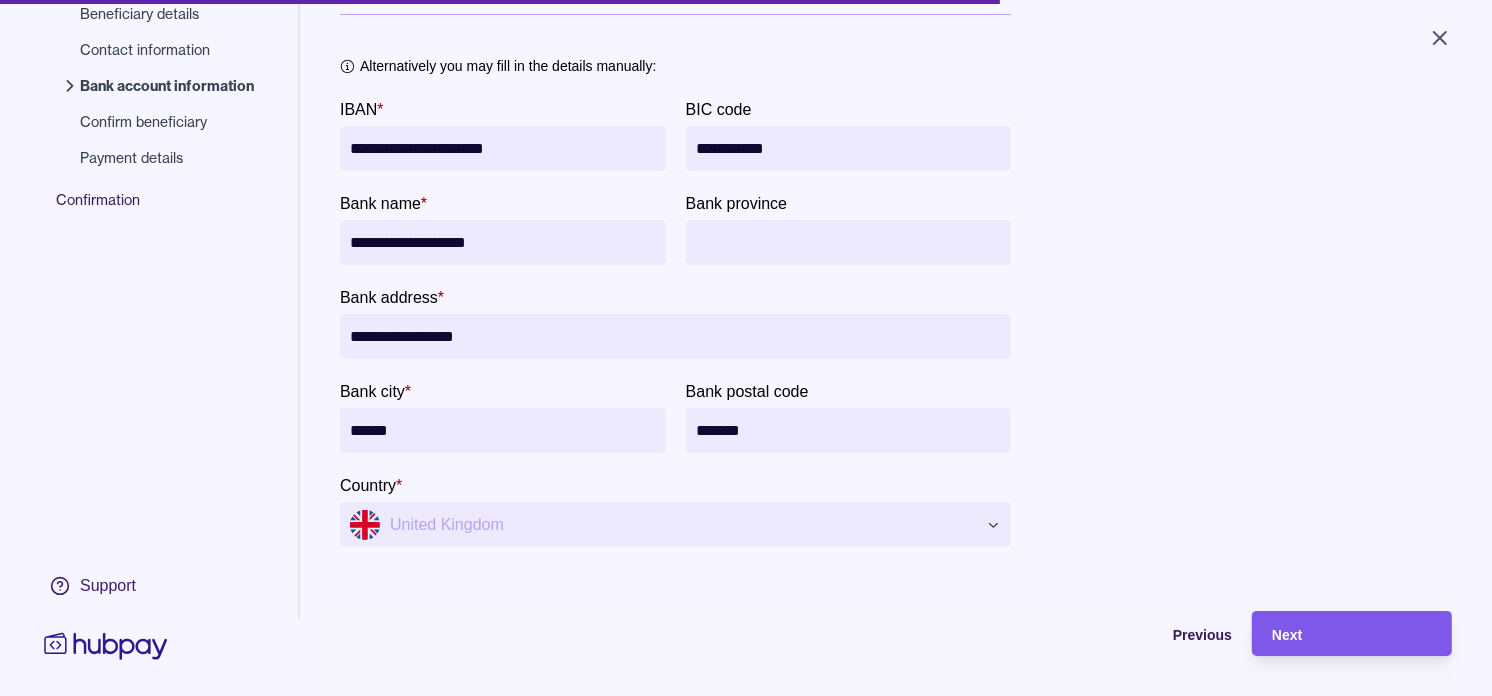 click on "Next" at bounding box center (1352, 634) 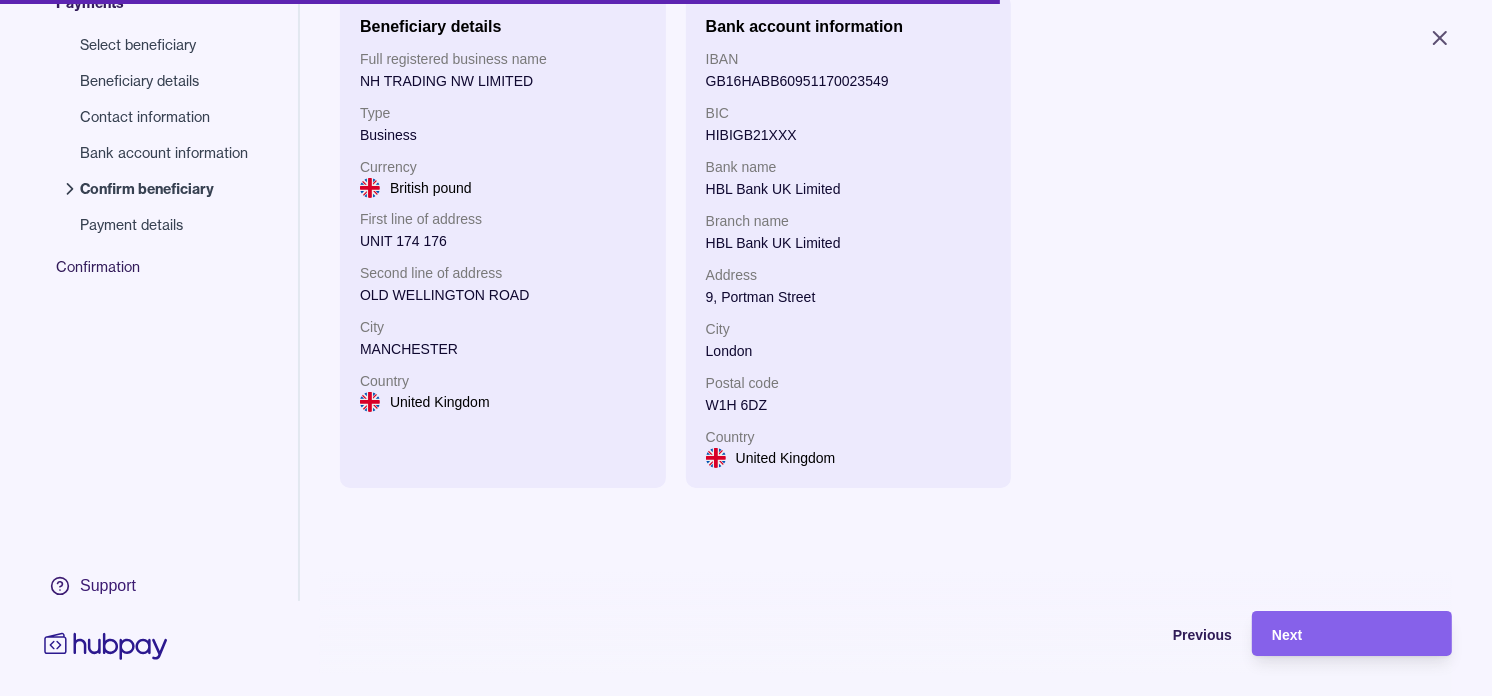 scroll, scrollTop: 44, scrollLeft: 0, axis: vertical 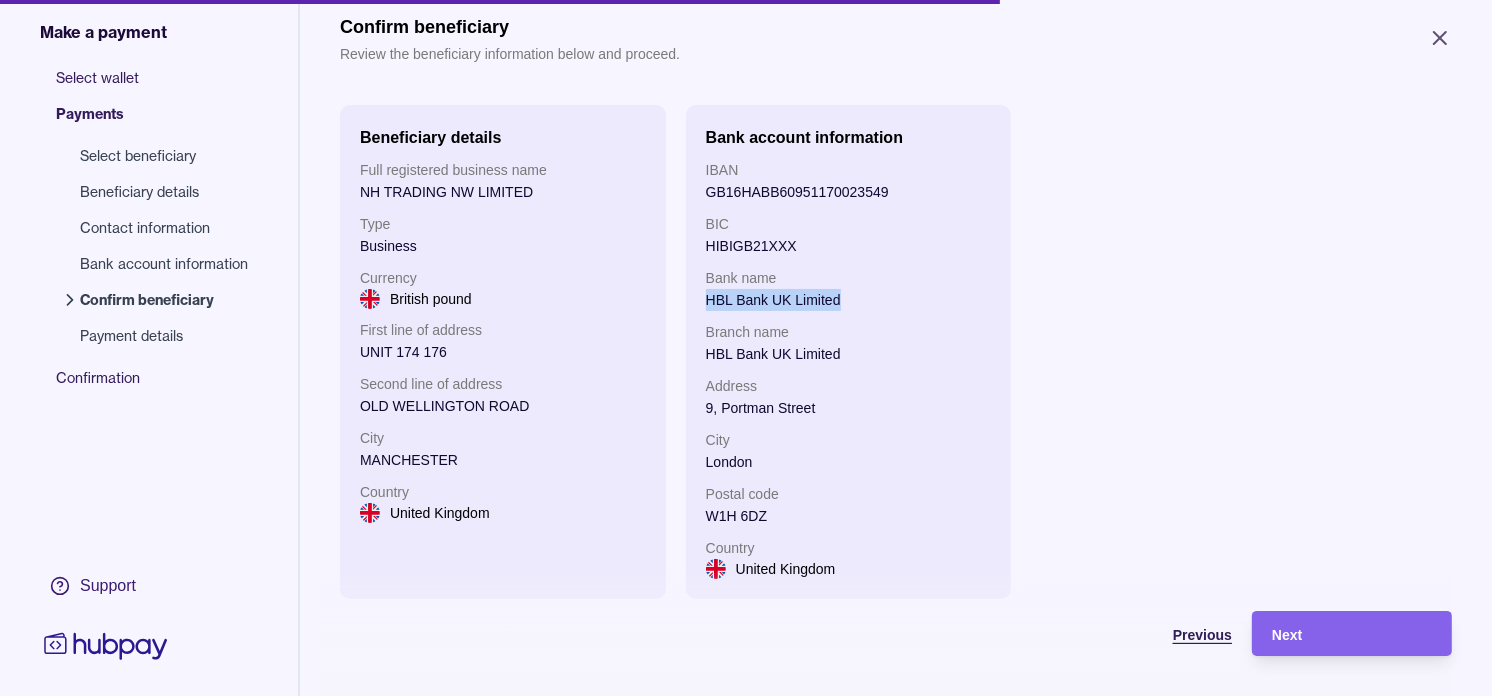 click on "Previous" at bounding box center (1202, 635) 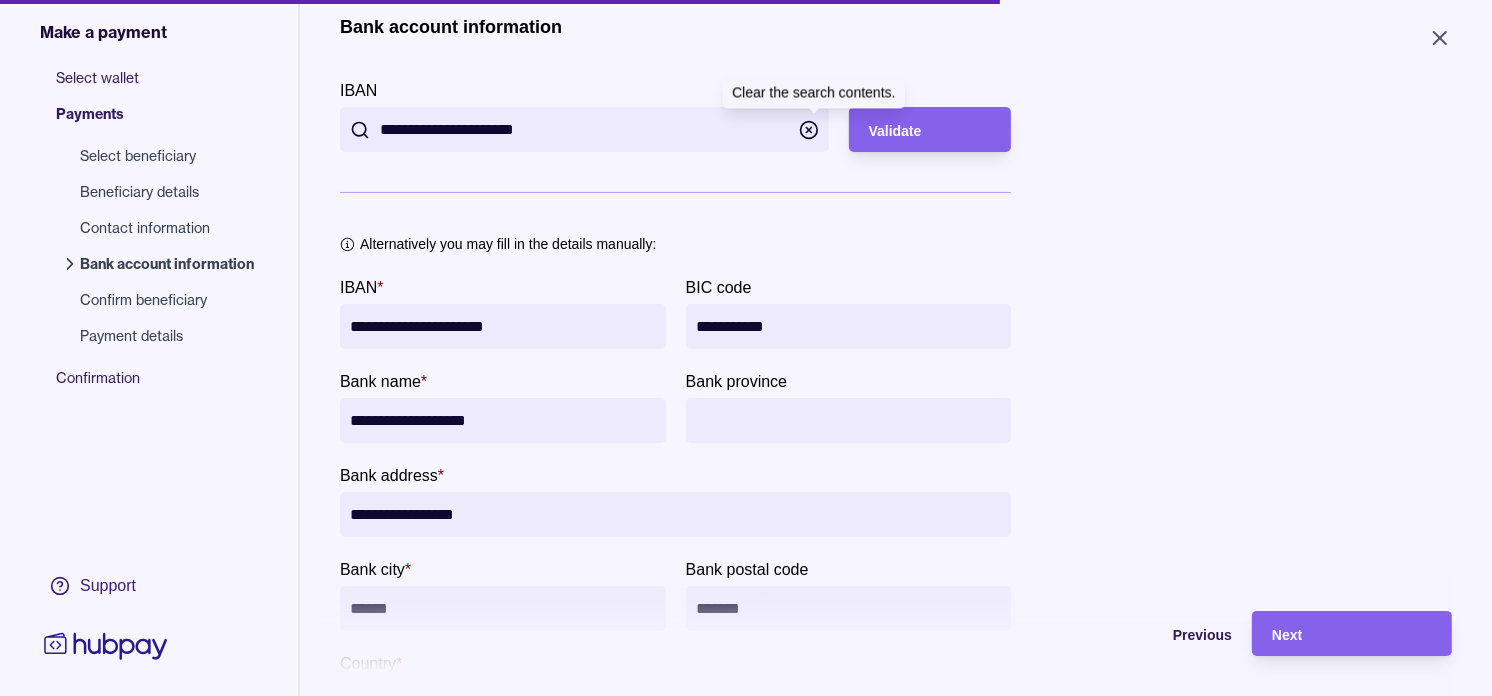 click 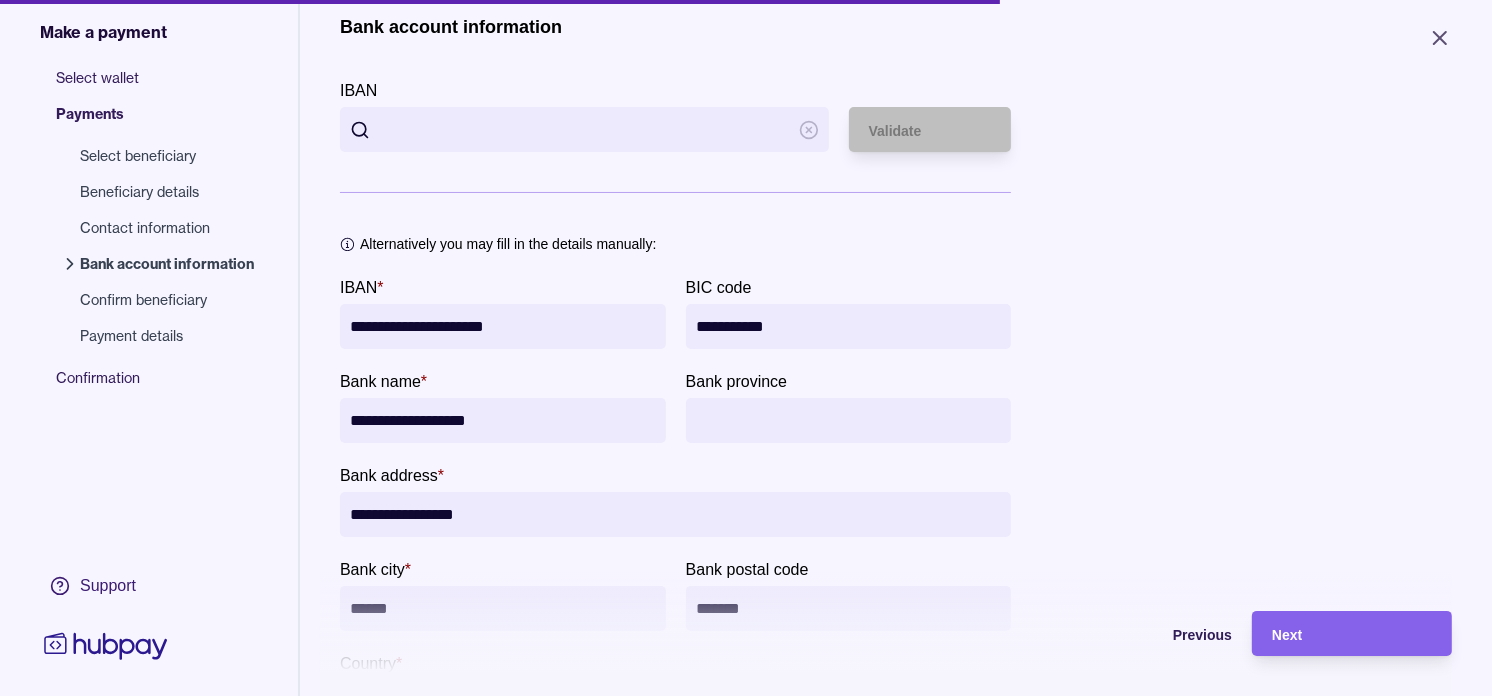 click on "**********" at bounding box center [849, 326] 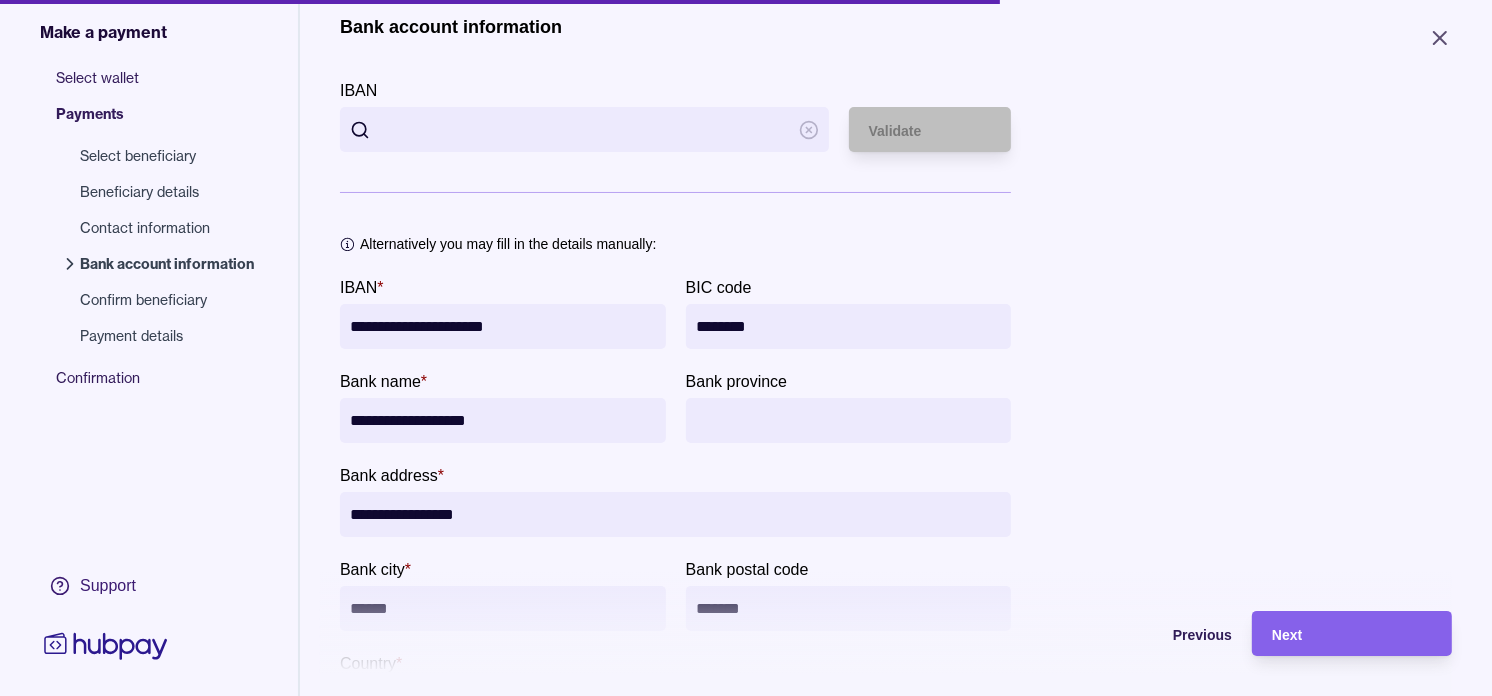 type on "********" 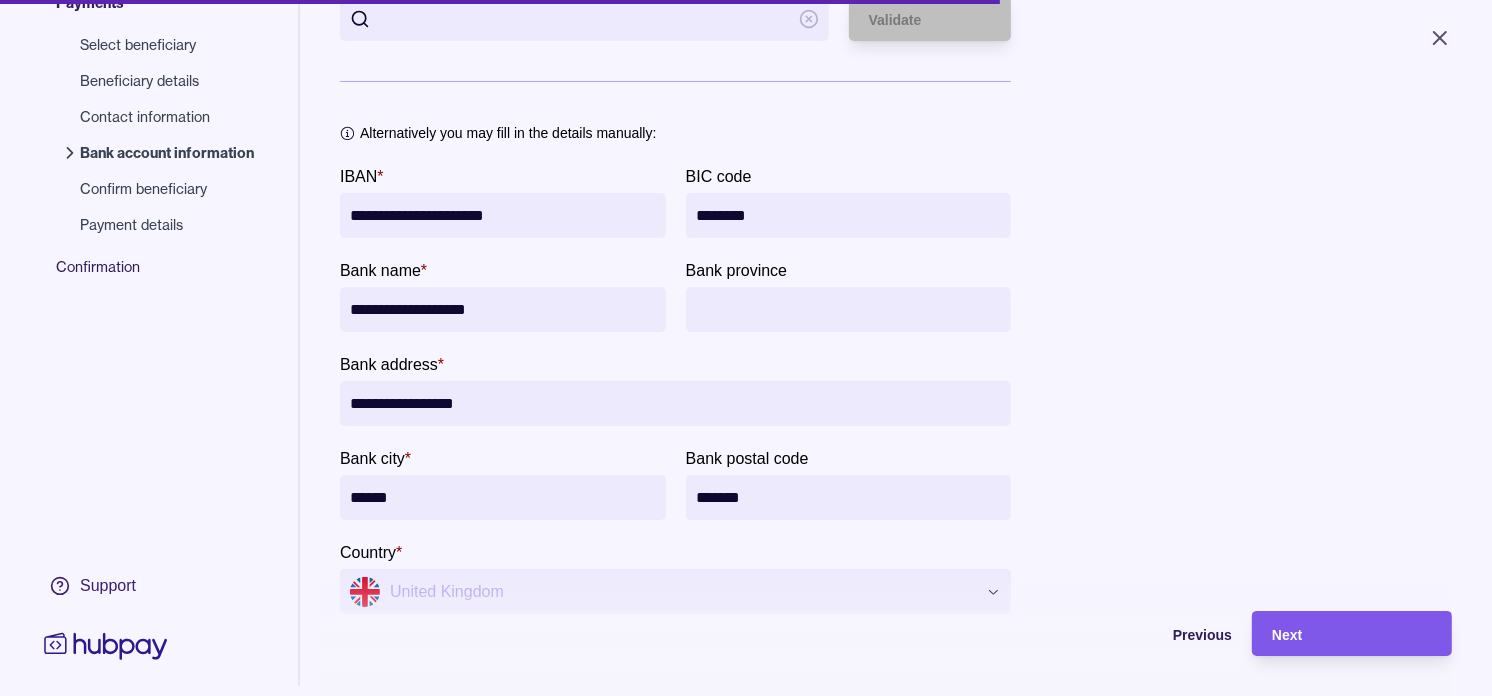 click on "Next" at bounding box center [1352, 634] 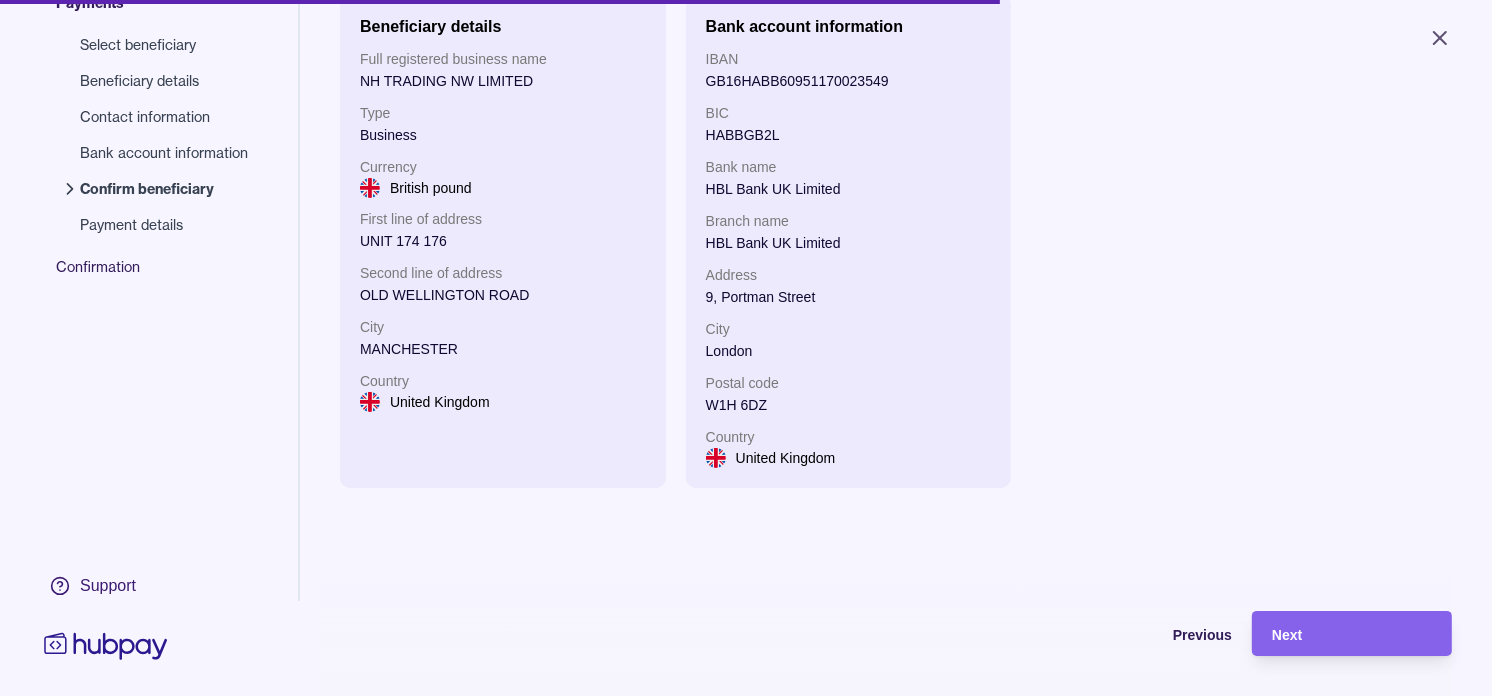 scroll, scrollTop: 44, scrollLeft: 0, axis: vertical 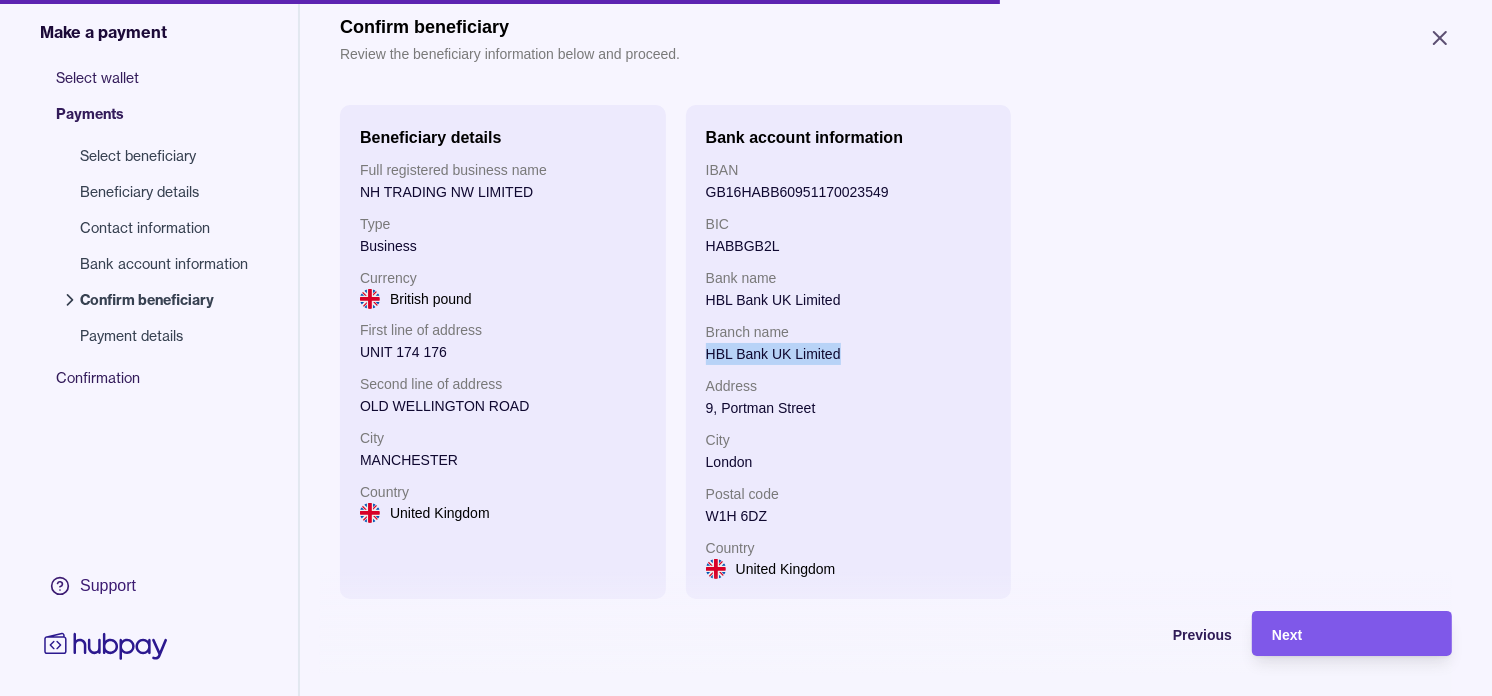 click on "Next" at bounding box center (1352, 634) 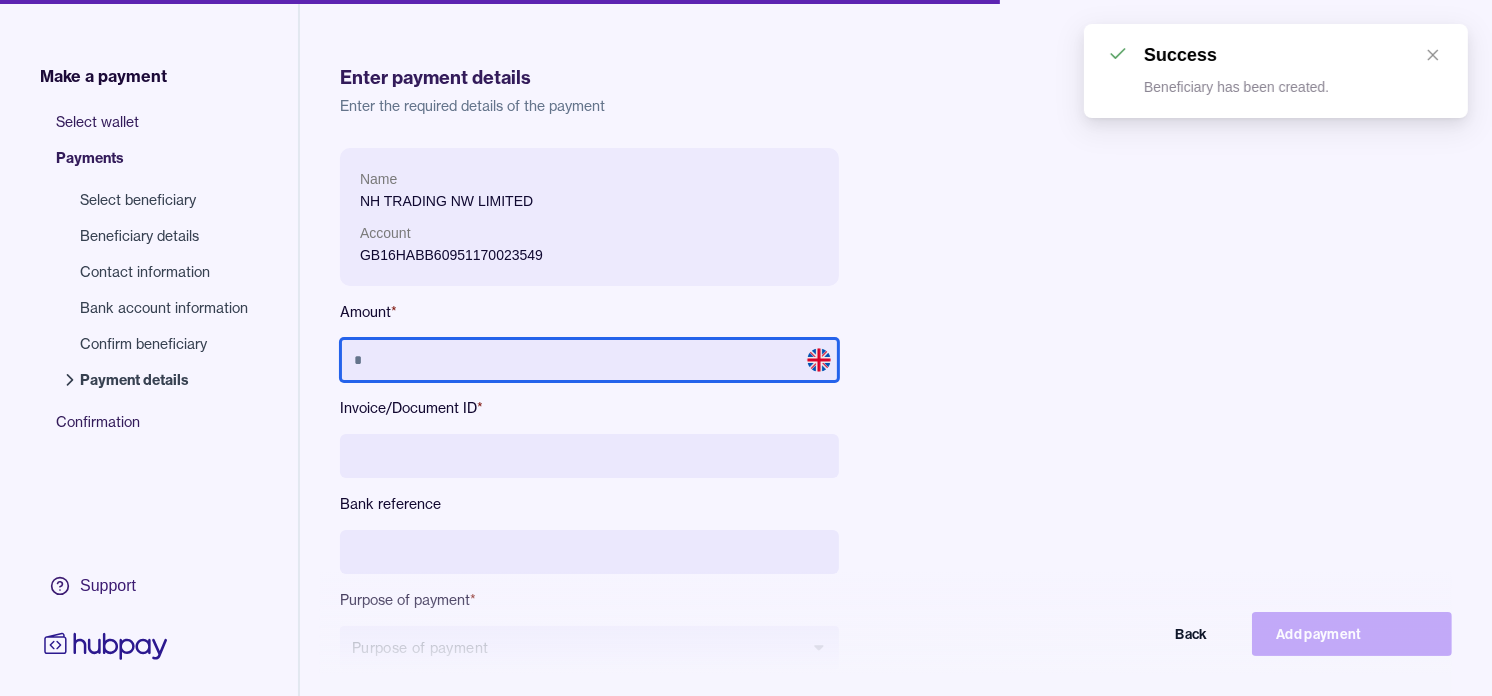 click at bounding box center (589, 360) 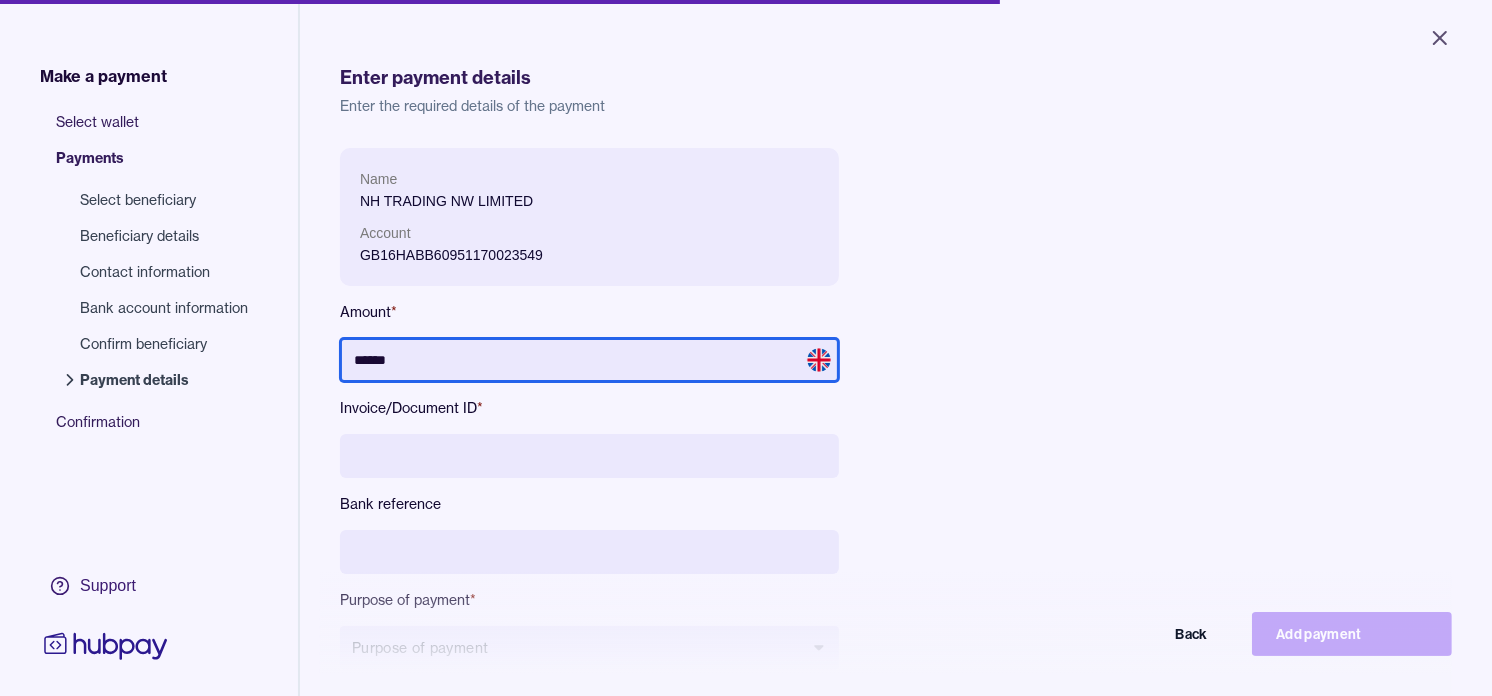 type on "******" 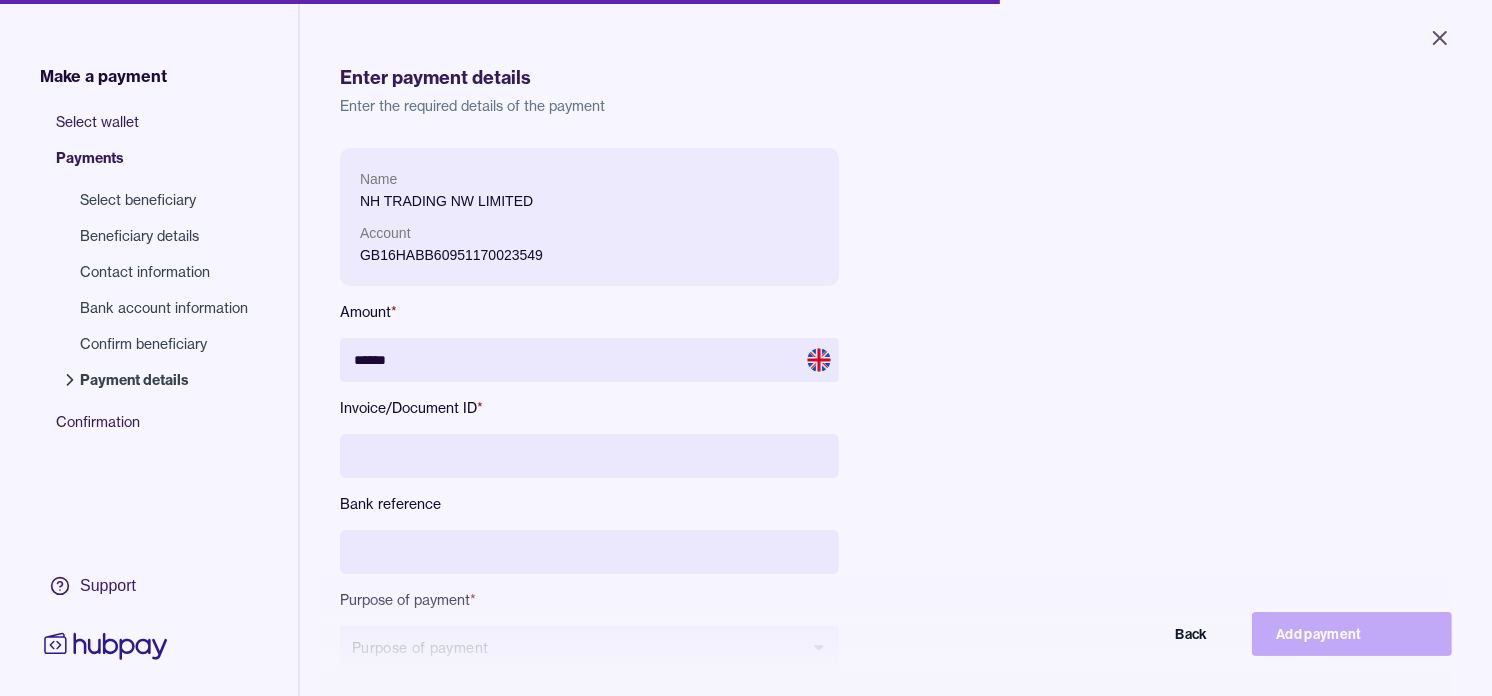 click at bounding box center (589, 456) 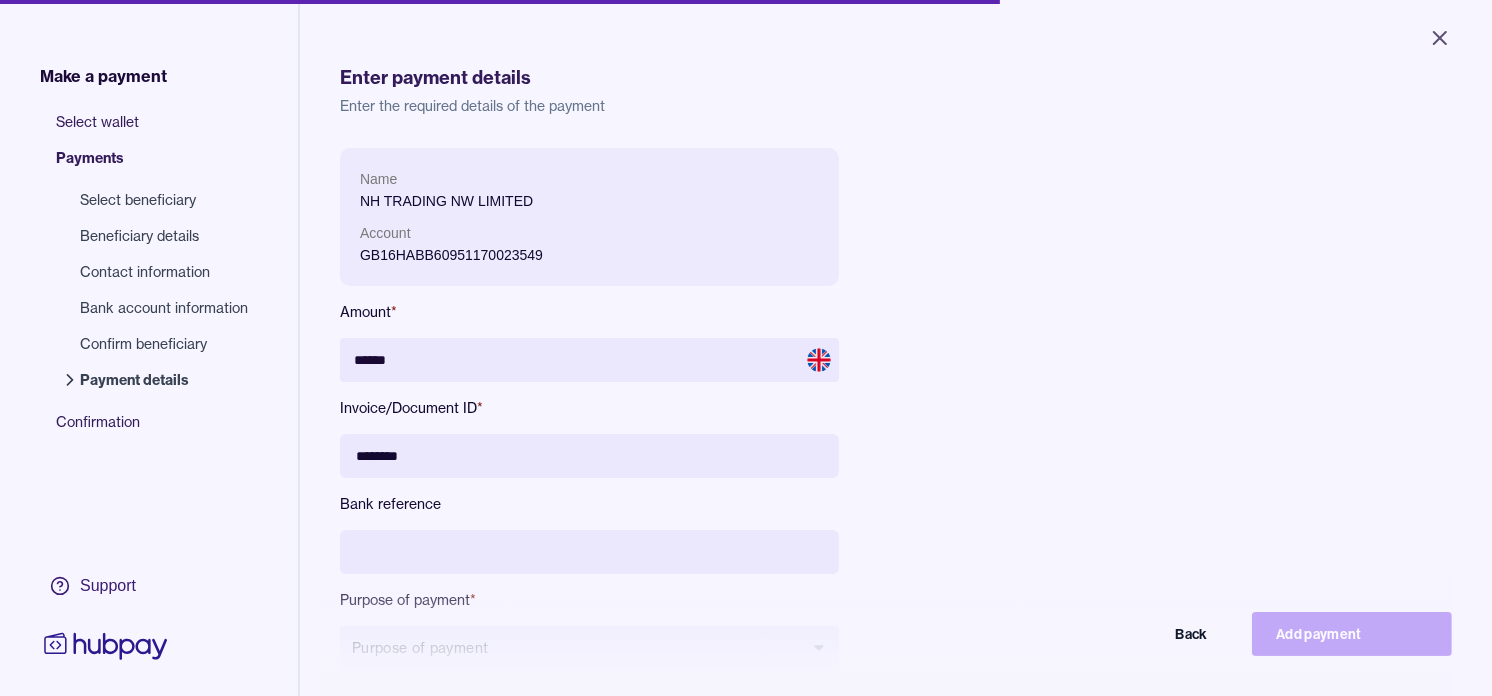 type on "********" 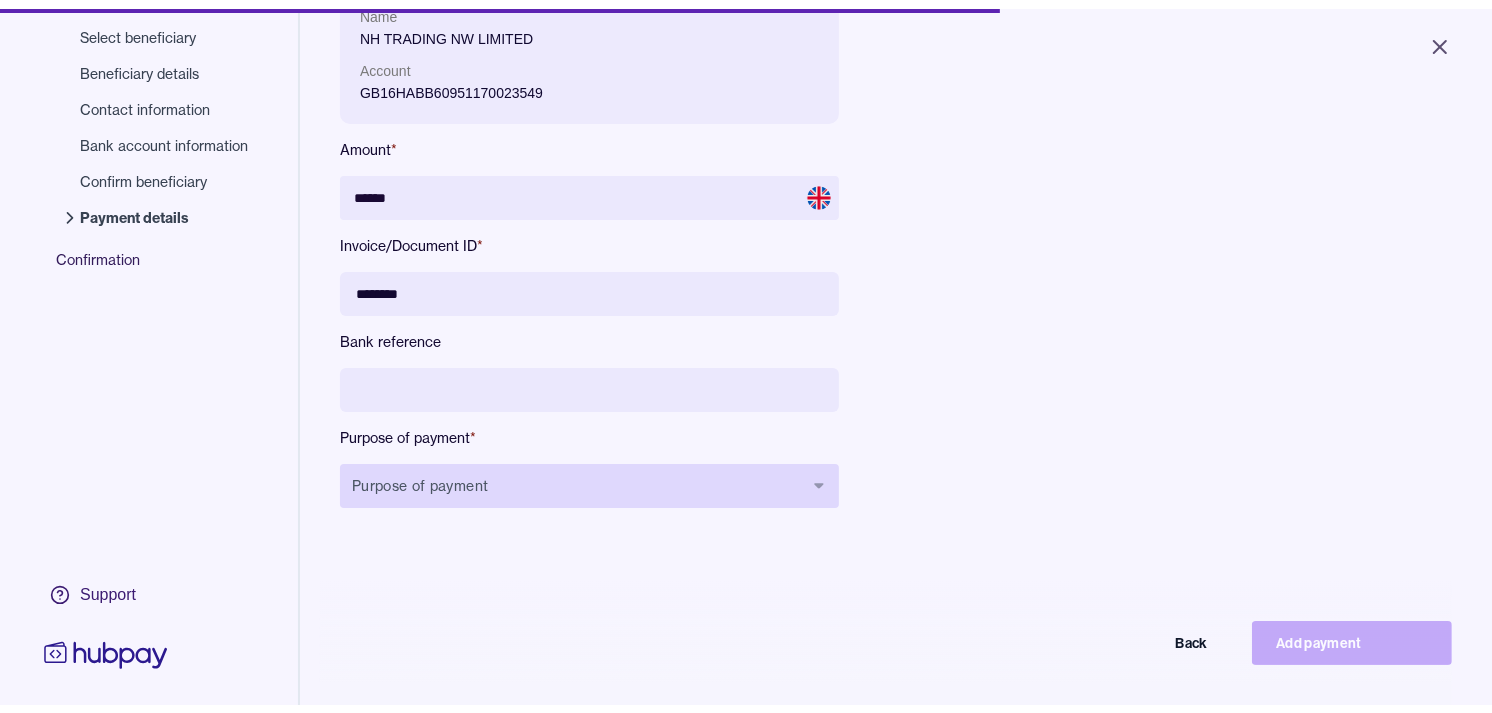 scroll, scrollTop: 222, scrollLeft: 0, axis: vertical 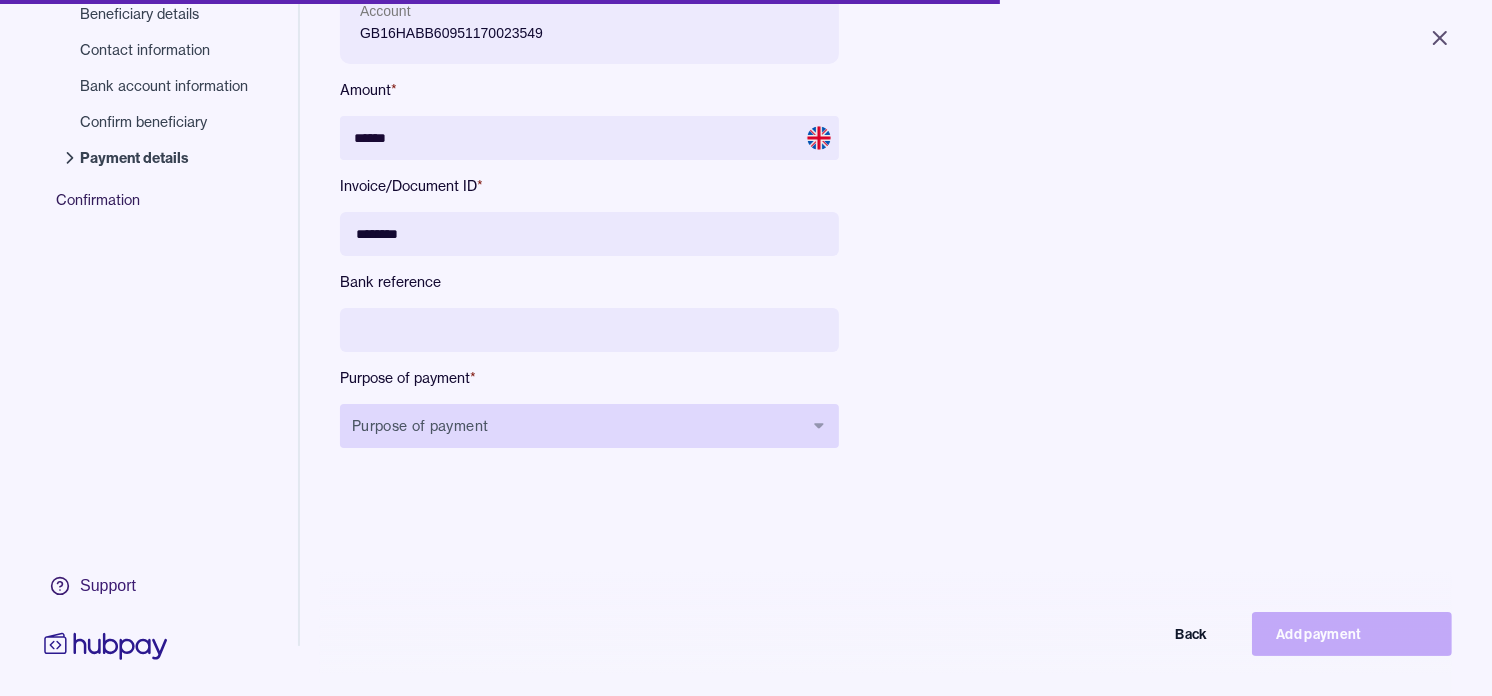 click on "Purpose of payment" at bounding box center [589, 426] 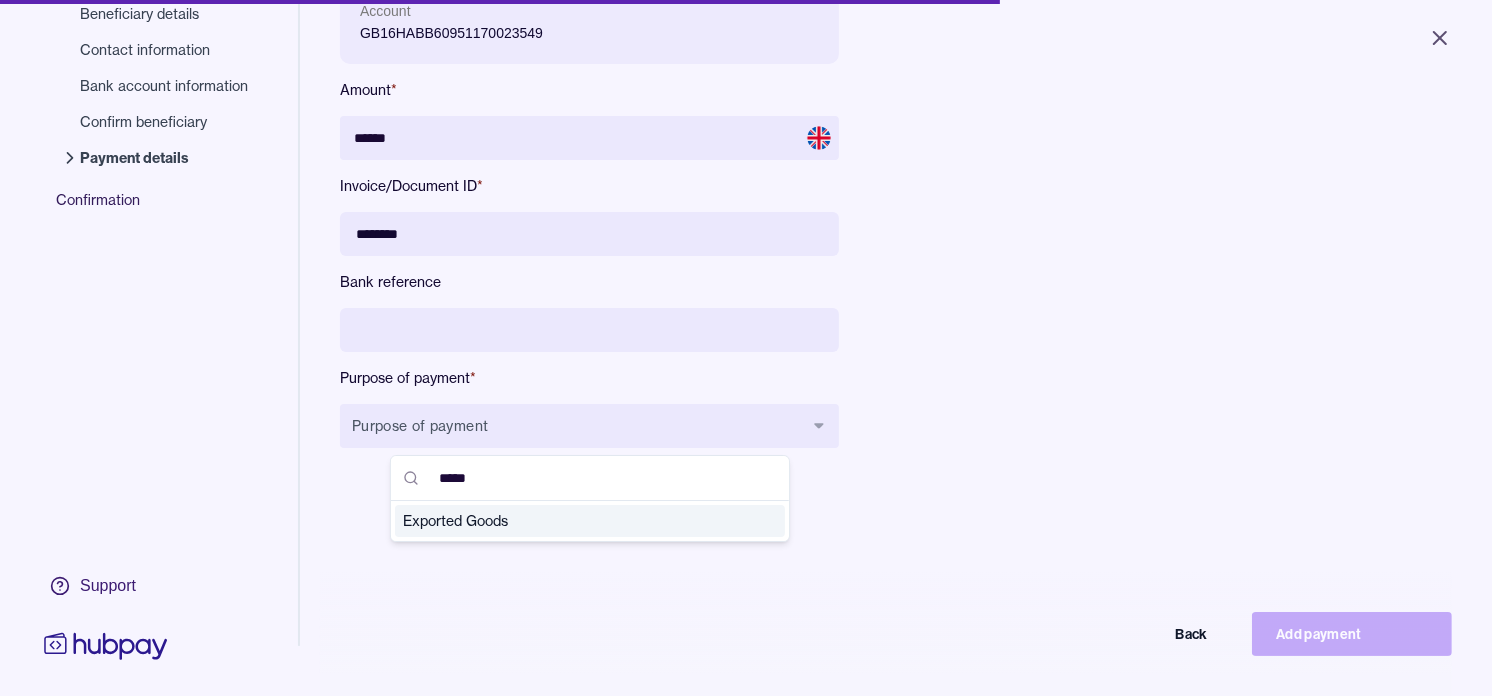 type on "*****" 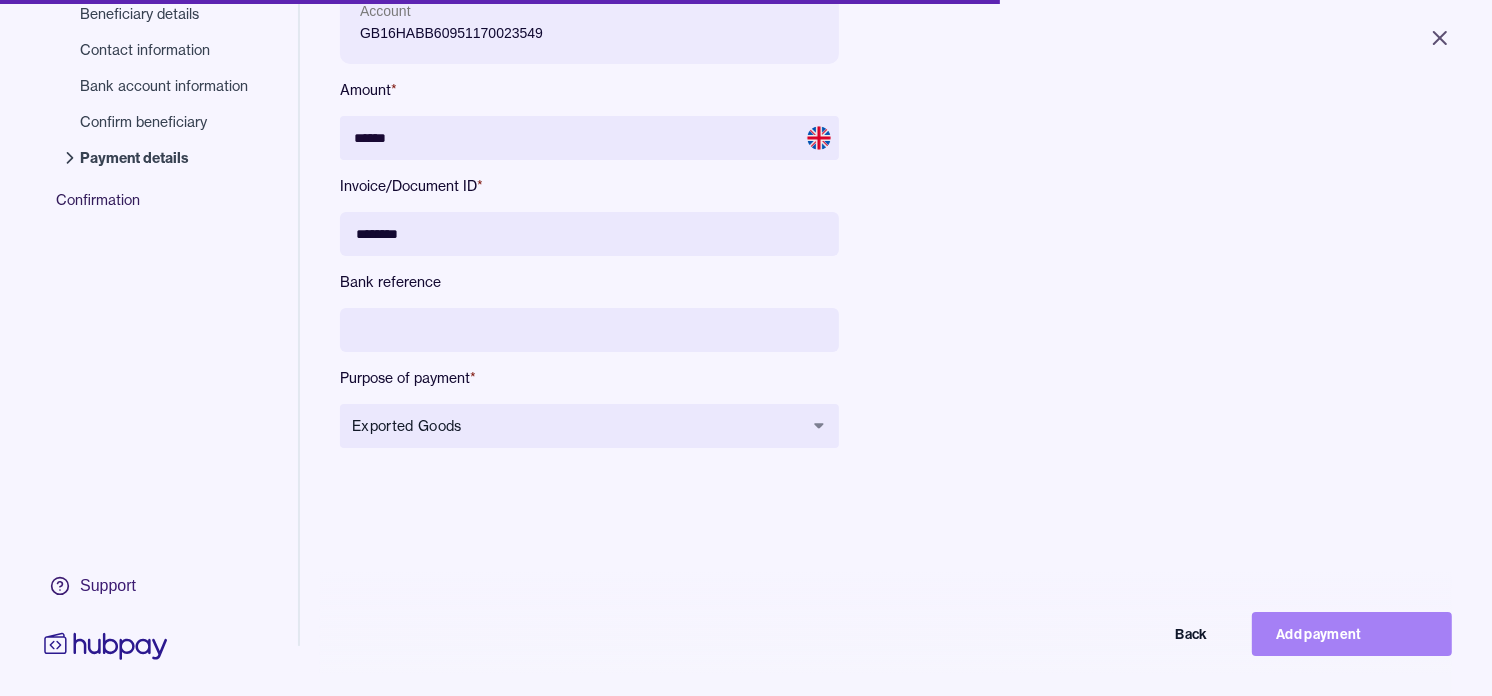click on "Add payment" at bounding box center [1352, 634] 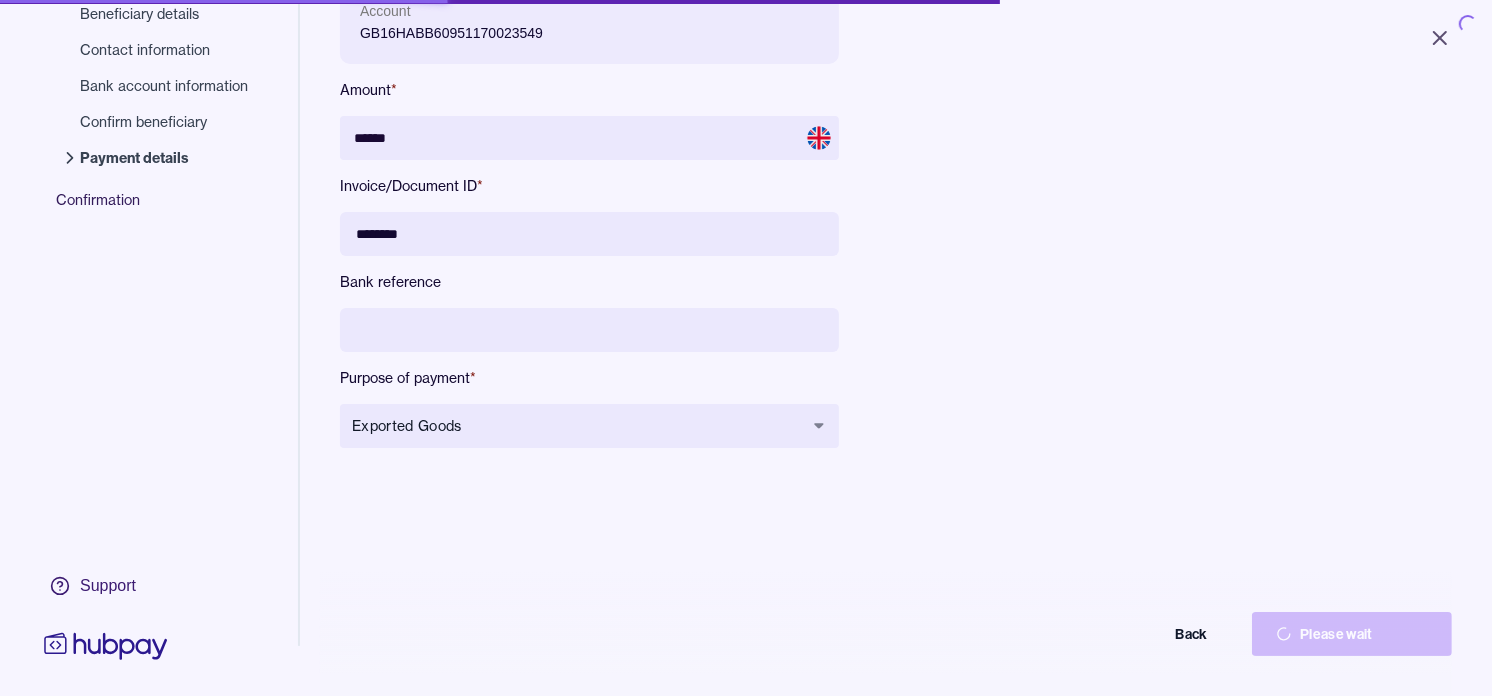 type on "*****" 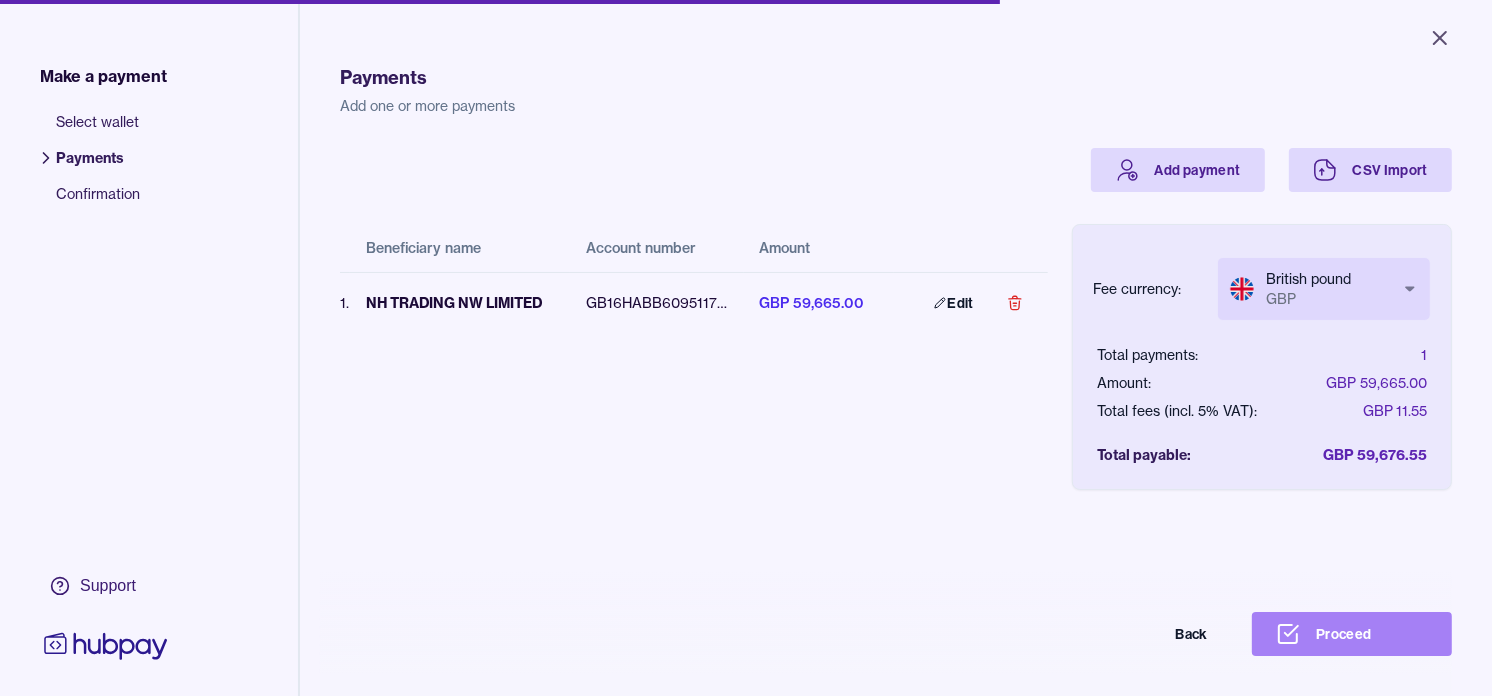 click on "Proceed" at bounding box center (1352, 634) 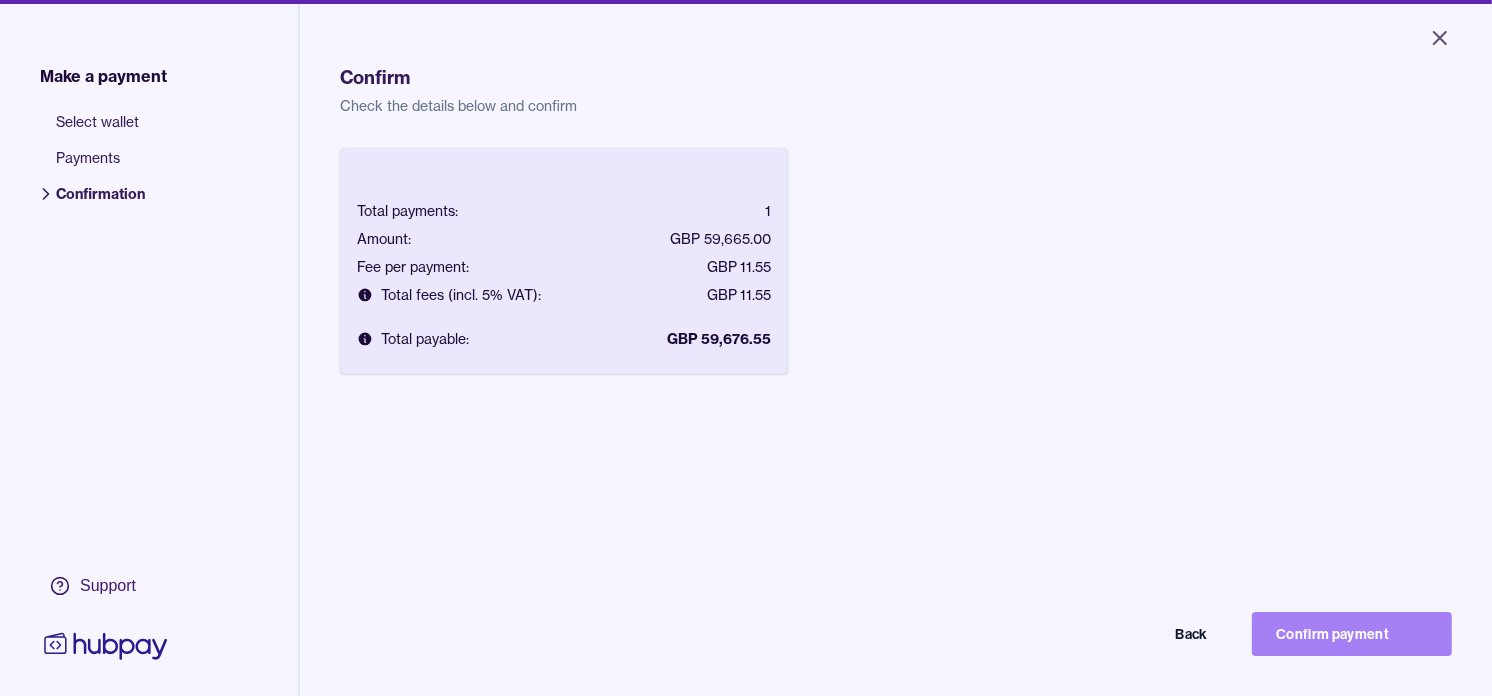 click on "Confirm payment" at bounding box center (1352, 634) 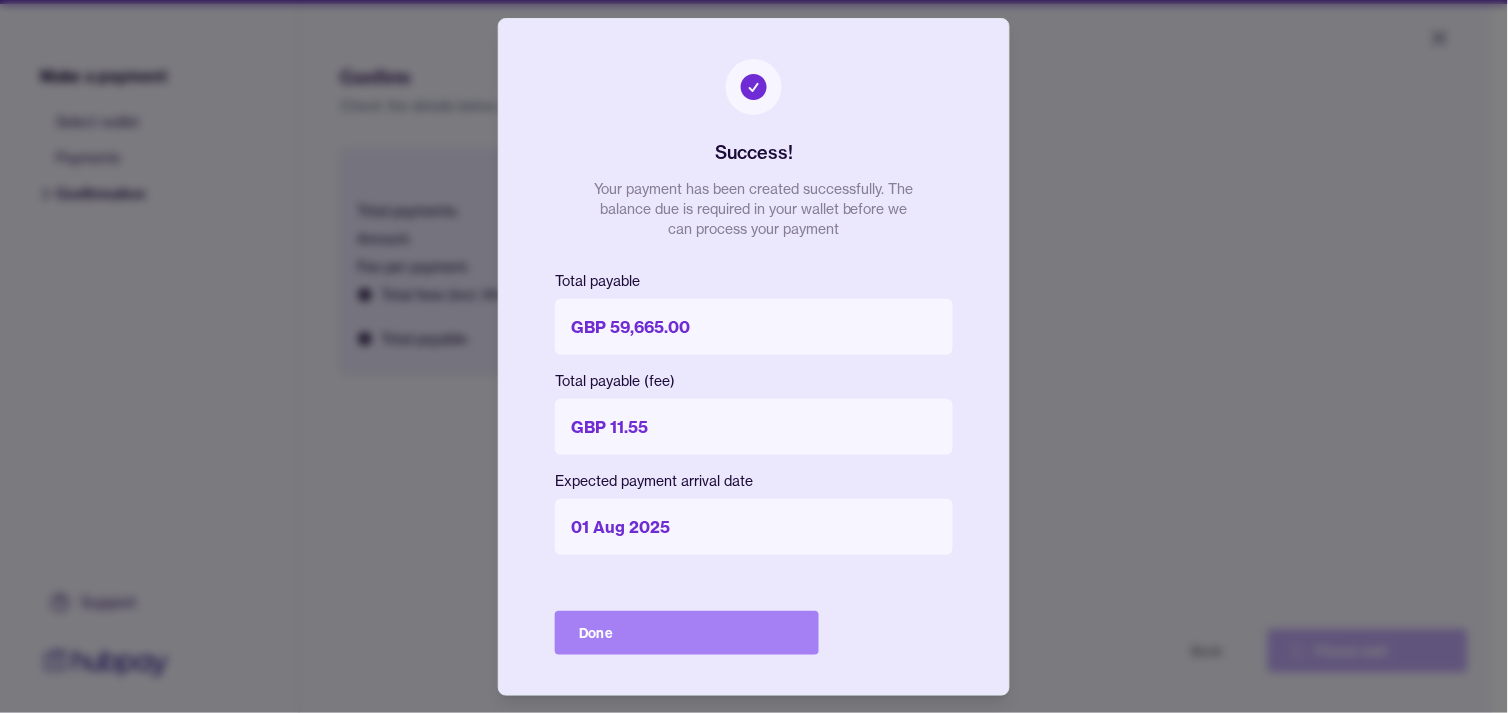 click on "Done" at bounding box center (687, 633) 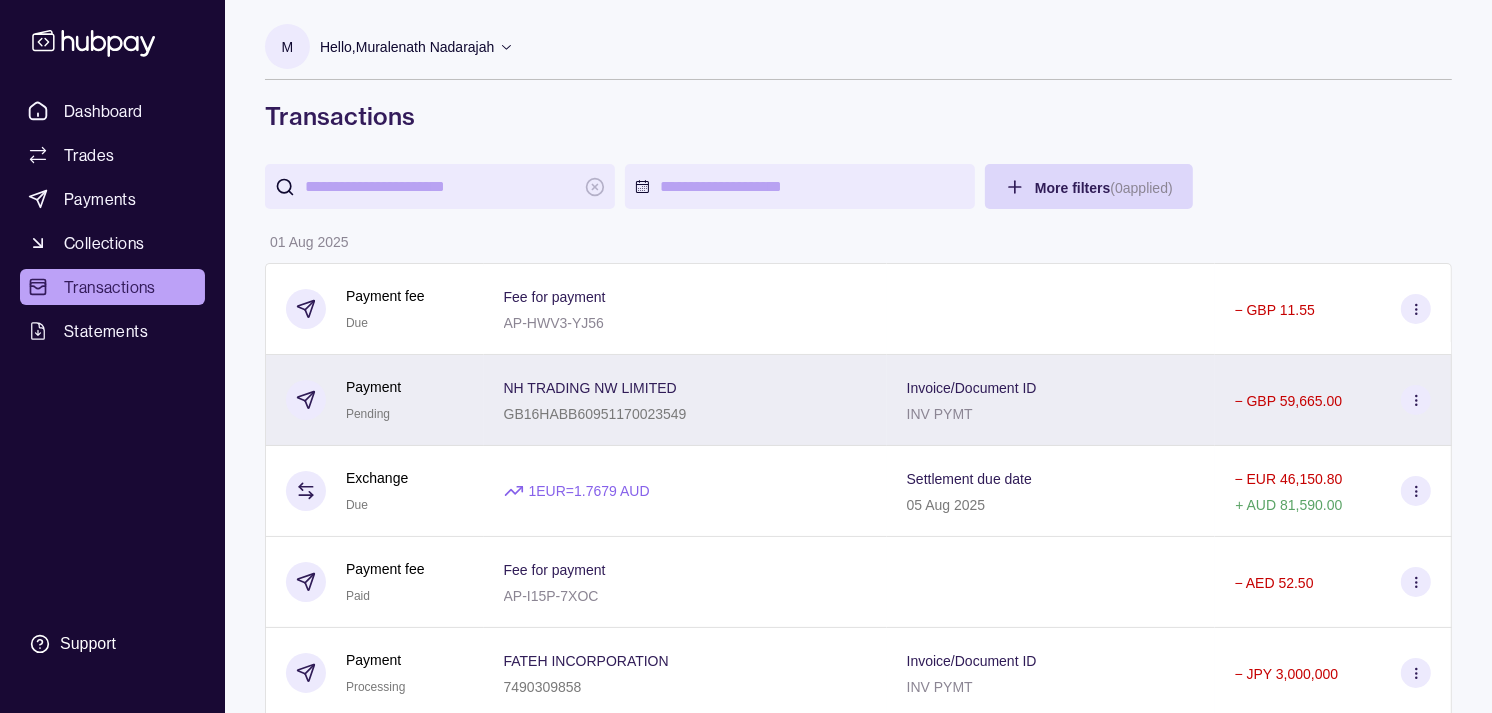 click on "Payment Pending" at bounding box center (375, 400) 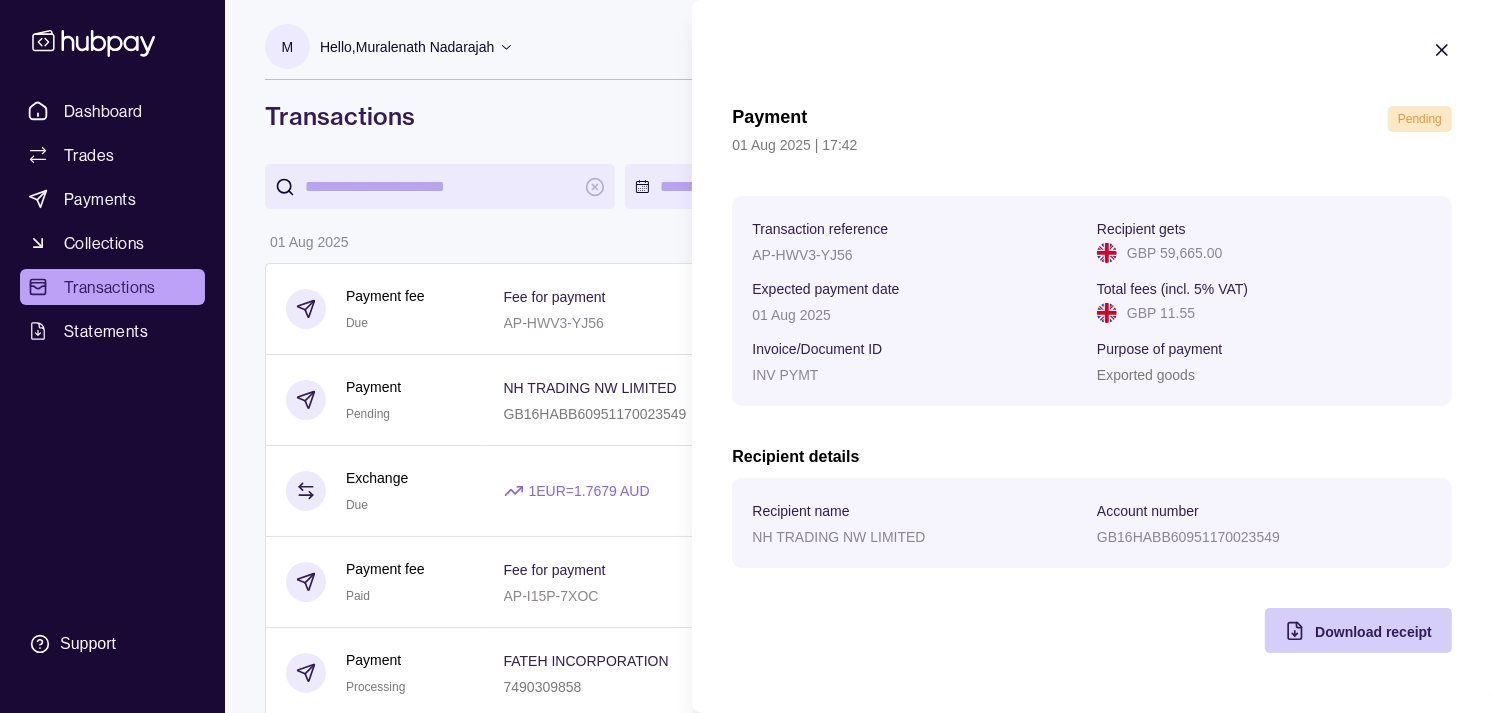 click on "Download receipt" at bounding box center (1373, 632) 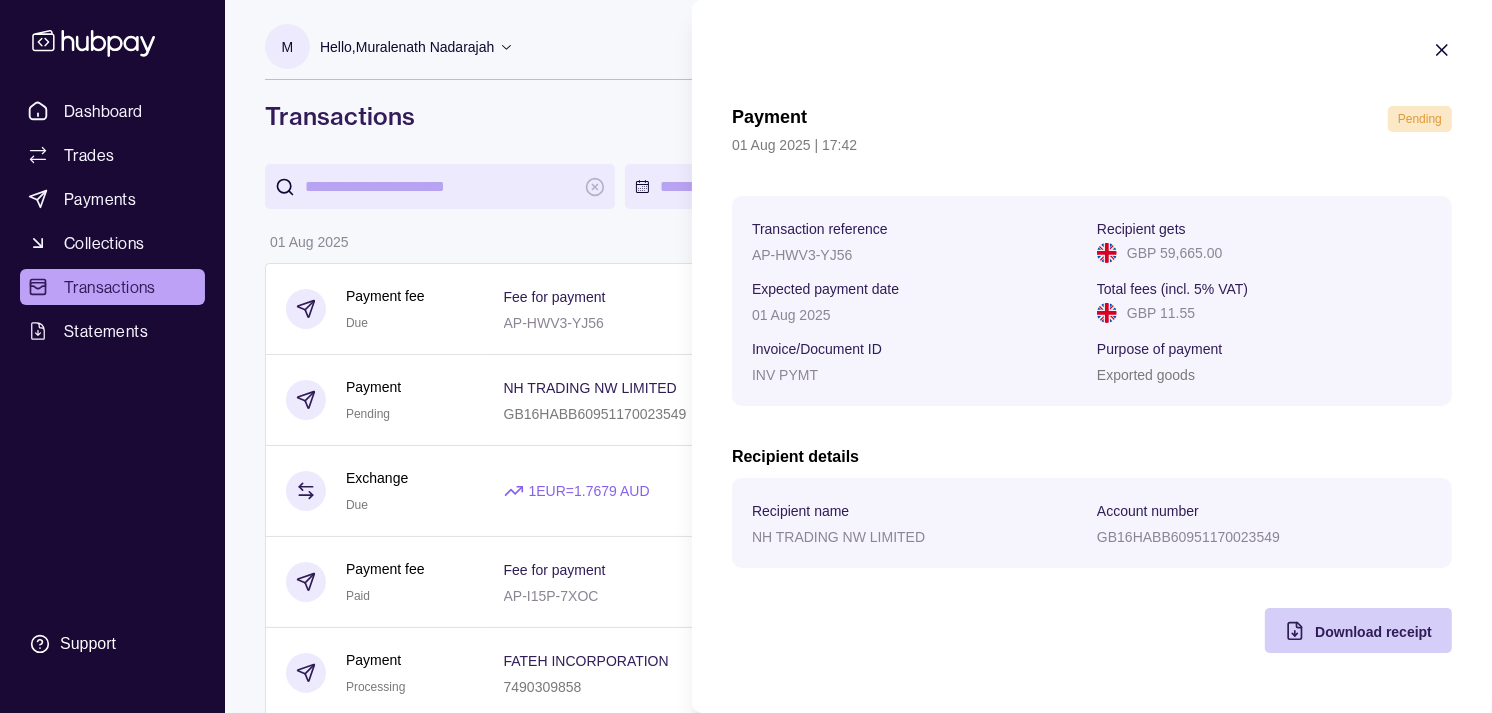 click on "Download receipt" at bounding box center (1343, 630) 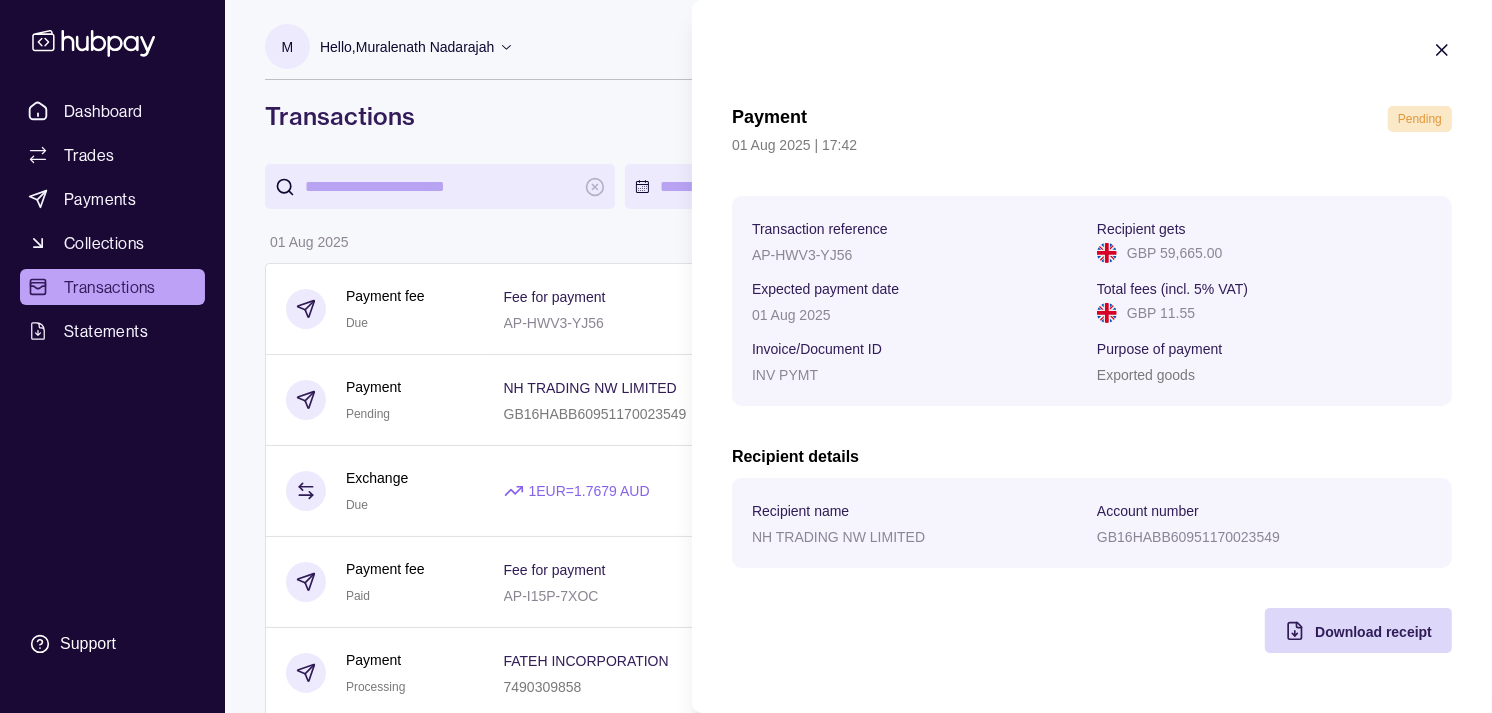 drag, startPoint x: 615, startPoint y: 125, endPoint x: 584, endPoint y: 132, distance: 31.780497 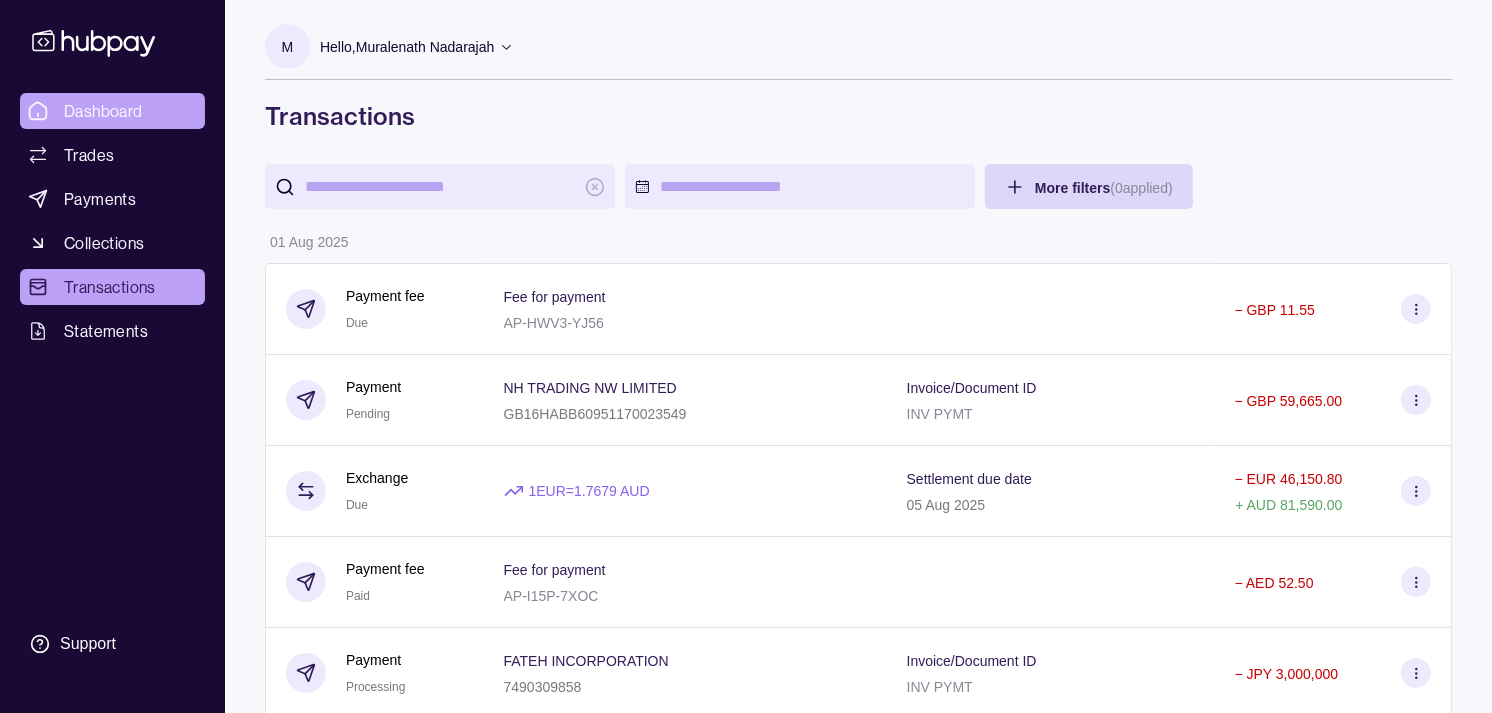 click on "Dashboard" at bounding box center (103, 111) 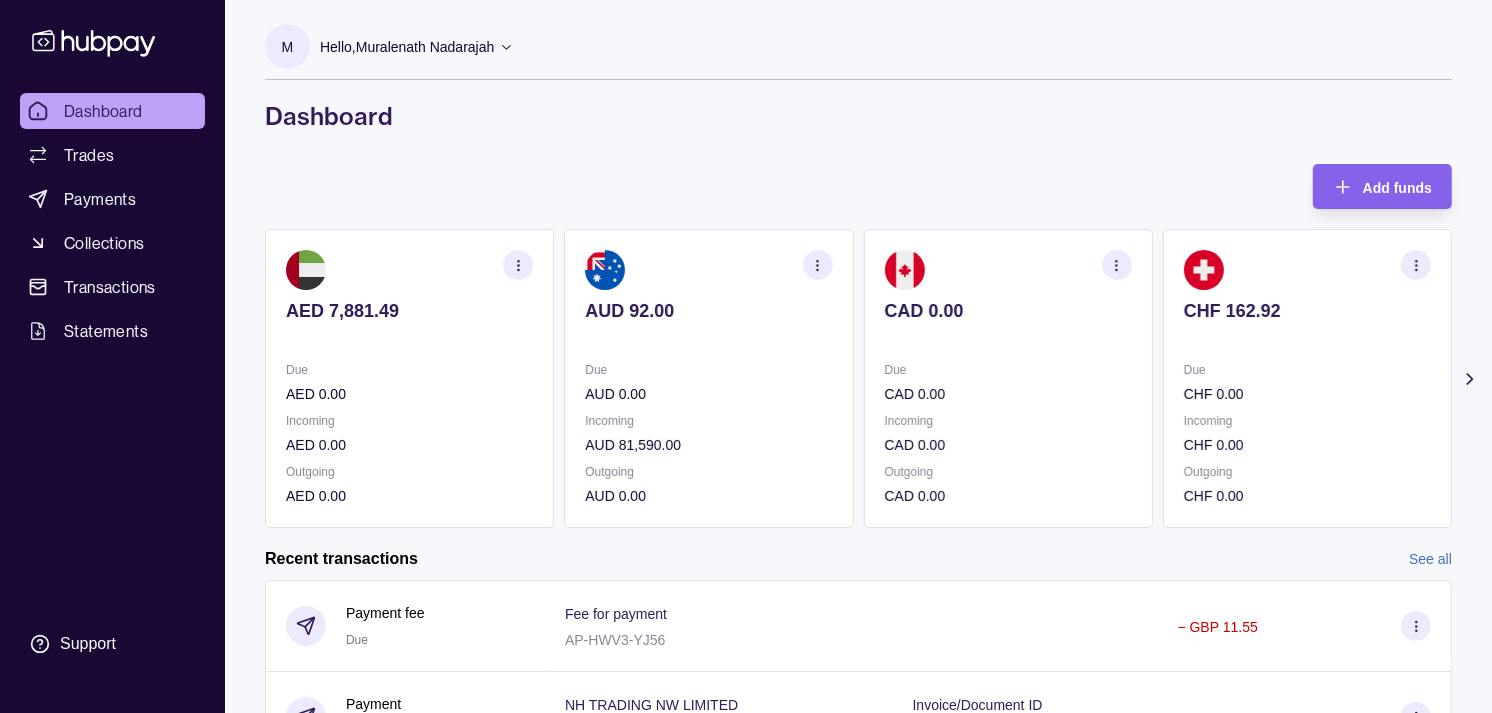 click on "CAD 0.00                                                                                                               Due CAD 0.00 Incoming CAD 0.00 Outgoing CAD 0.00" at bounding box center [1008, 378] 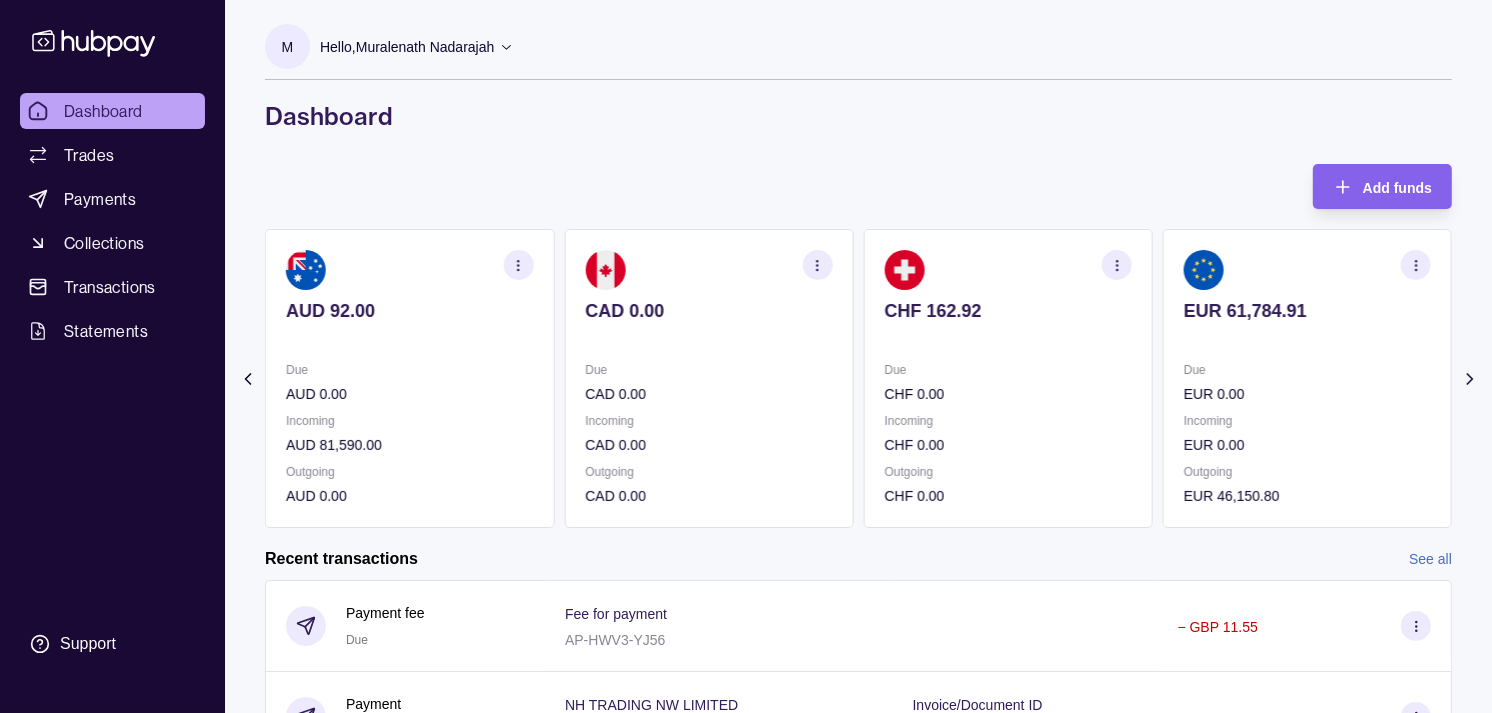 click at bounding box center (1008, 338) 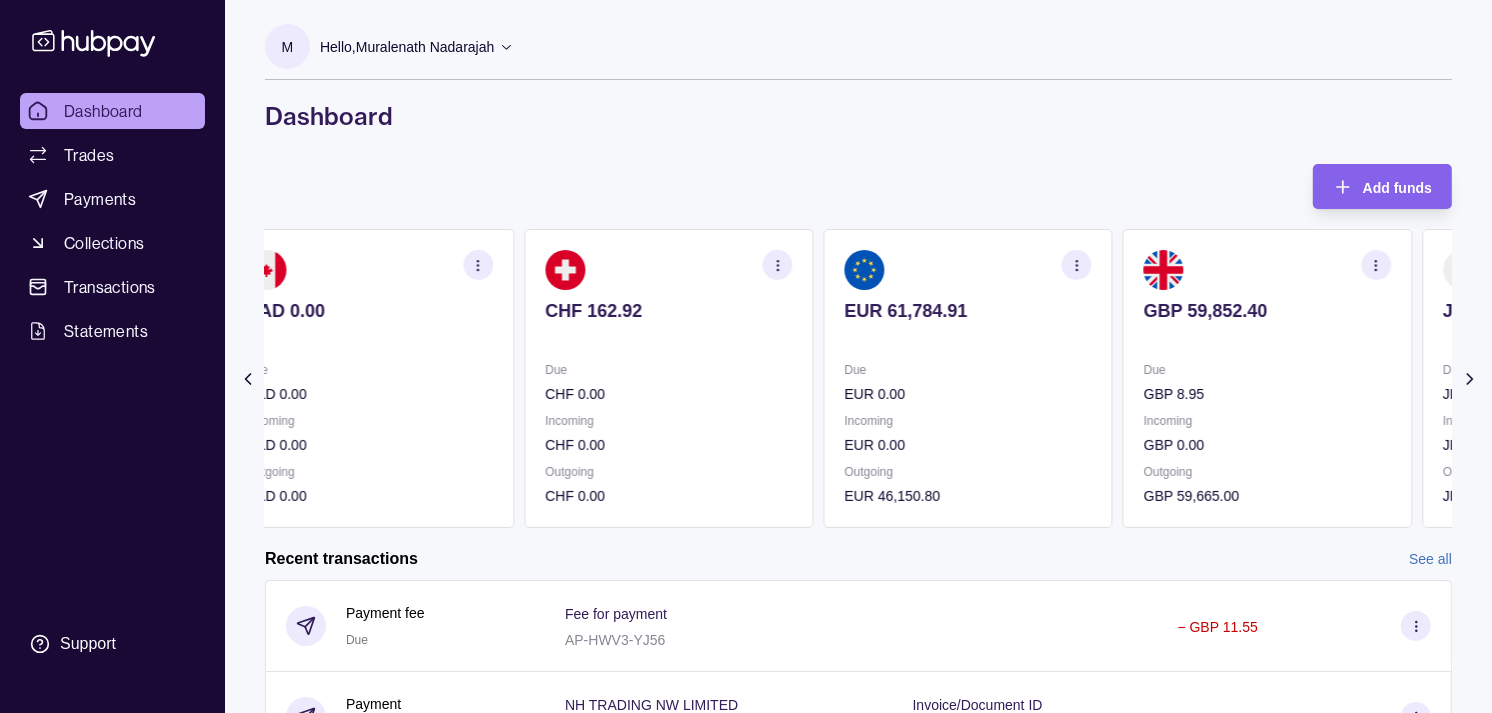 click on "Due EUR 0.00 Incoming EUR 0.00 Outgoing EUR 46,150.80" at bounding box center (968, 433) 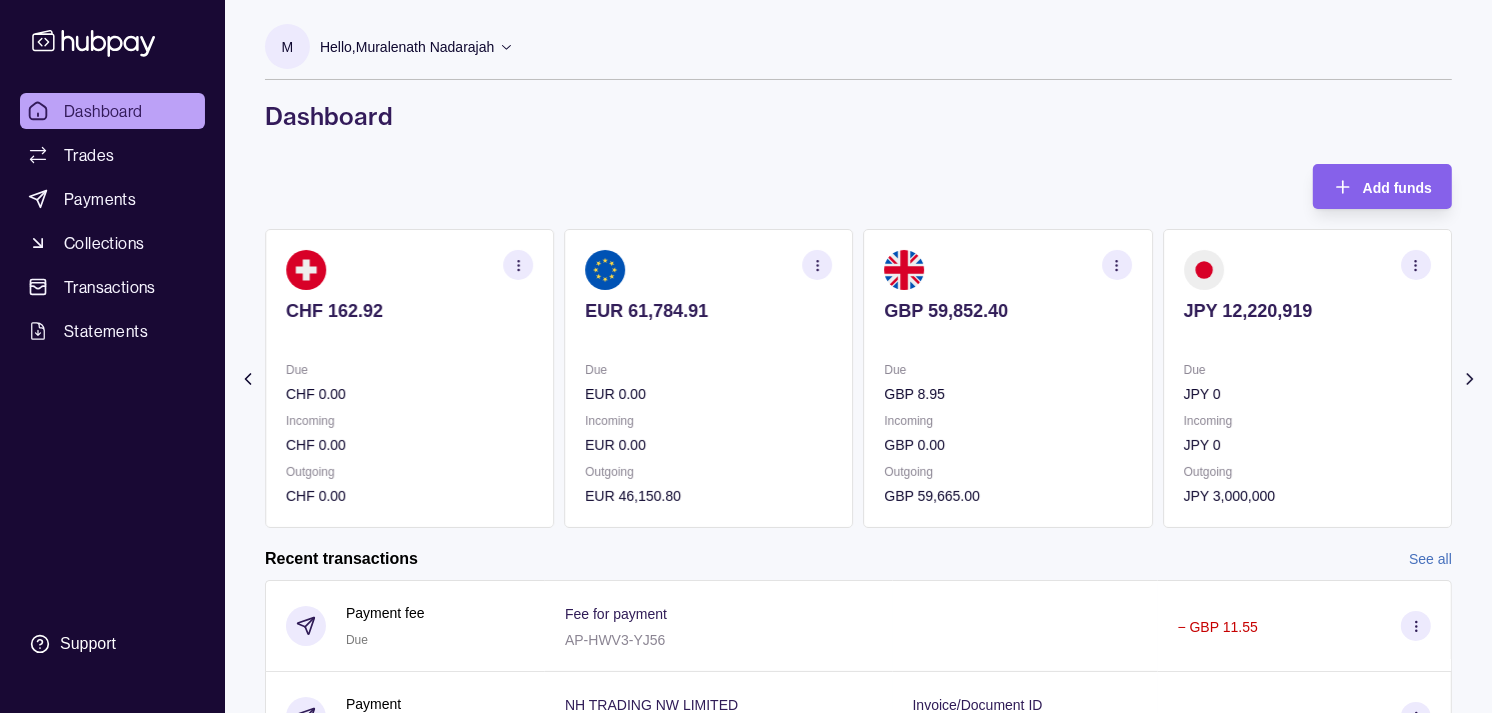 click at bounding box center [1117, 265] 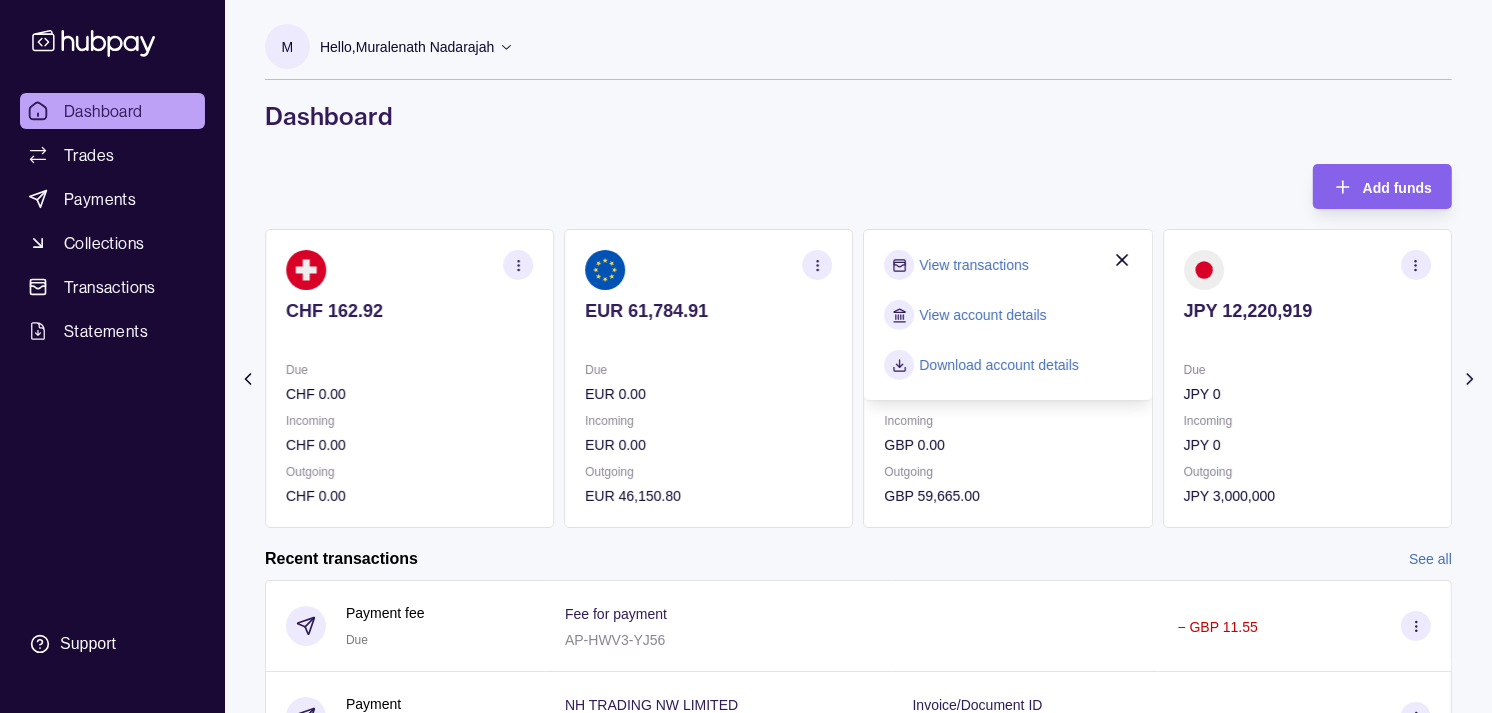 click on "View transactions" at bounding box center [974, 265] 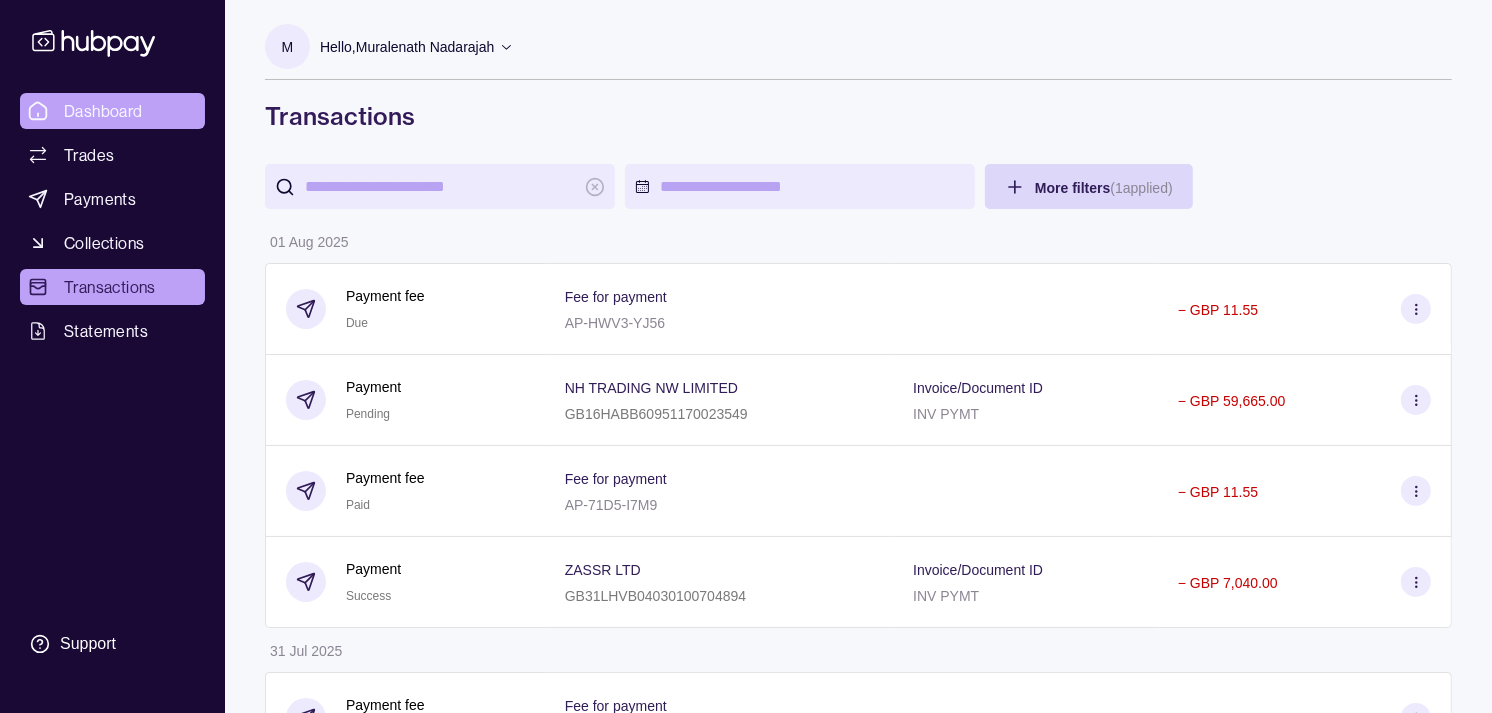 click on "Dashboard" at bounding box center [103, 111] 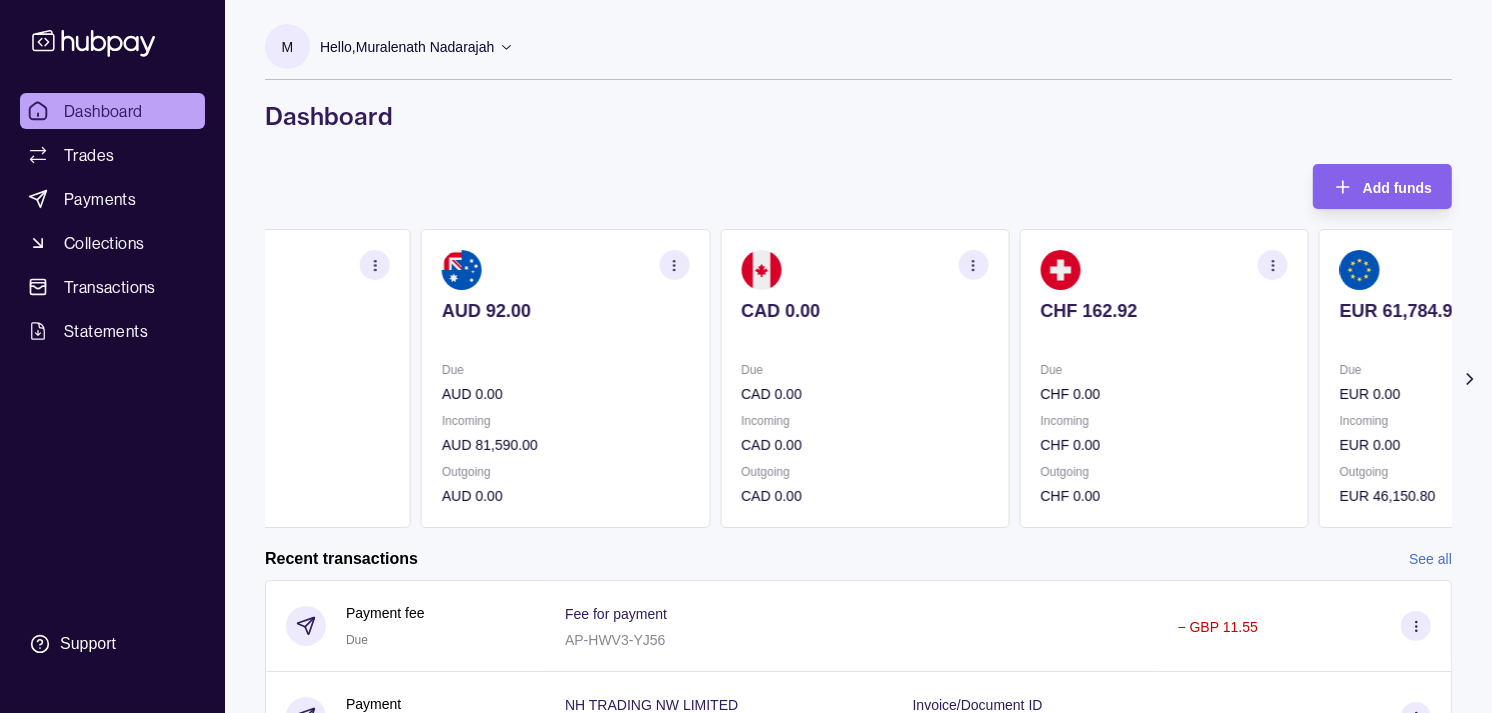 click on "Due CHF 0.00 Incoming CHF 0.00 Outgoing CHF 0.00" at bounding box center [1163, 433] 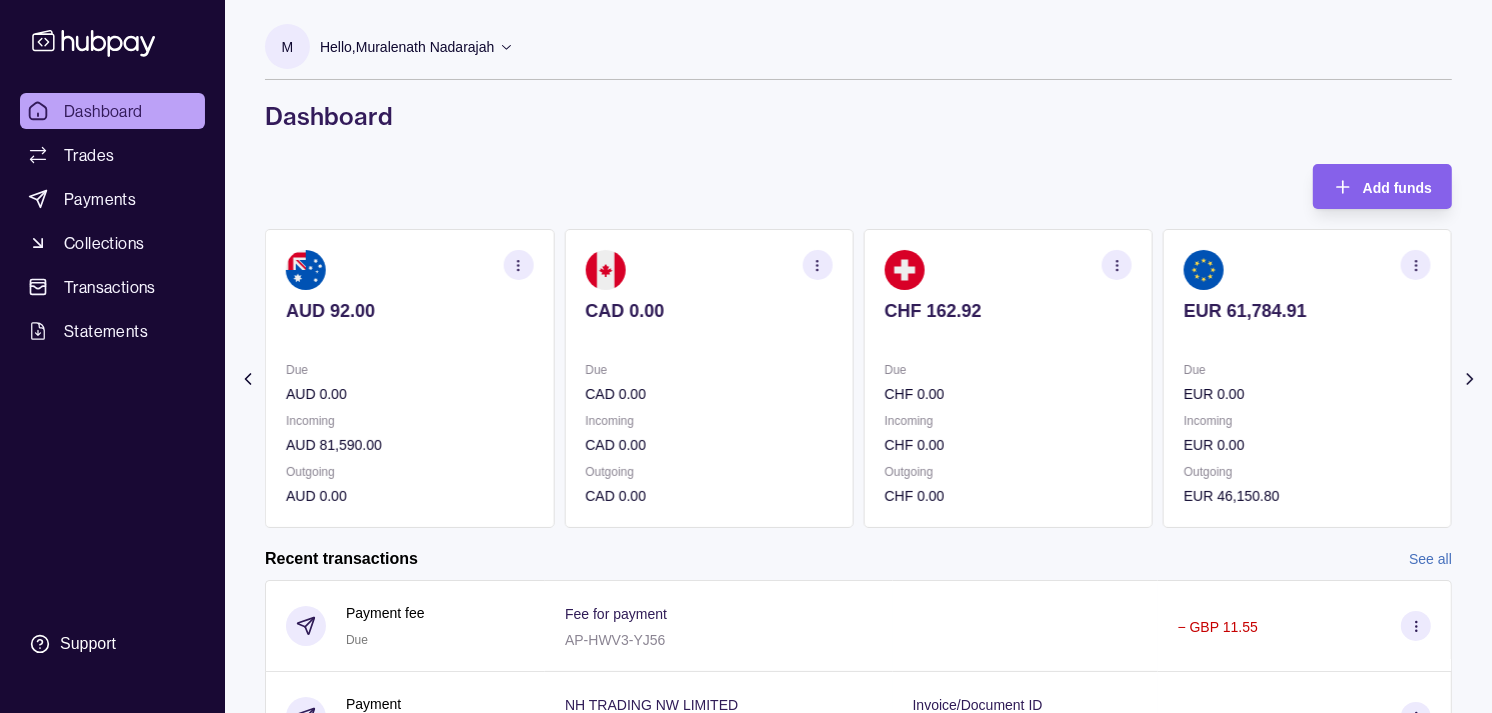 click on "EUR 0.00" at bounding box center (1307, 394) 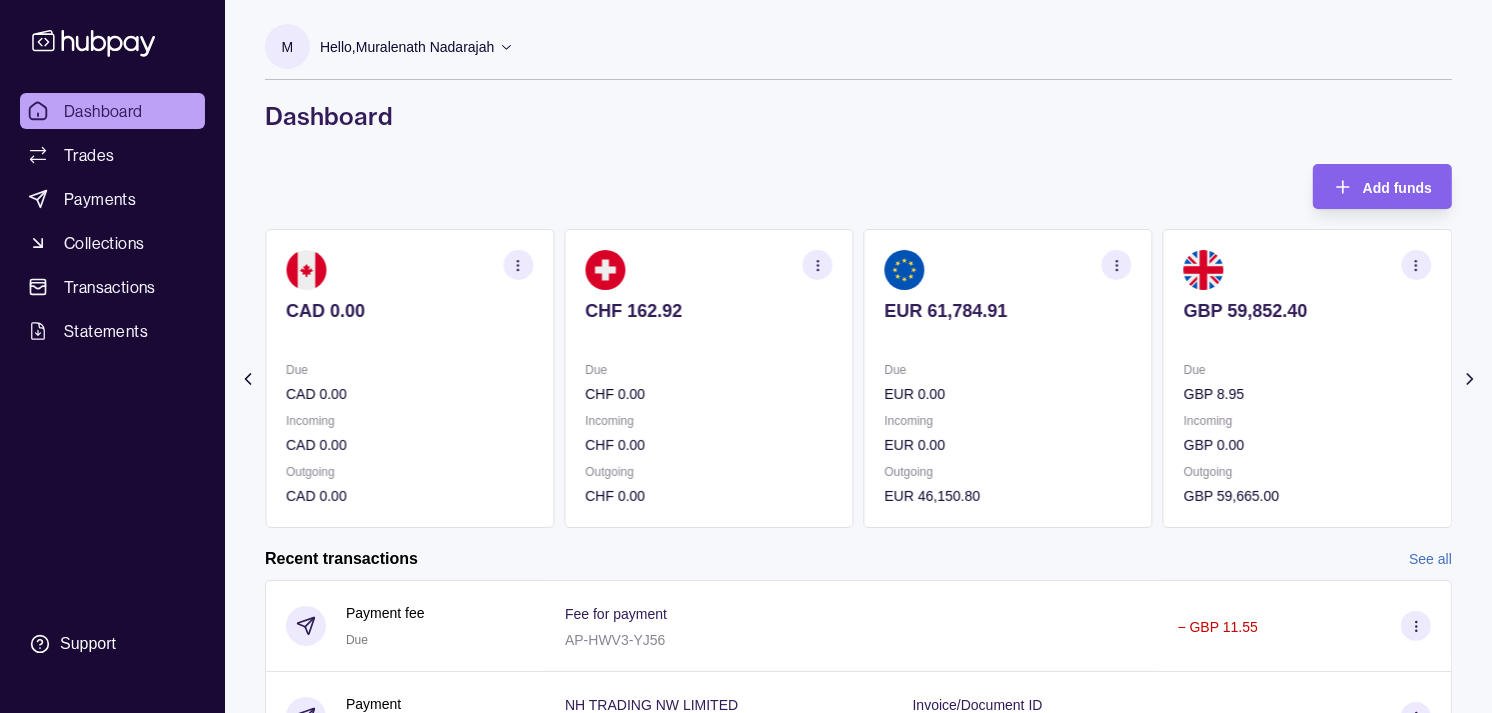 click on "GBP 8.95" at bounding box center [1307, 394] 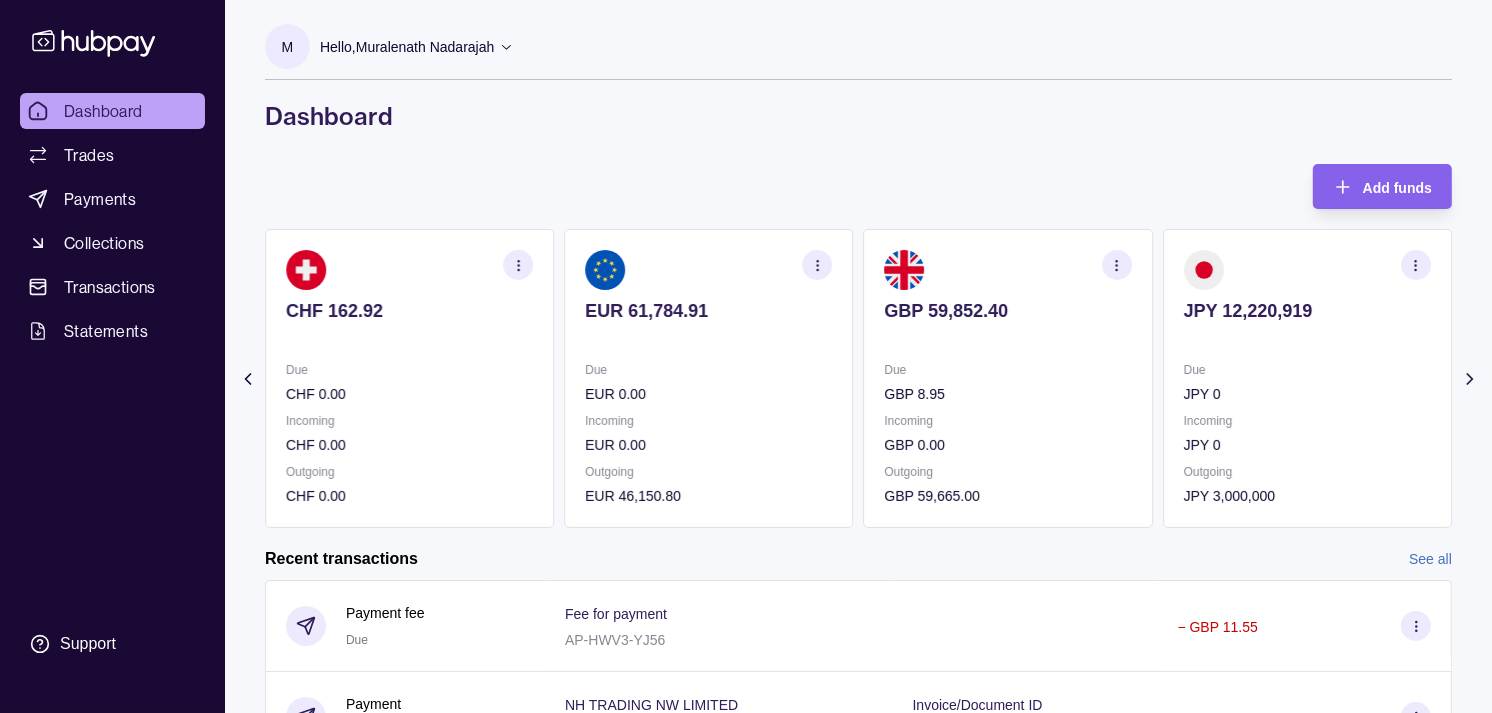 click on "EUR 61,784.91                                                                                                               Due EUR 0.00 Incoming EUR 0.00 Outgoing EUR 46,150.80" at bounding box center (708, 378) 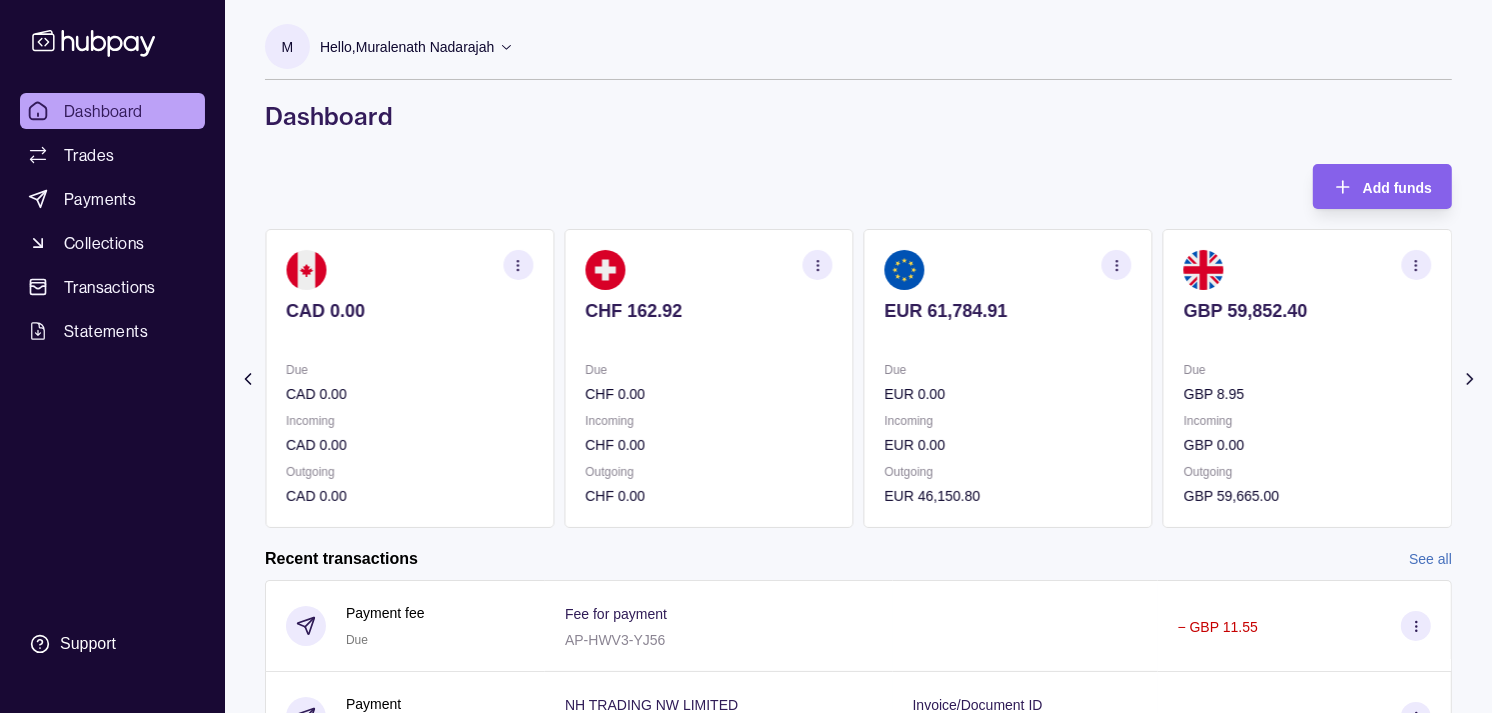 click on "Due" at bounding box center (708, 370) 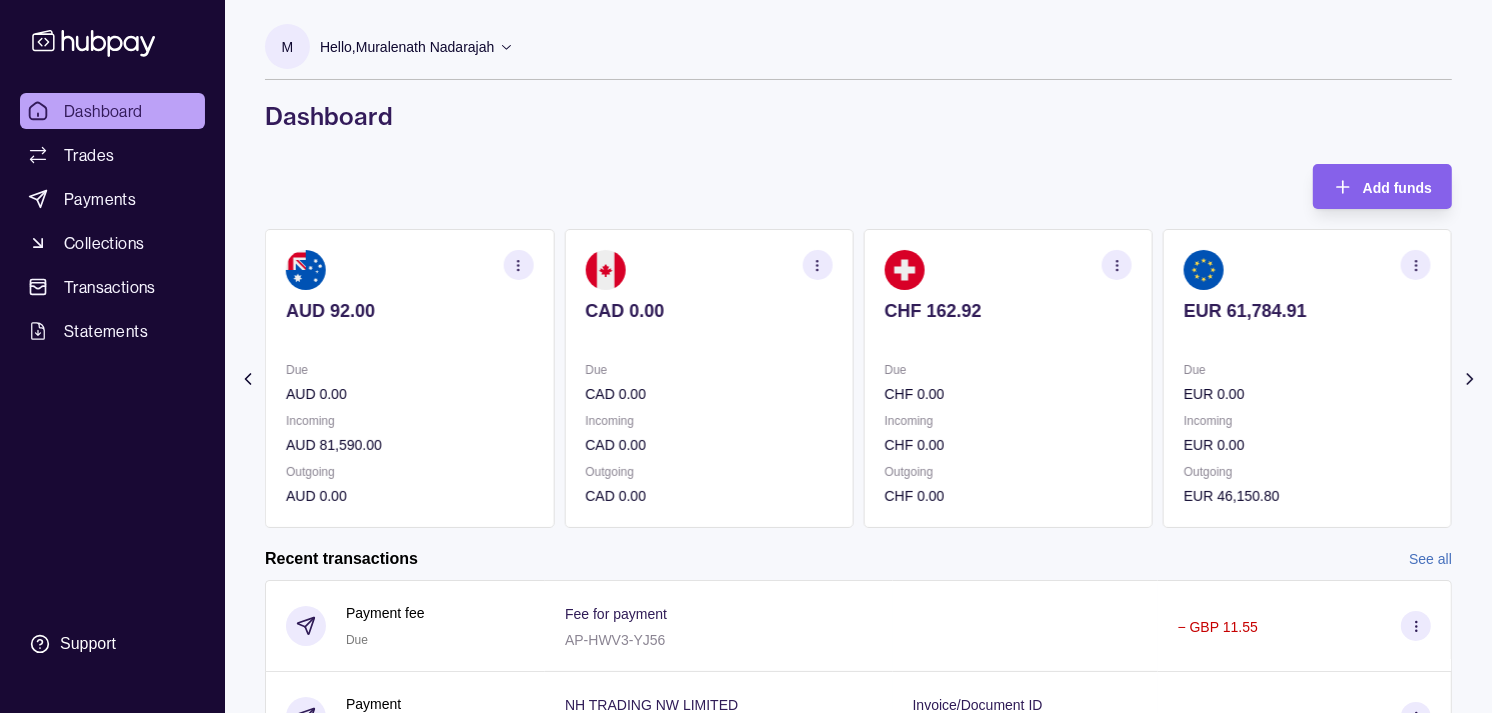 click on "CAD 0.00                                                                                                               Due CAD 0.00 Incoming CAD 0.00 Outgoing CAD 0.00" at bounding box center [708, 378] 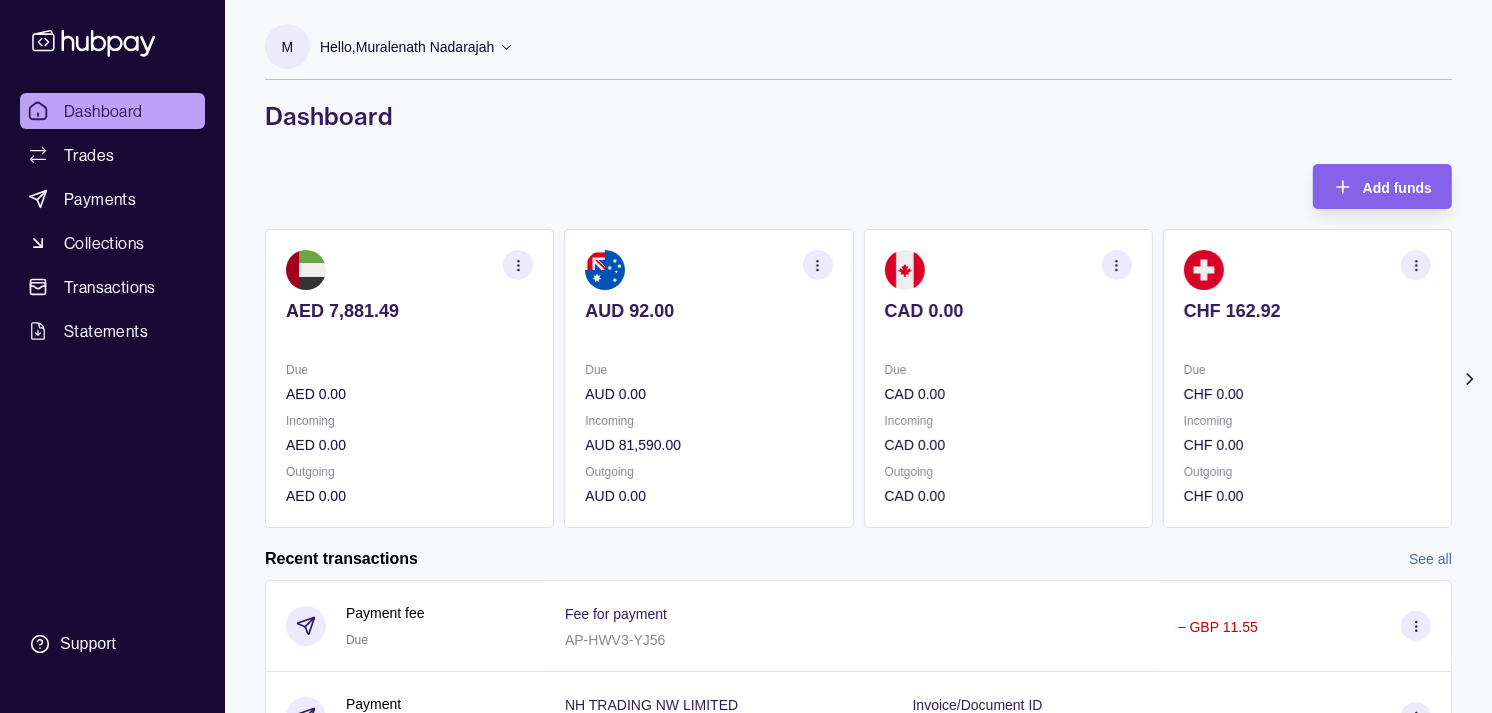 click on "AED 7,881.49 Due AED 0.00 Incoming AED 0.00 Outgoing AED 0.00 AUD 92.00 Due AUD 0.00 Incoming AUD 81,590.00 Outgoing AUD 0.00 CAD 0.00 Due CAD 0.00 Incoming CAD 0.00 Outgoing CAD 0.00 CHF 162.92 Due CHF 0.00 Incoming CHF 0.00 Outgoing CHF 0.00 EUR 61,784.91" at bounding box center [858, 378] 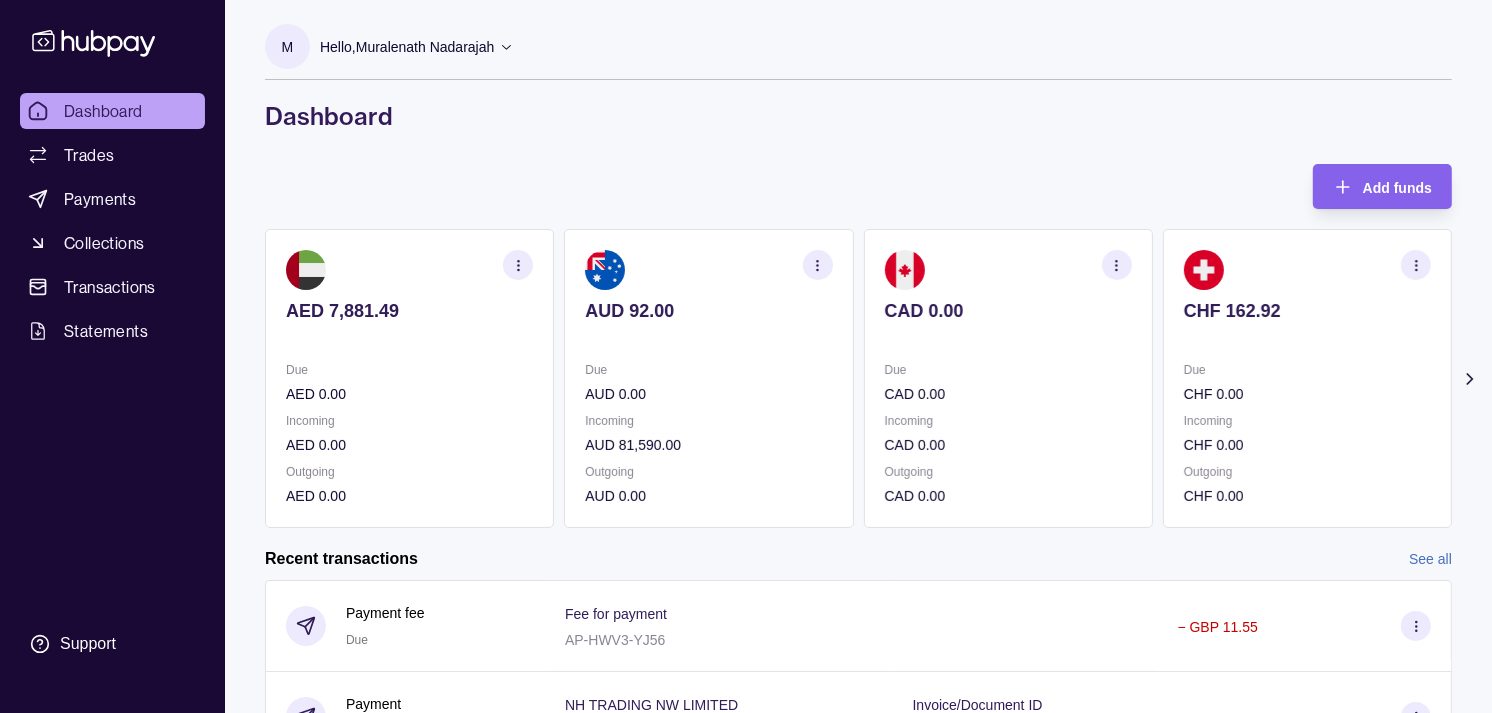 click on "CAD 0.00                                                                                                               Due CAD 0.00 Incoming CAD 0.00 Outgoing CAD 0.00" at bounding box center (1008, 378) 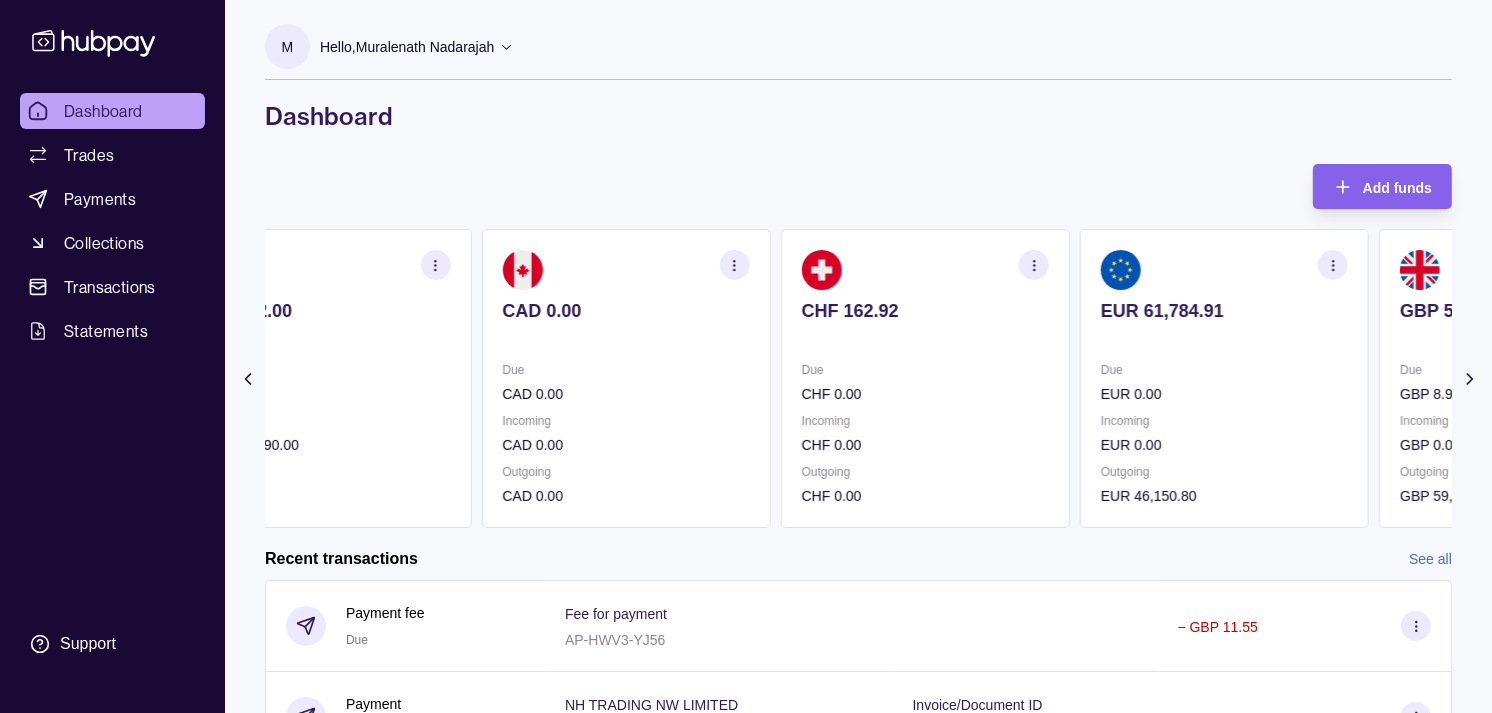 click on "Due" at bounding box center (925, 370) 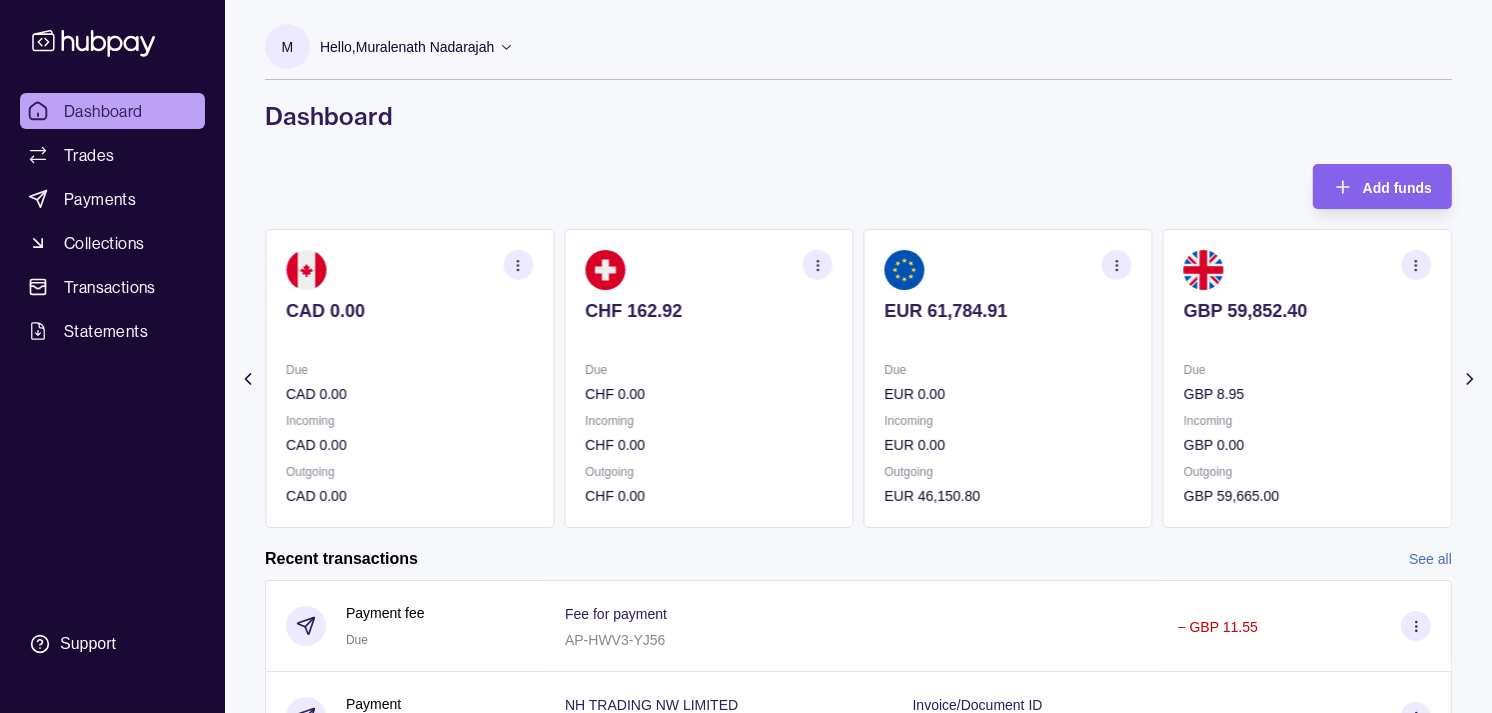 click on "Due" at bounding box center (1008, 370) 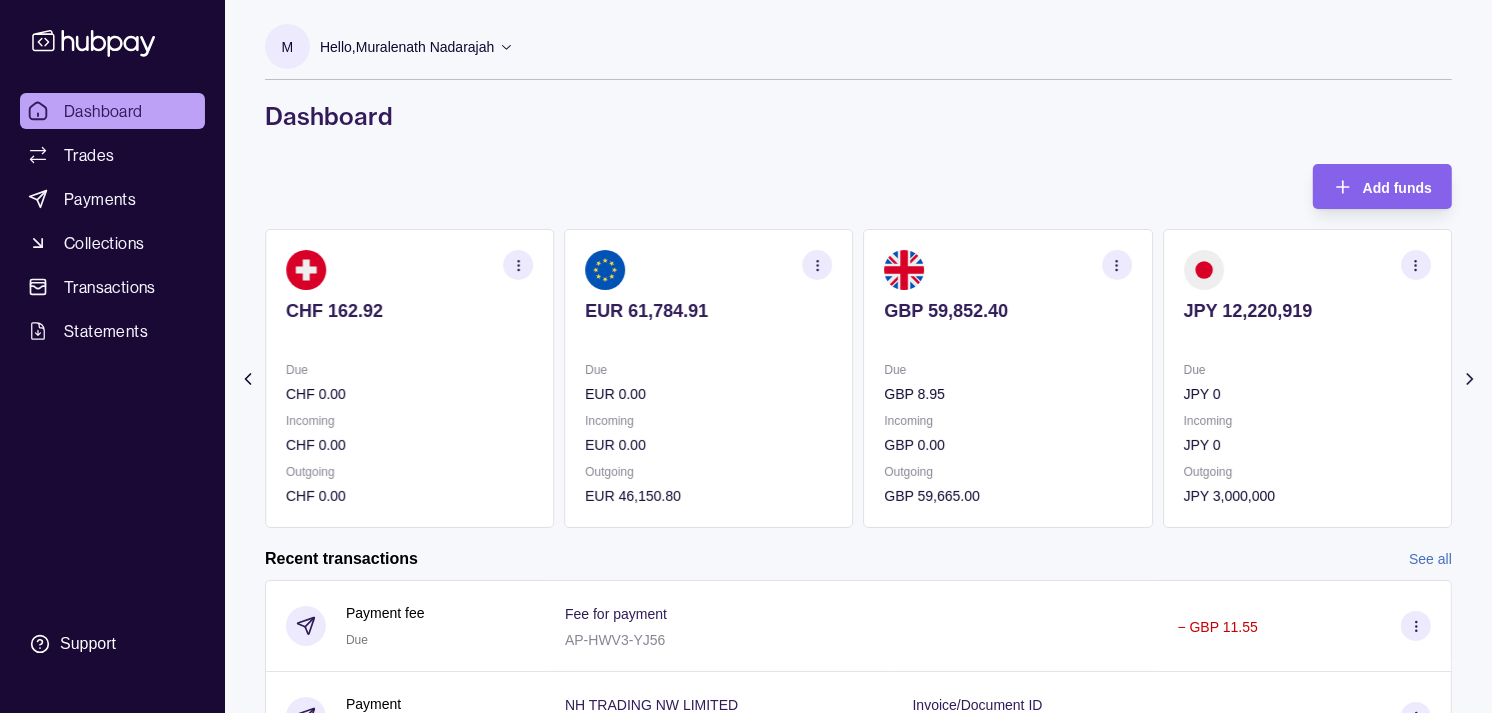 click on "Due" at bounding box center [1008, 370] 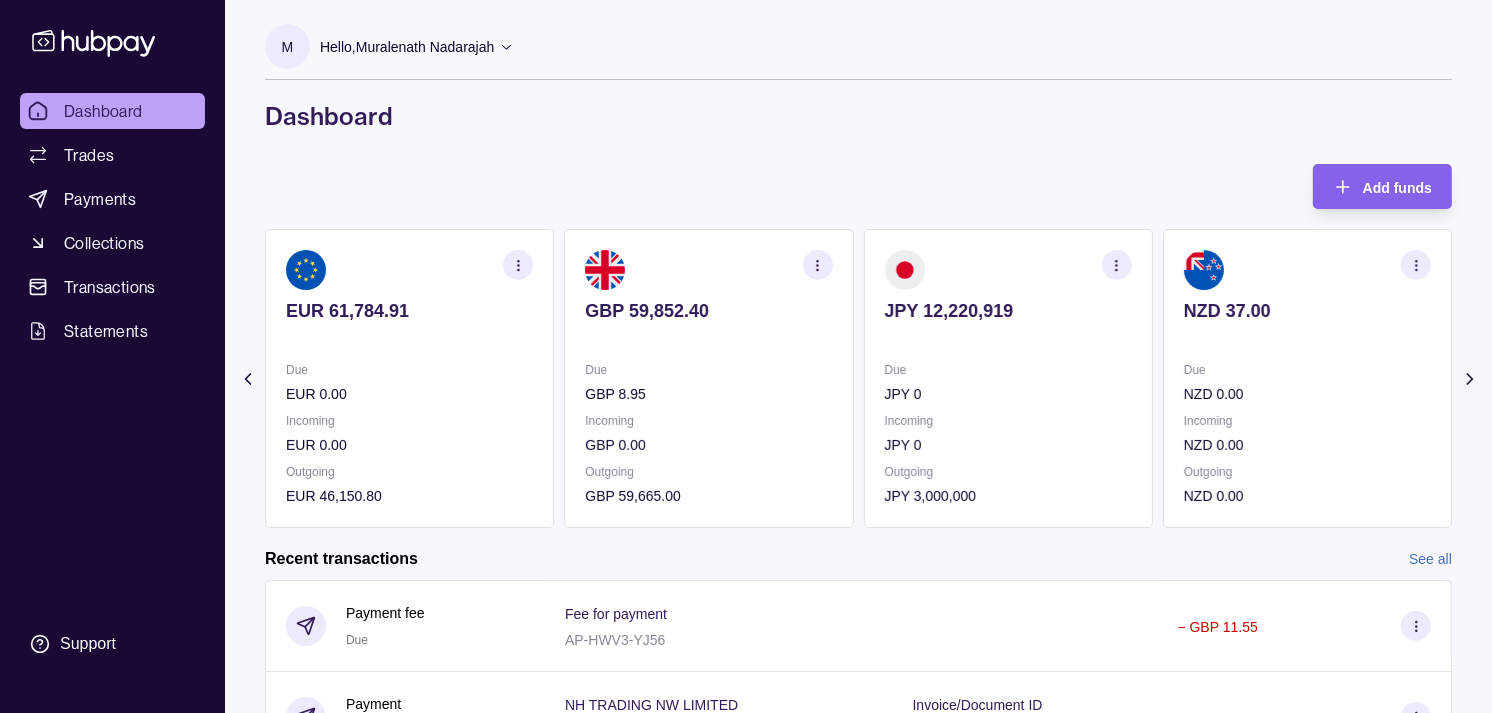 click on "Dashboard" at bounding box center [103, 111] 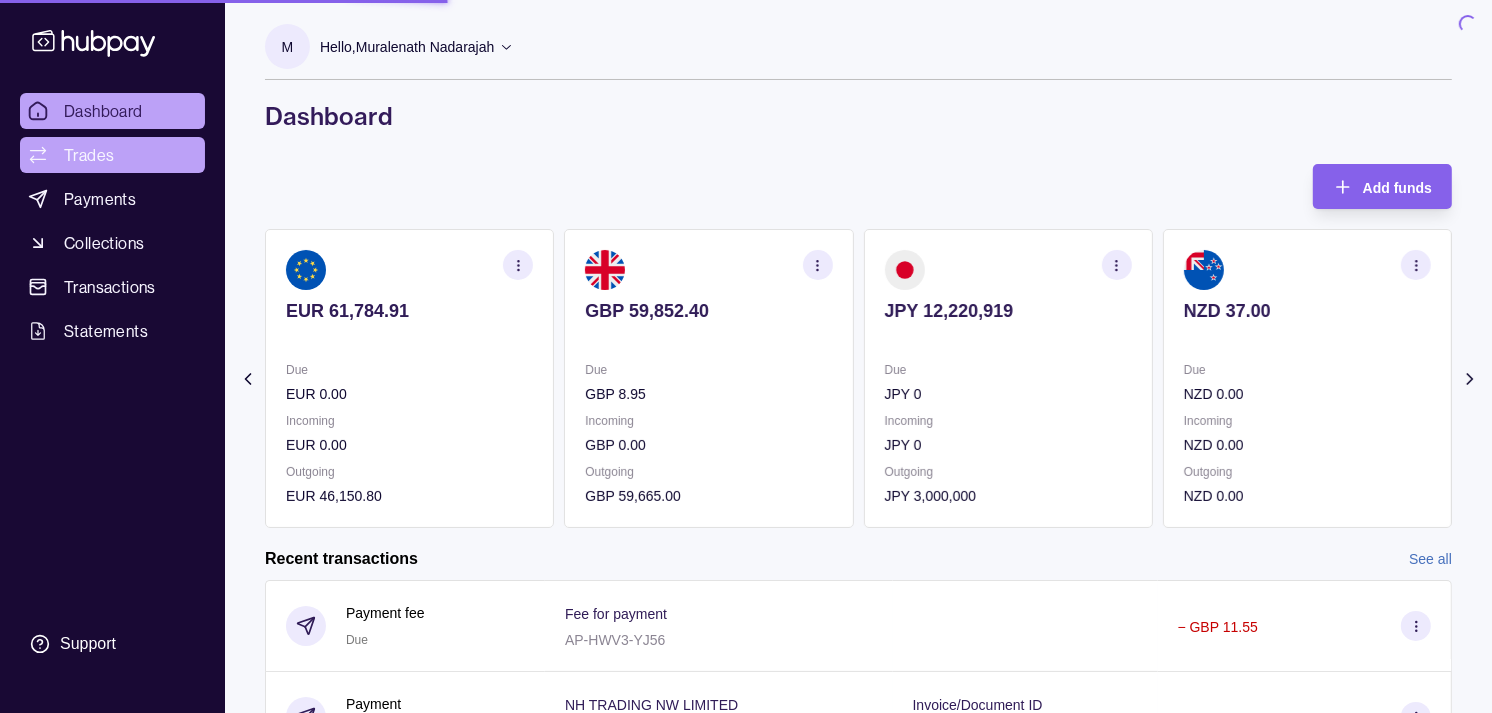 click on "Trades" at bounding box center (112, 155) 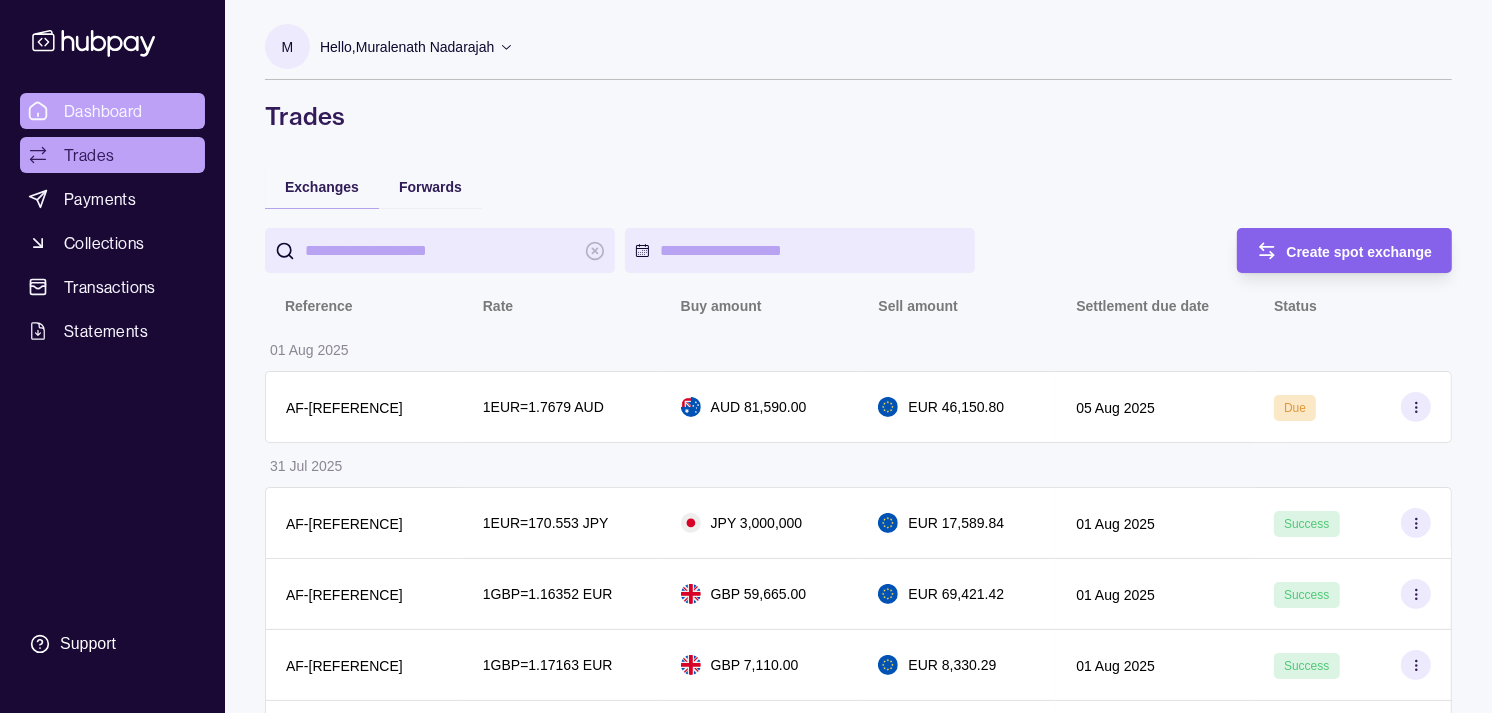 click on "Dashboard" at bounding box center [112, 111] 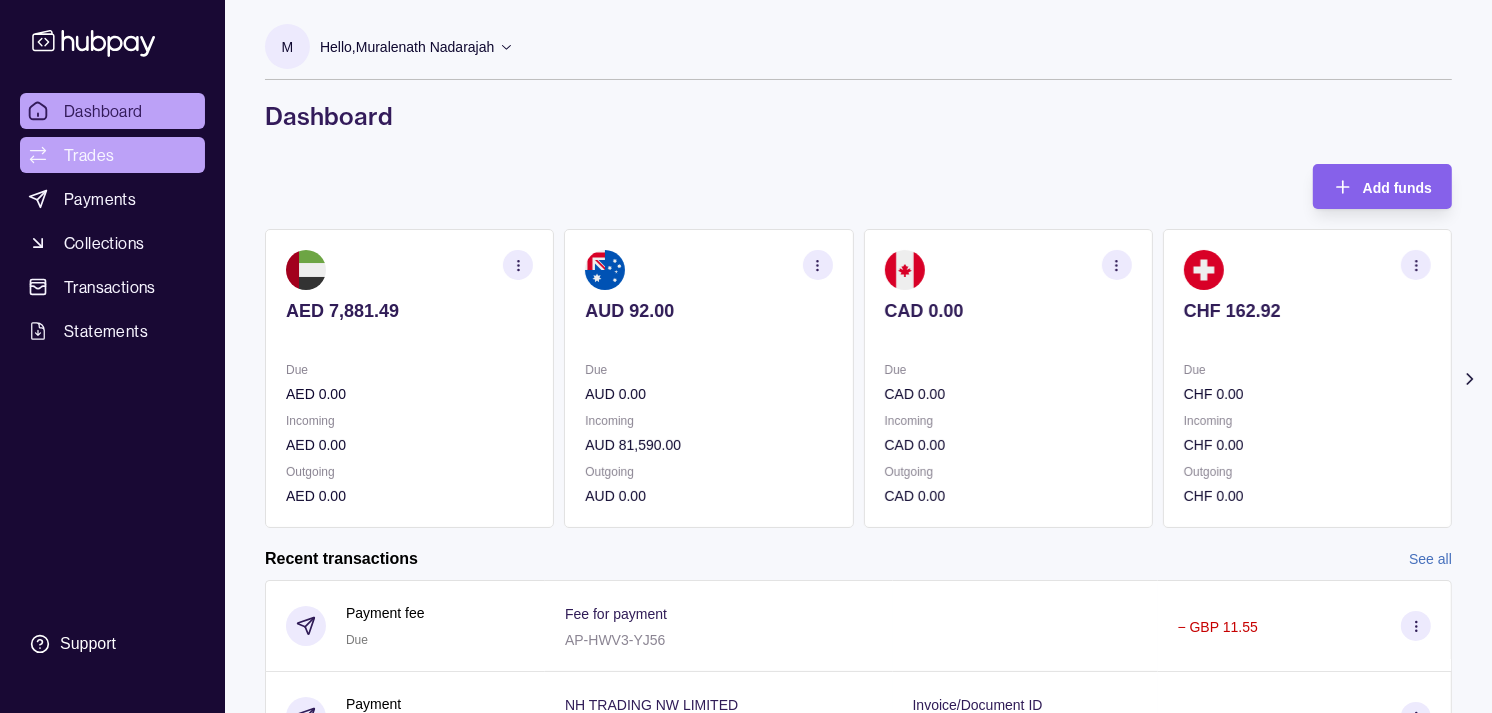 click on "Trades" at bounding box center [89, 155] 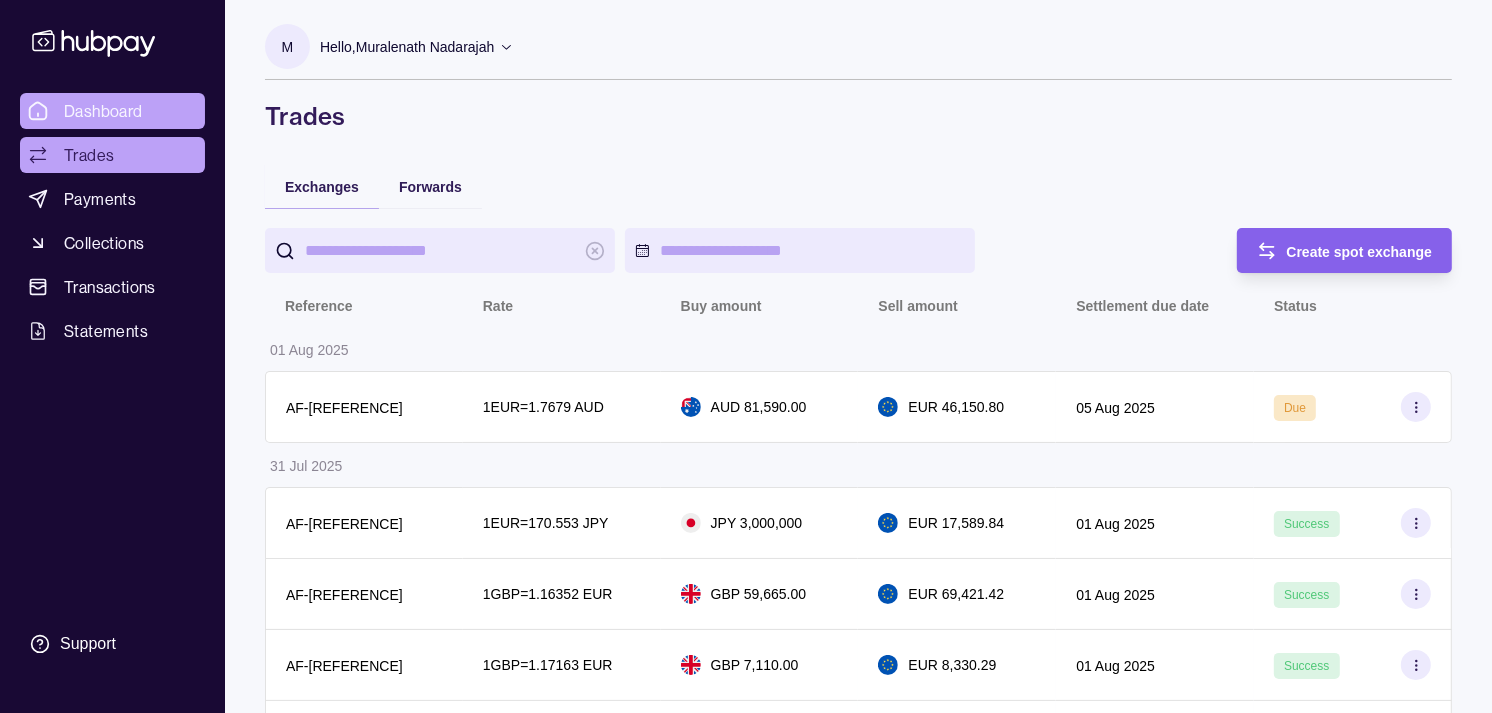 click on "Dashboard" at bounding box center (103, 111) 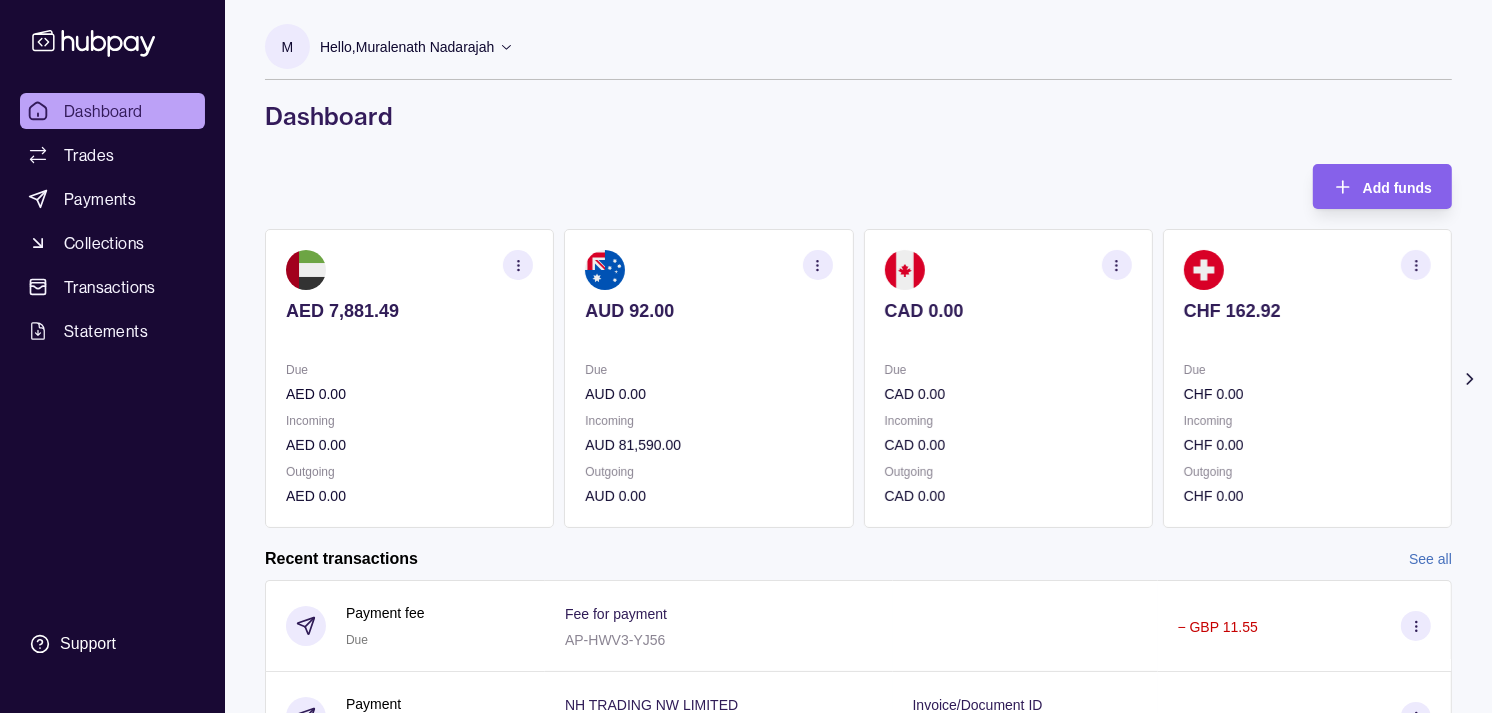 click at bounding box center (1307, 338) 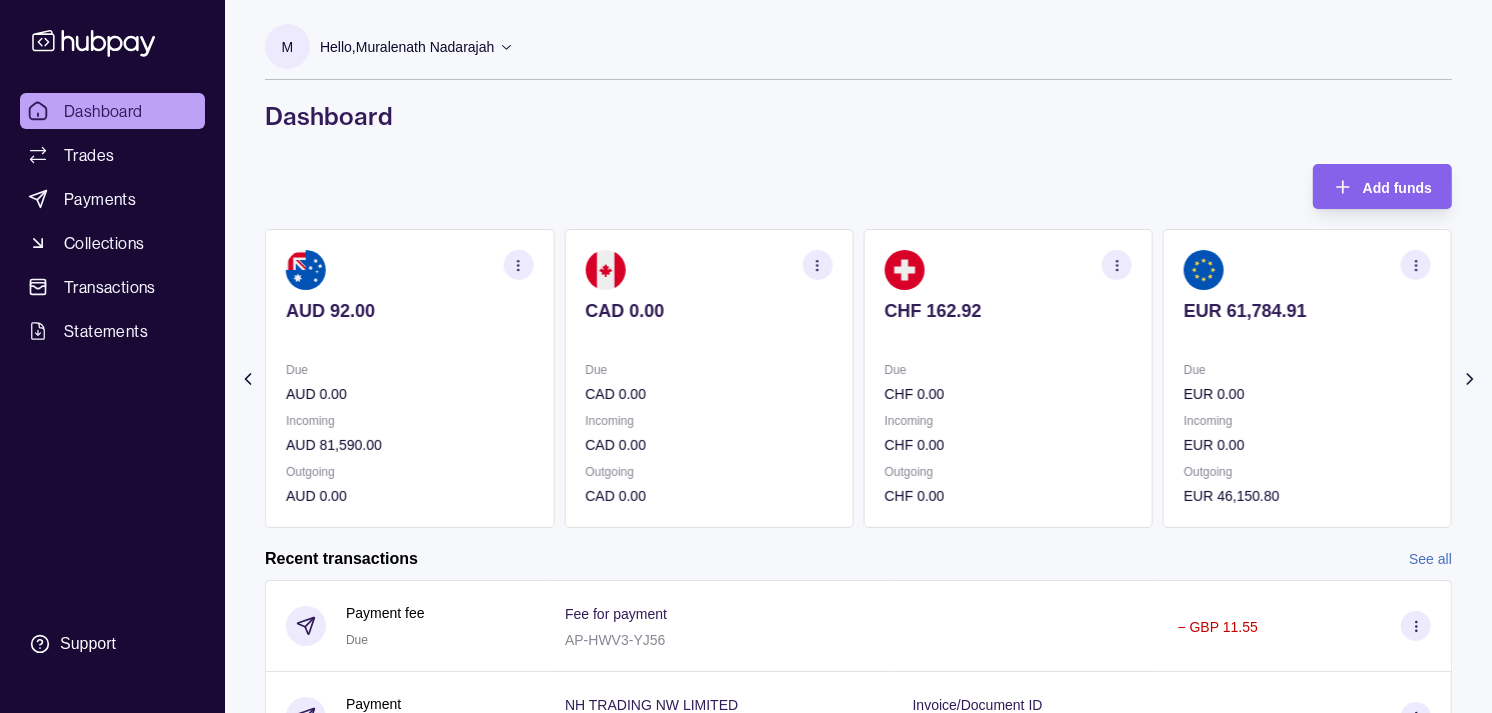 click on "EUR 61,784.91                                                                                                               Due EUR 0.00 Incoming EUR 0.00 Outgoing EUR 46,150.80" at bounding box center (1307, 378) 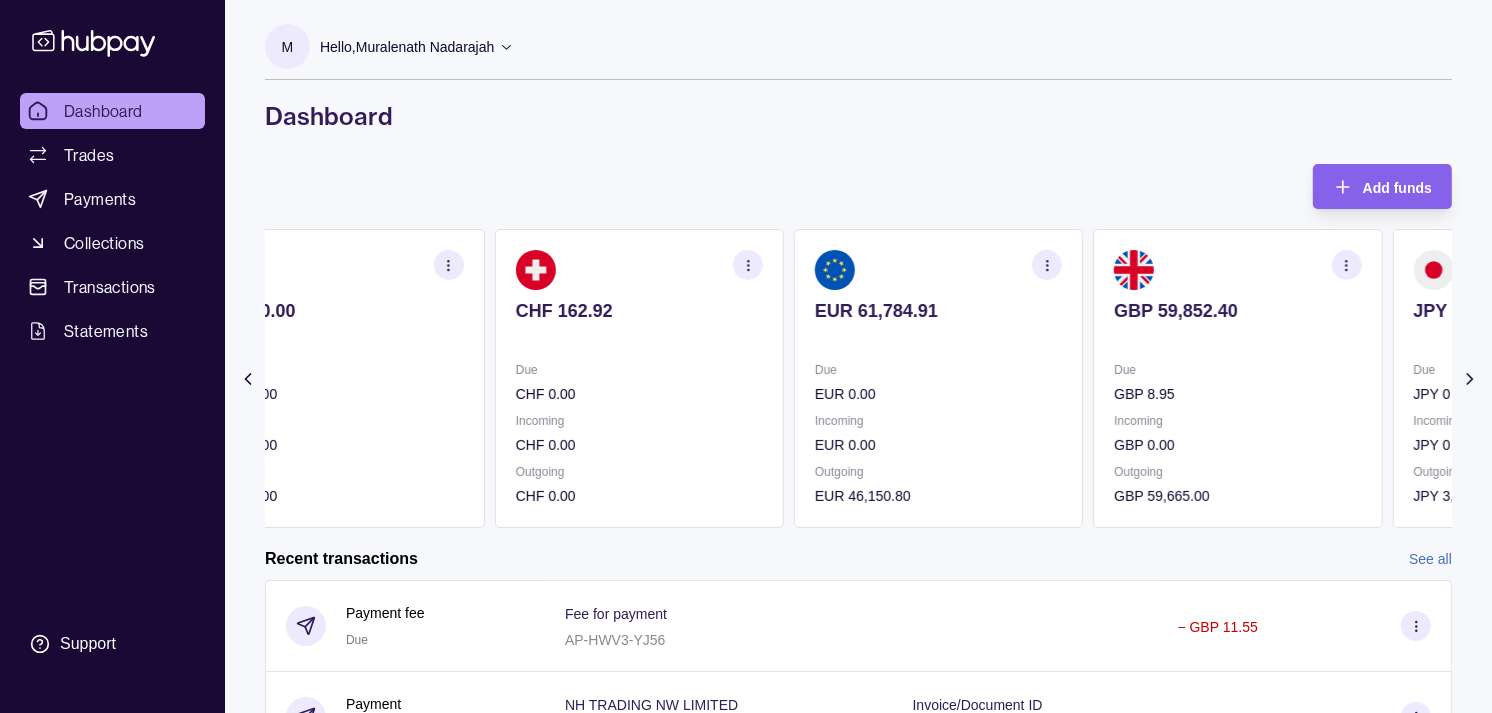 click on "GBP 59,852.40 Due GBP 8.95 Incoming GBP 0.00 Outgoing GBP 59,665.00" at bounding box center [1237, 378] 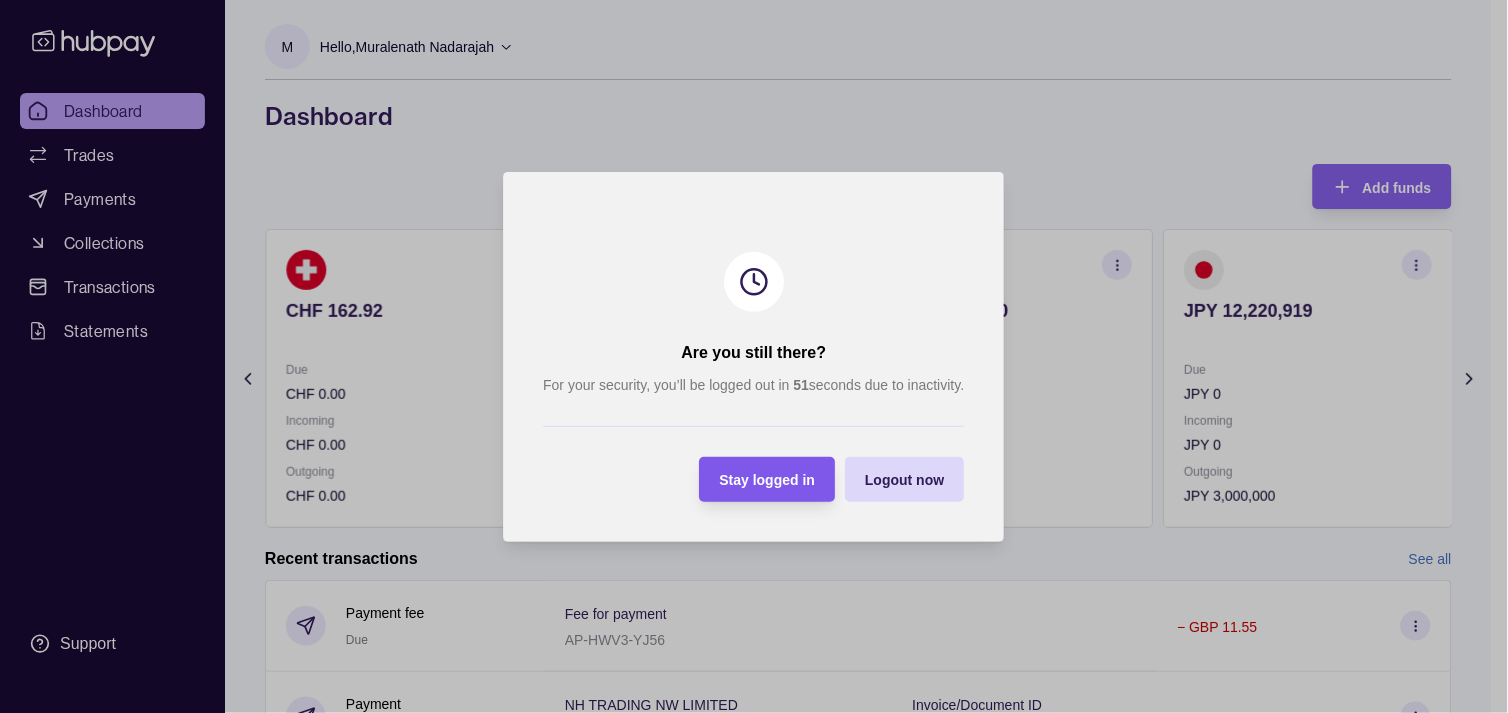 click on "Stay logged in" at bounding box center [753, 479] 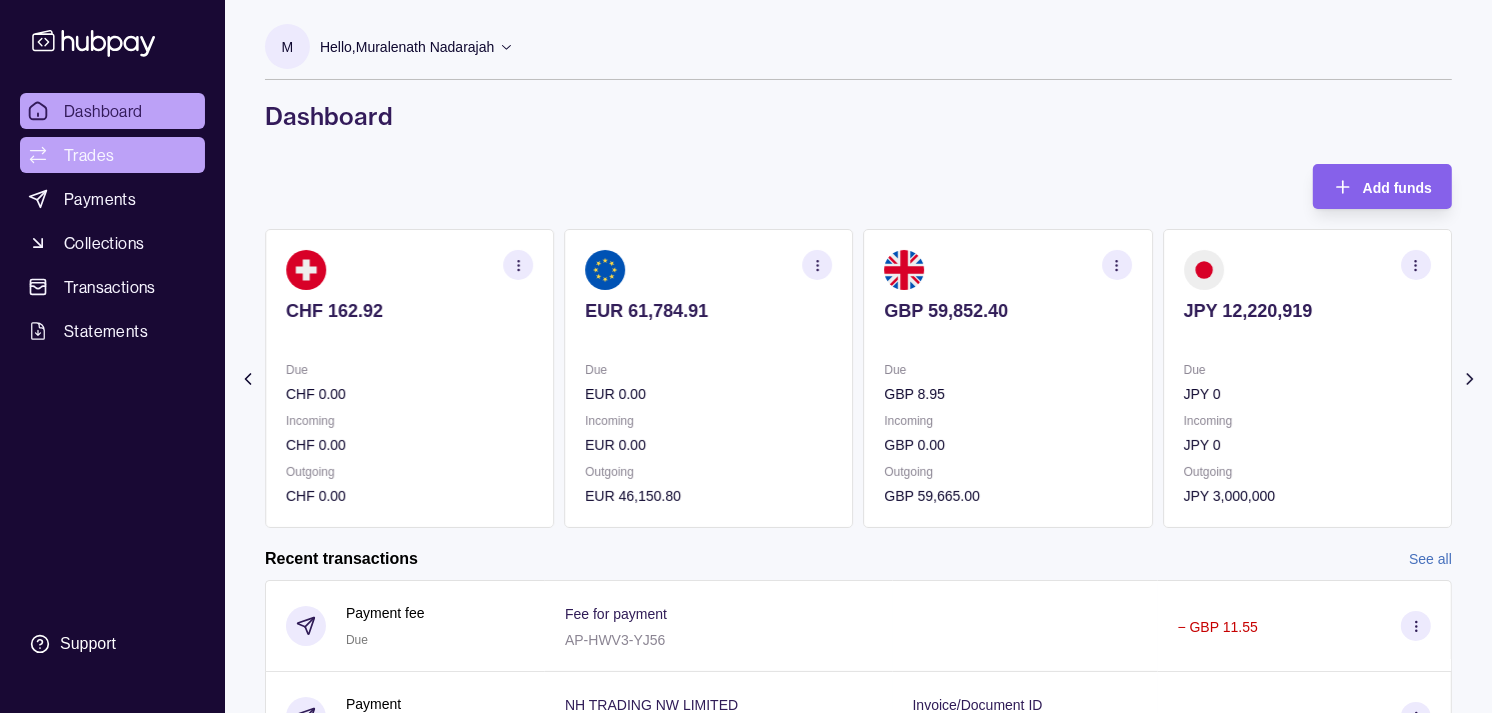 click on "Trades" at bounding box center (89, 155) 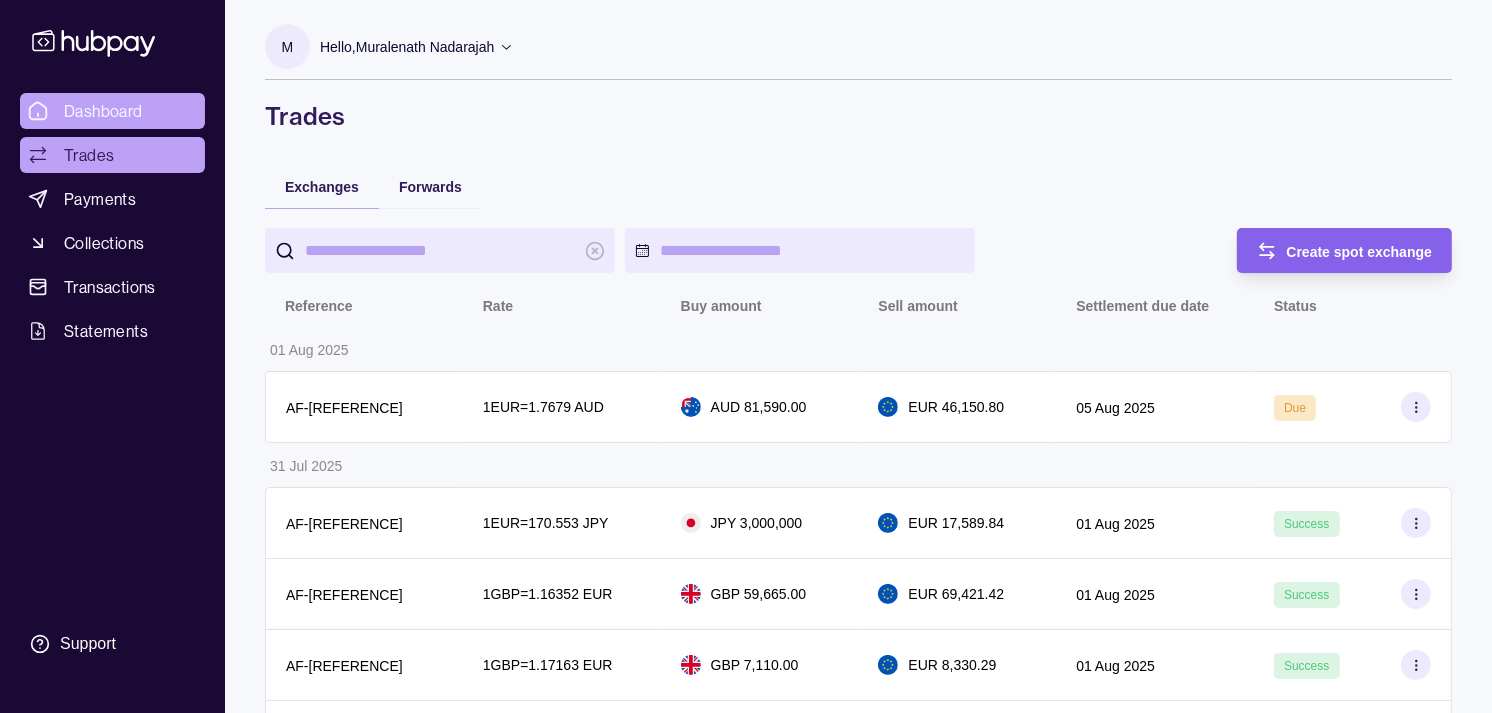 click on "Dashboard" at bounding box center (103, 111) 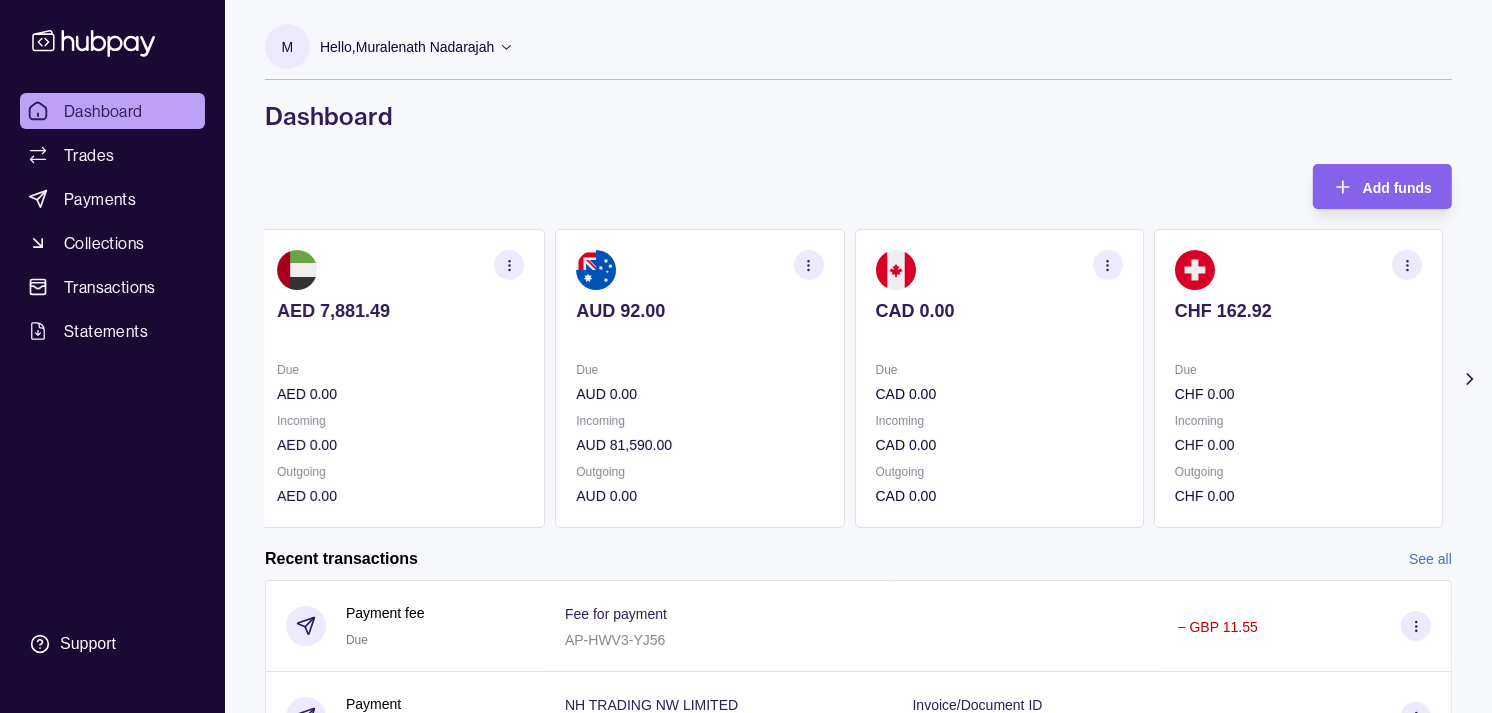 click on "AED 7,881.49 Due AED 0.00 Incoming AED 0.00 Outgoing AED 0.00 AUD 92.00 Due AUD 0.00 Incoming AUD 81,590.00 Outgoing AUD 0.00 CAD 0.00 Due CAD 0.00 Incoming CAD 0.00 Outgoing CAD 0.00 CHF 162.92 Due CHF 0.00 Incoming CHF 0.00 Outgoing CHF 0.00 EUR 61,784.91" at bounding box center (849, 378) 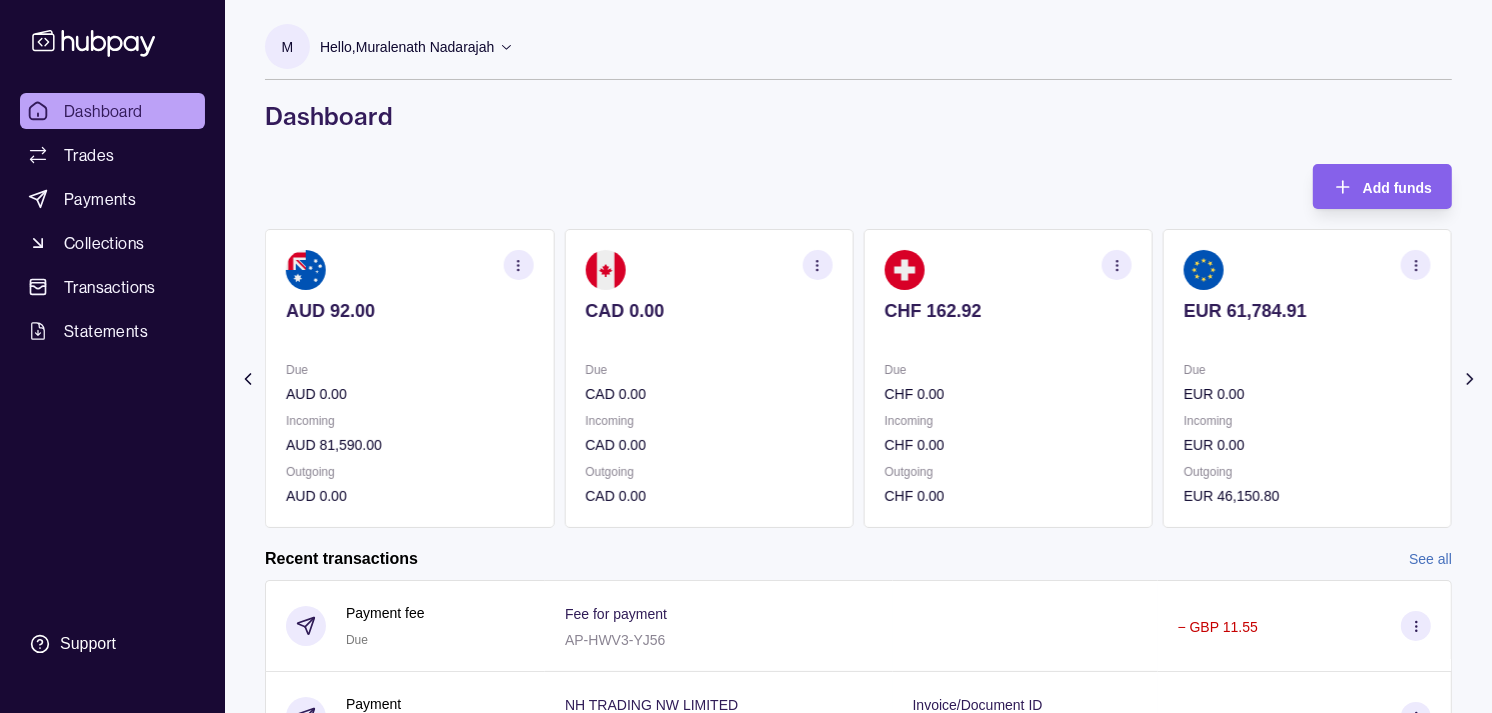 click on "Due" at bounding box center [1008, 370] 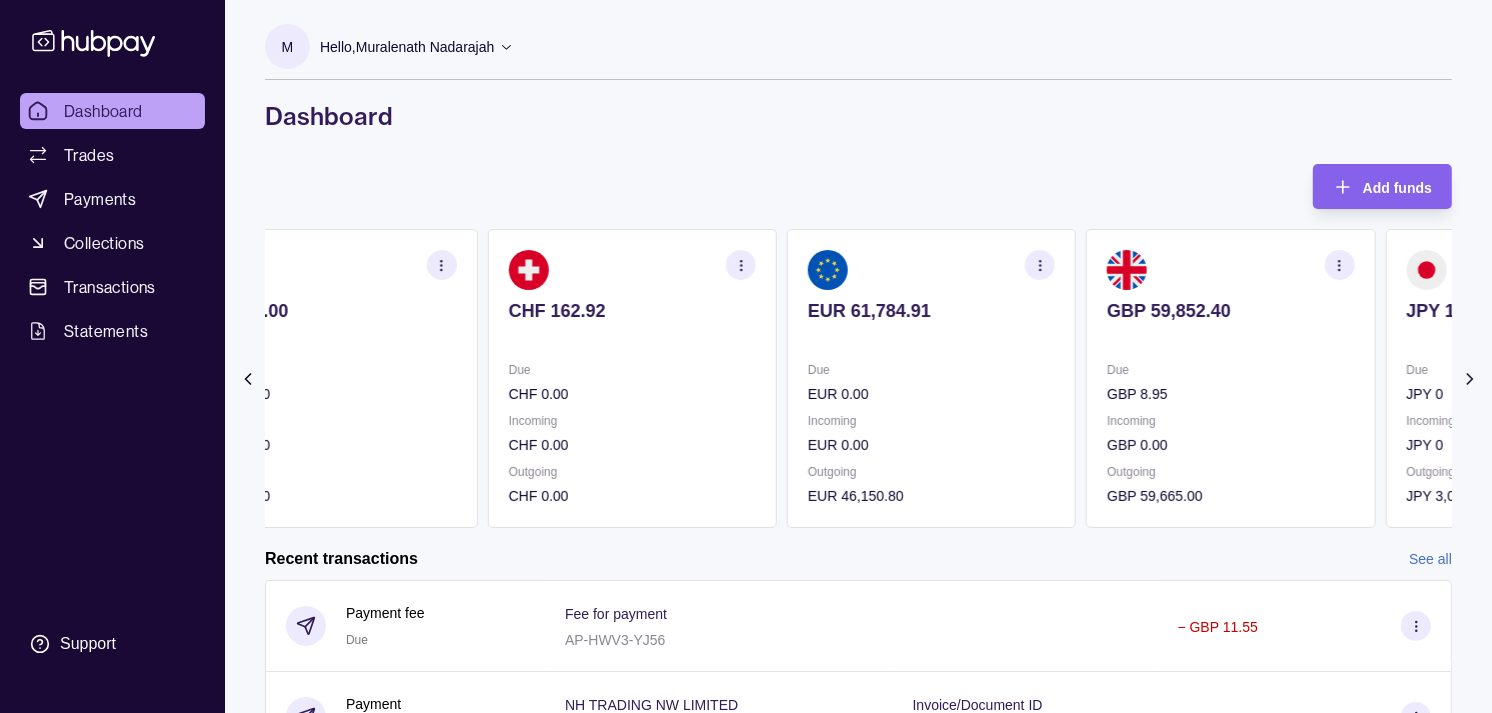 click on "Due" at bounding box center [931, 370] 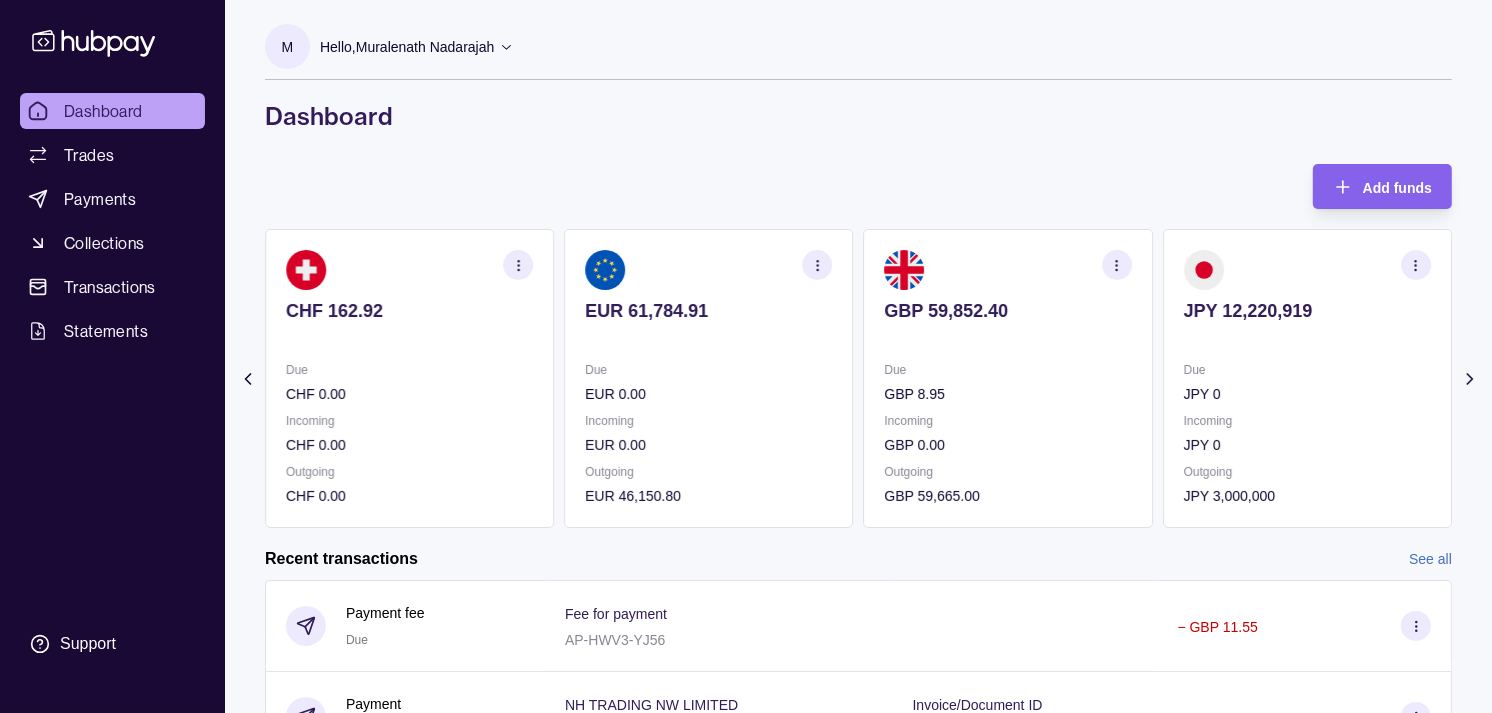 click on "GBP 8.95" at bounding box center (1008, 394) 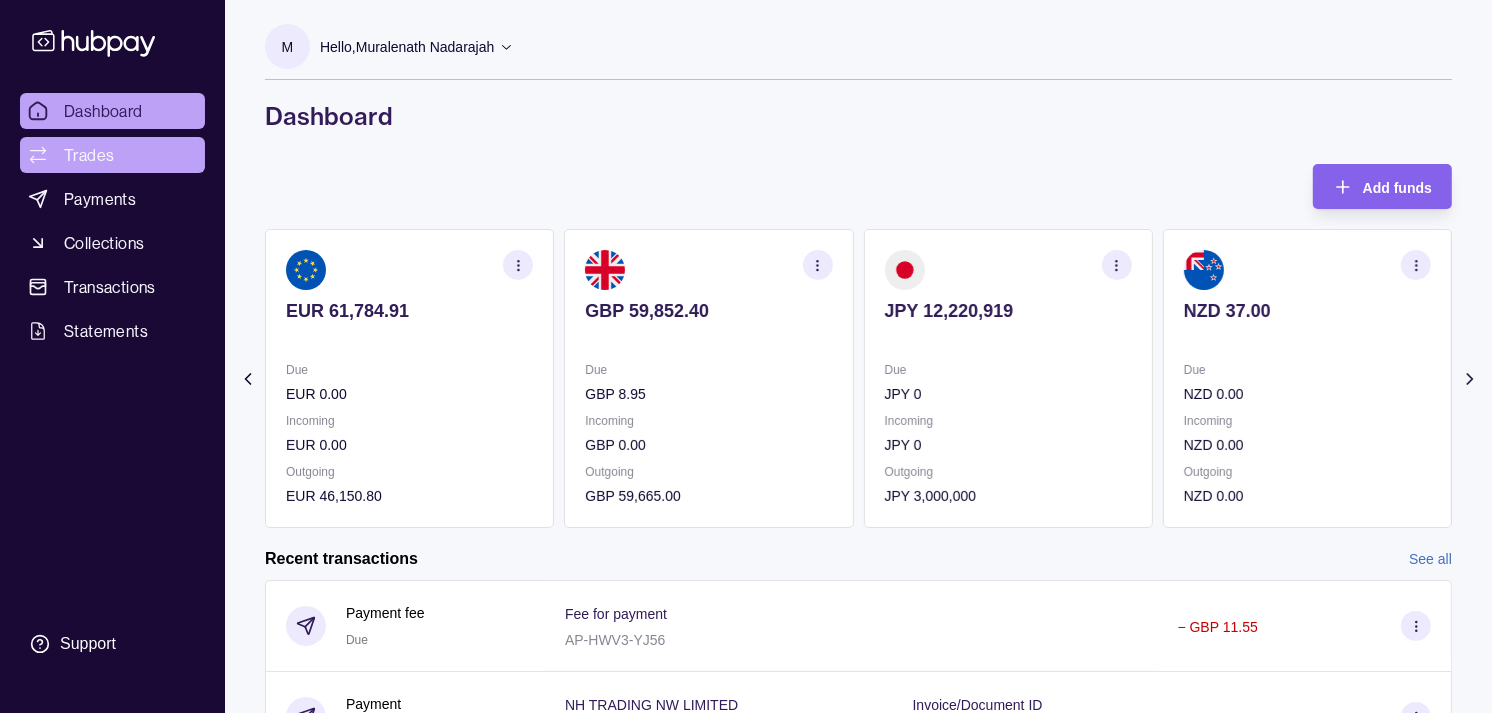 click on "Trades" at bounding box center (112, 155) 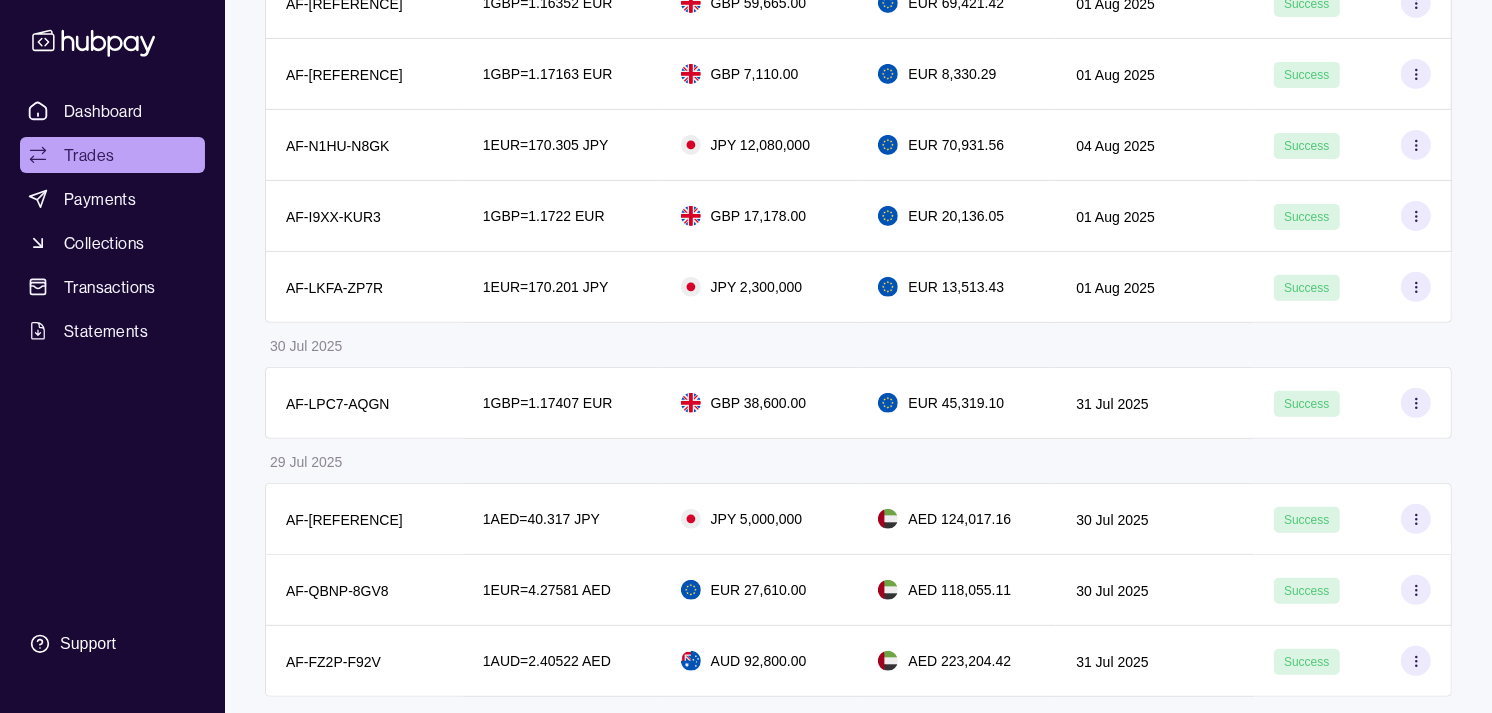 scroll, scrollTop: 0, scrollLeft: 0, axis: both 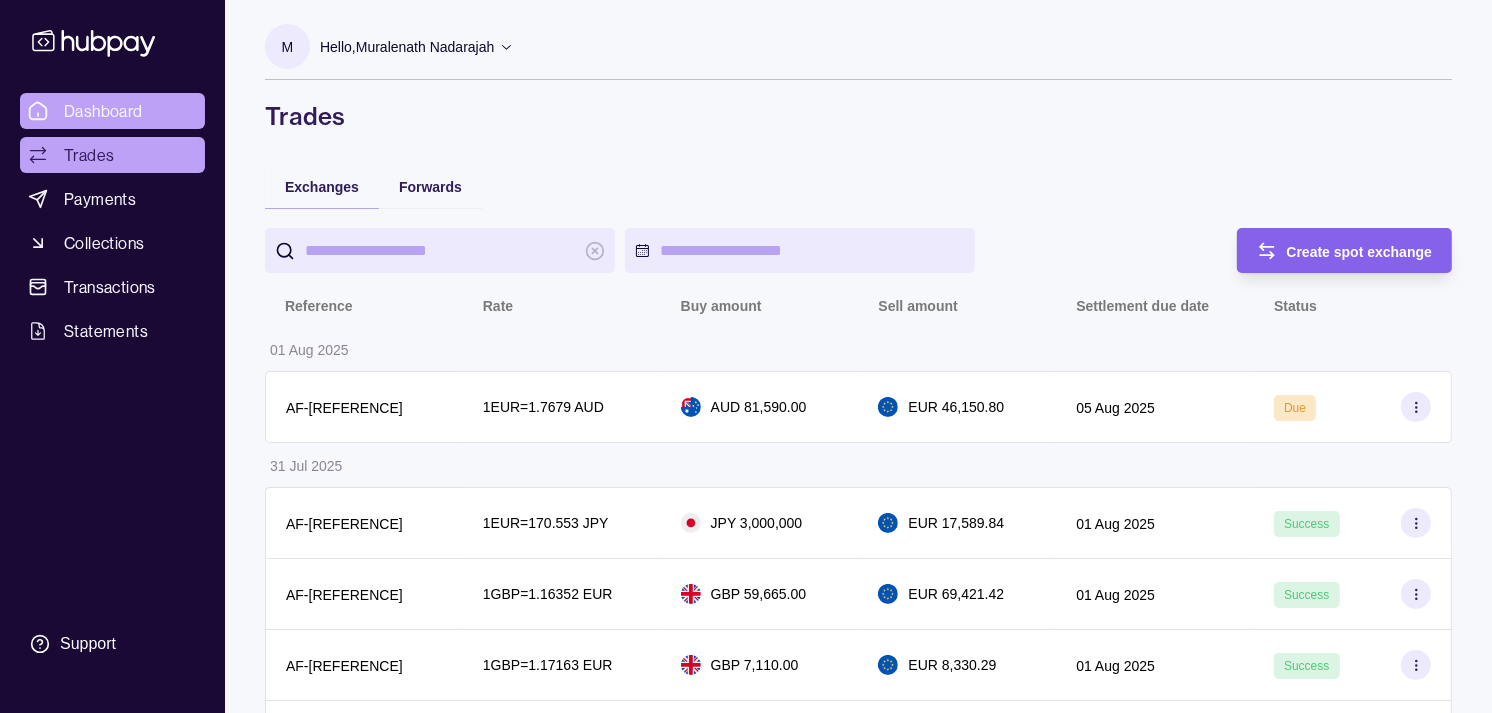 click on "Dashboard" at bounding box center [103, 111] 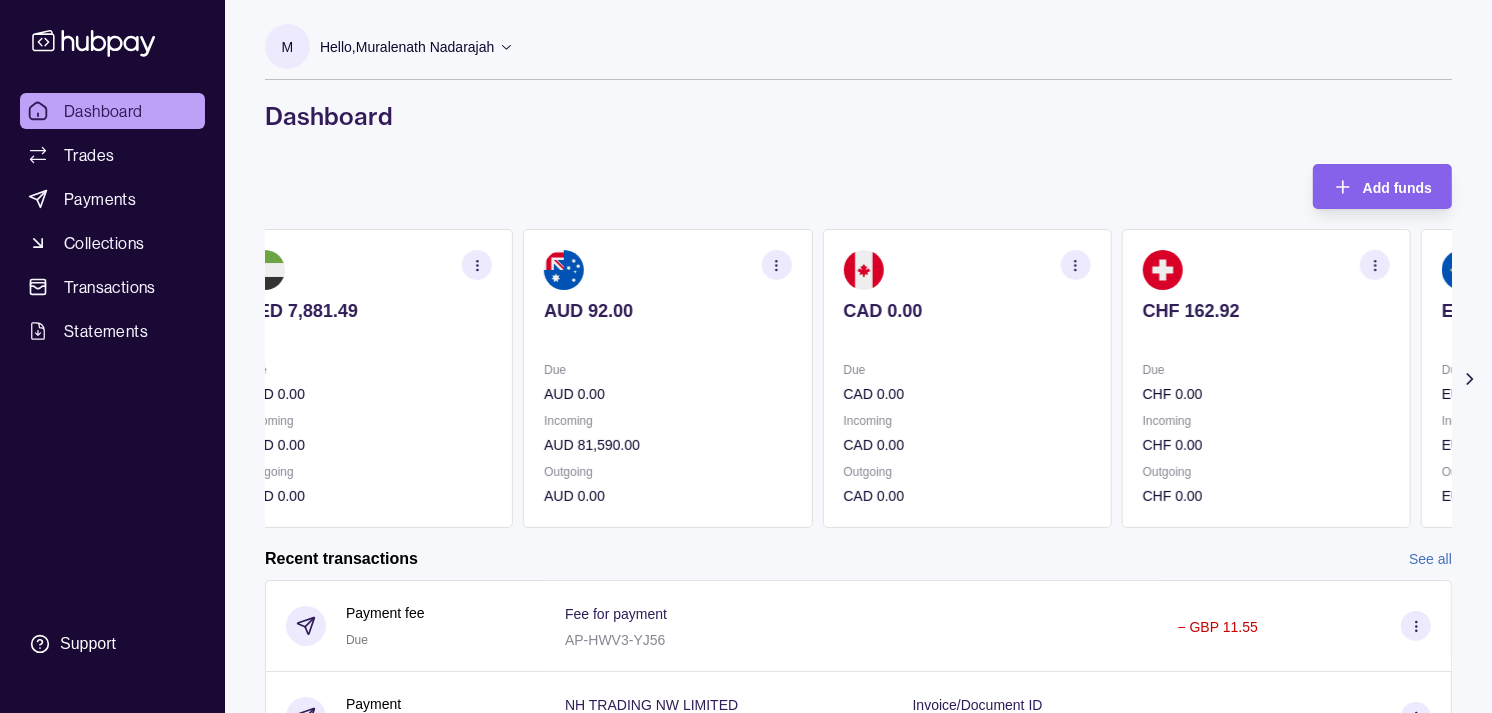 click on "CAD 0.00" at bounding box center (966, 311) 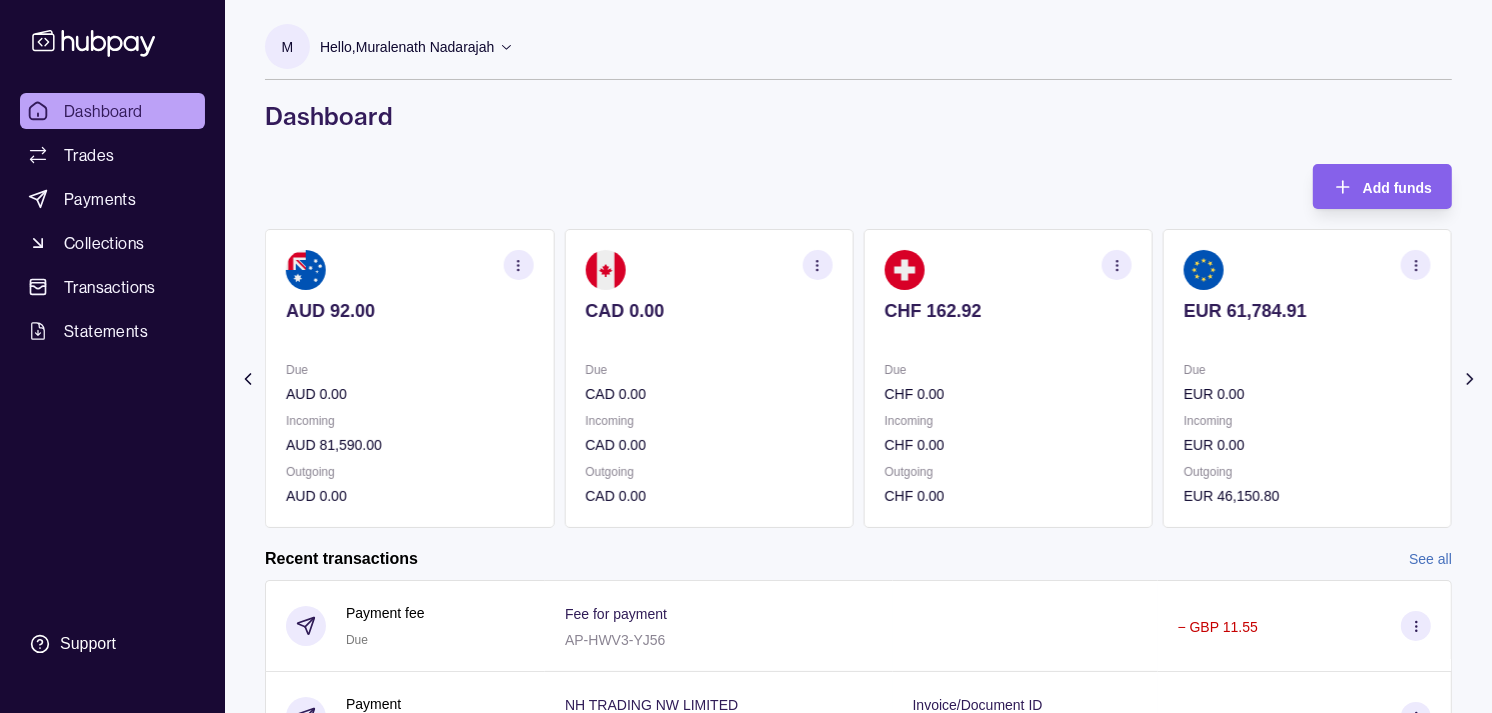 click on "CHF 162.92" at bounding box center [1008, 311] 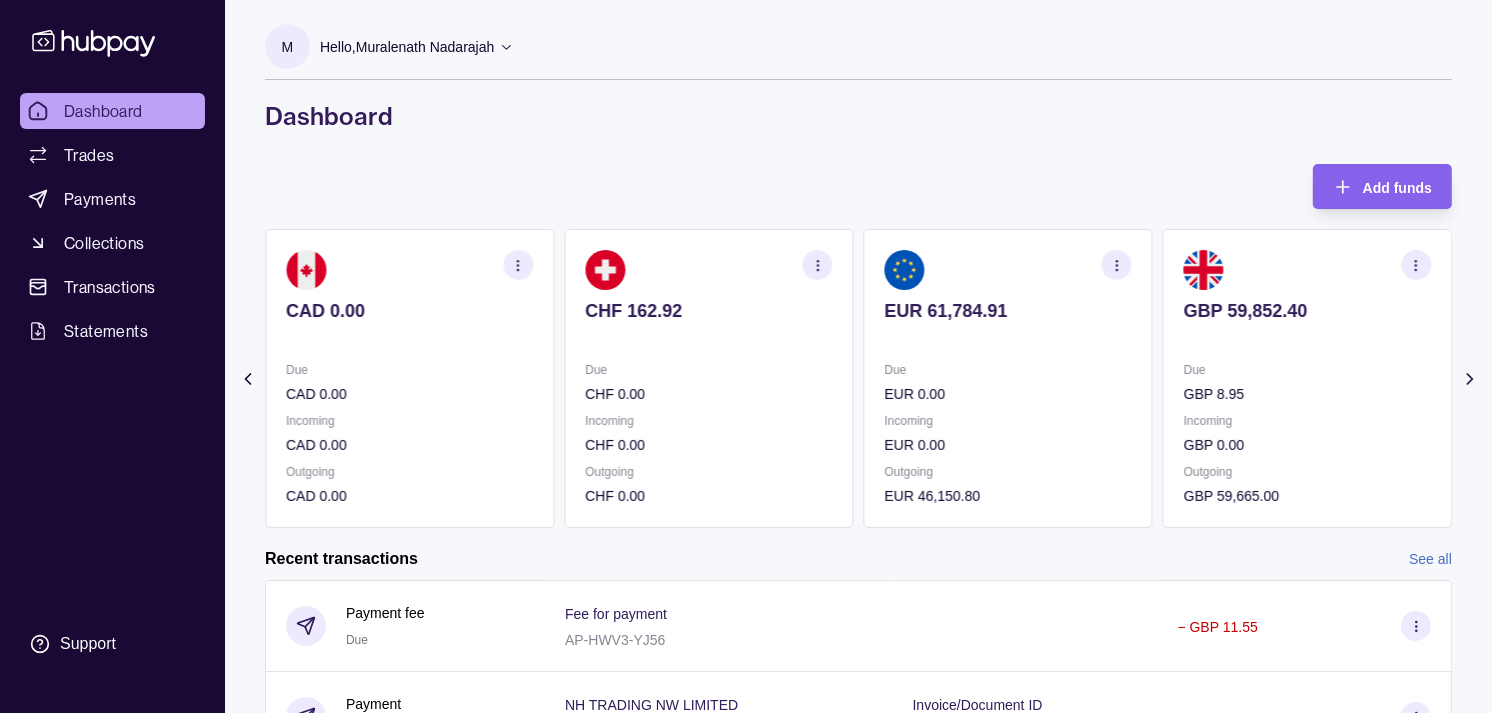 click on "GBP 59,852.40 Due GBP 8.95 Incoming GBP 0.00 Outgoing GBP 59,665.00" at bounding box center [1307, 378] 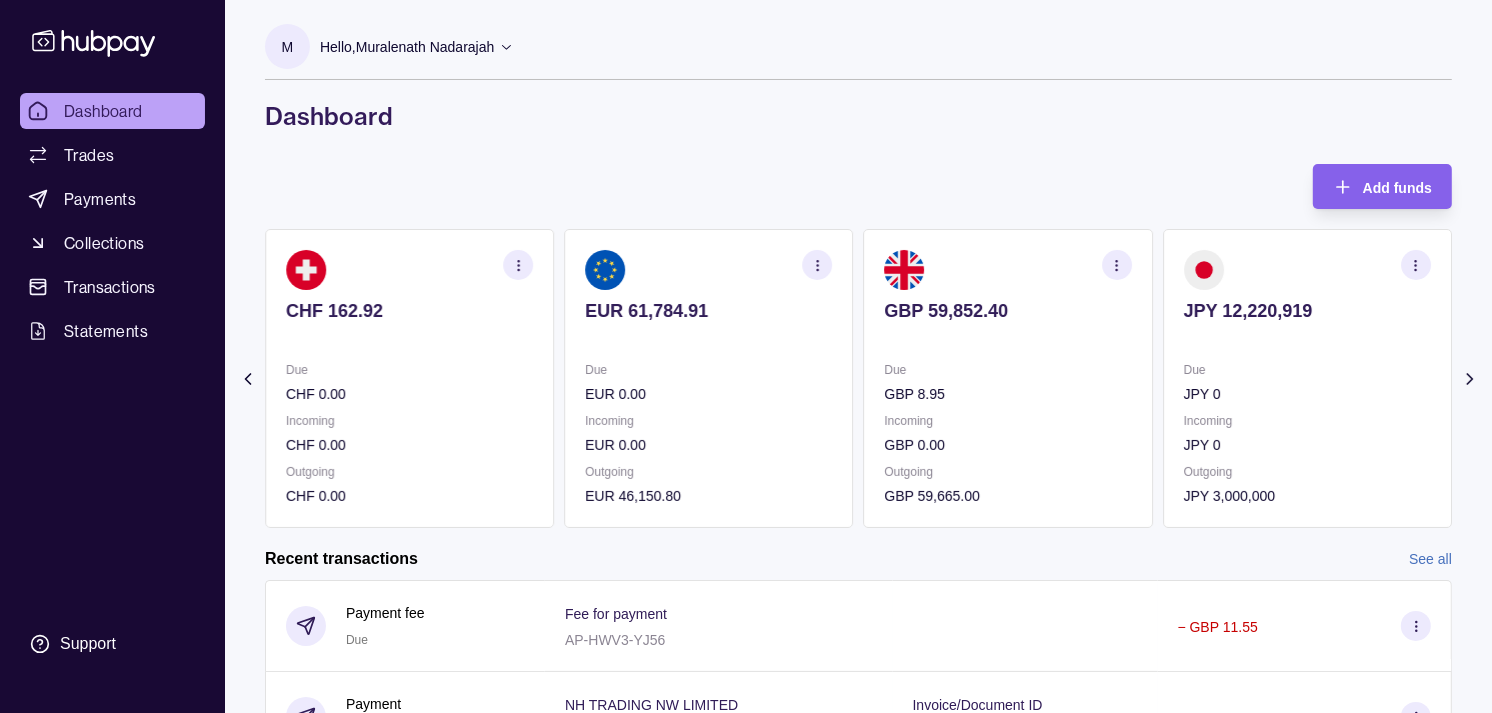 click 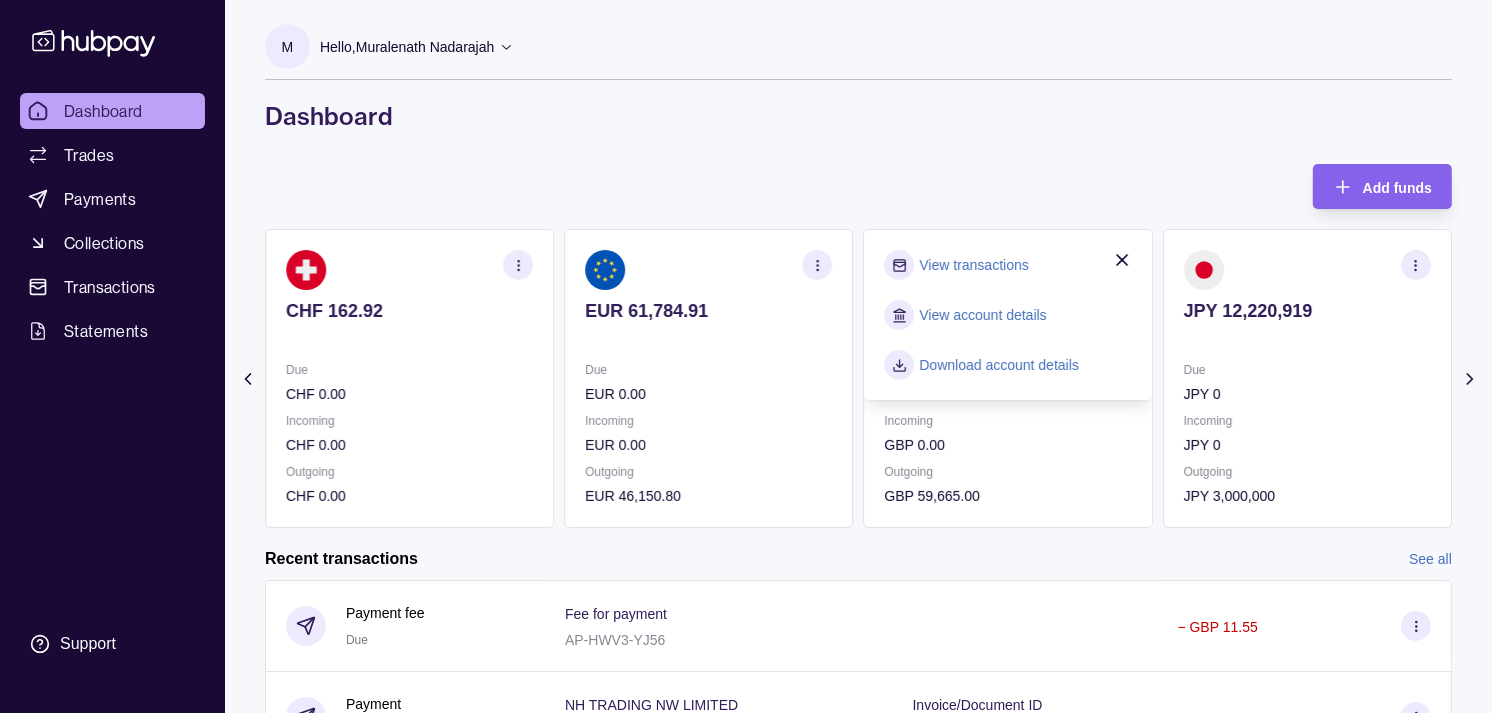 click on "View transactions" at bounding box center [974, 265] 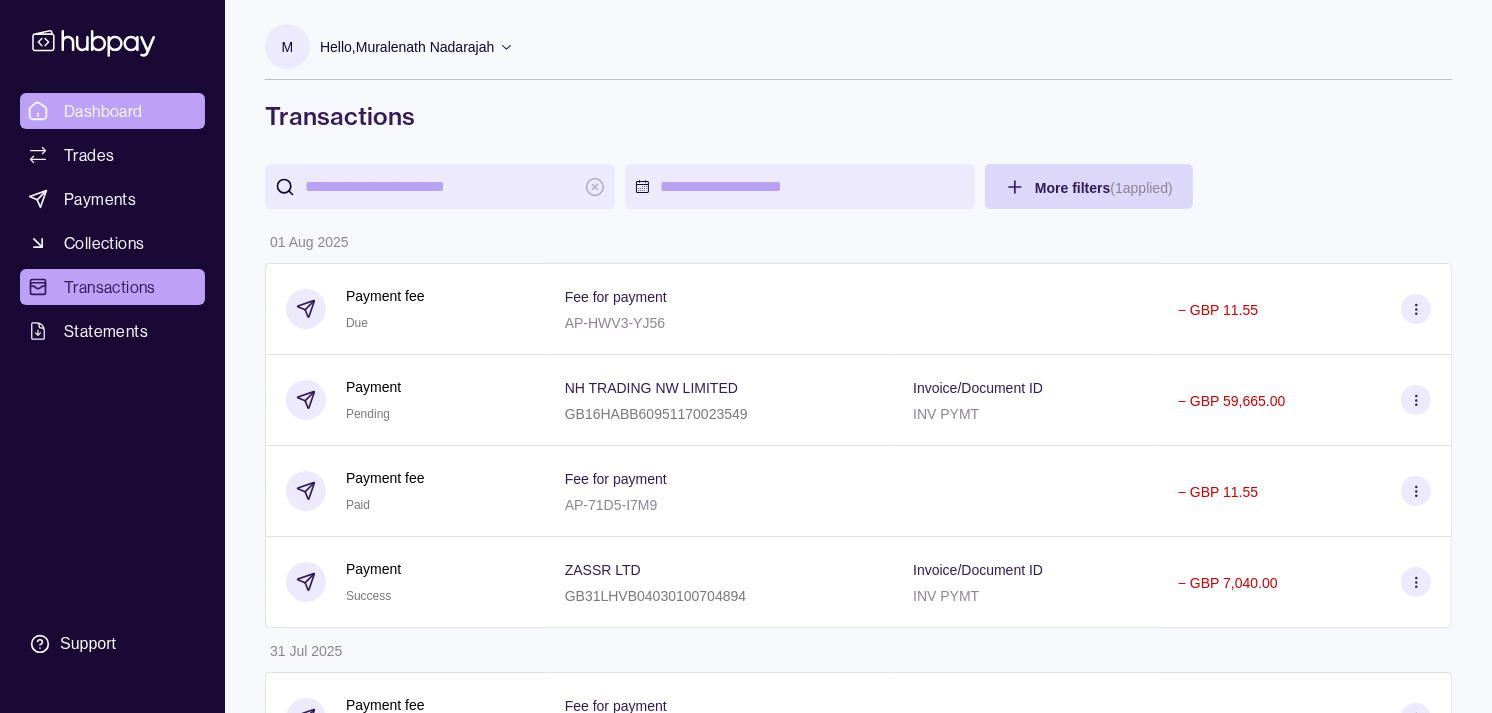 click on "Dashboard" at bounding box center (103, 111) 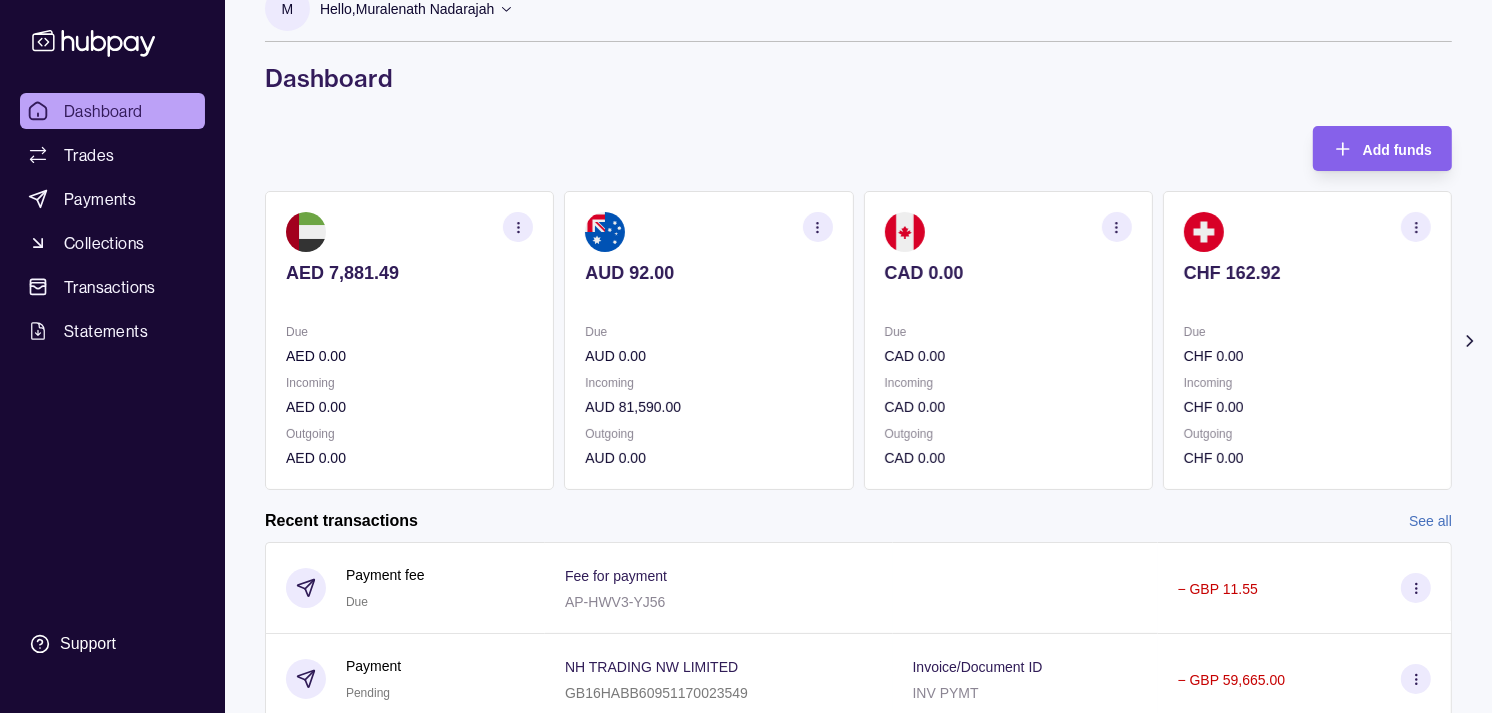 scroll, scrollTop: 0, scrollLeft: 0, axis: both 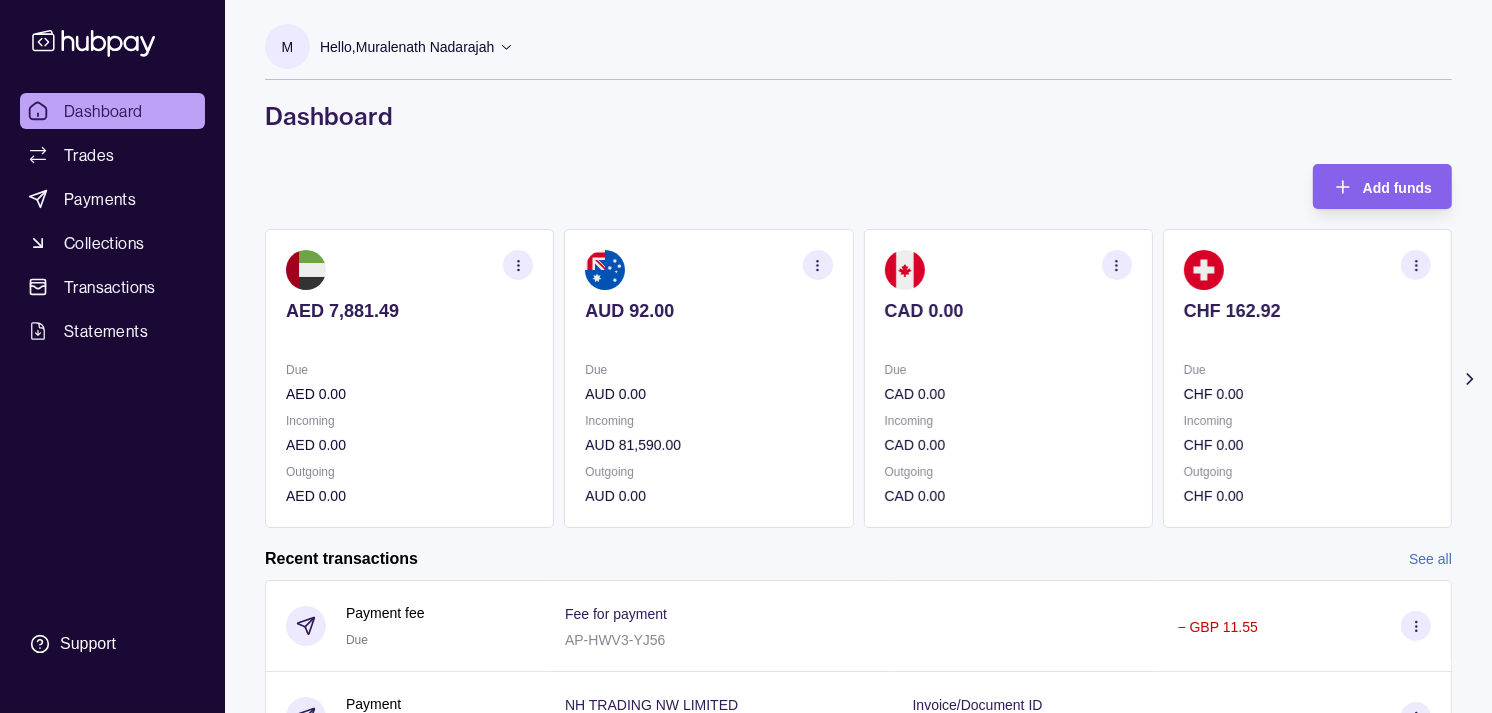click on "Due CHF 0.00" at bounding box center [1307, 382] 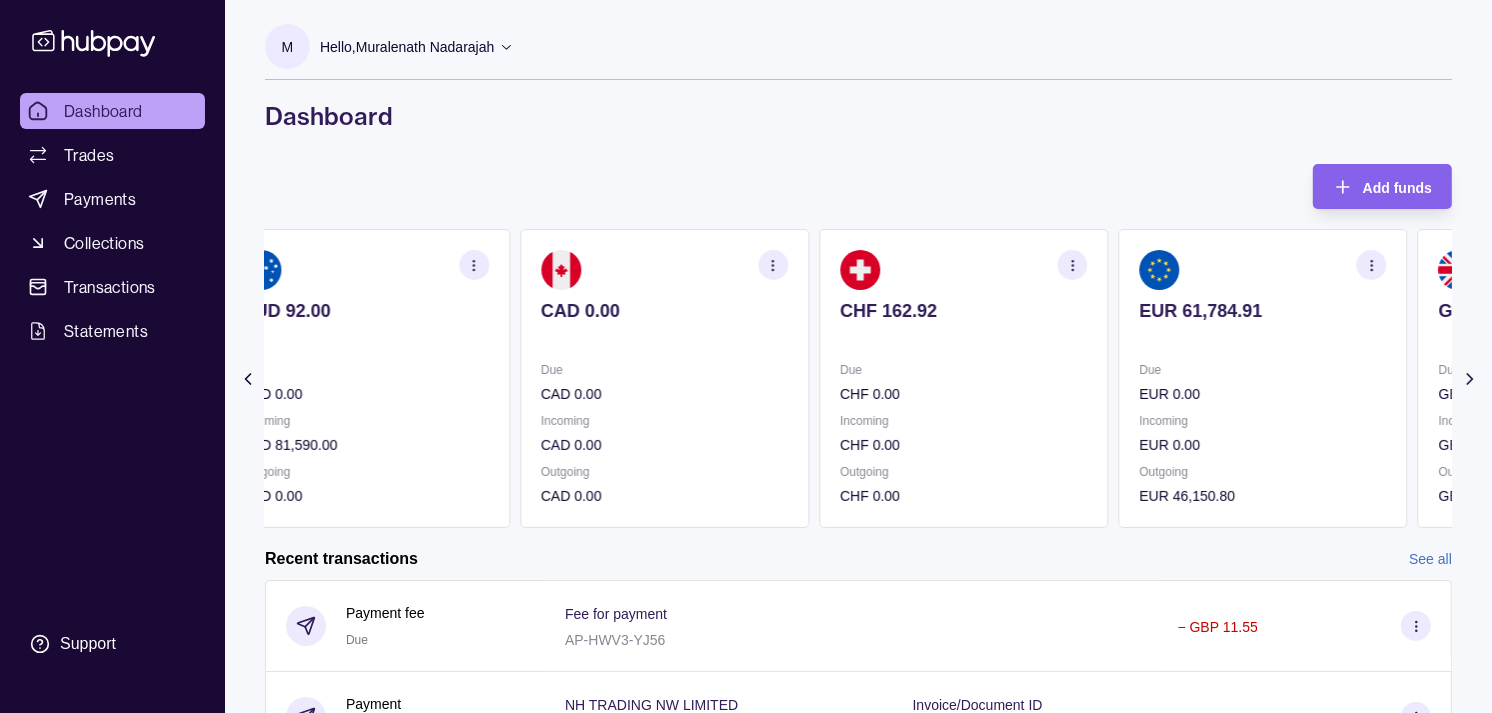 click on "EUR 61,784.91                                                                                                               Due EUR 0.00 Incoming EUR 0.00 Outgoing EUR 46,150.80" at bounding box center [1262, 378] 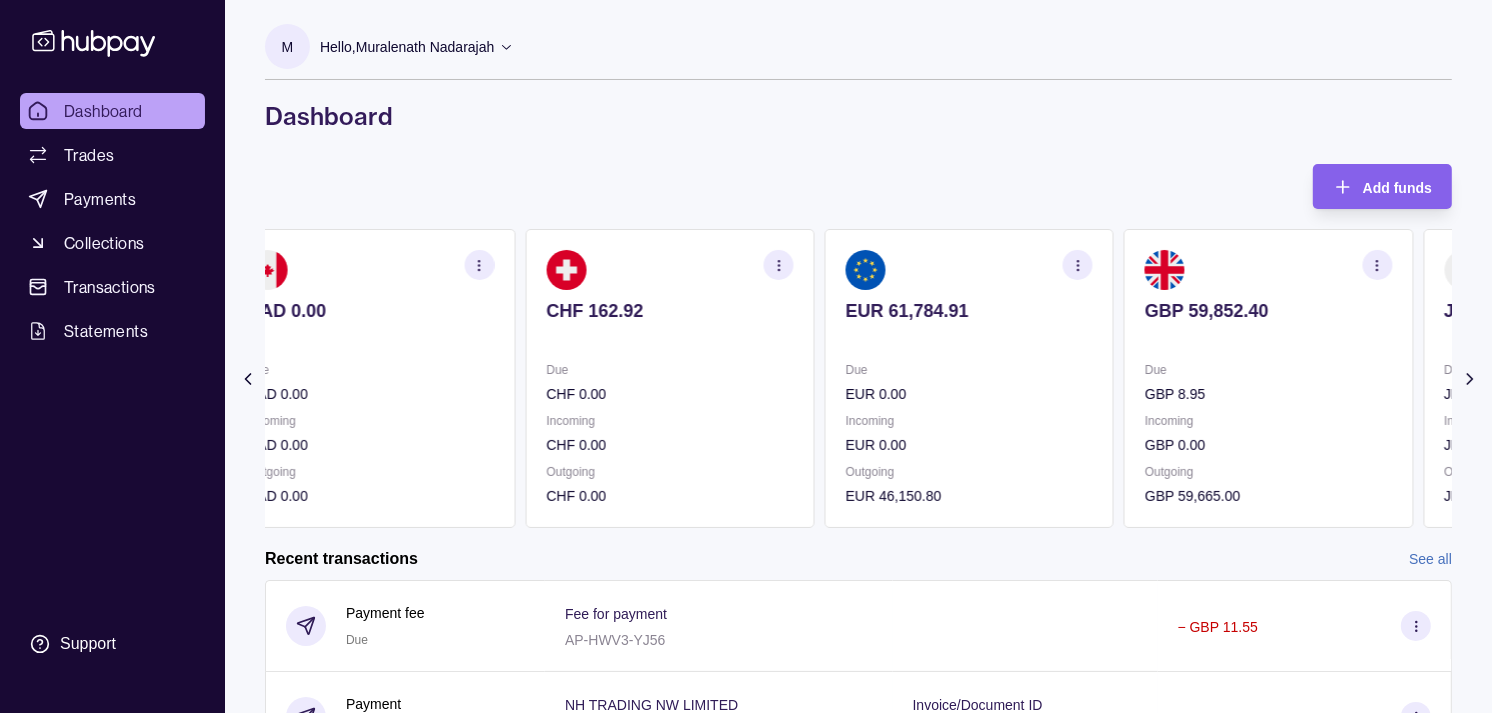 click on "GBP 59,852.40 Due GBP 8.95 Incoming GBP 0.00 Outgoing GBP 59,665.00" at bounding box center (1268, 378) 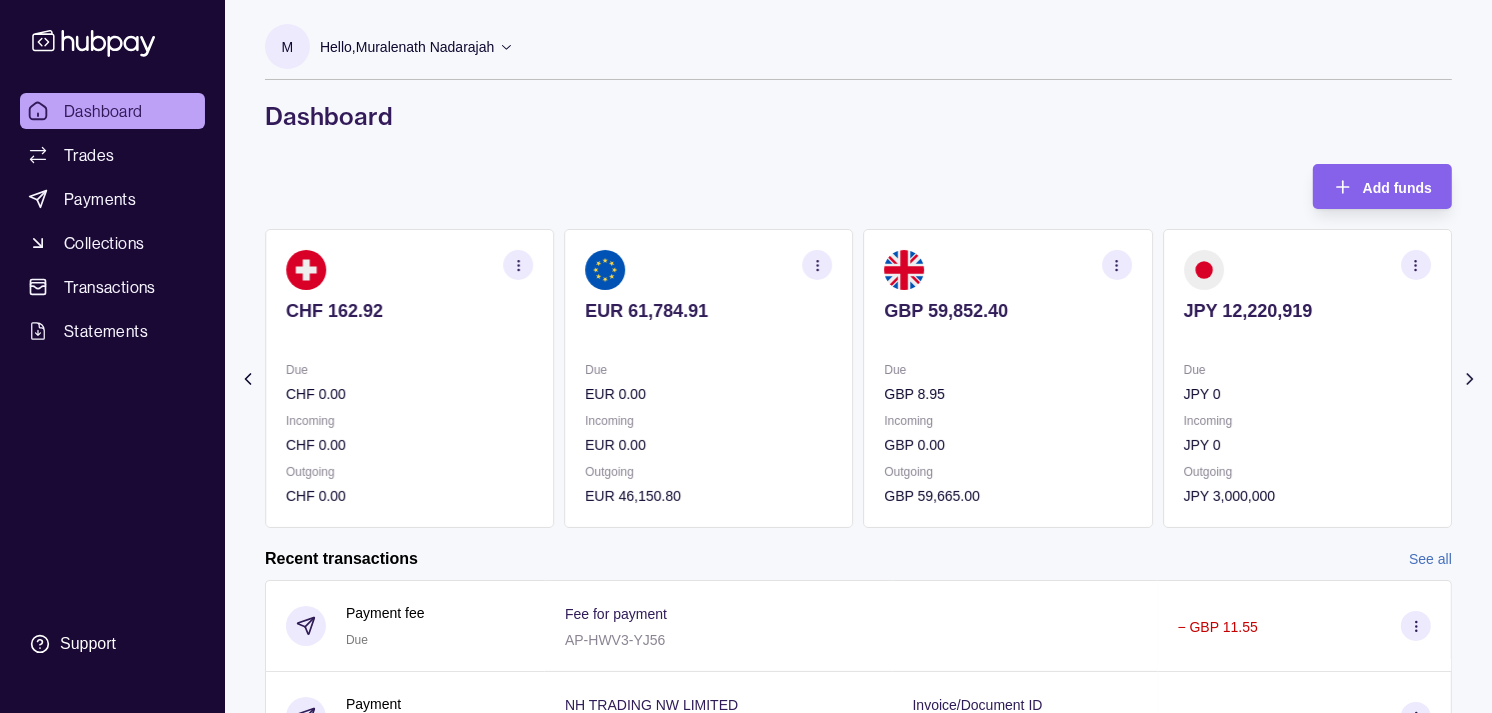 click on "AED 7,881.49 Due AED 0.00 Incoming AED 0.00 Outgoing AED 0.00 AUD 92.00 Due AUD 0.00 Incoming AUD 81,590.00 Outgoing AUD 0.00 CAD 0.00 Due CAD 0.00 Incoming CAD 0.00 Outgoing CAD 0.00 CHF 162.92 Due CHF 0.00 Incoming CHF 0.00 Outgoing CHF 0.00 EUR 61,784.91" at bounding box center (858, 378) 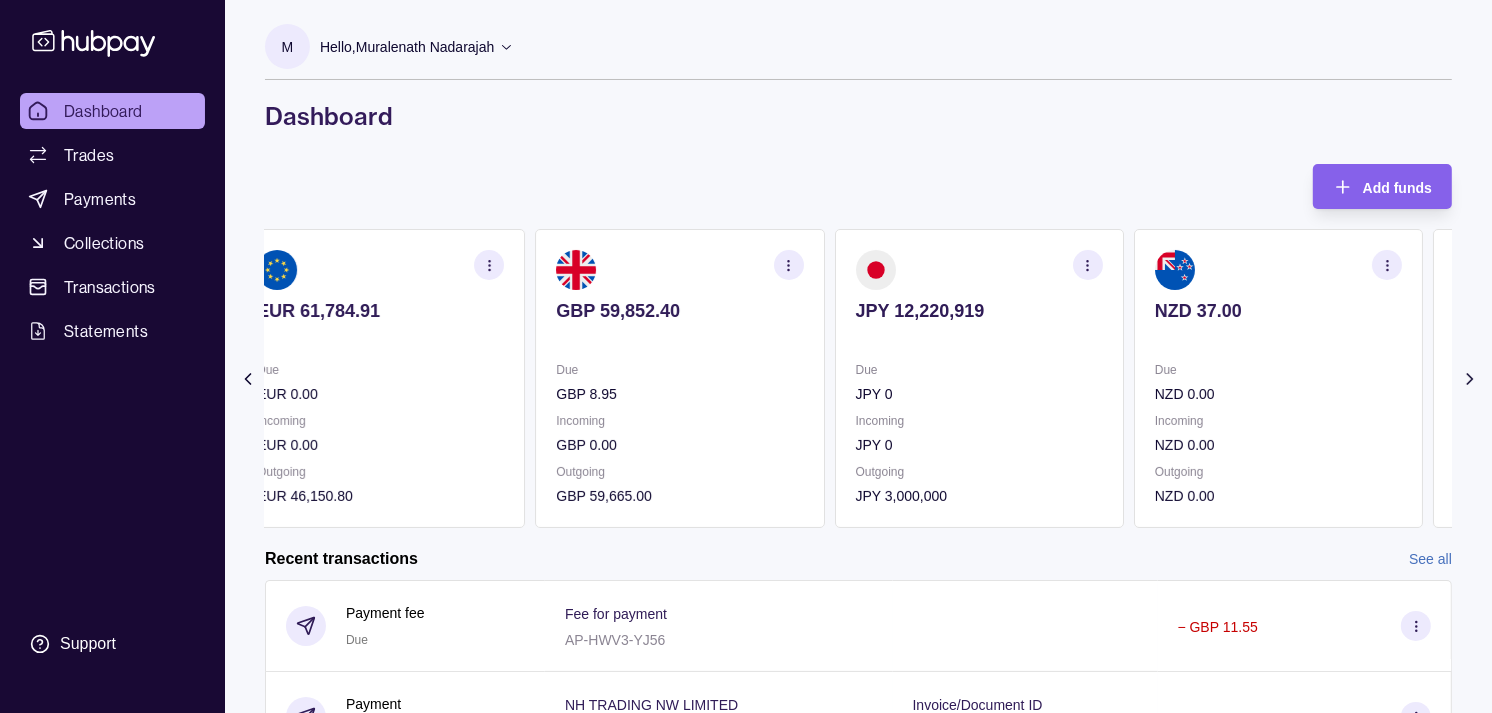 click on "NZD 0.00" at bounding box center [1278, 445] 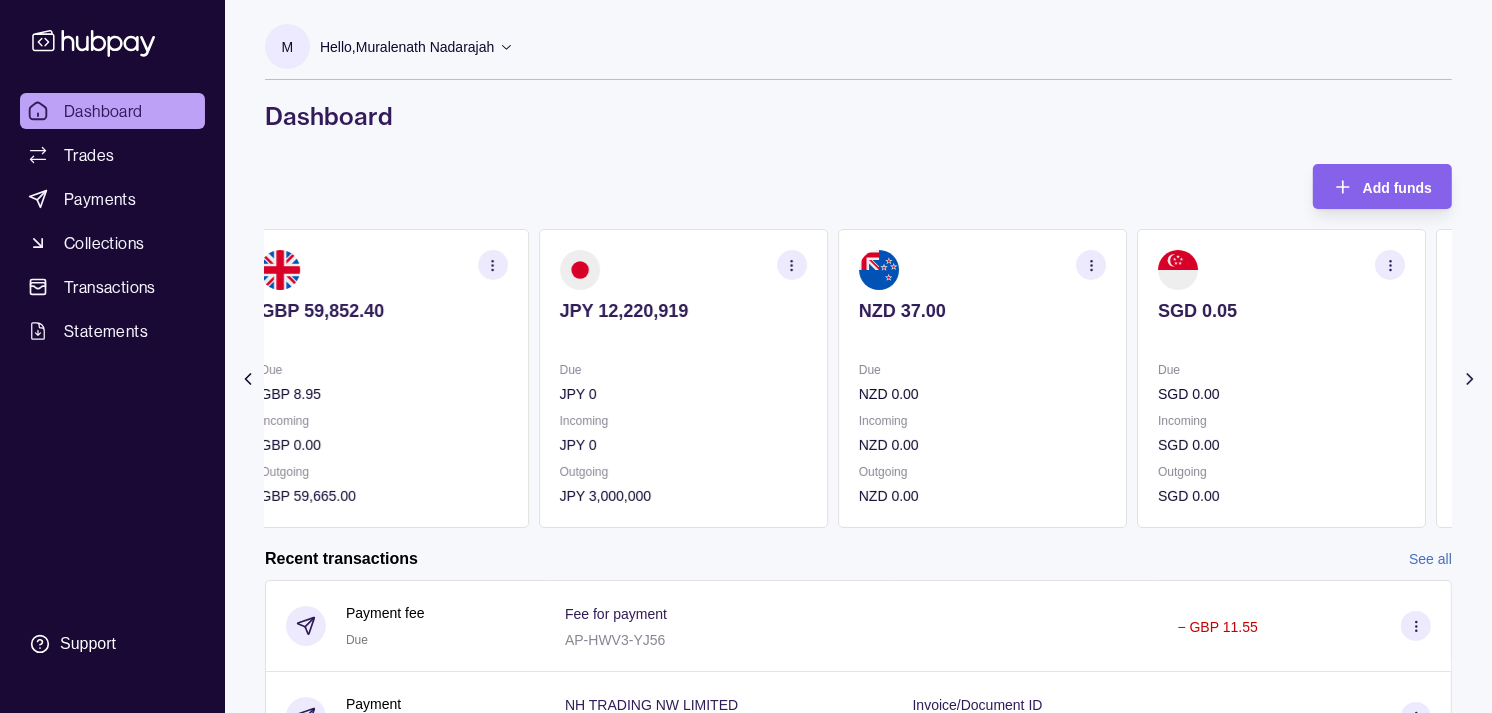 click on "Incoming SGD 0.00" at bounding box center (1281, 433) 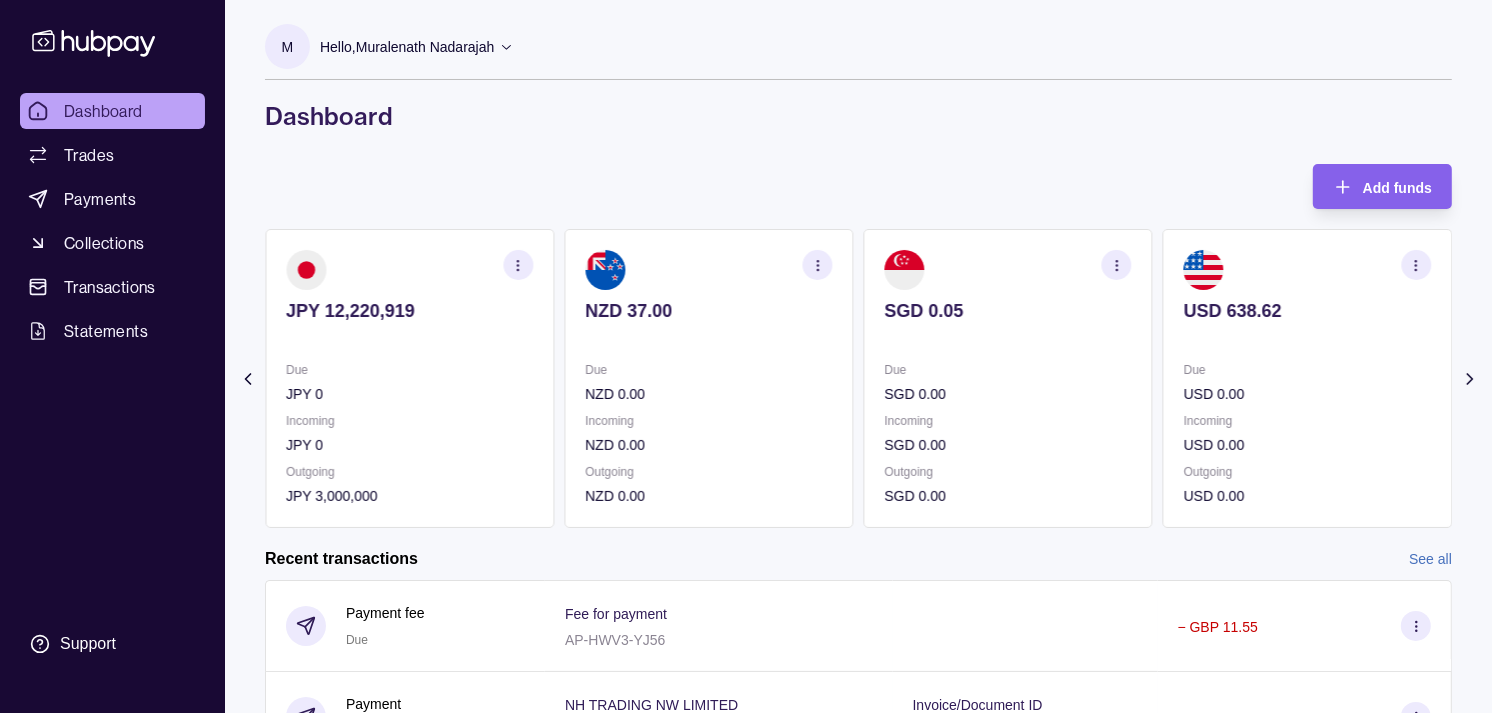 click on "Hello, [FIRST] [LAST]" at bounding box center [407, 47] 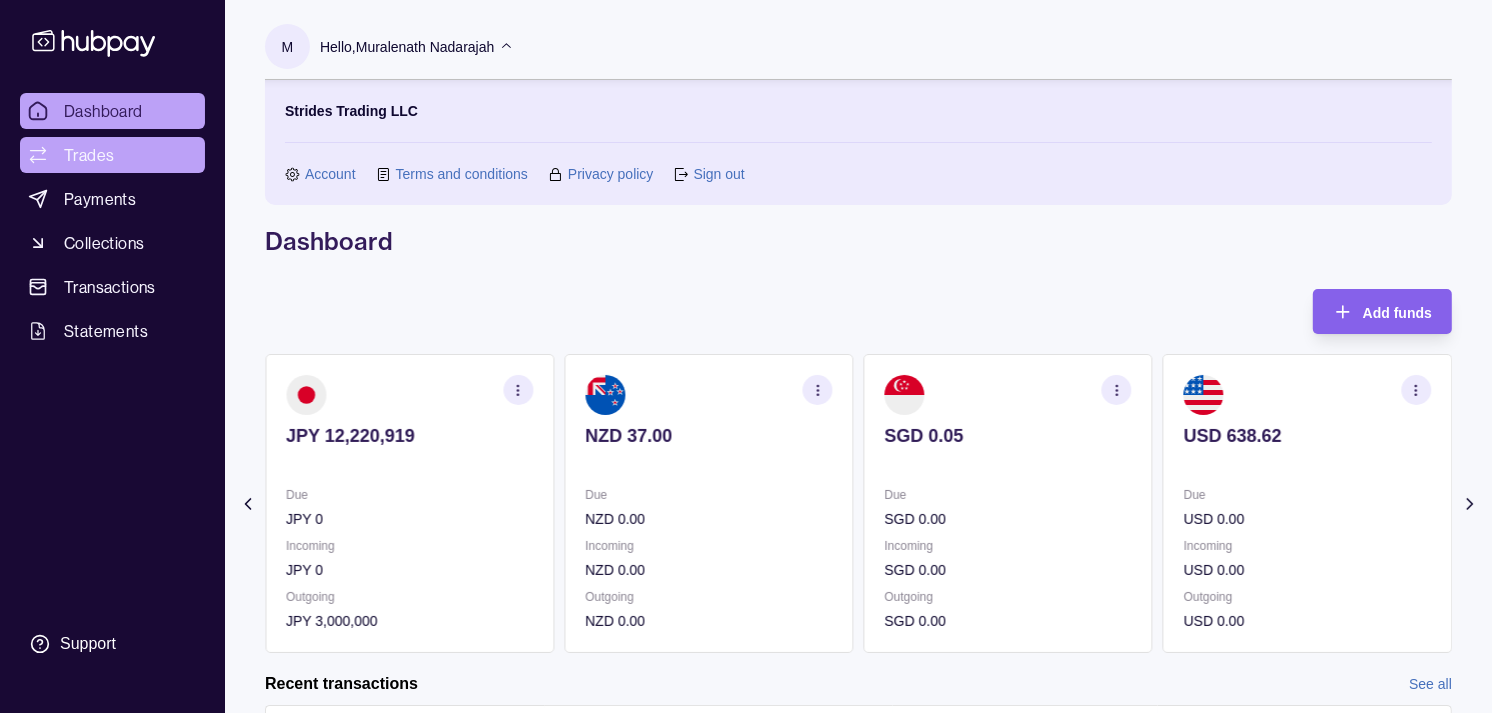 click on "Trades" at bounding box center (89, 155) 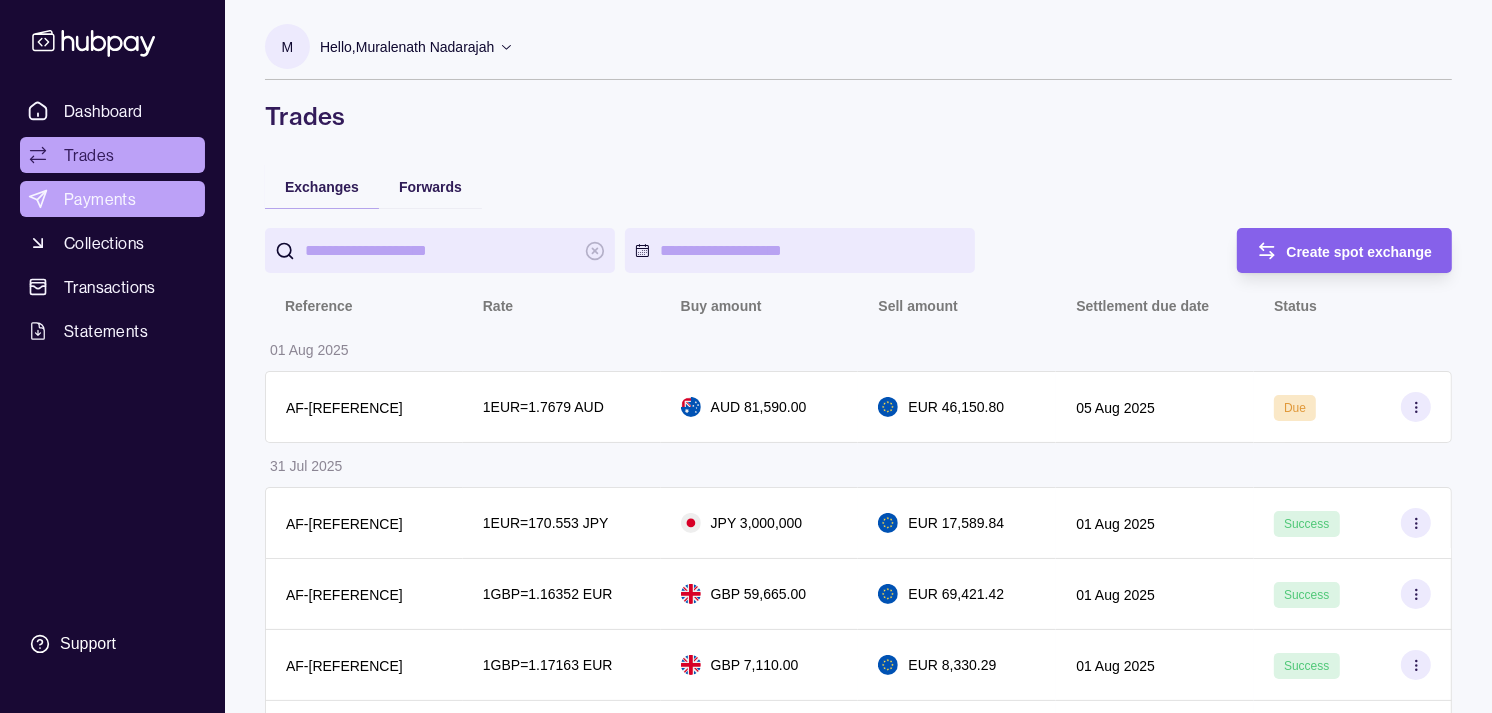 click on "Payments" at bounding box center [100, 199] 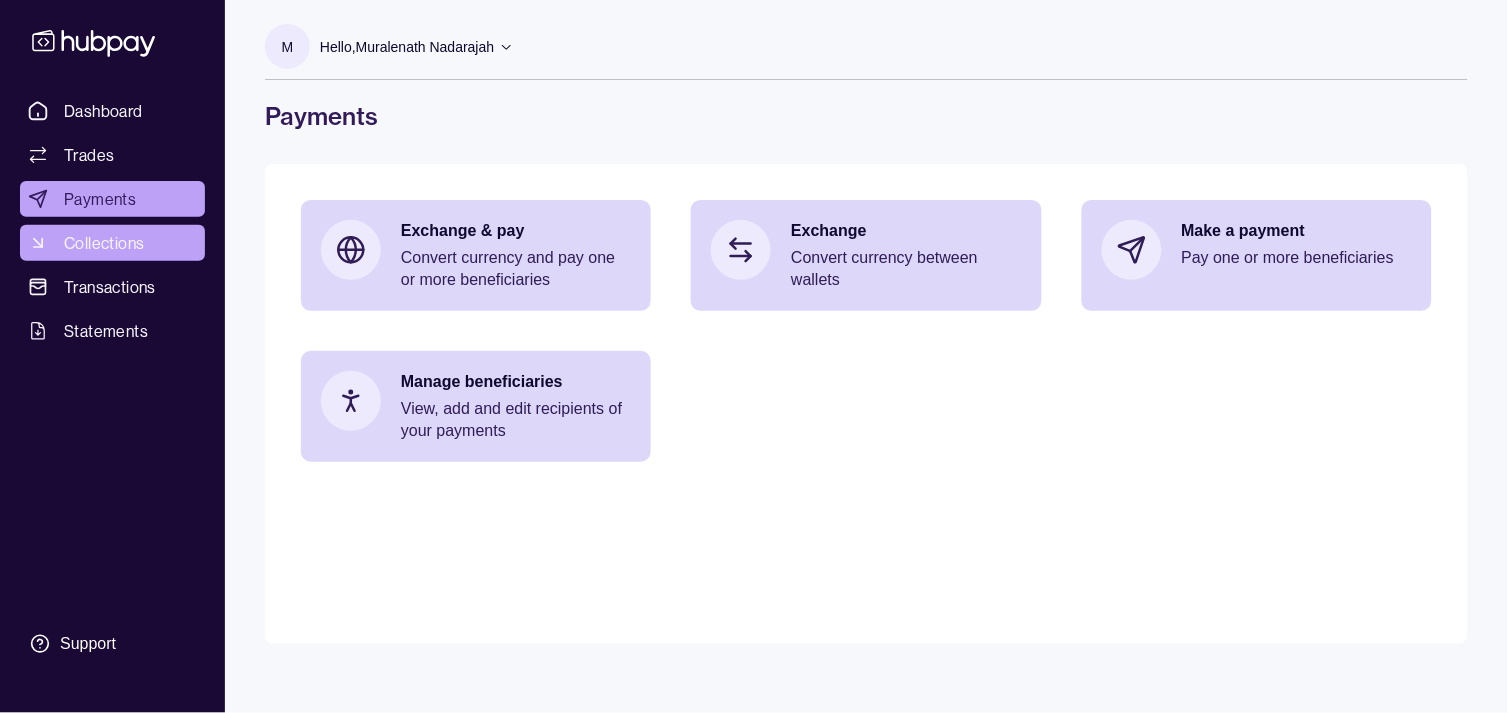 click on "Collections" at bounding box center (104, 243) 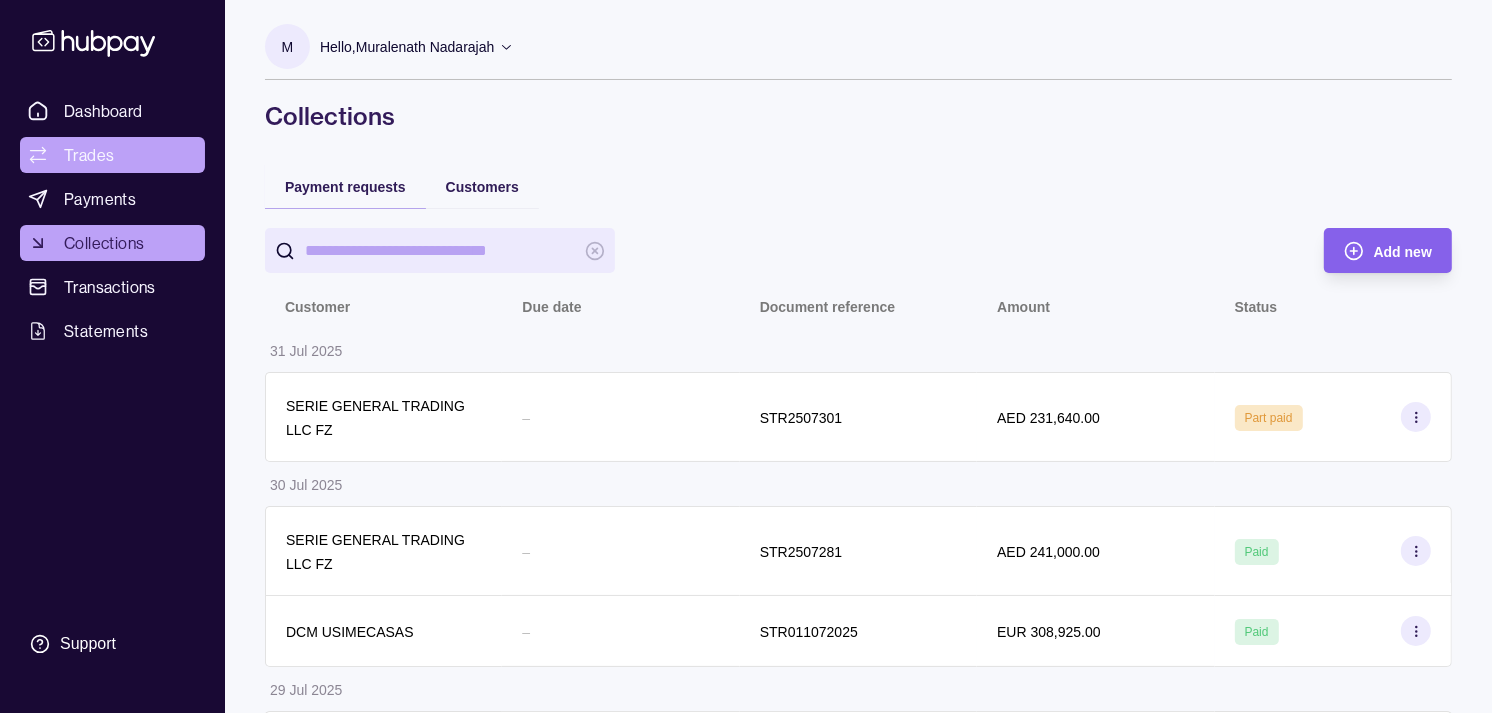 click on "Trades" at bounding box center (89, 155) 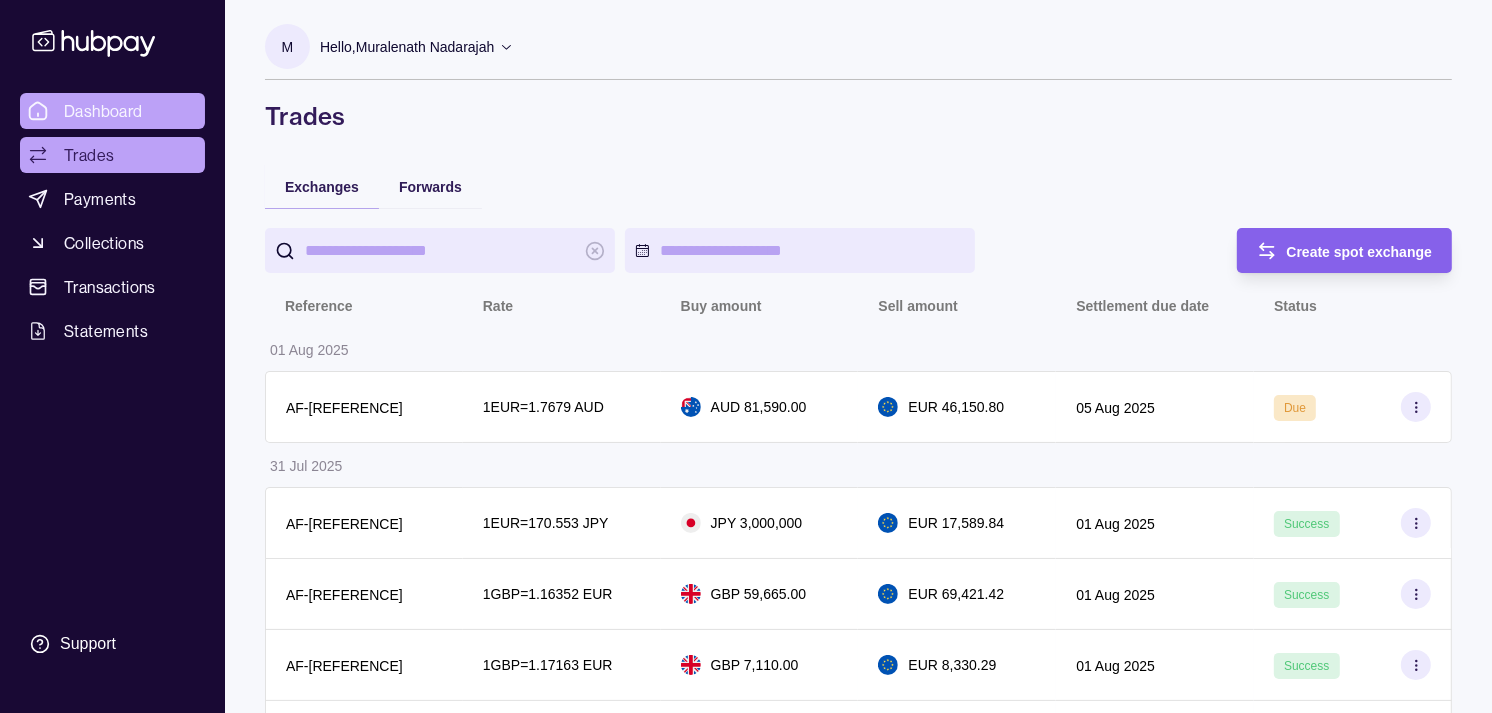 click on "Dashboard" at bounding box center [103, 111] 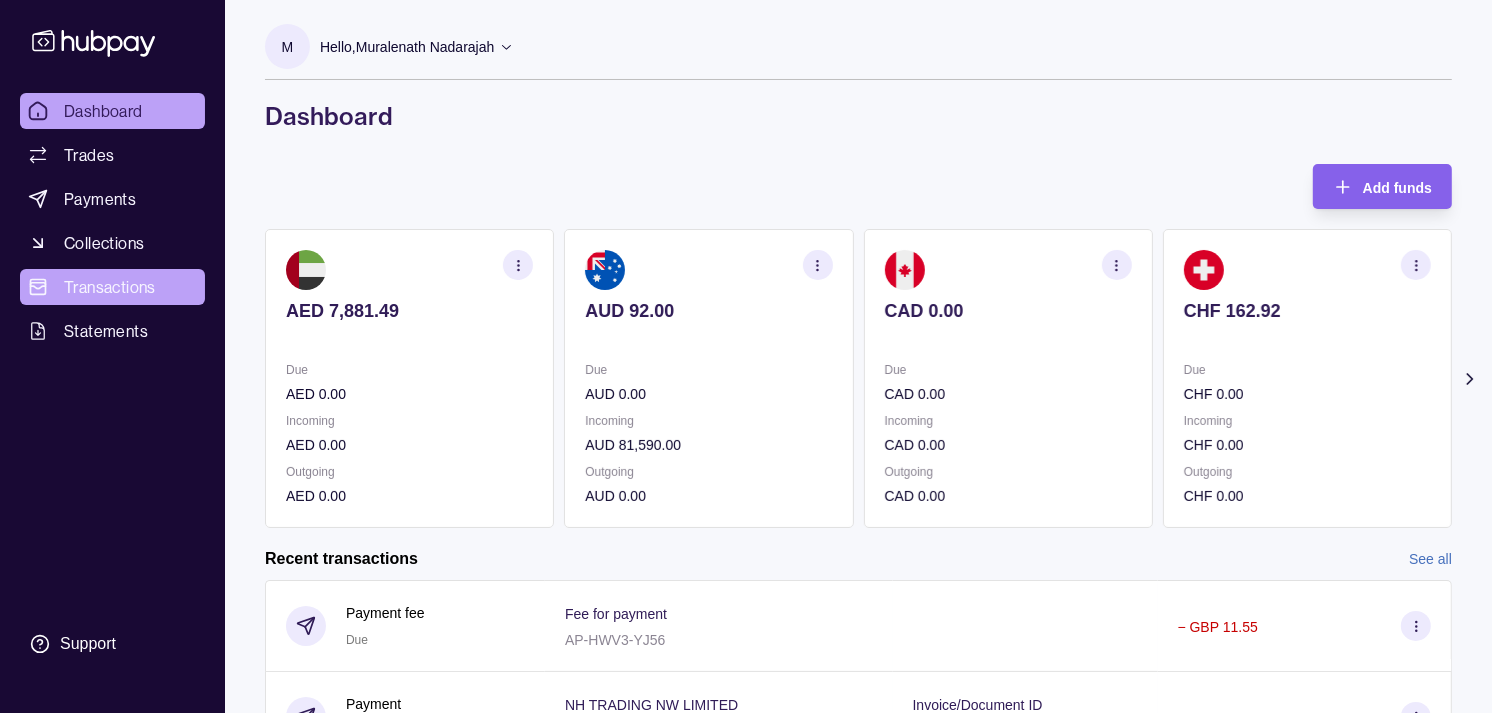 click on "Transactions" at bounding box center (110, 287) 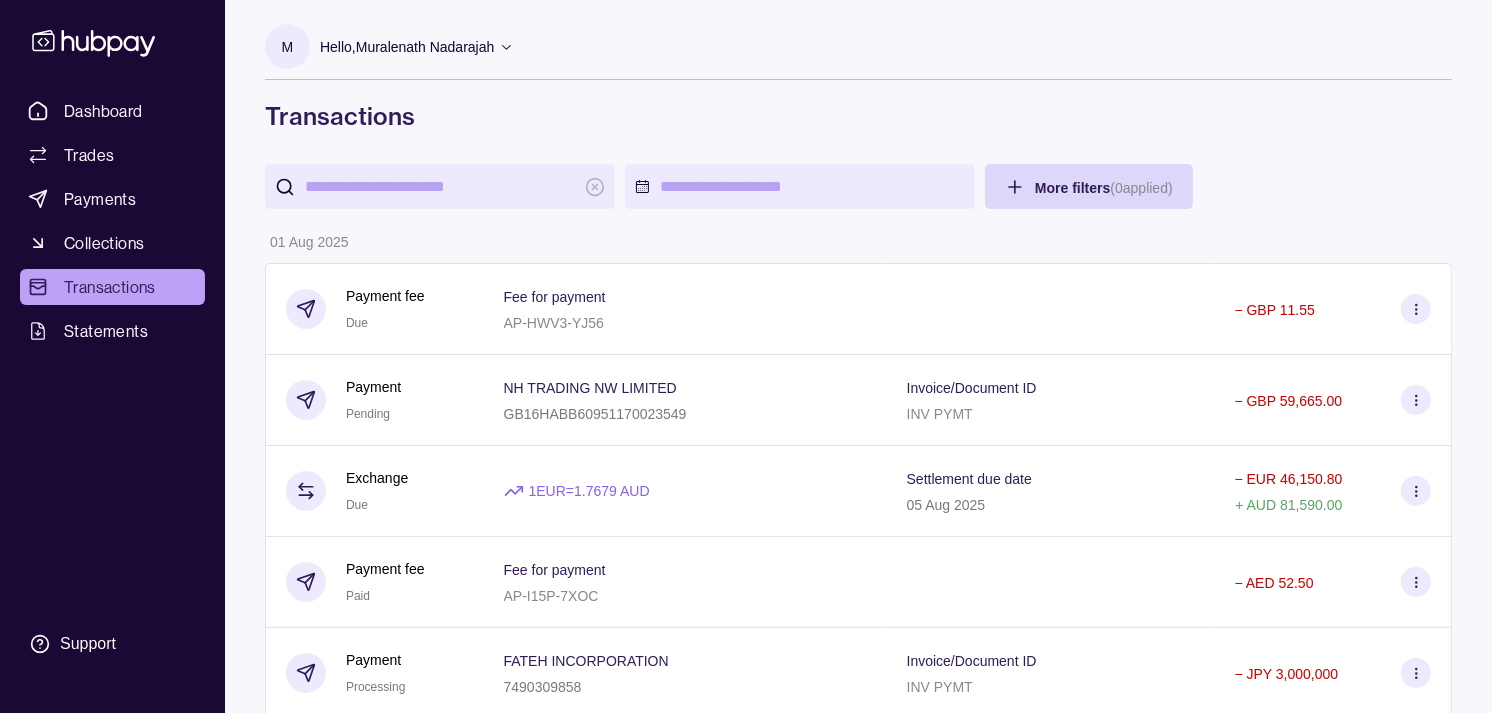 click at bounding box center [440, 186] 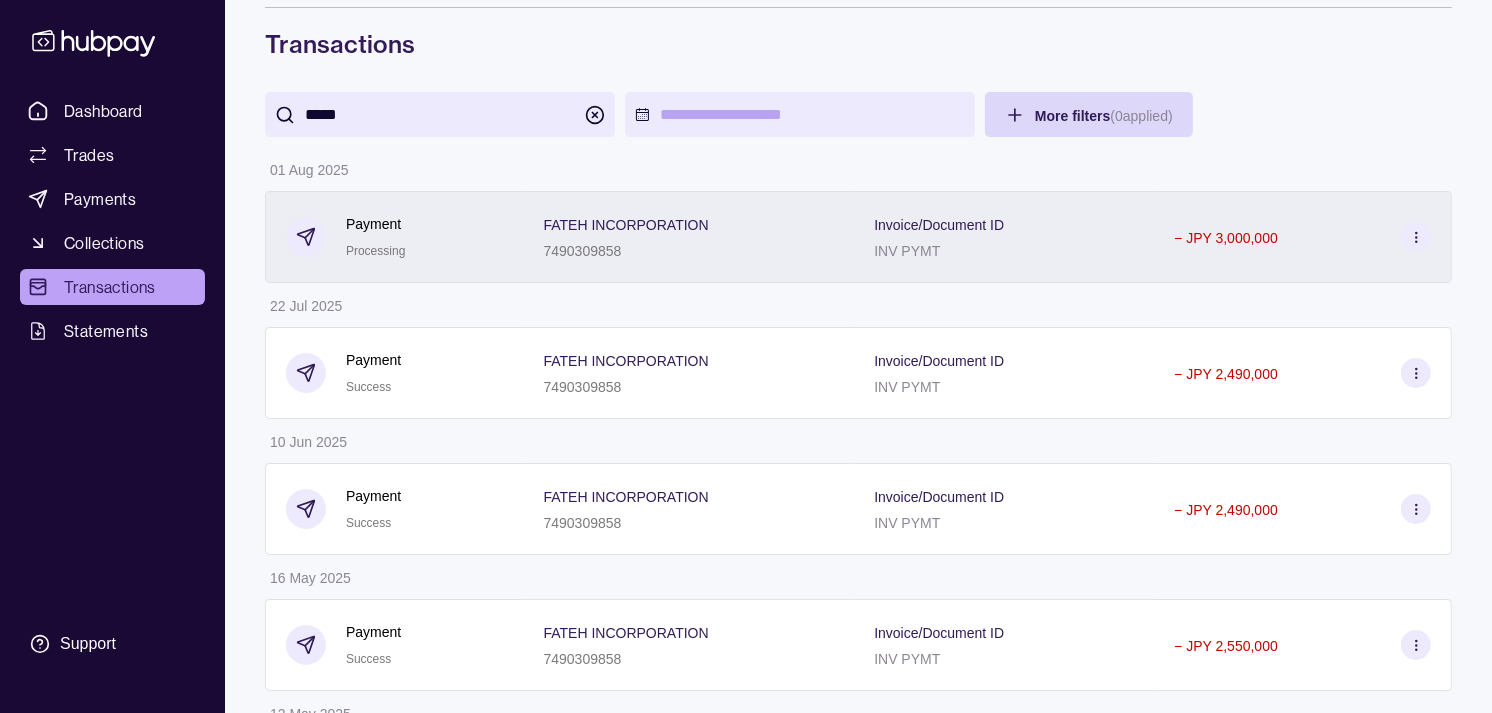 scroll, scrollTop: 111, scrollLeft: 0, axis: vertical 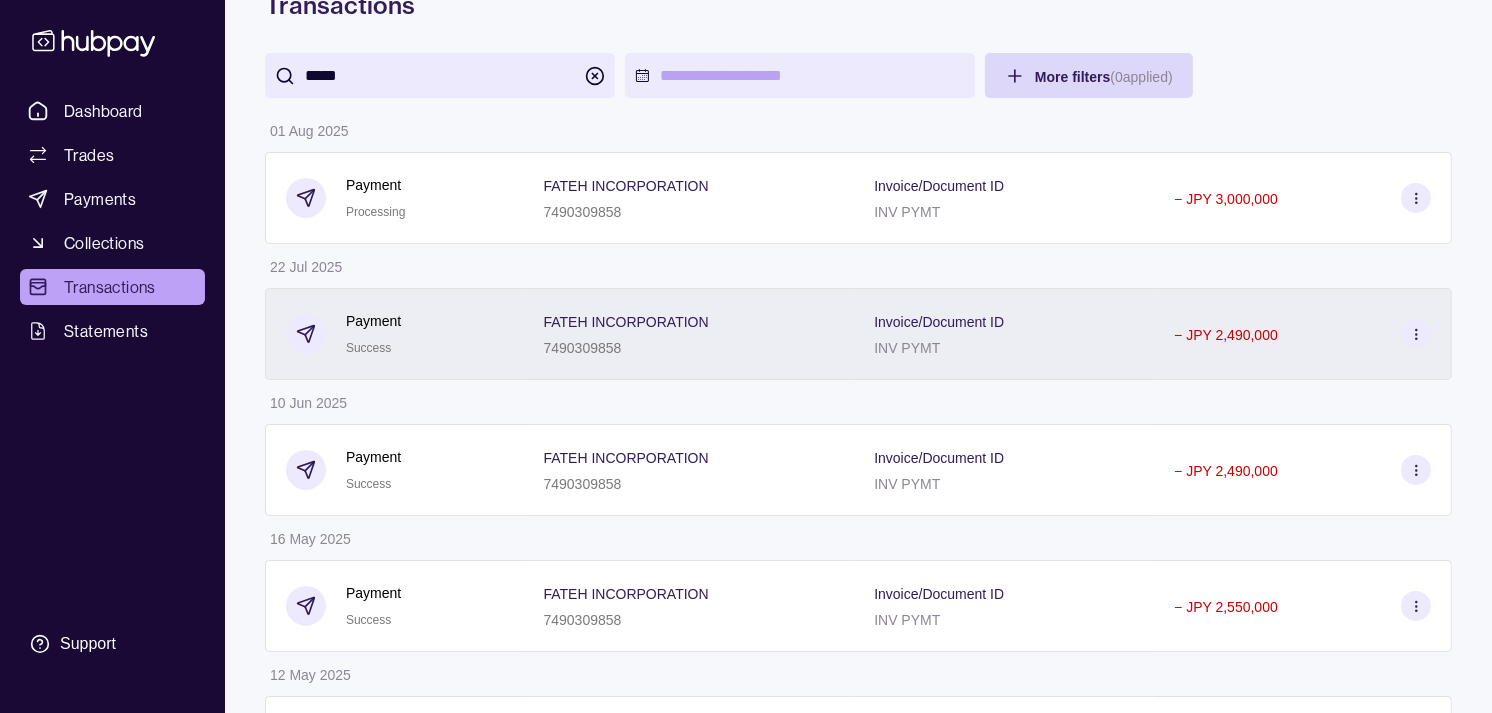 type on "*****" 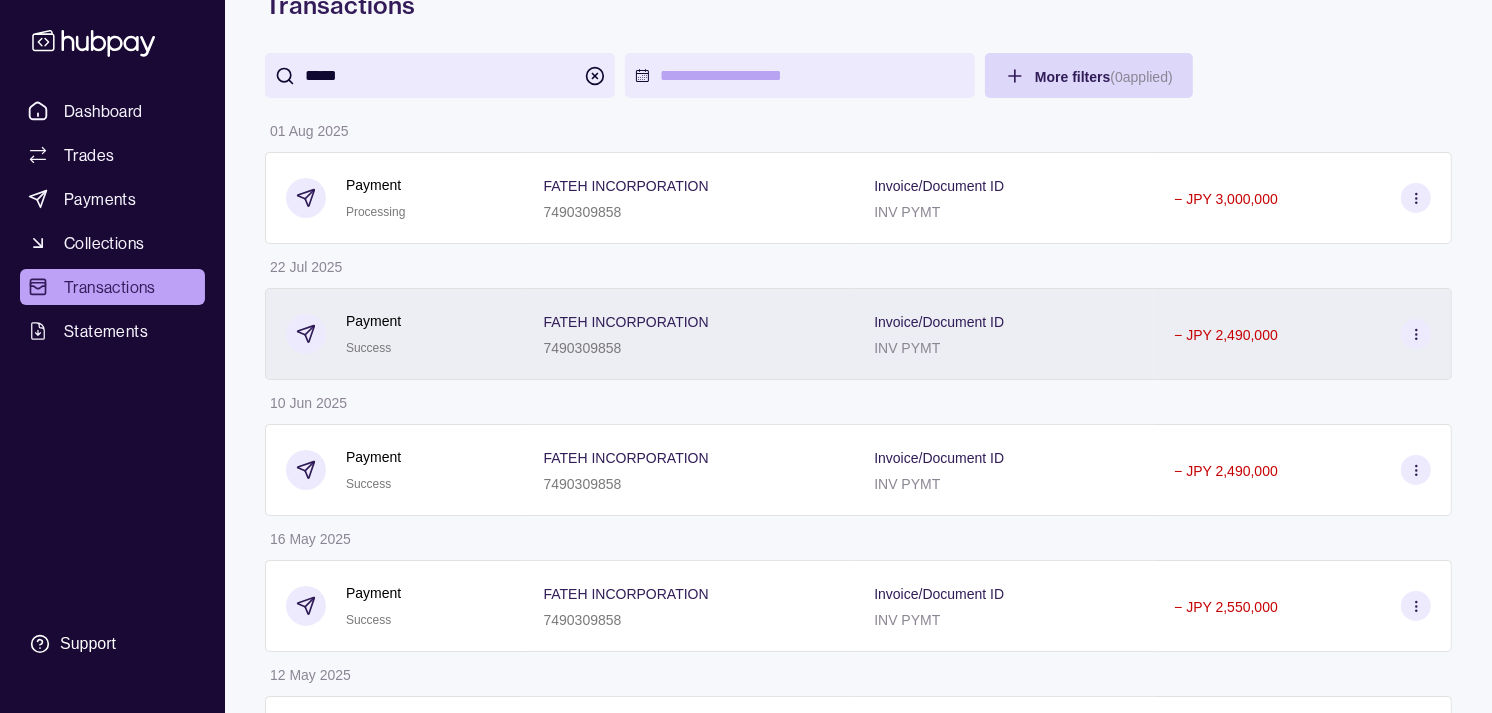 click on "Payment Success" at bounding box center (395, 334) 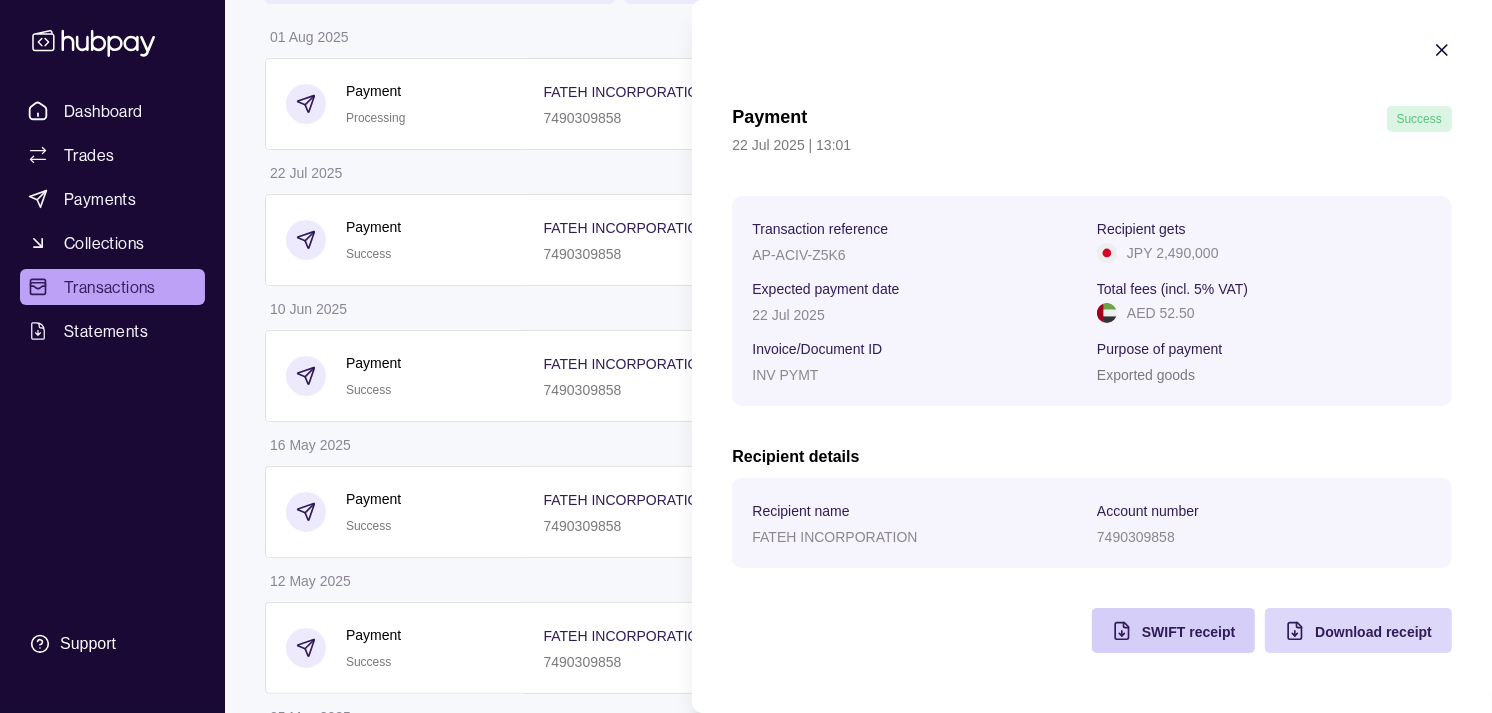 scroll, scrollTop: 333, scrollLeft: 0, axis: vertical 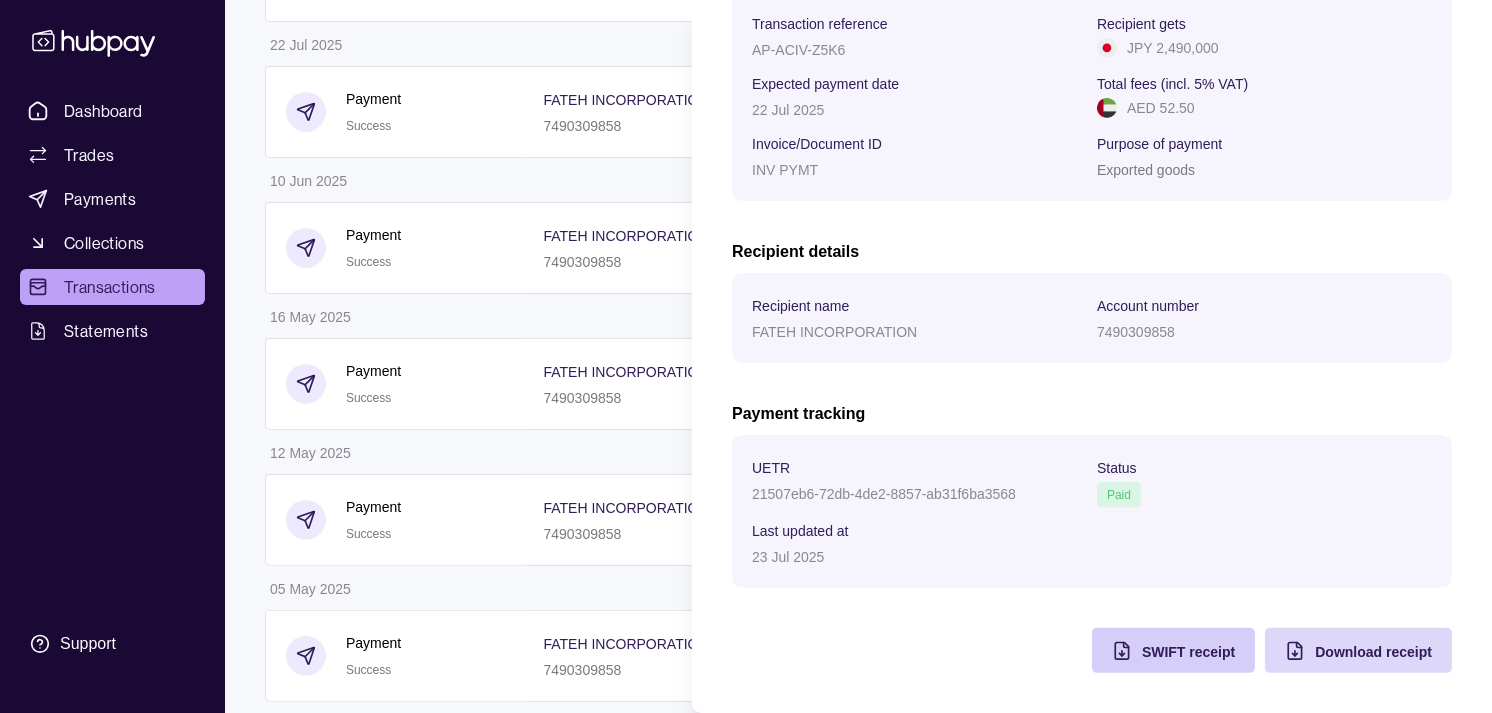click on "SWIFT receipt" at bounding box center [1188, 652] 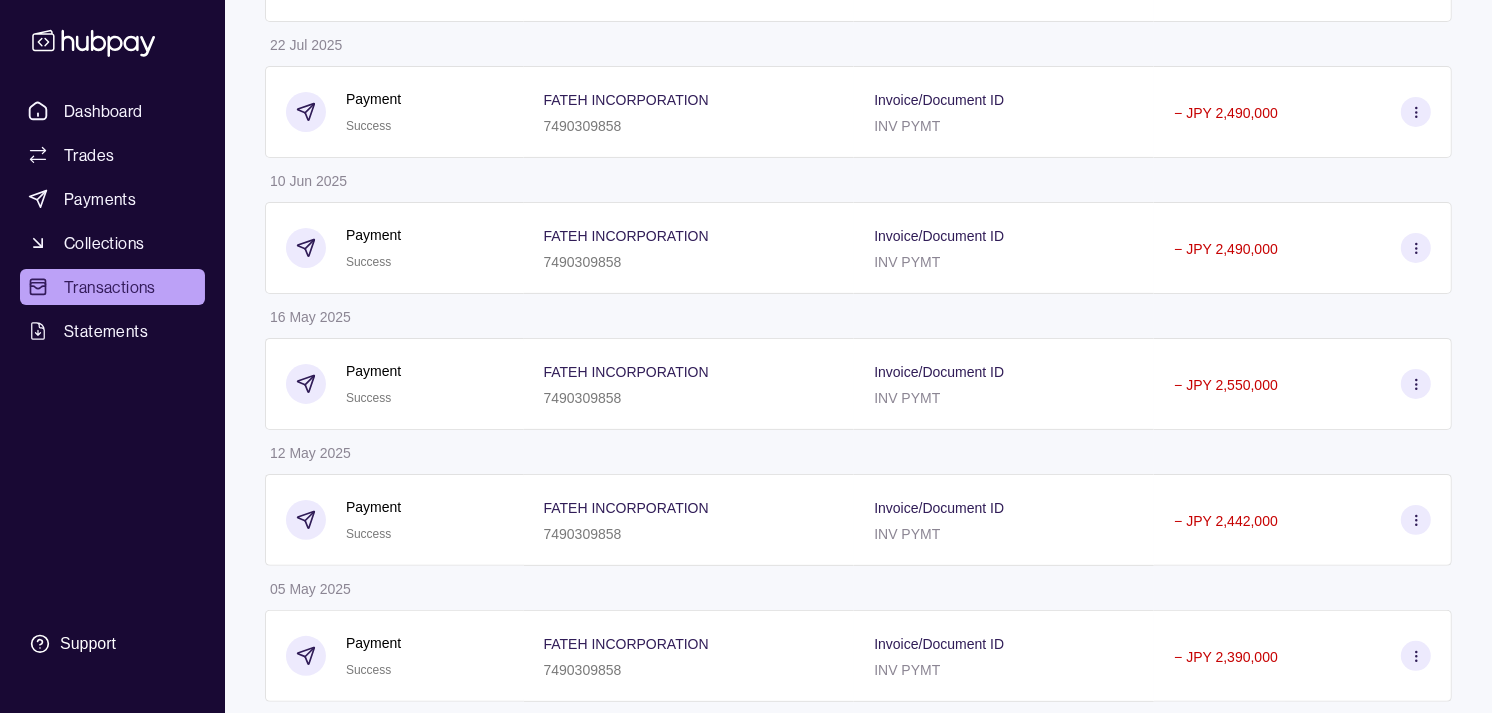 click on "M Hello, [FULL NAME] Strides Trading LLC Account Terms and conditions Privacy policy Sign out Transactions ***** More filters  ( 0  applied) Details Amount 01 Aug 2025 Payment Processing FATEH INCORPORATION 7490309858 Invoice/Document ID INV PYMT −   JPY 3,000,000 22 Jul 2025 Payment Success FATEH INCORPORATION 7490309858 Invoice/Document ID INV PYMT −   JPY 2,490,000 10 Jun 2025 Payment Success FATEH INCORPORATION 7490309858 Invoice/Document ID INV PYMT −   JPY 2,490,000 16 May 2025 Payment Success FATEH INCORPORATION 7490309858 Invoice/Document ID INV PYMT −   JPY 2,550,000 12 May 2025 Payment Success FATEH INCORPORATION 7490309858 Invoice/Document ID INV PYMT −   JPY 2,442,000 05 May 2025 Payment Success FATEH INCORPORATION 7490309858 Invoice/Document ID INV PYMT −   JPY 2,390,000 05 Oct 2023 Payment Success FATEH INCORPORATION 0309858 Invoice/Document ID PASSOM700A0182714 −   JPY 958,000 Transactions | Hubpay" at bounding box center (746, 272) 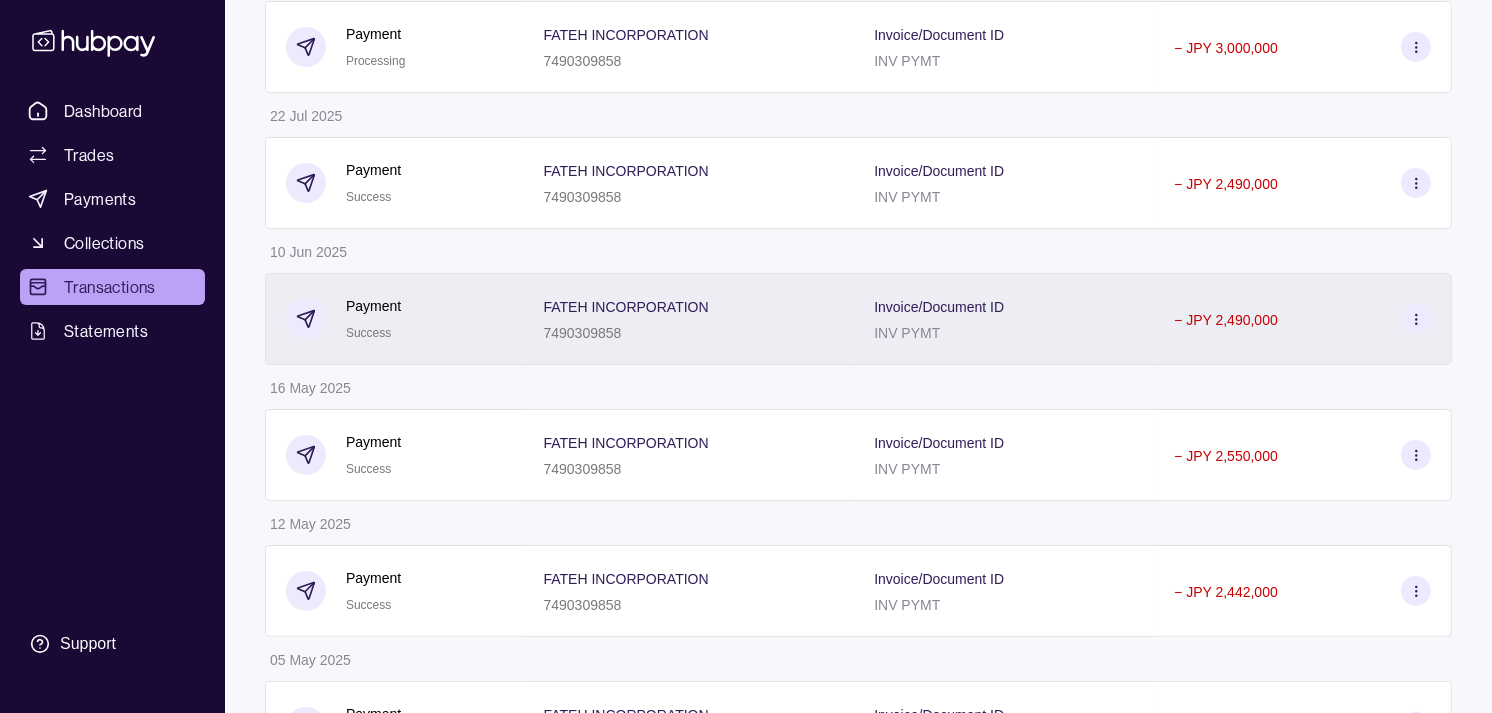 scroll, scrollTop: 0, scrollLeft: 0, axis: both 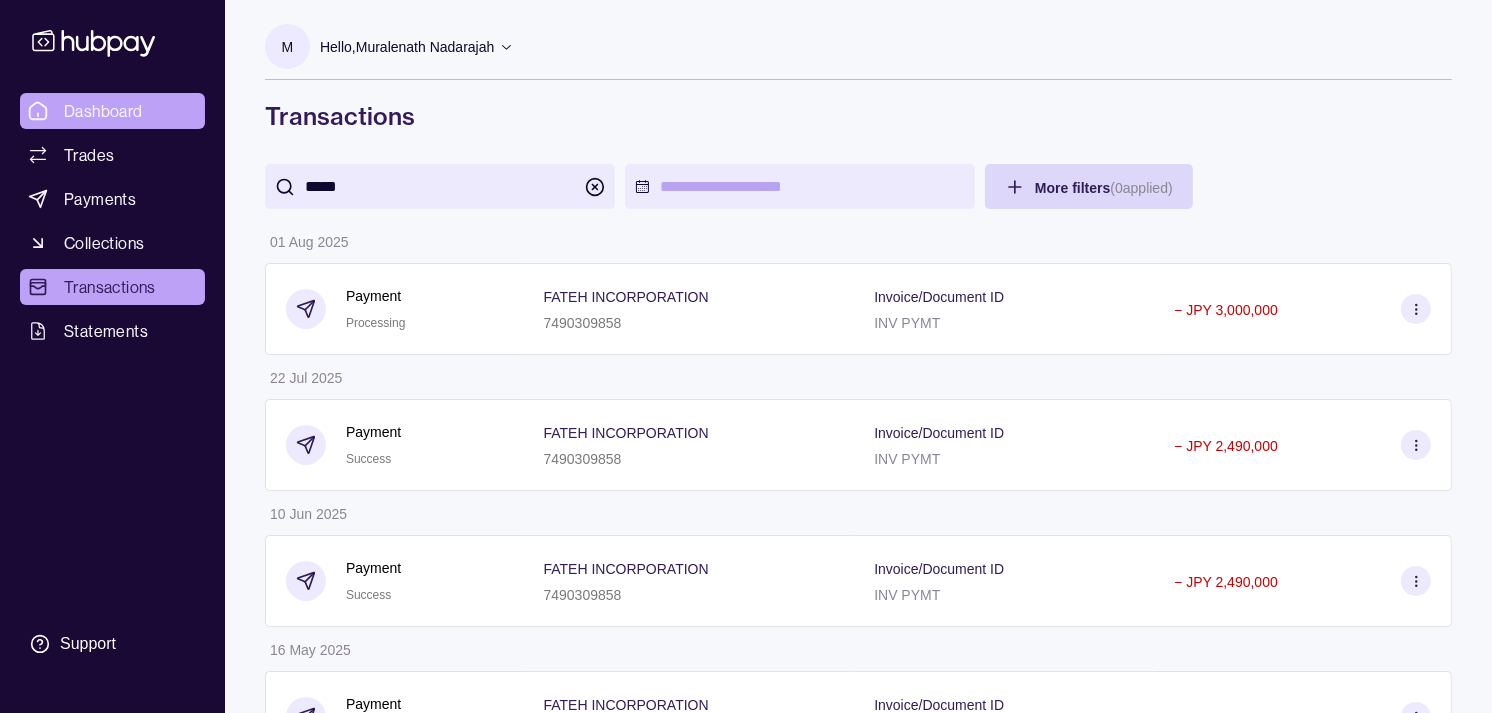 click on "Dashboard" at bounding box center [103, 111] 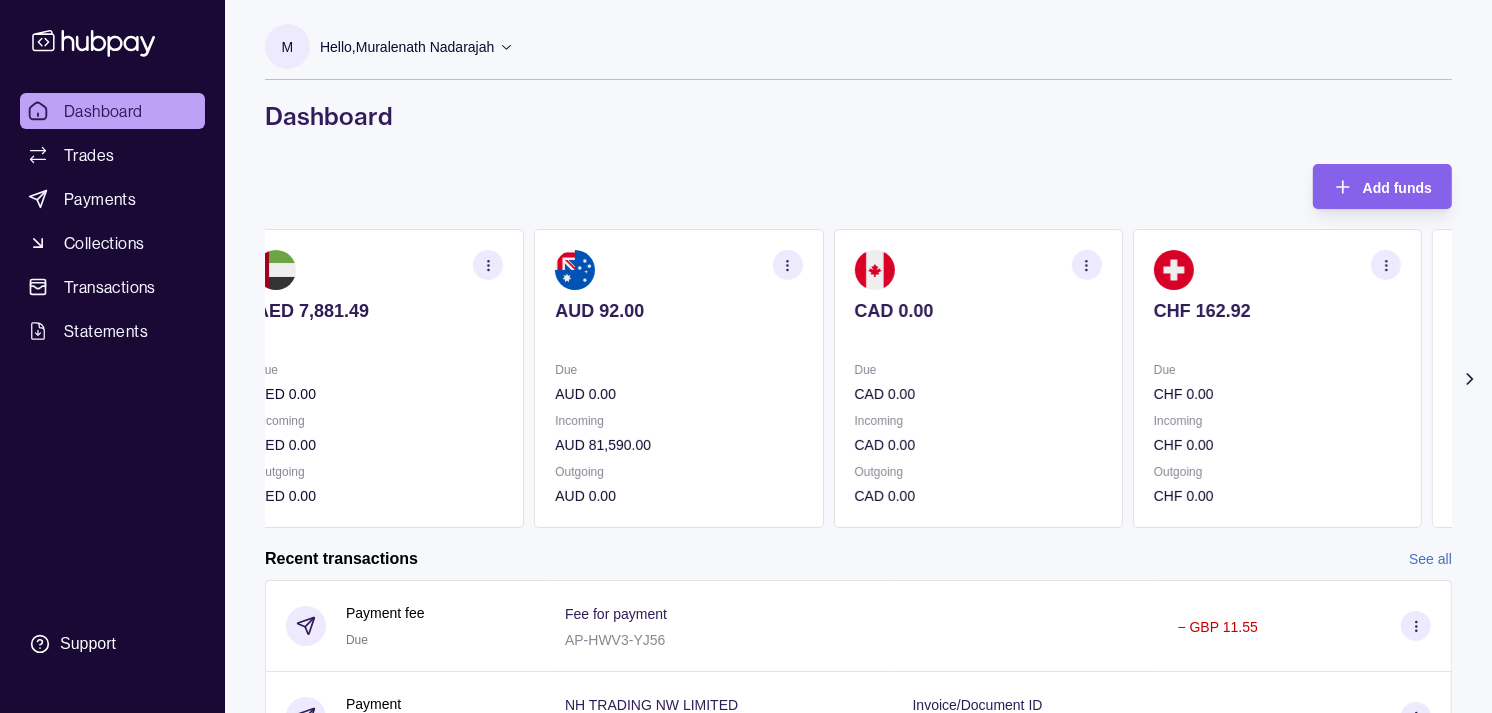 click on "CHF 162.92                                                                                                               Due CHF 0.00 Incoming CHF 0.00 Outgoing CHF 0.00" at bounding box center (1277, 378) 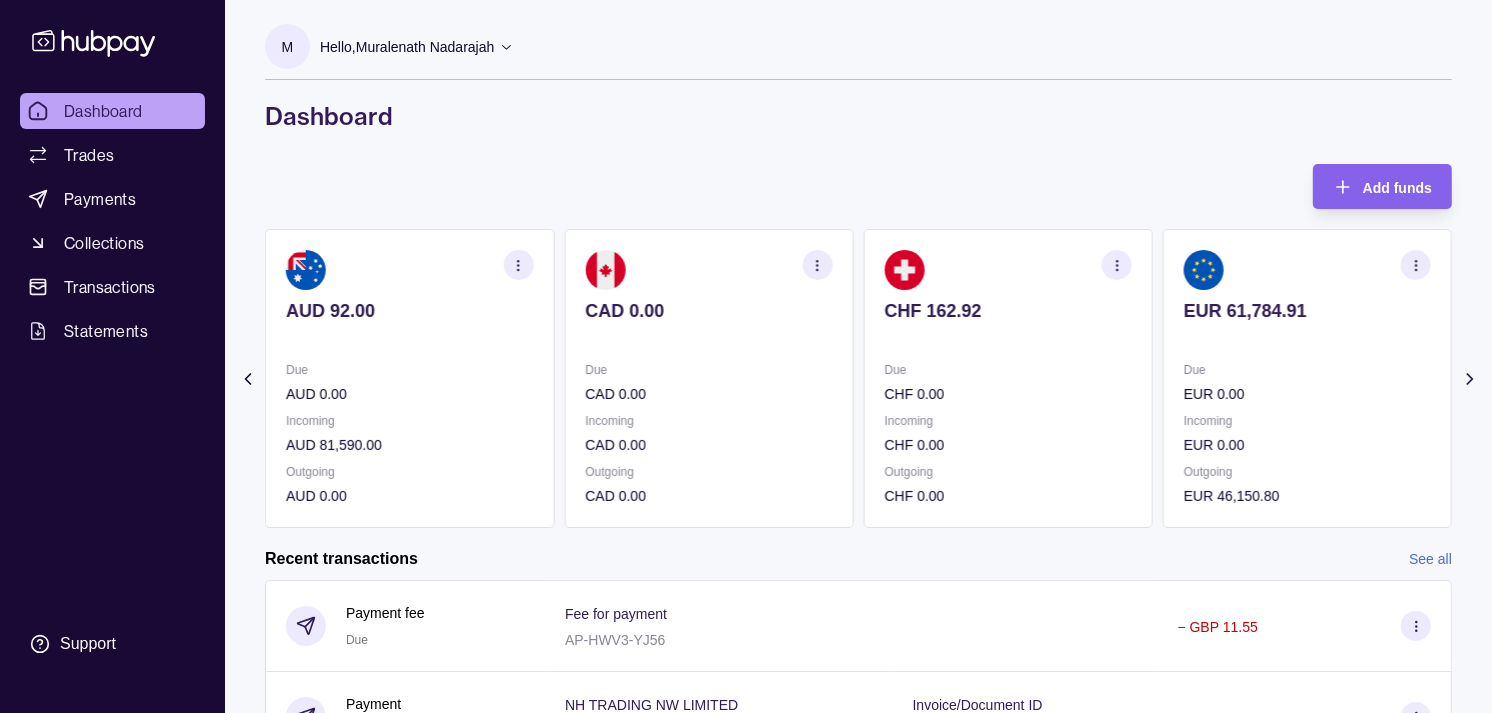 click on "EUR 61,784.91                                                                                                               Due EUR 0.00 Incoming EUR 0.00 Outgoing EUR 46,150.80" at bounding box center [1307, 378] 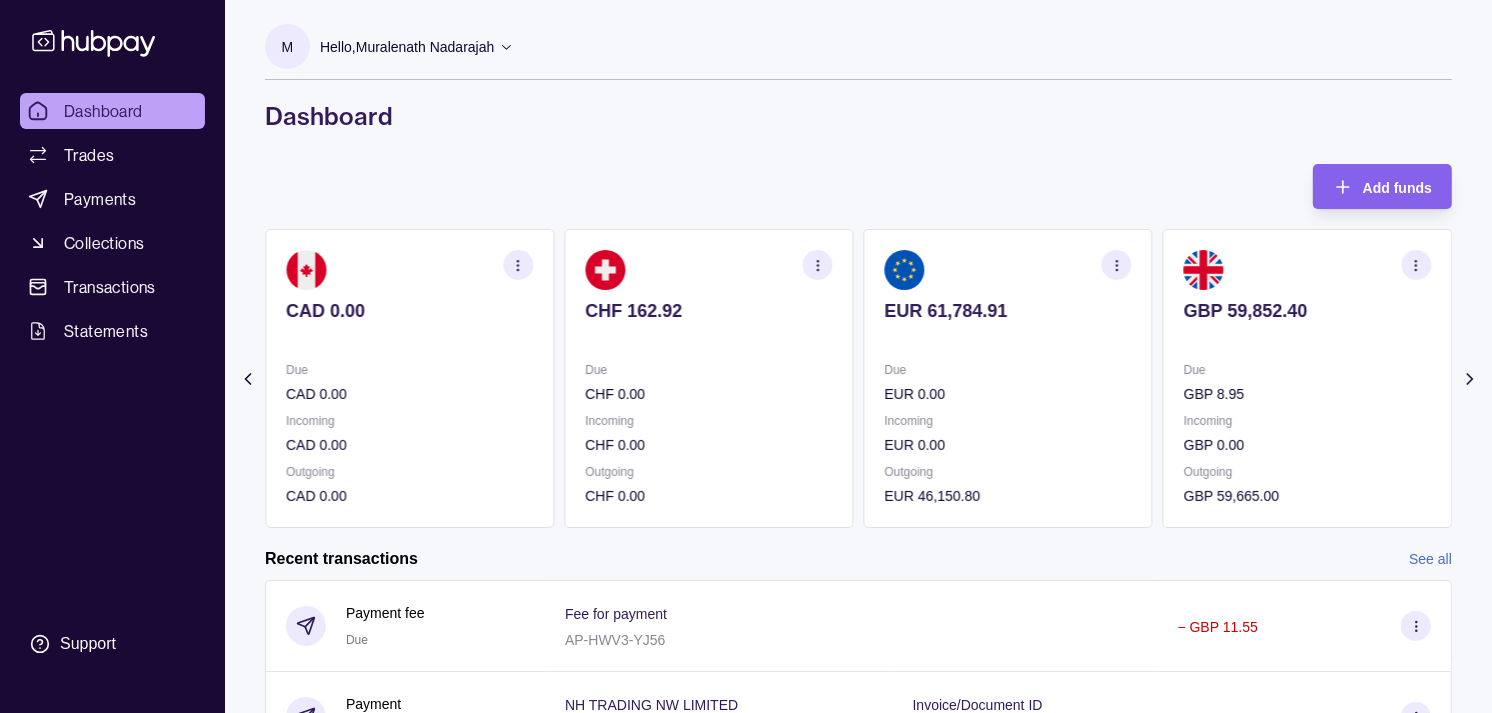 click on "GBP 59,852.40 Due GBP 8.95 Incoming GBP 0.00 Outgoing GBP 59,665.00" at bounding box center [1307, 378] 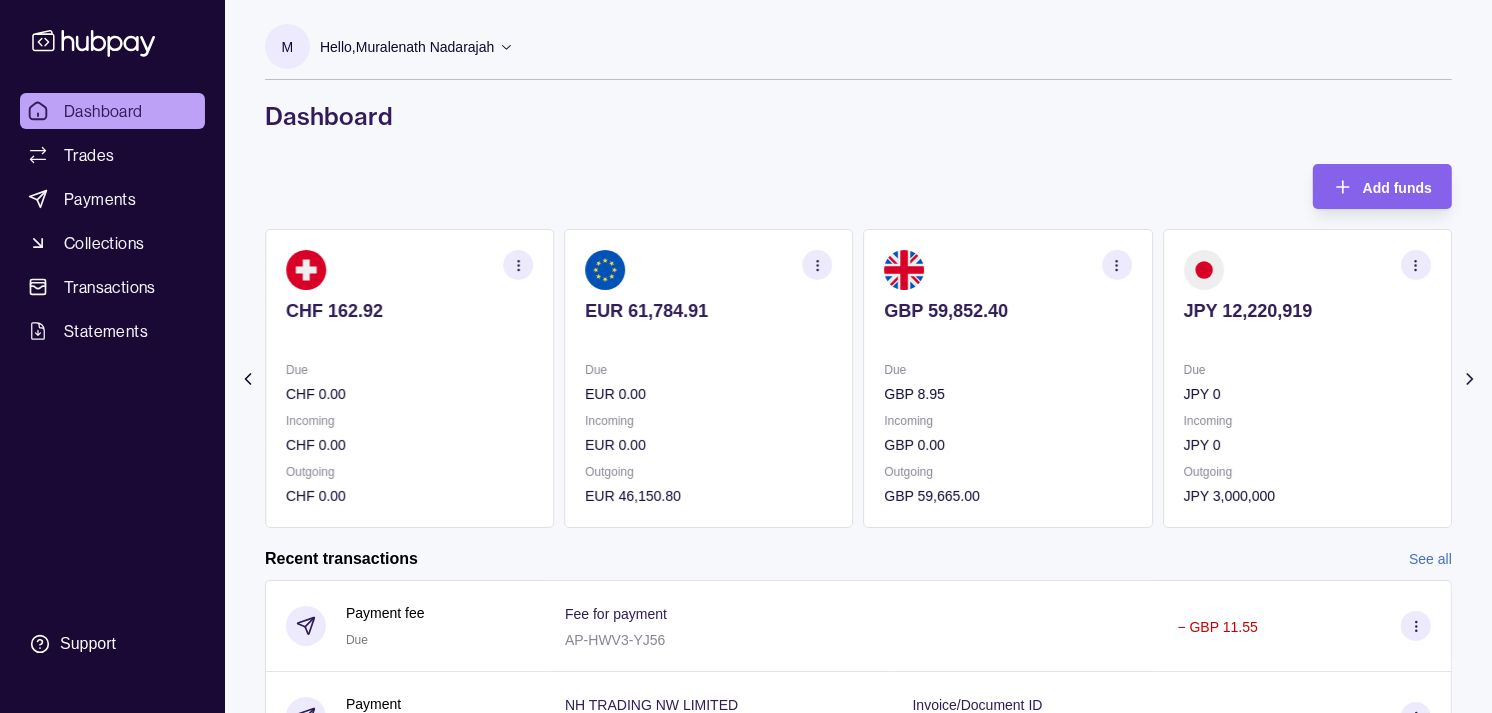 click 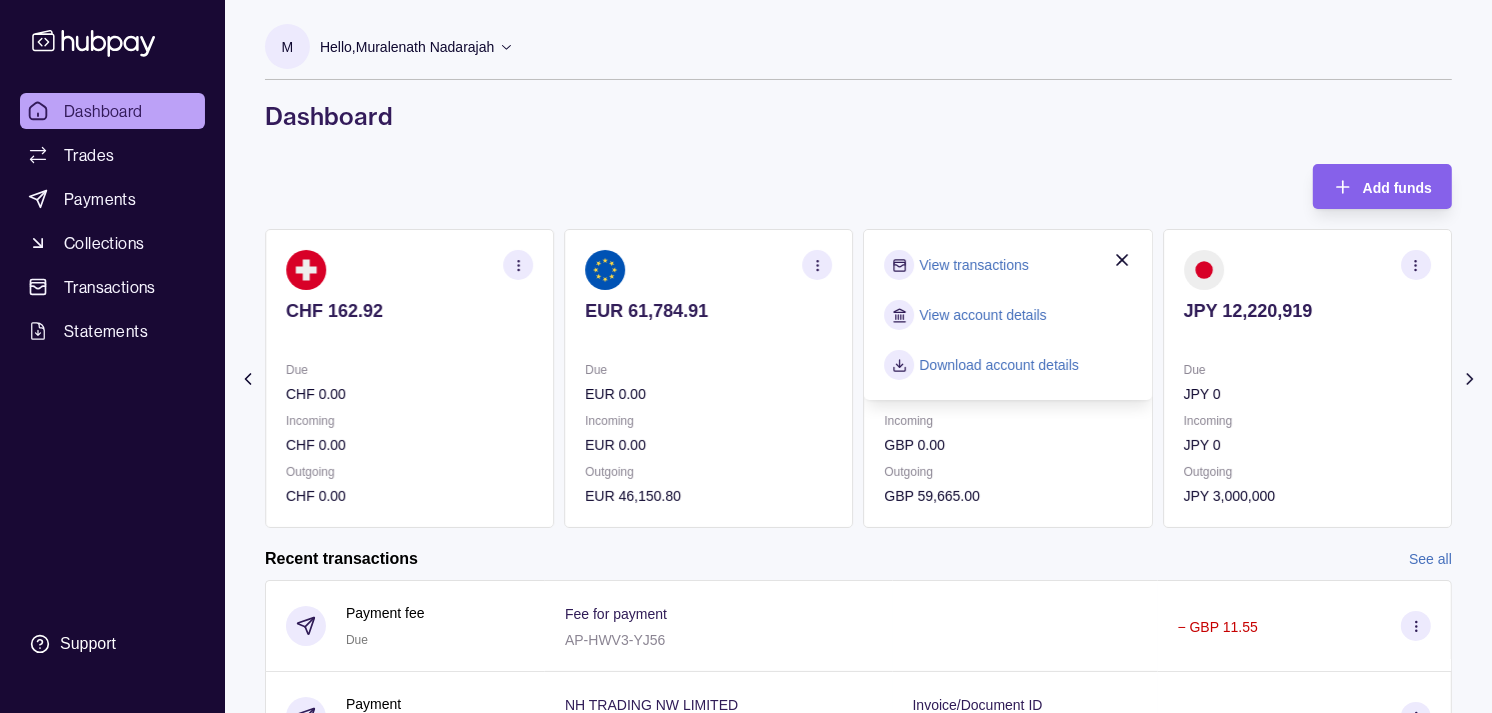 click on "M Hello, [FULL NAME] Strides Trading LLC Account Terms and conditions Privacy policy Sign out Dashboard Add funds AED 7,881.49 Due AED 0.00 Incoming AED 0.00 Outgoing AED 0.00 AUD 92.00 Due AUD 0.00 Incoming AUD 81,590.00 Outgoing AUD 0.00 CAD 0.00 Due CAD 0.00 Incoming CAD 0.00 Outgoing CHF 162.92 Due CHF 0.00 Incoming CHF 0.00 Outgoing" at bounding box center [858, 538] 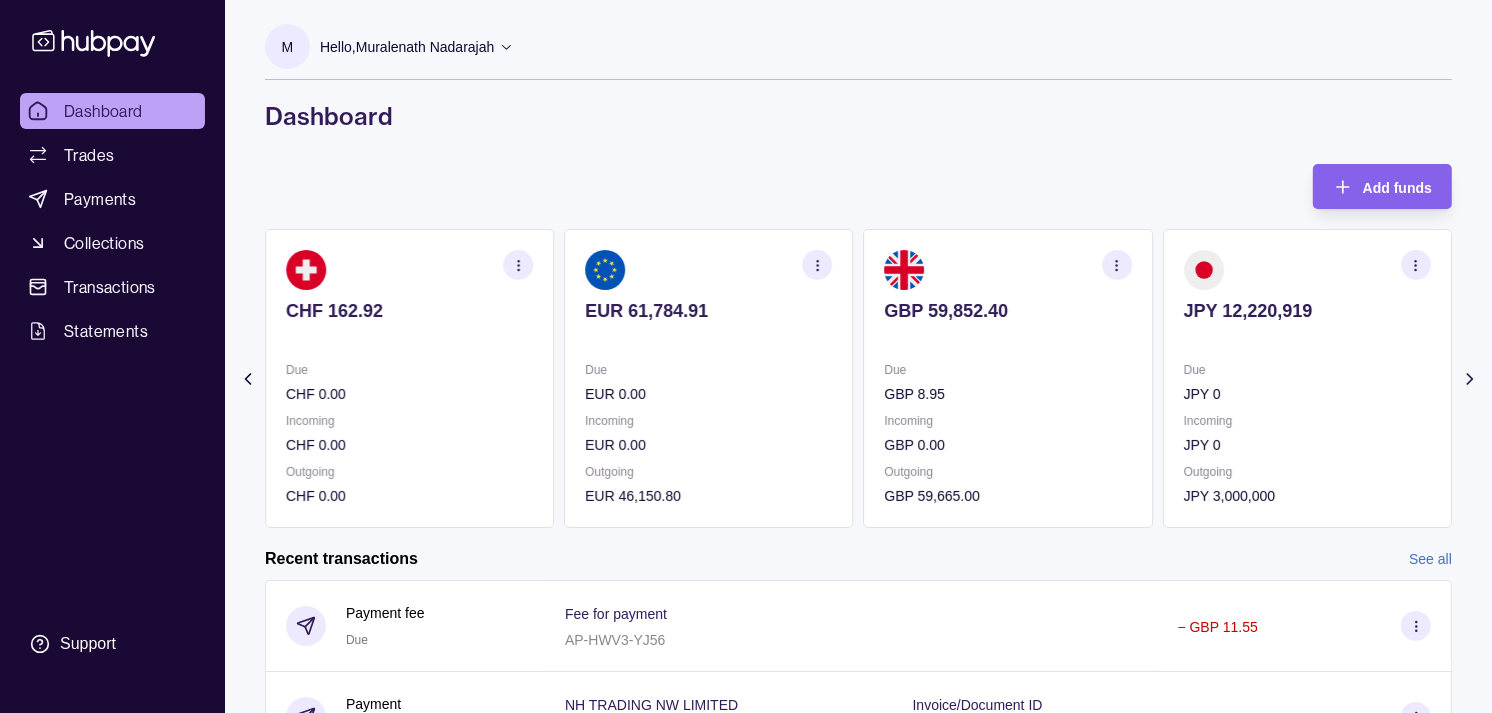 click at bounding box center [1117, 265] 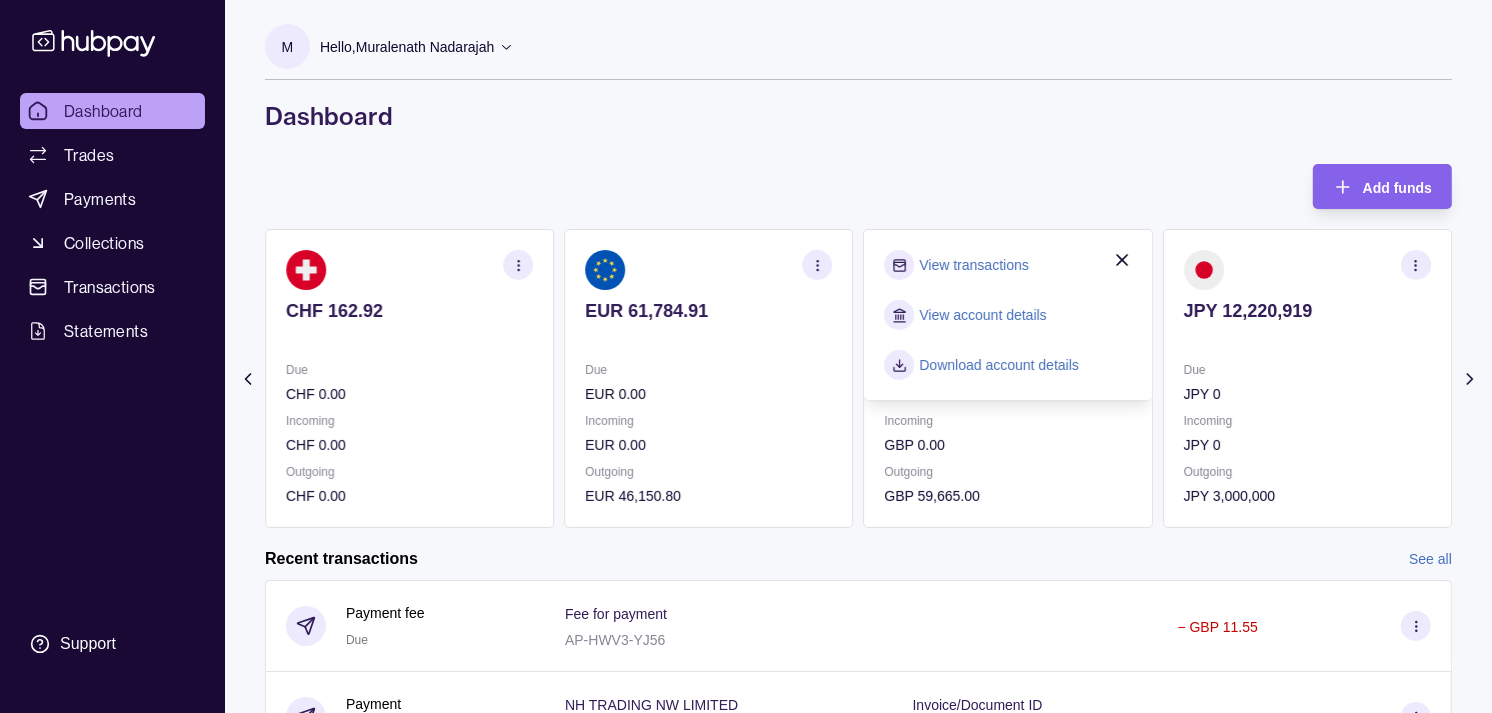 click on "View transactions" at bounding box center (974, 265) 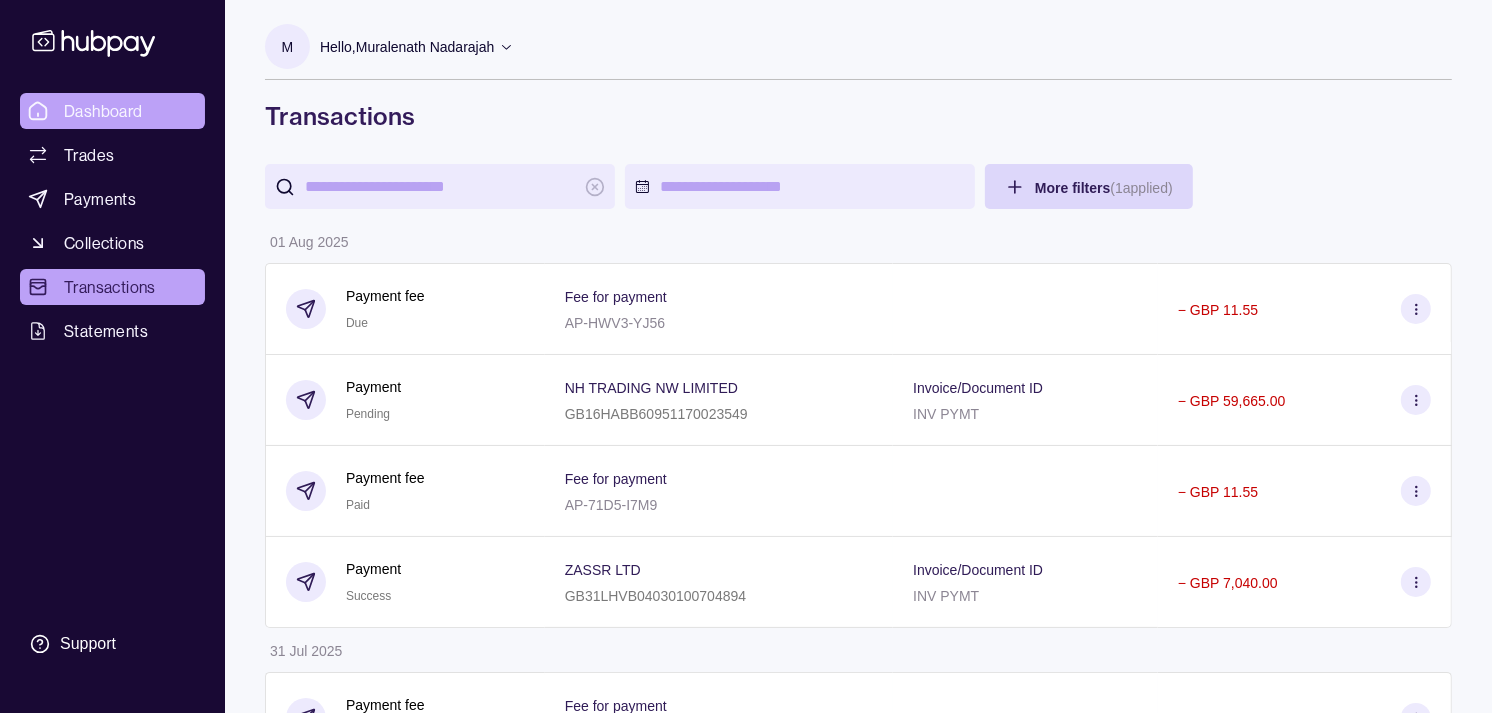 click on "Dashboard" at bounding box center [112, 111] 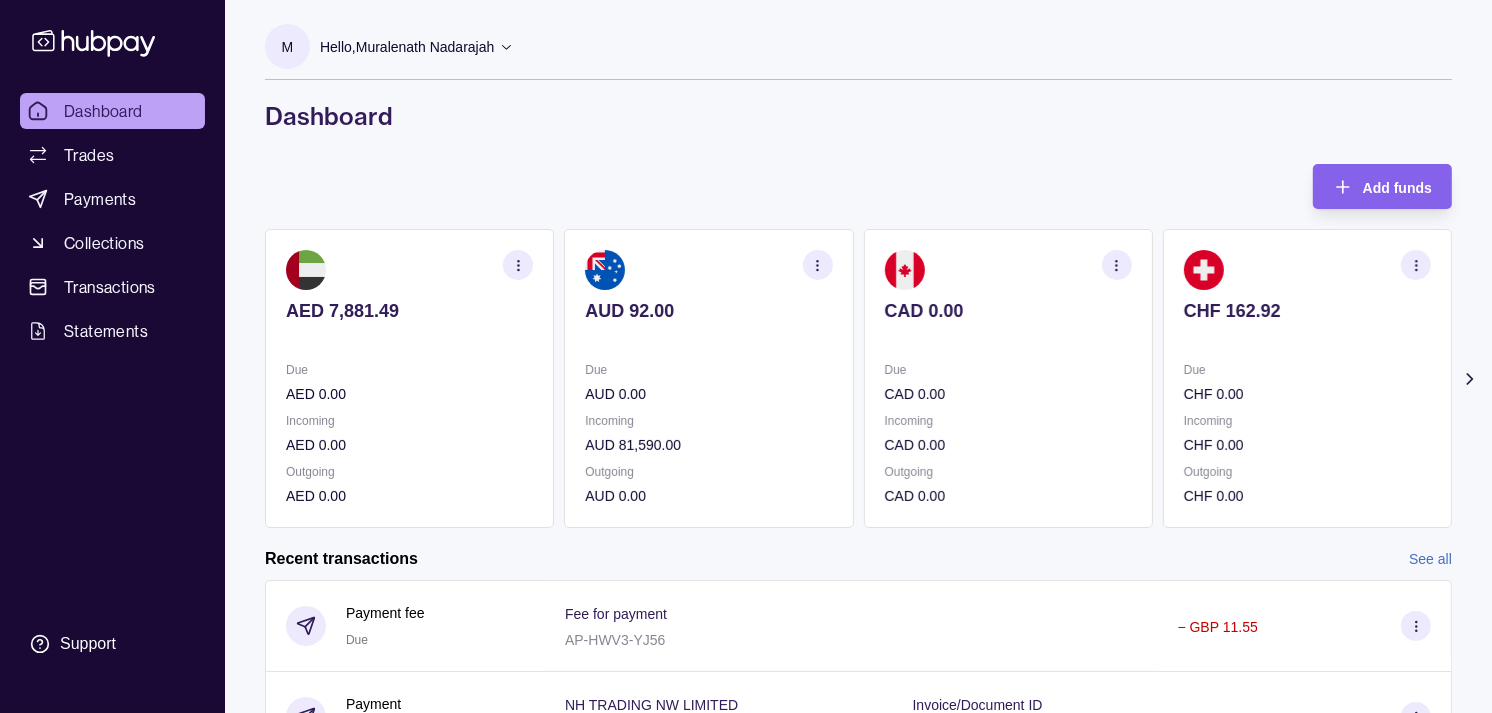 click on "Due CHF 0.00 Incoming CHF 0.00 Outgoing CHF 0.00" at bounding box center [1307, 433] 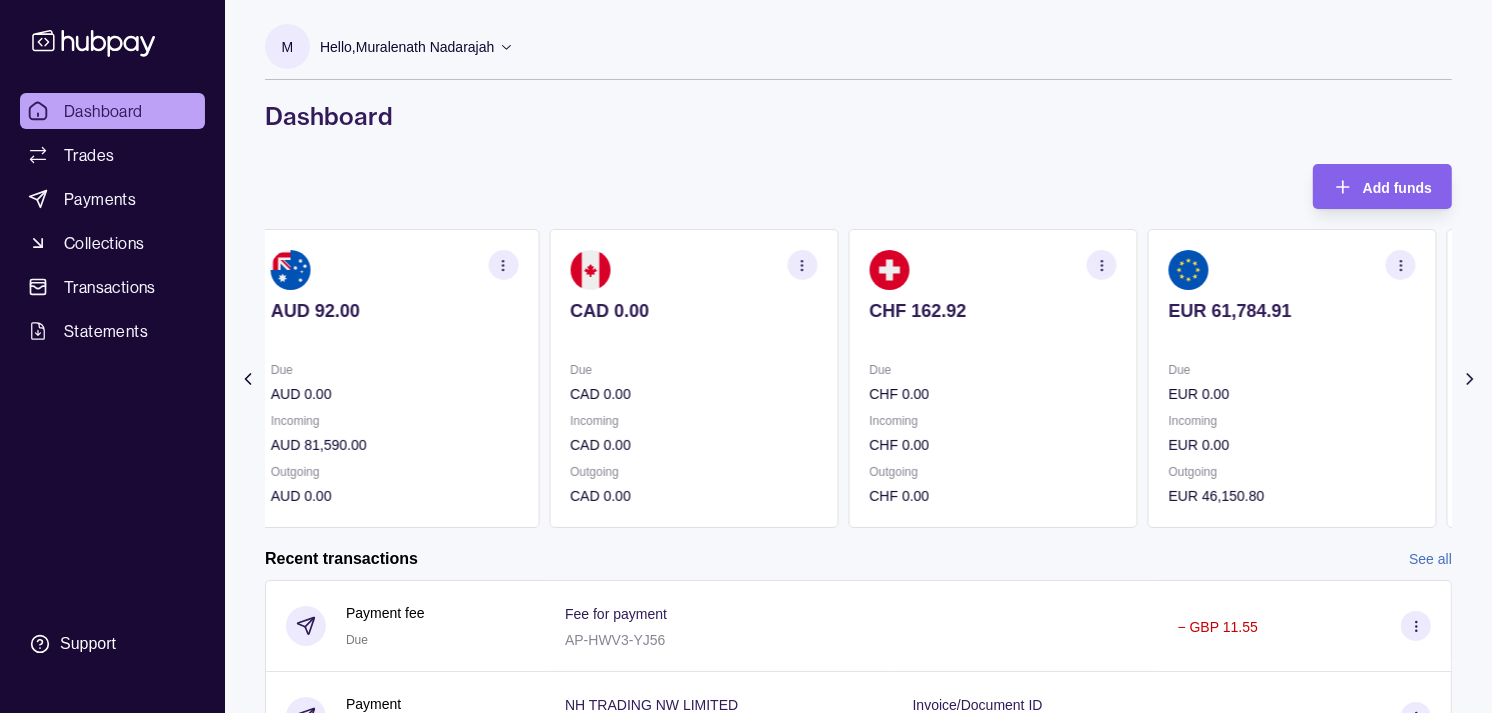 click on "AED 7,881.49 Due AED 0.00 Incoming AED 0.00 Outgoing AED 0.00 AUD 92.00 Due AUD 0.00 Incoming AUD 81,590.00 Outgoing AUD 0.00 CAD 0.00 Due CAD 0.00 Incoming CAD 0.00 Outgoing CAD 0.00 CHF 162.92 Due CHF 0.00 Incoming CHF 0.00 Outgoing CHF 0.00 EUR 61,784.91" at bounding box center [858, 378] 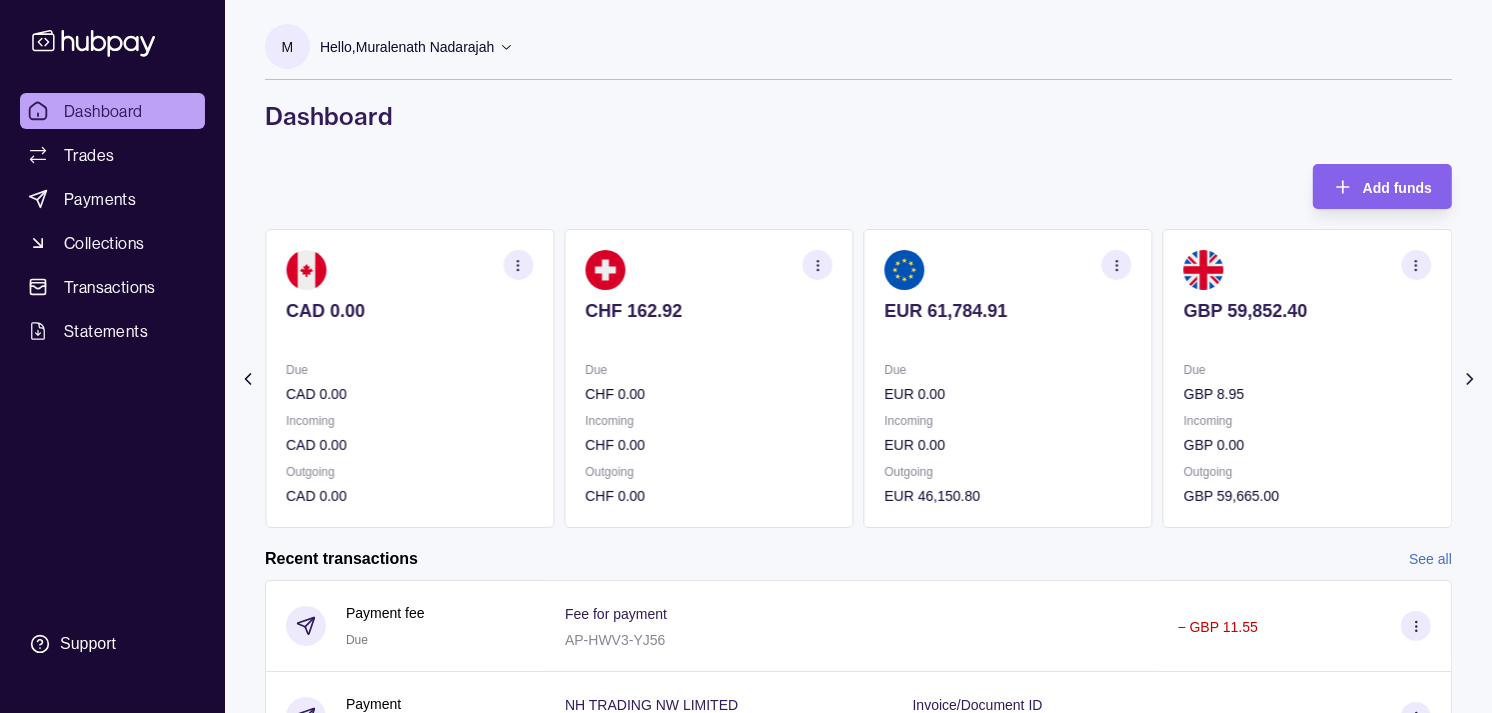 click on "EUR 61,784.91                                                                                                               Due EUR 0.00 Incoming EUR 0.00 Outgoing EUR 46,150.80" at bounding box center [1008, 378] 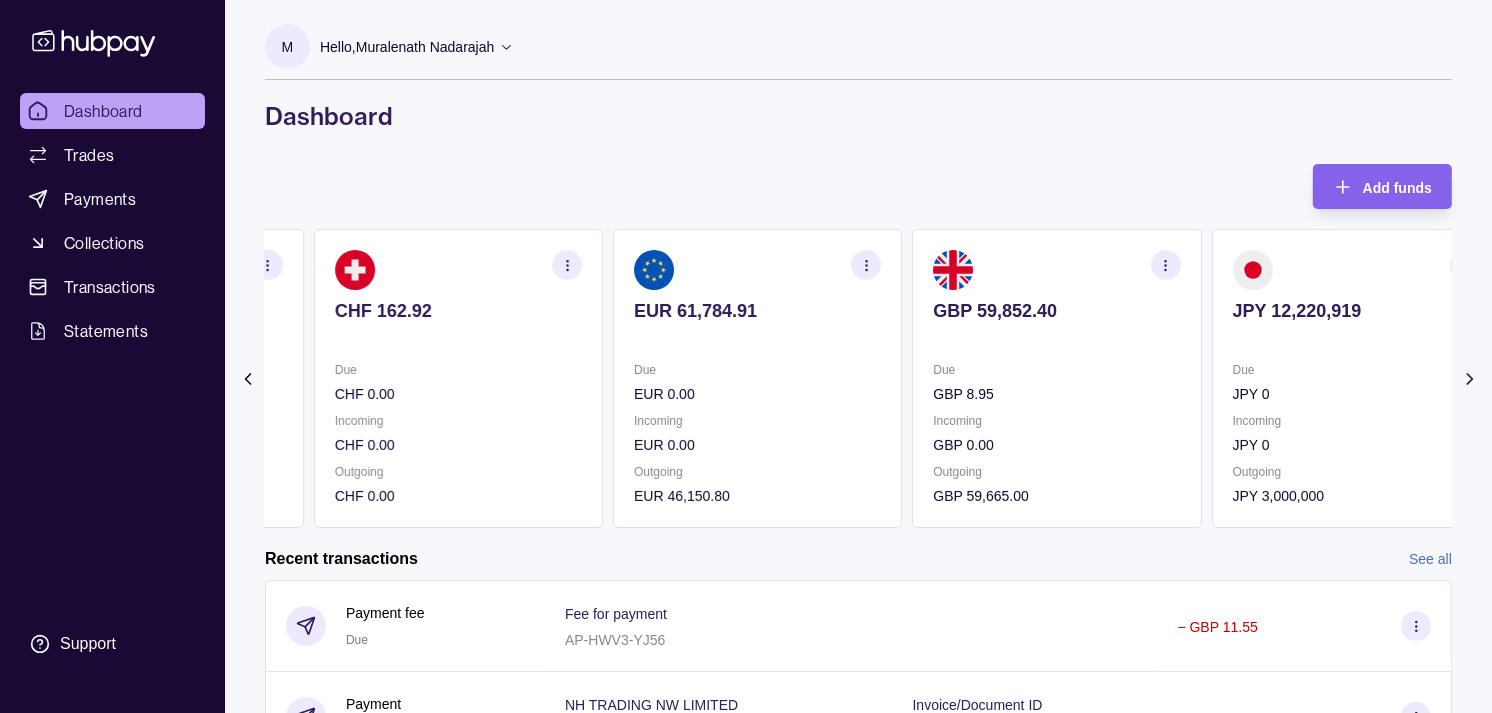 click on "Due" at bounding box center (757, 370) 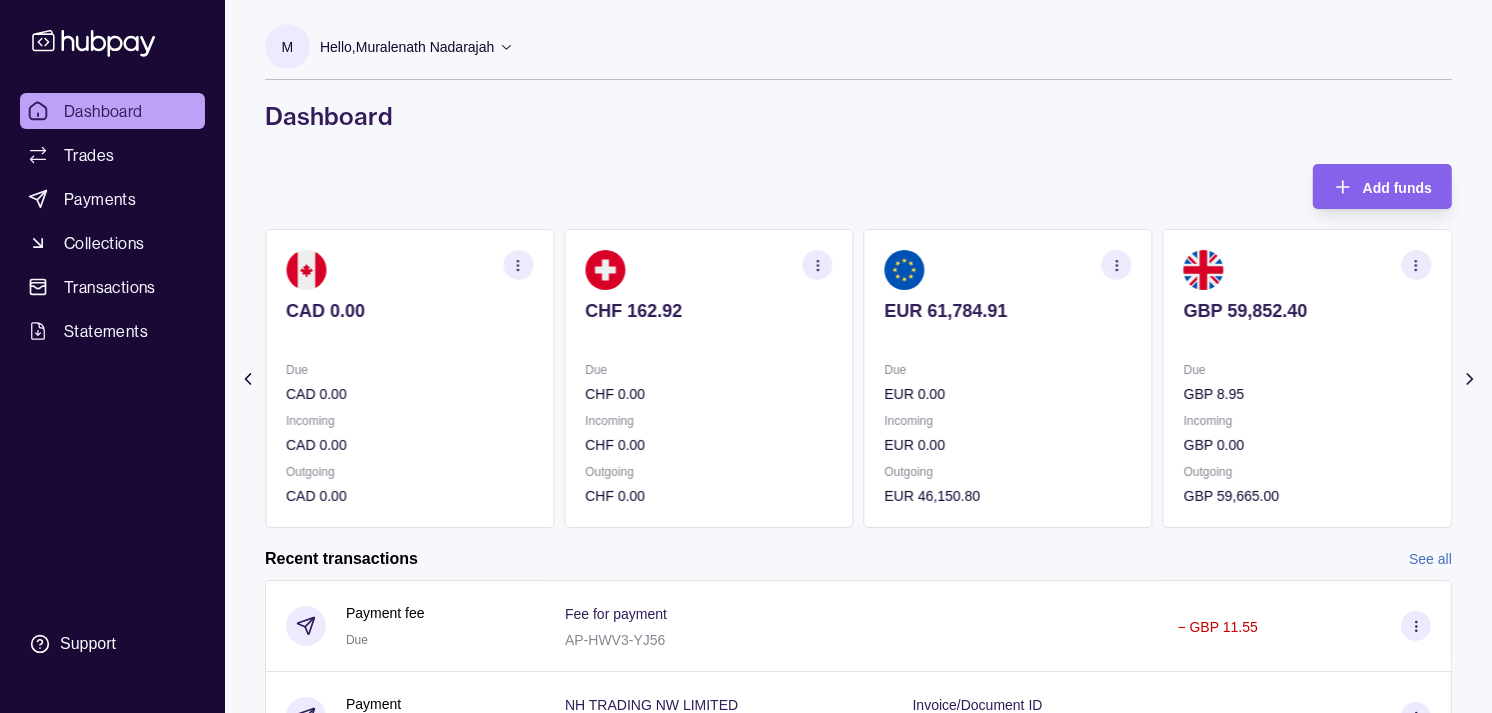 click on "Due" at bounding box center [708, 370] 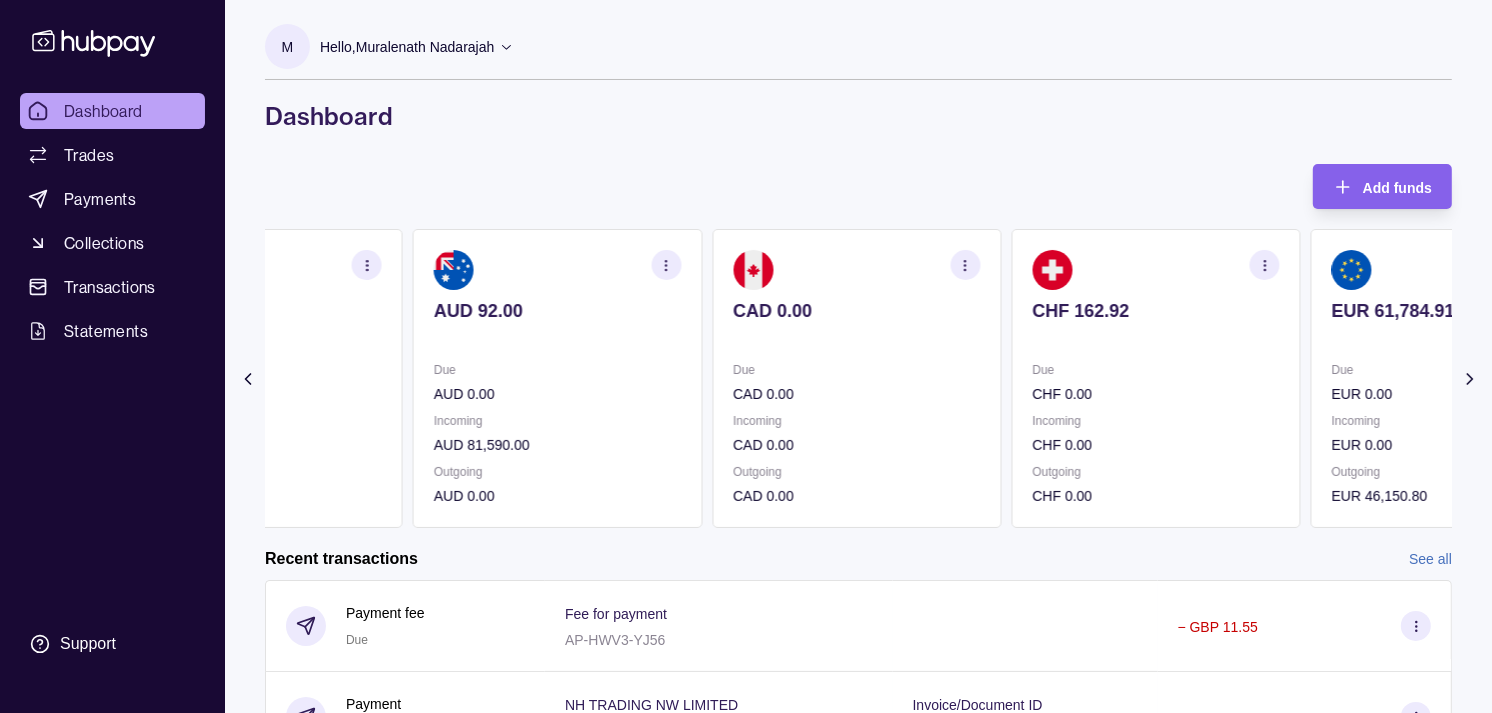 click on "CAD 0.00" at bounding box center [856, 394] 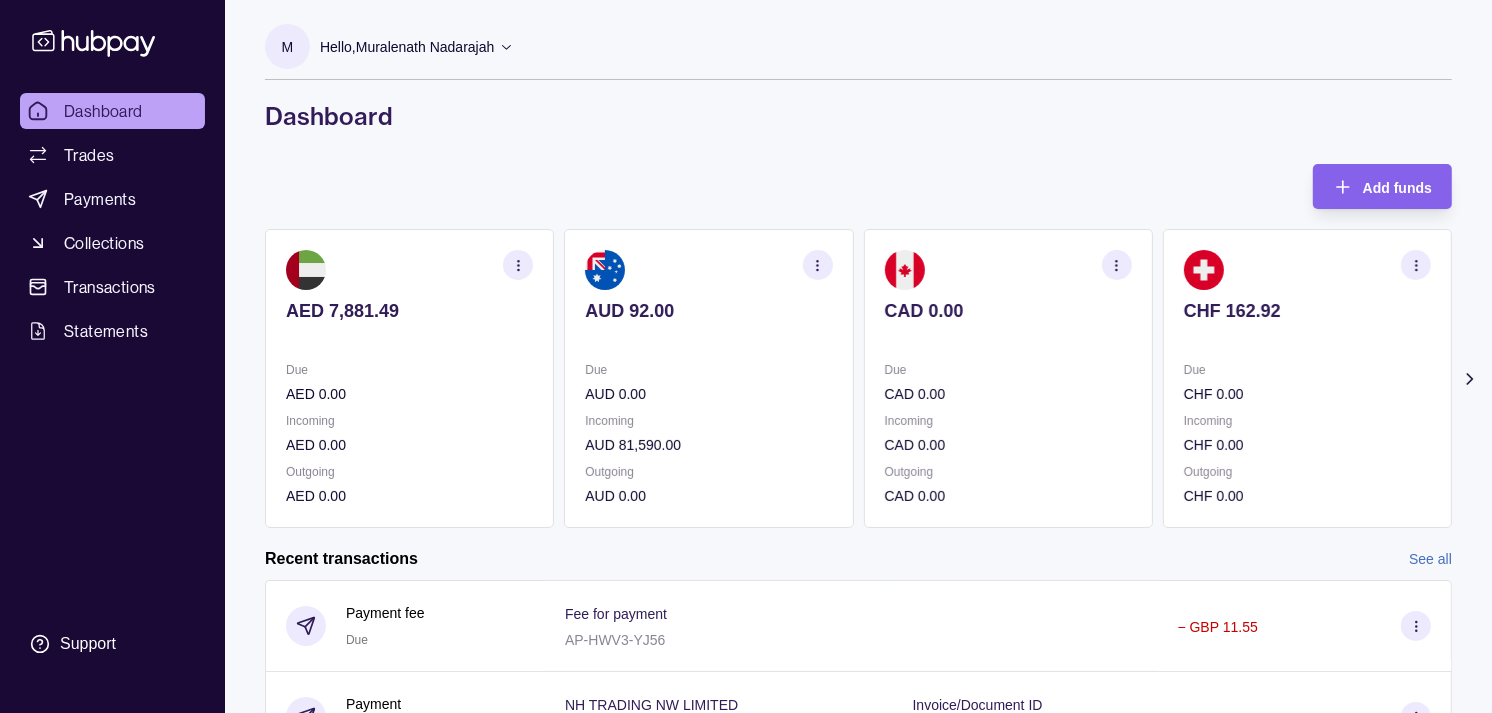 click 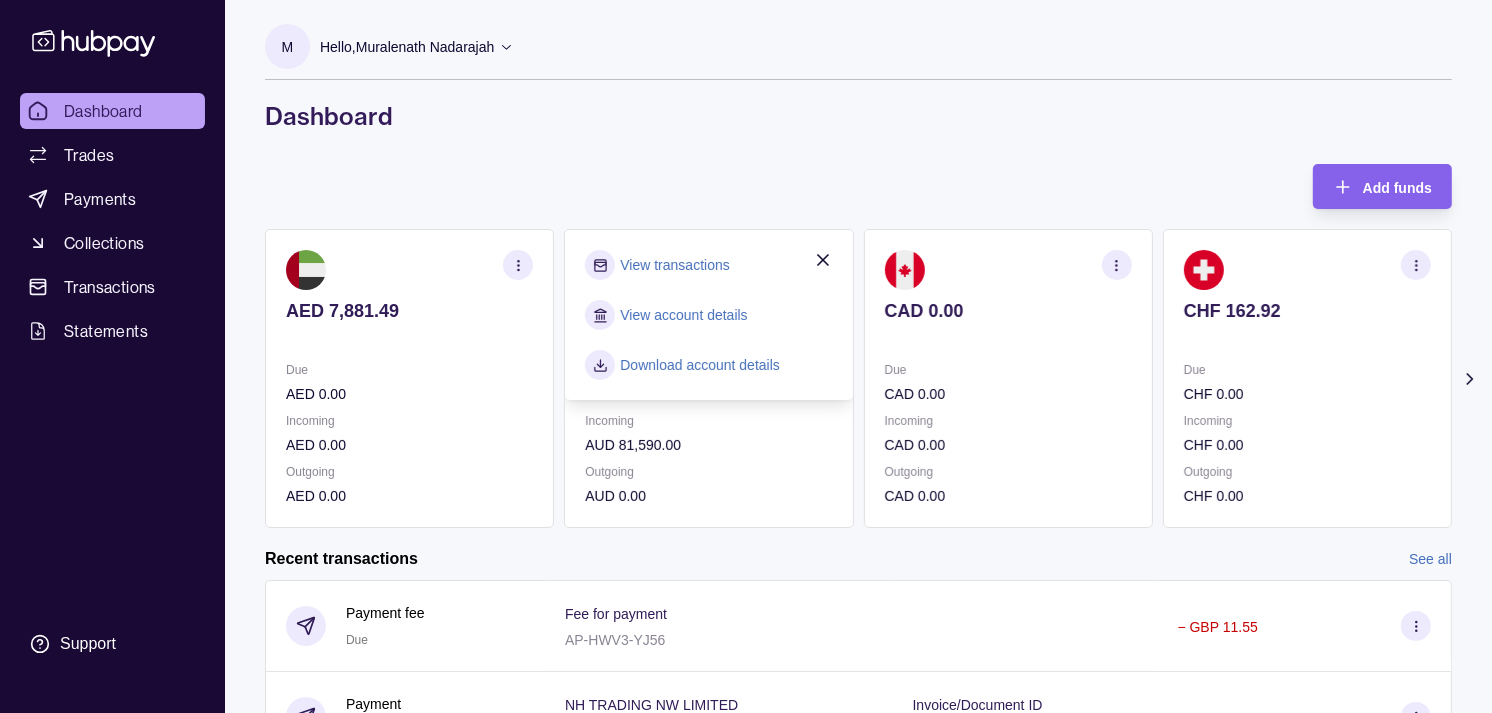 click on "View transactions" at bounding box center [674, 265] 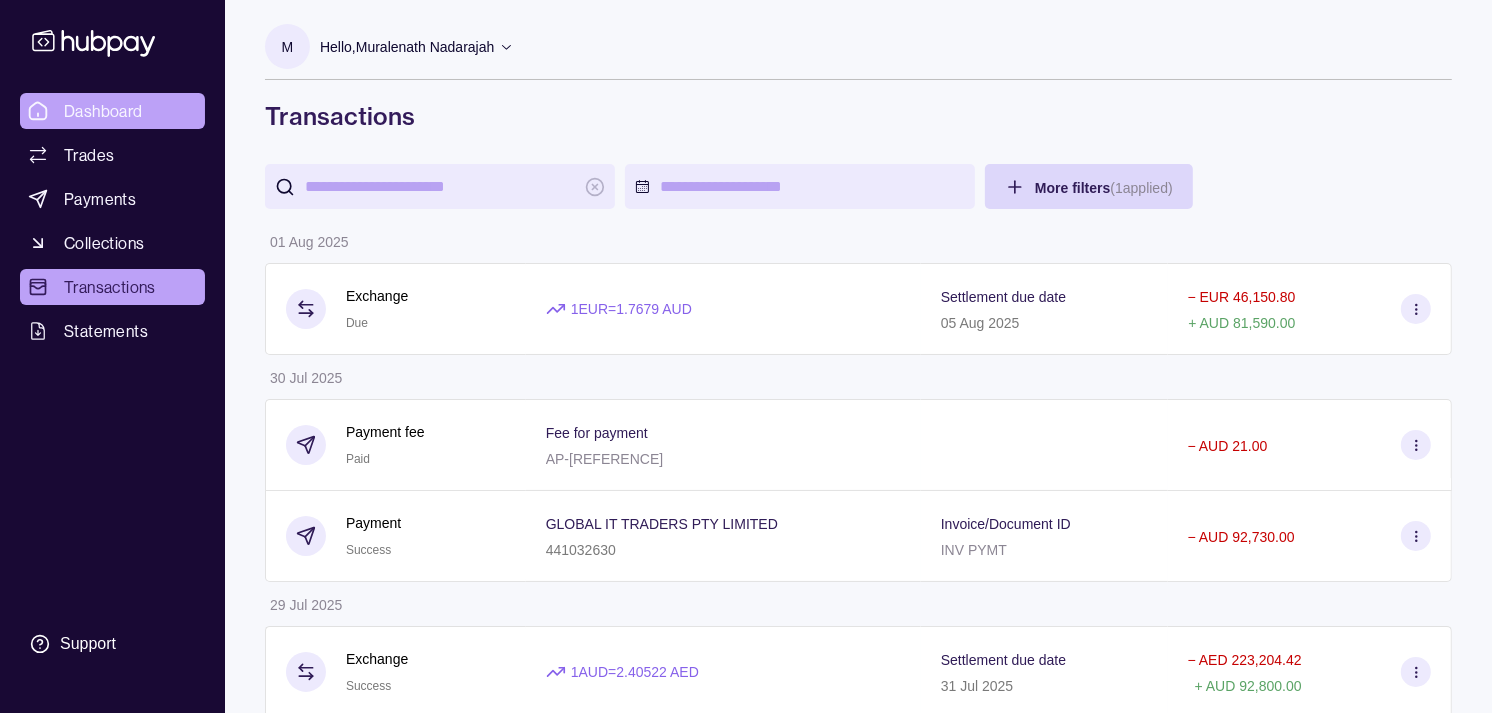 click on "Dashboard" at bounding box center (103, 111) 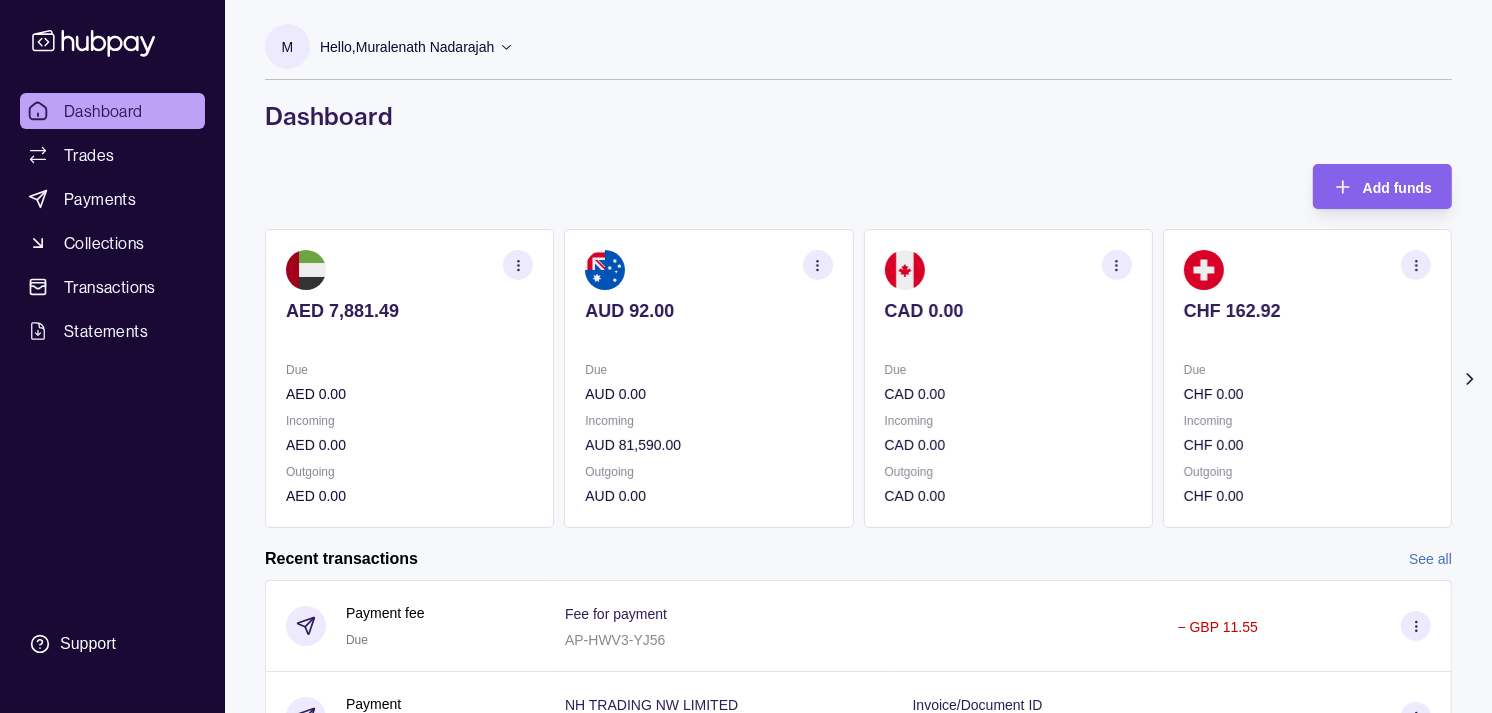 click on "CHF 162.92" at bounding box center [1307, 324] 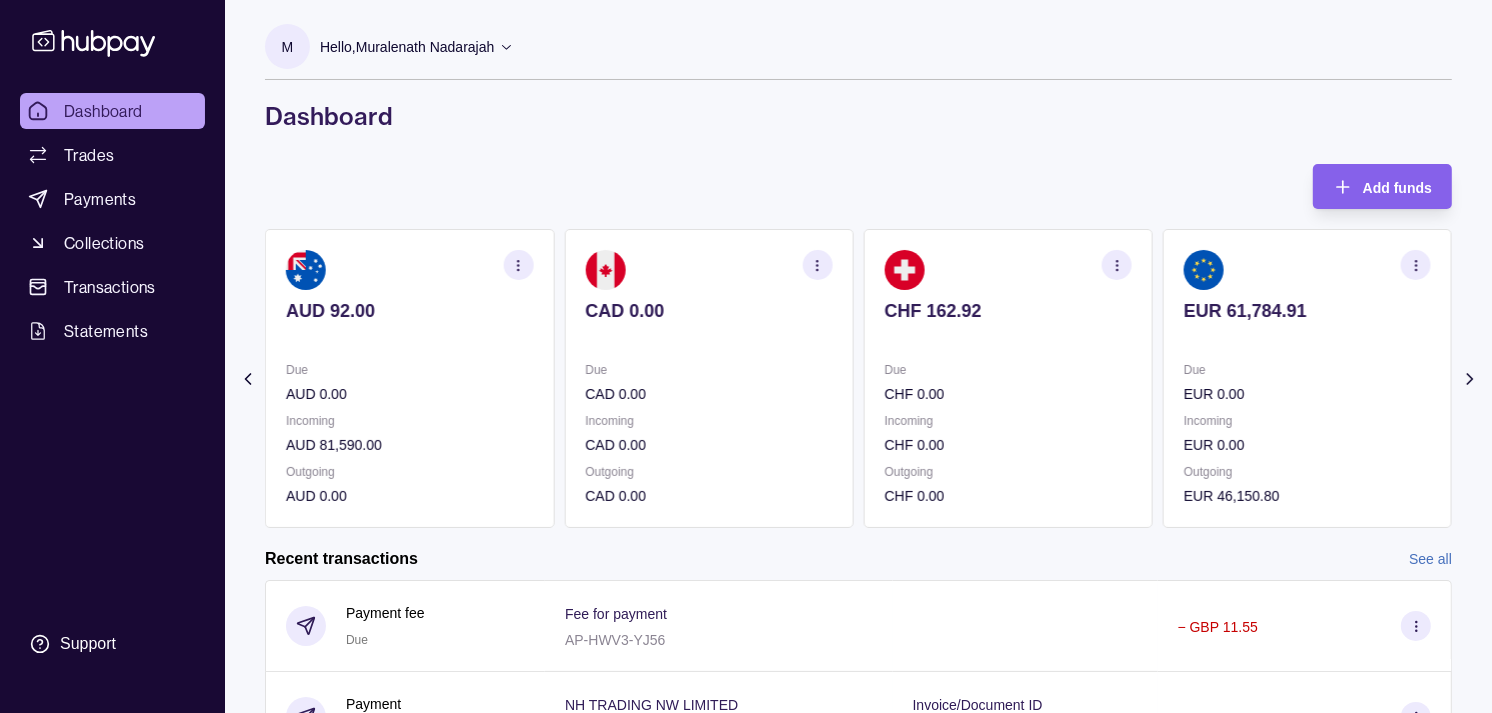 click on "EUR 61,784.91" at bounding box center (1307, 324) 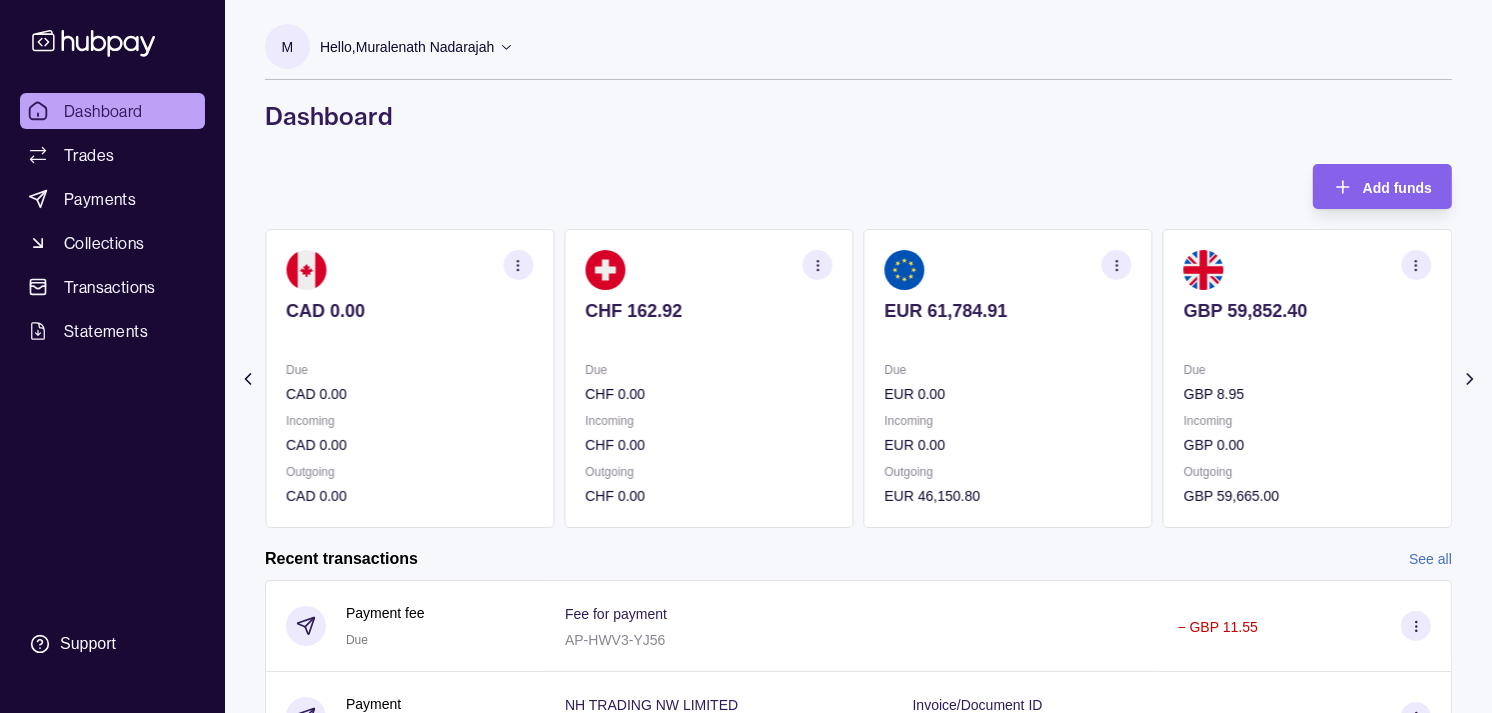 click on "GBP 59,852.40" at bounding box center [1307, 324] 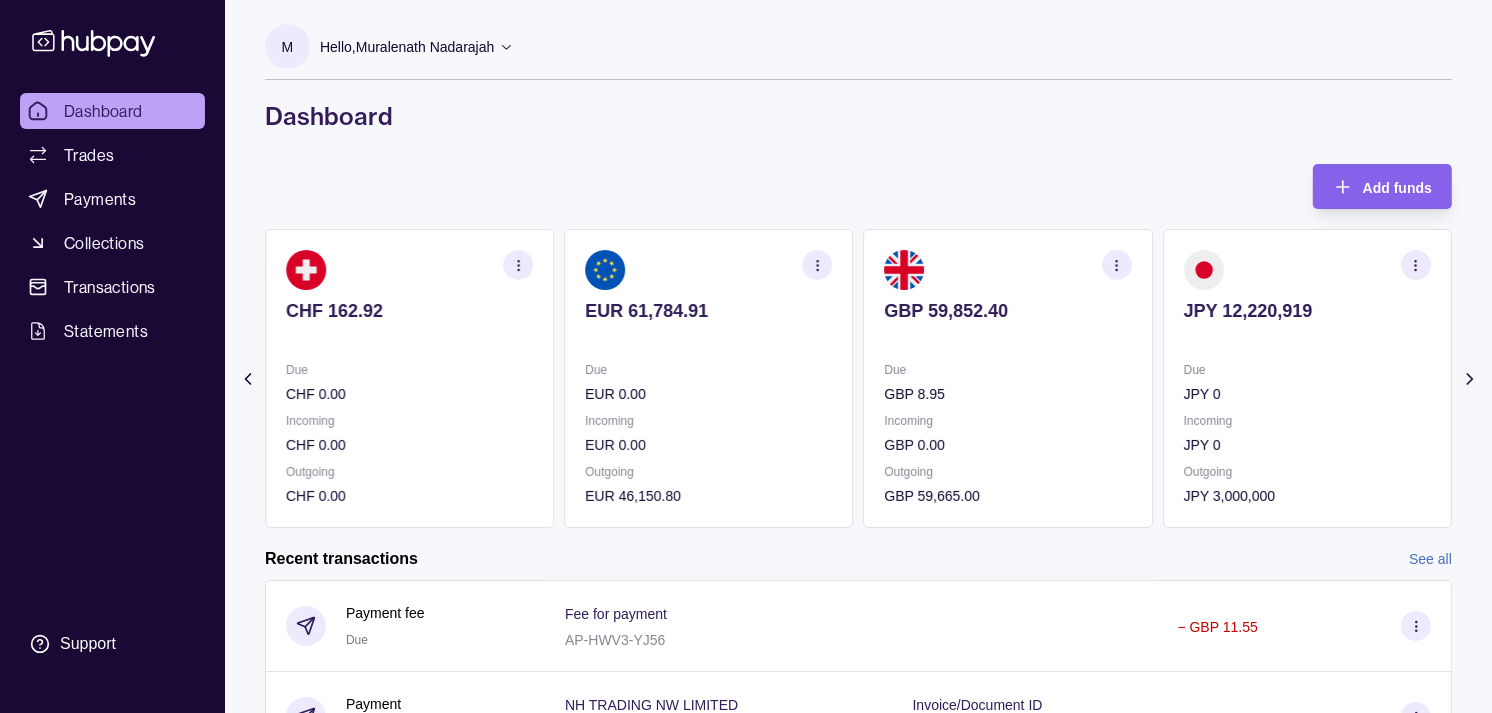 click 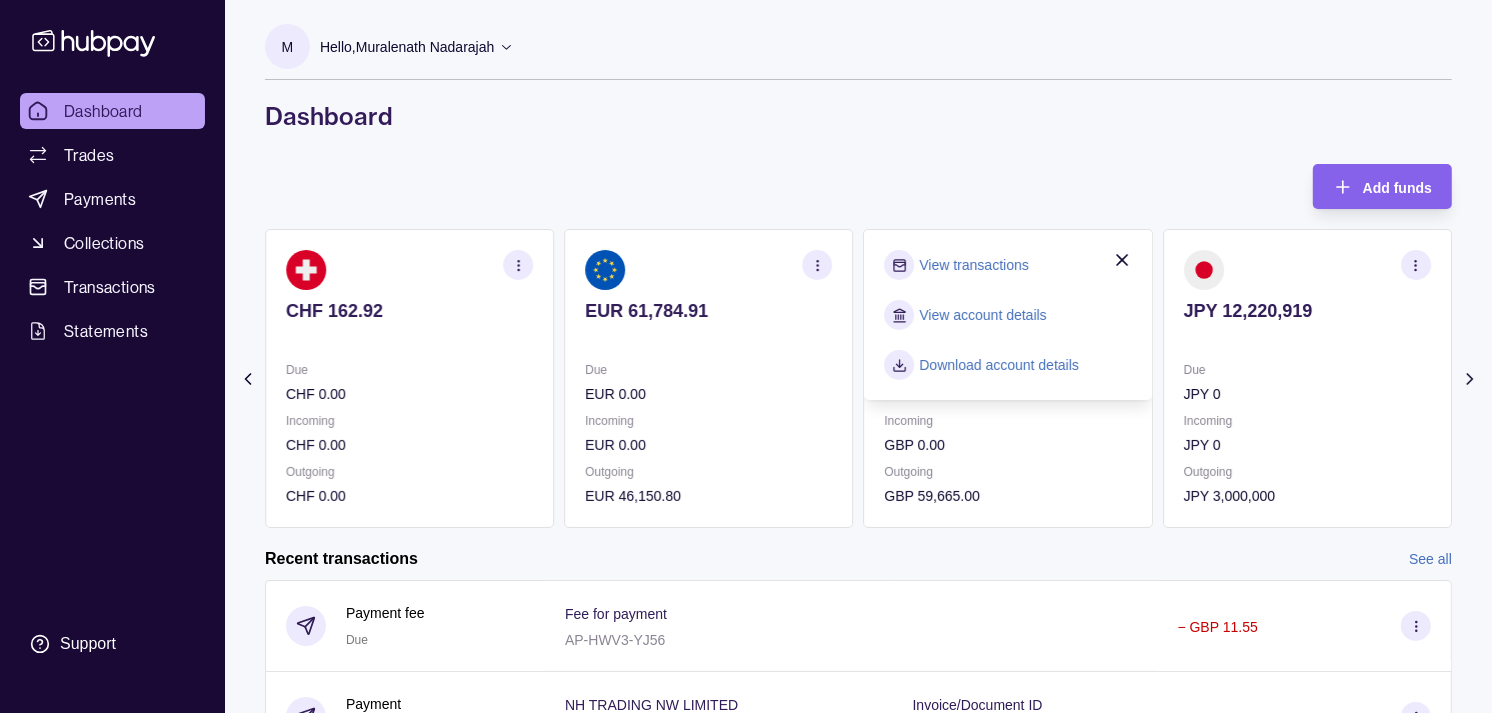 click on "View transactions" at bounding box center (974, 265) 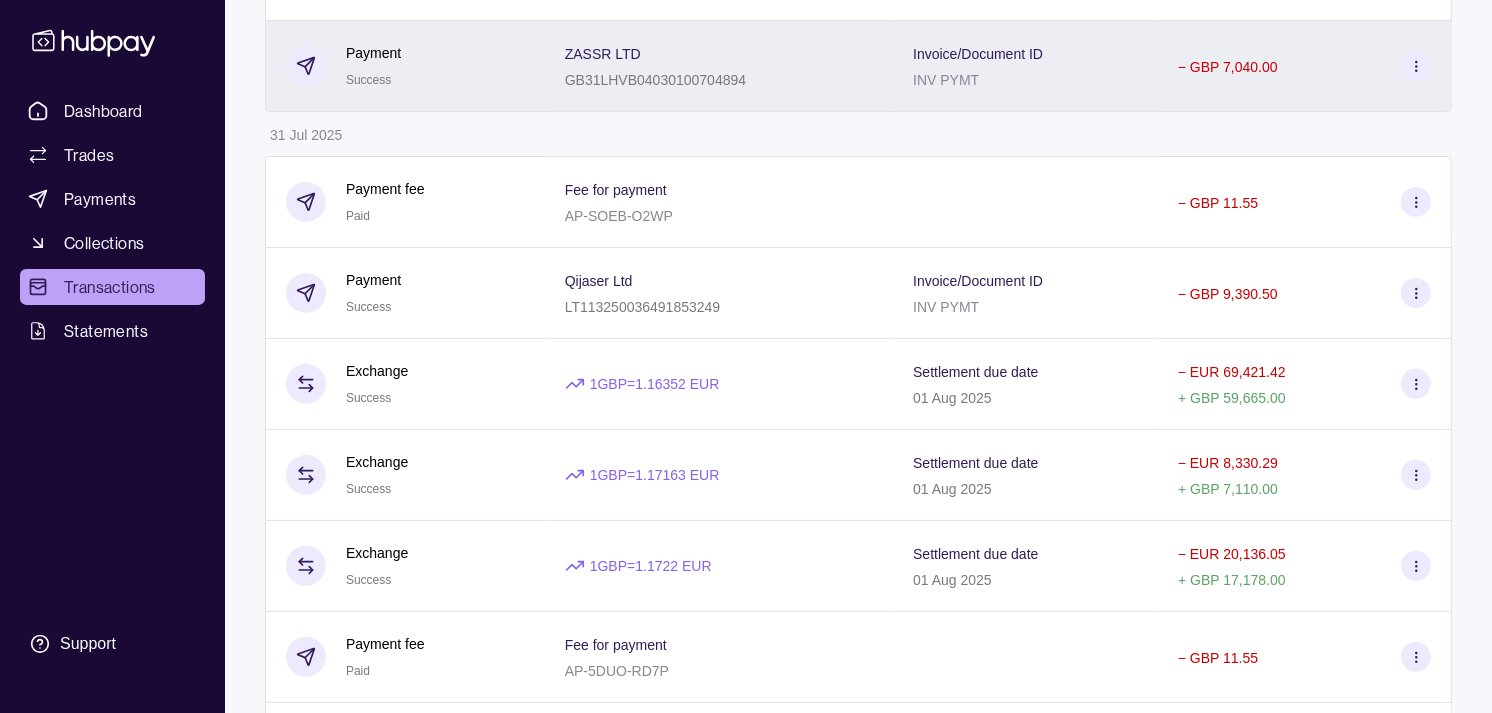 scroll, scrollTop: 555, scrollLeft: 0, axis: vertical 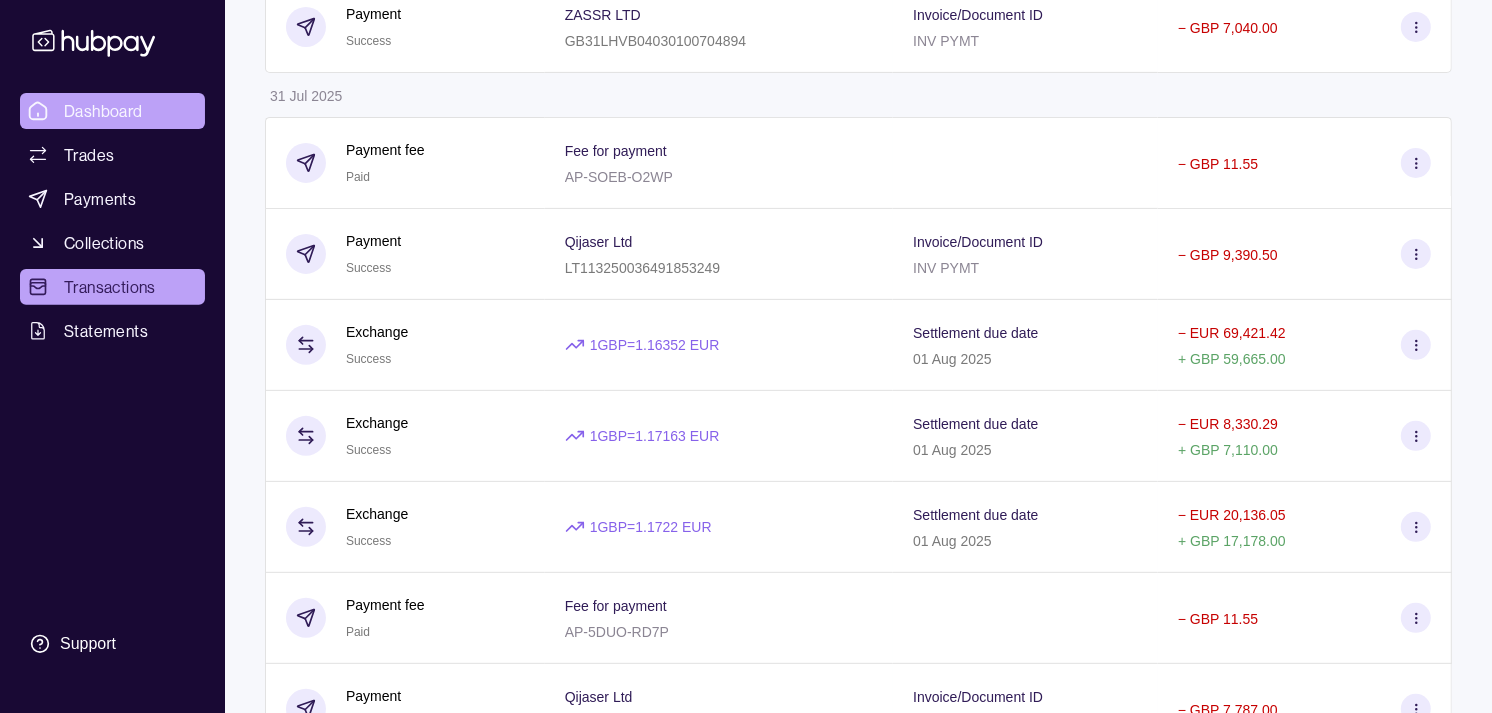 click on "Dashboard" at bounding box center [103, 111] 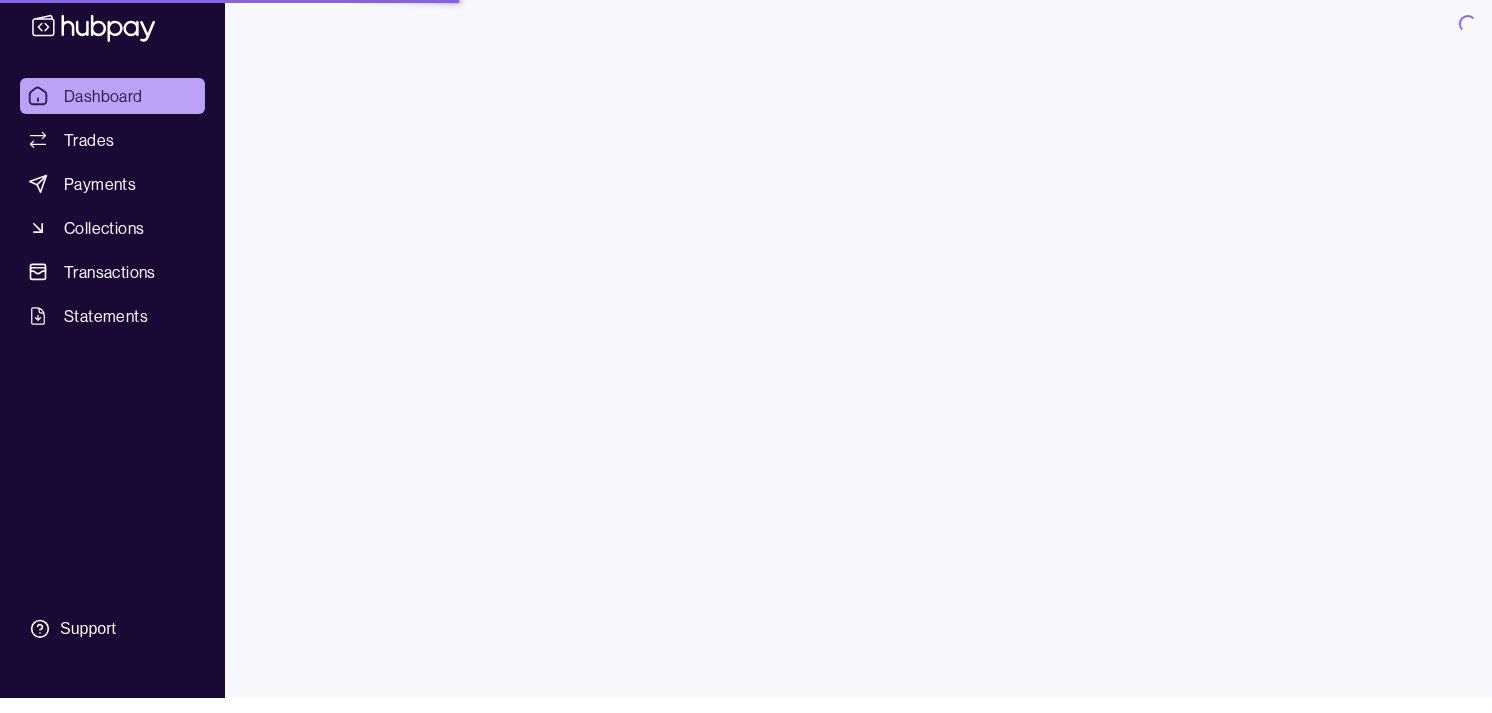 scroll, scrollTop: 0, scrollLeft: 0, axis: both 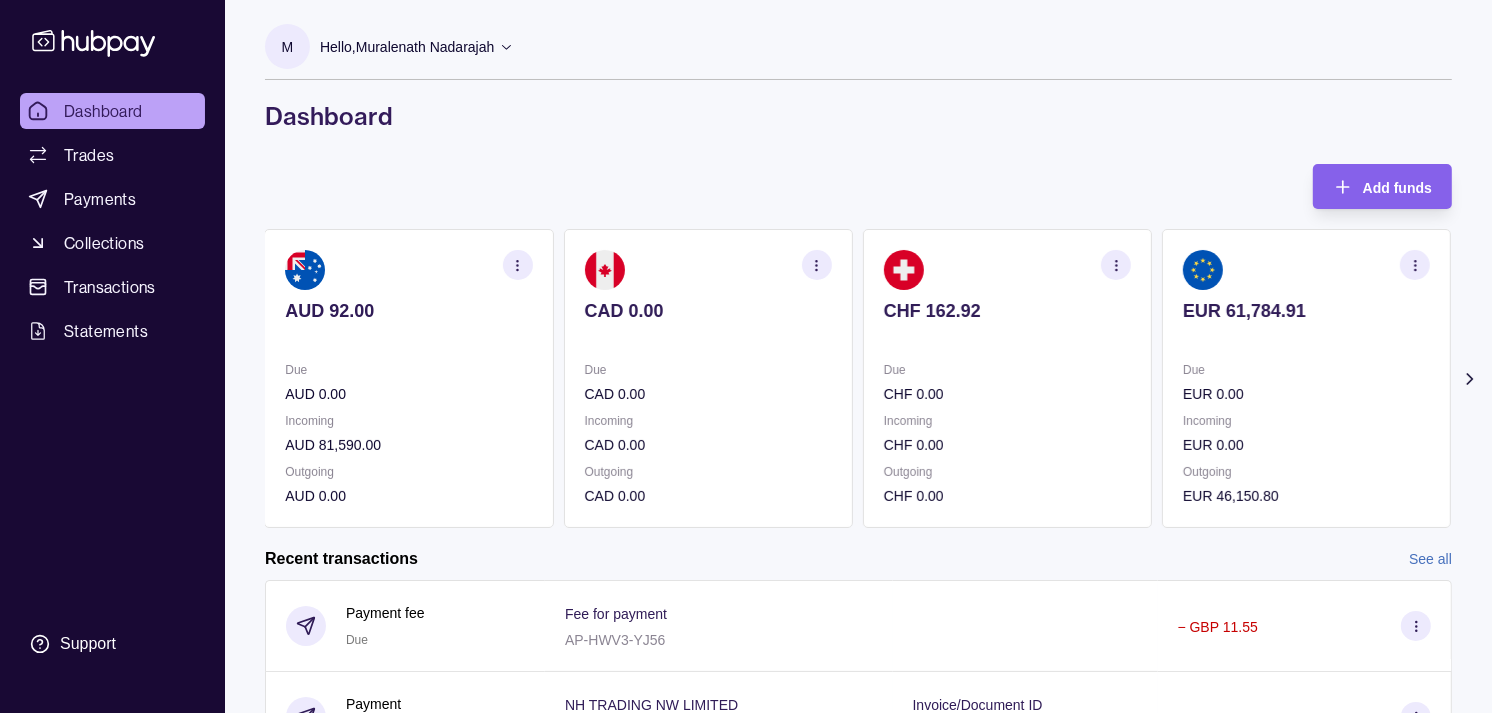 click on "Due CHF 0.00" at bounding box center (1007, 382) 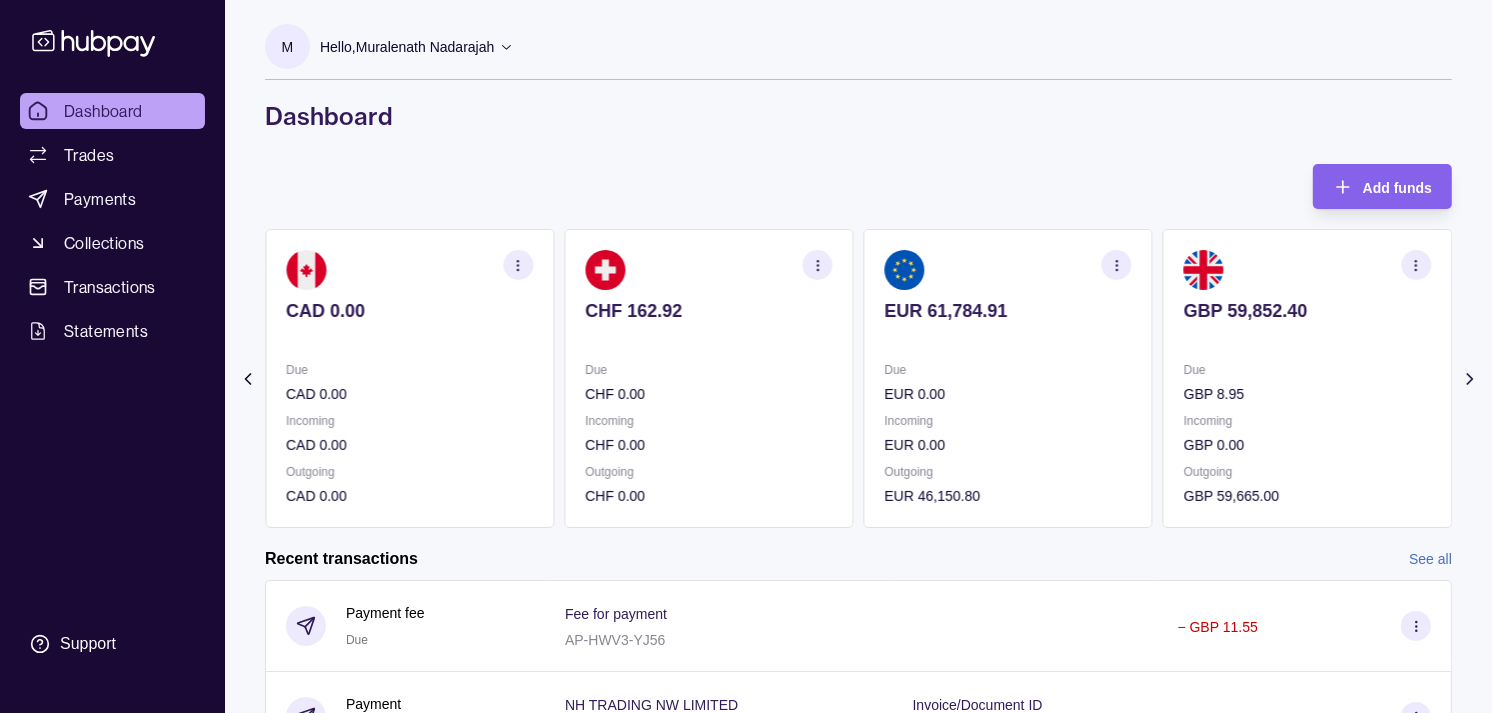 drag, startPoint x: 421, startPoint y: 183, endPoint x: 423, endPoint y: 164, distance: 19.104973 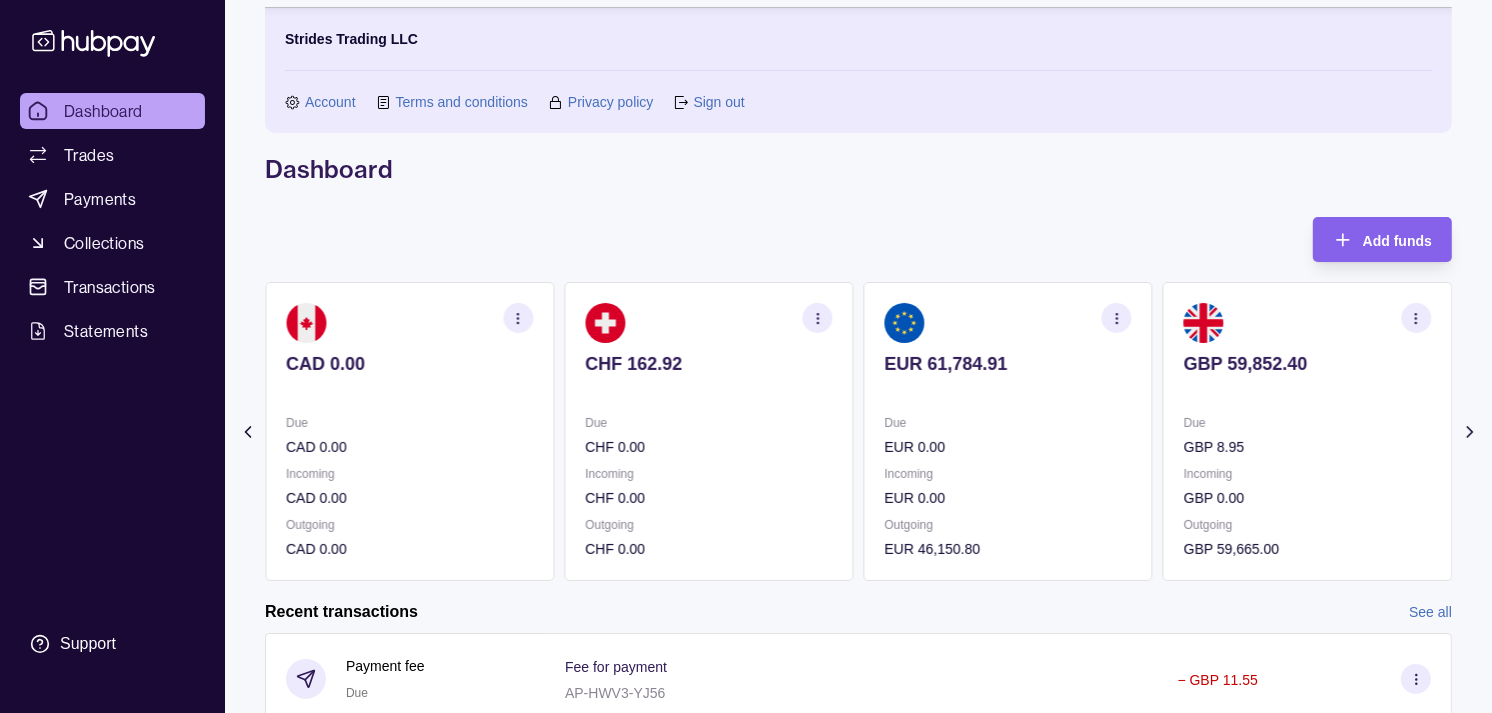 scroll, scrollTop: 111, scrollLeft: 0, axis: vertical 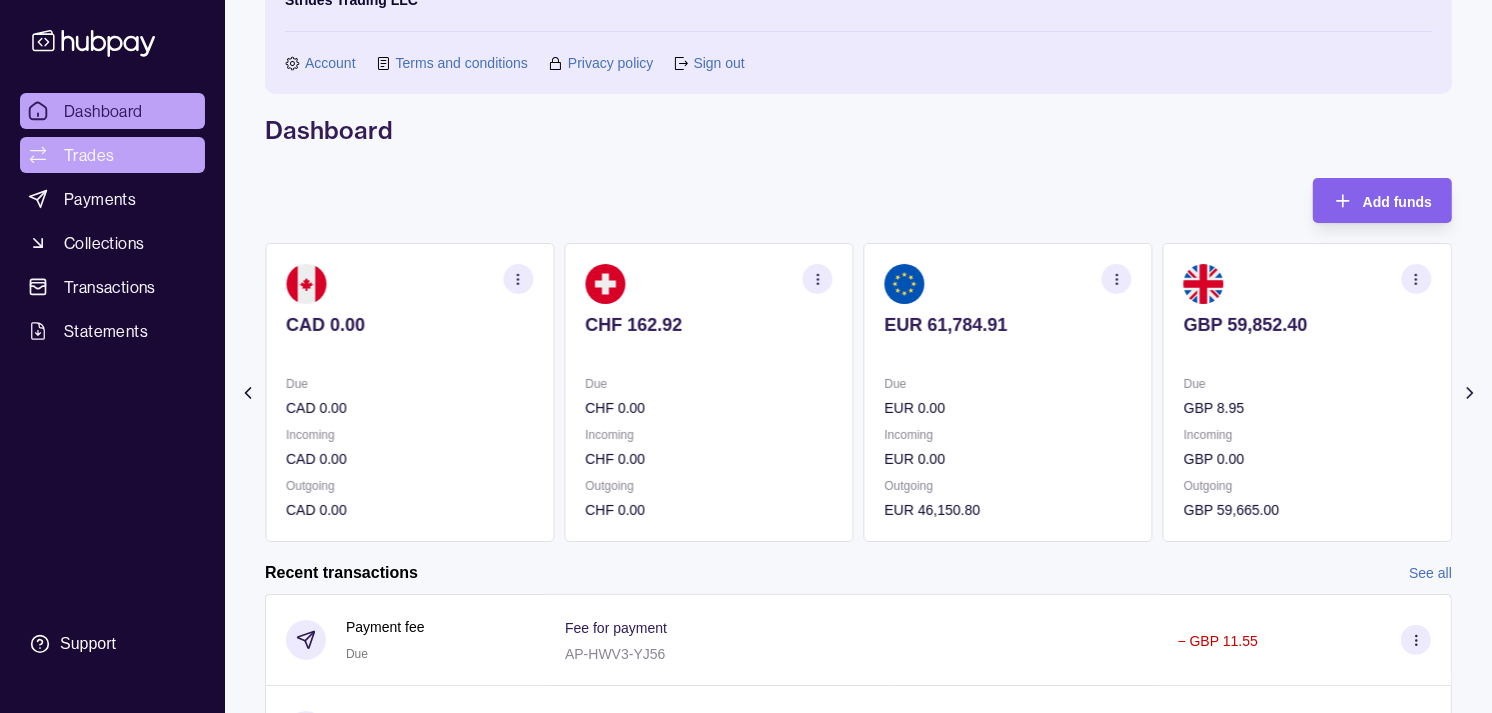 click on "Trades" at bounding box center (89, 155) 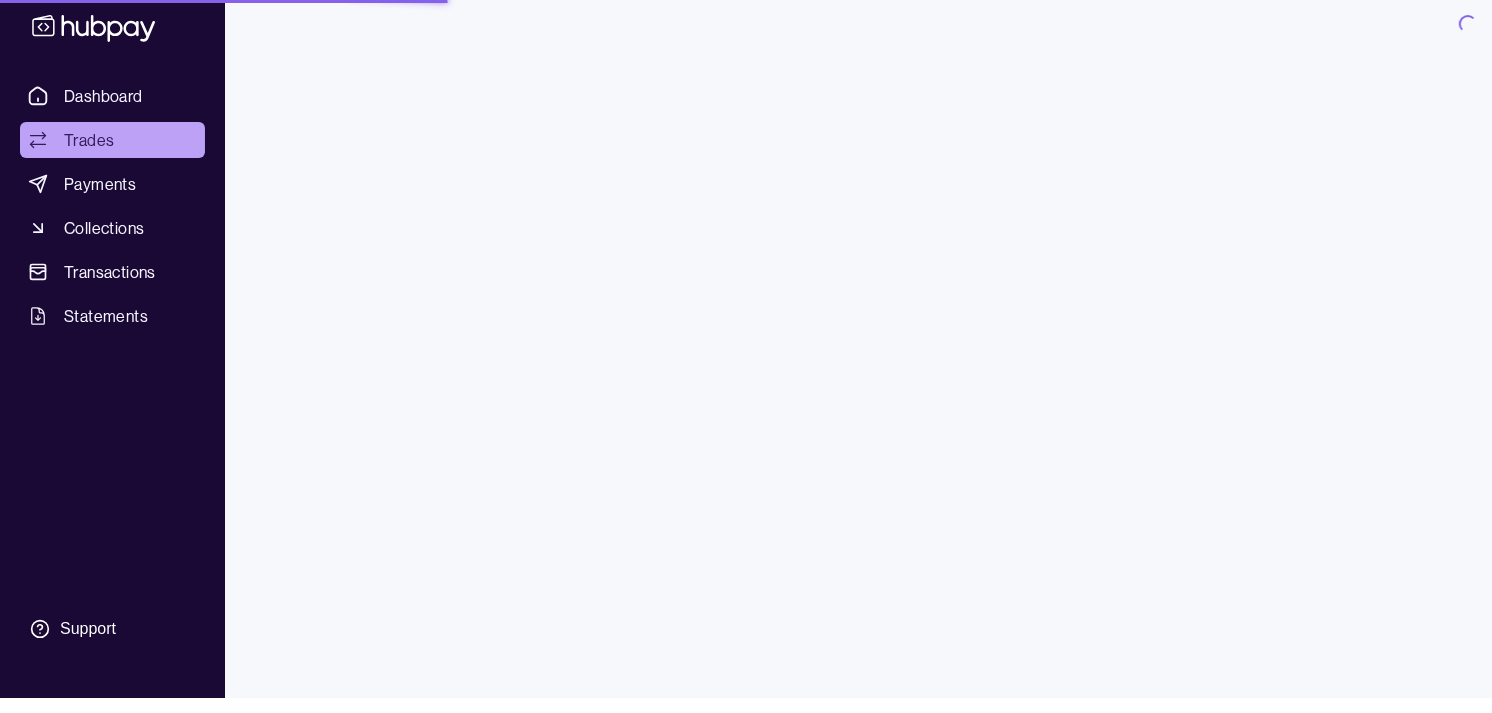 scroll, scrollTop: 0, scrollLeft: 0, axis: both 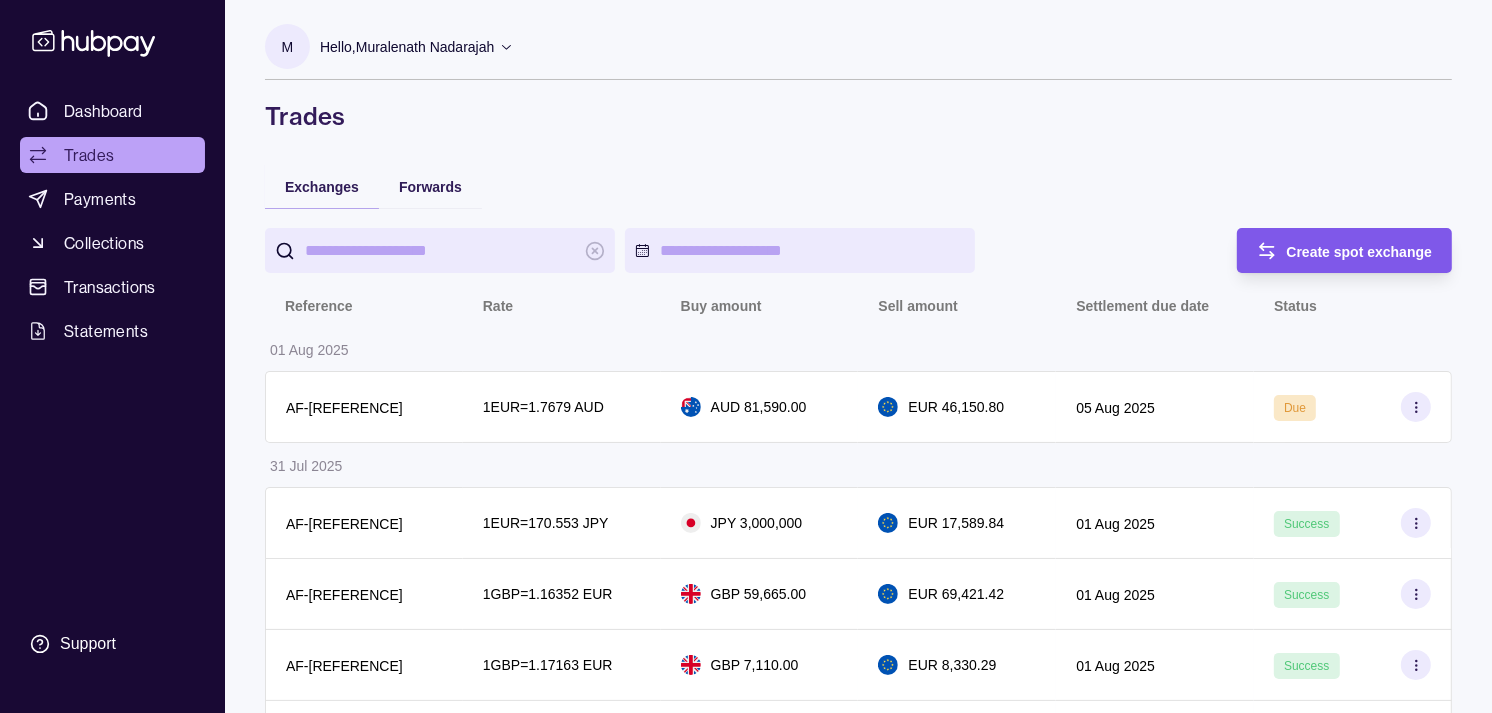 click on "Create spot exchange" at bounding box center (1360, 252) 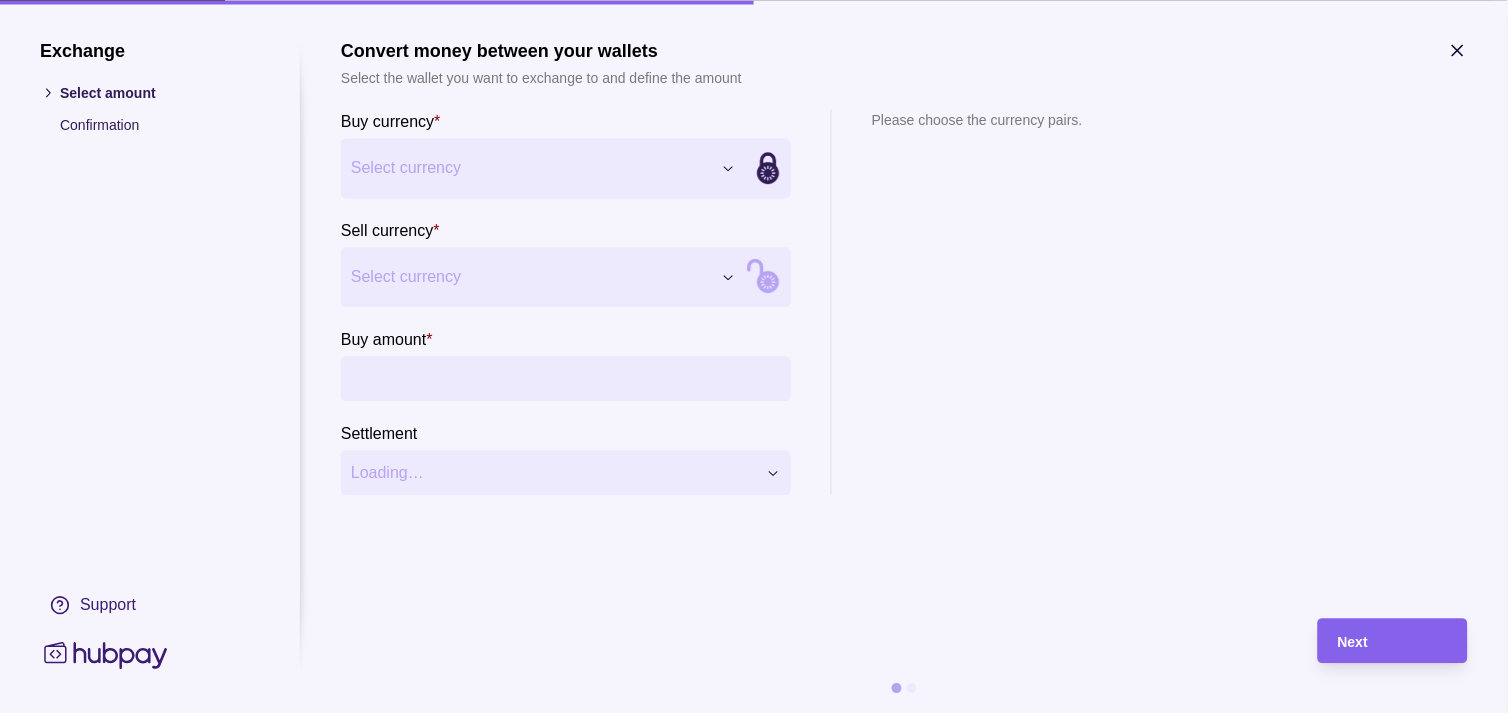 click 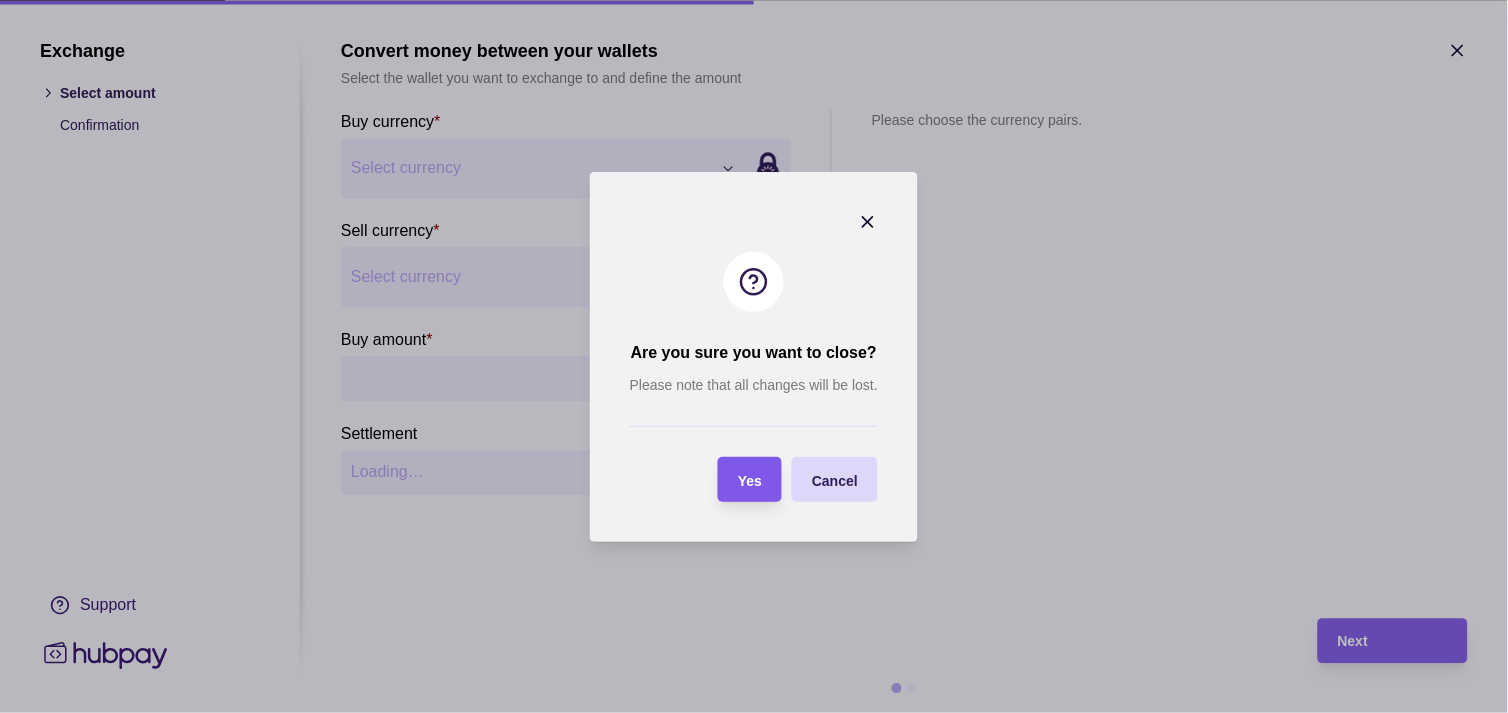 click on "Yes" at bounding box center [750, 479] 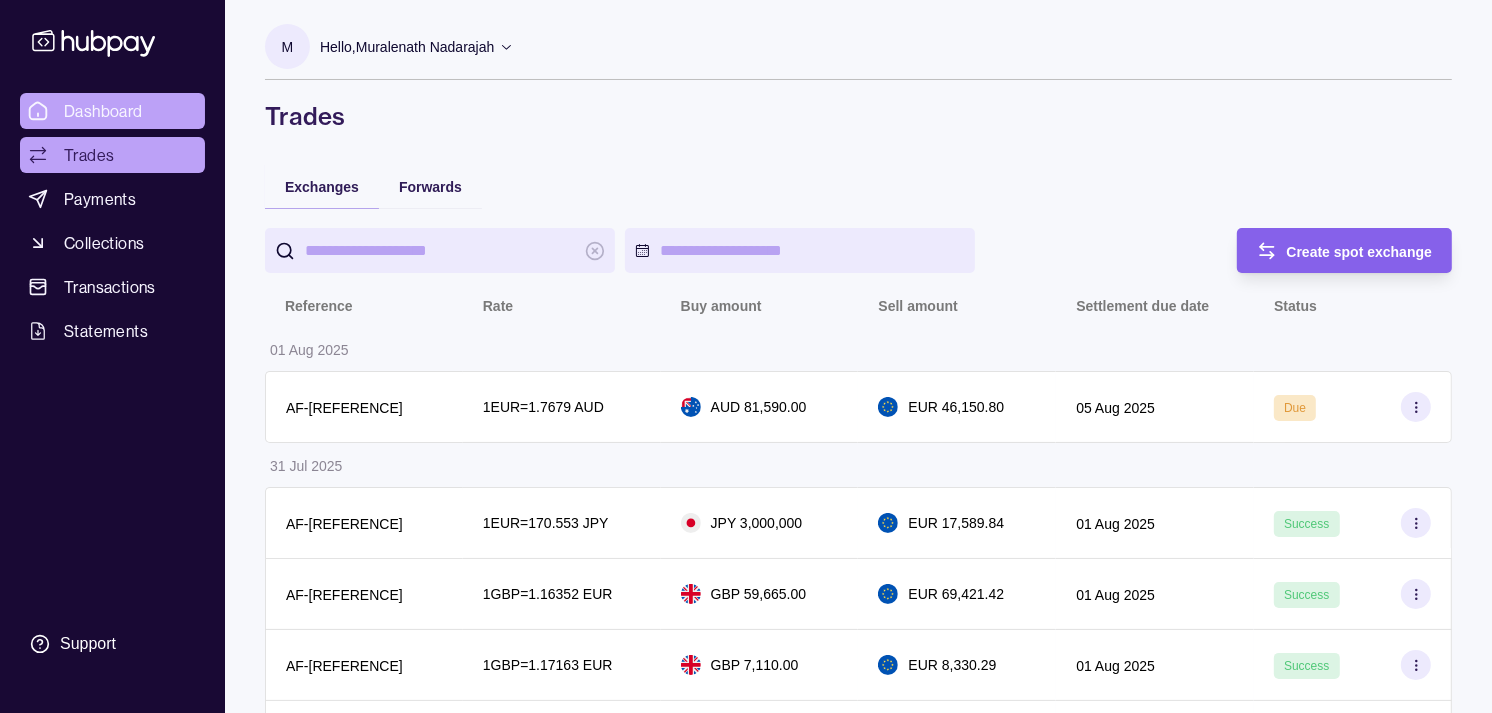 click on "Dashboard" at bounding box center (103, 111) 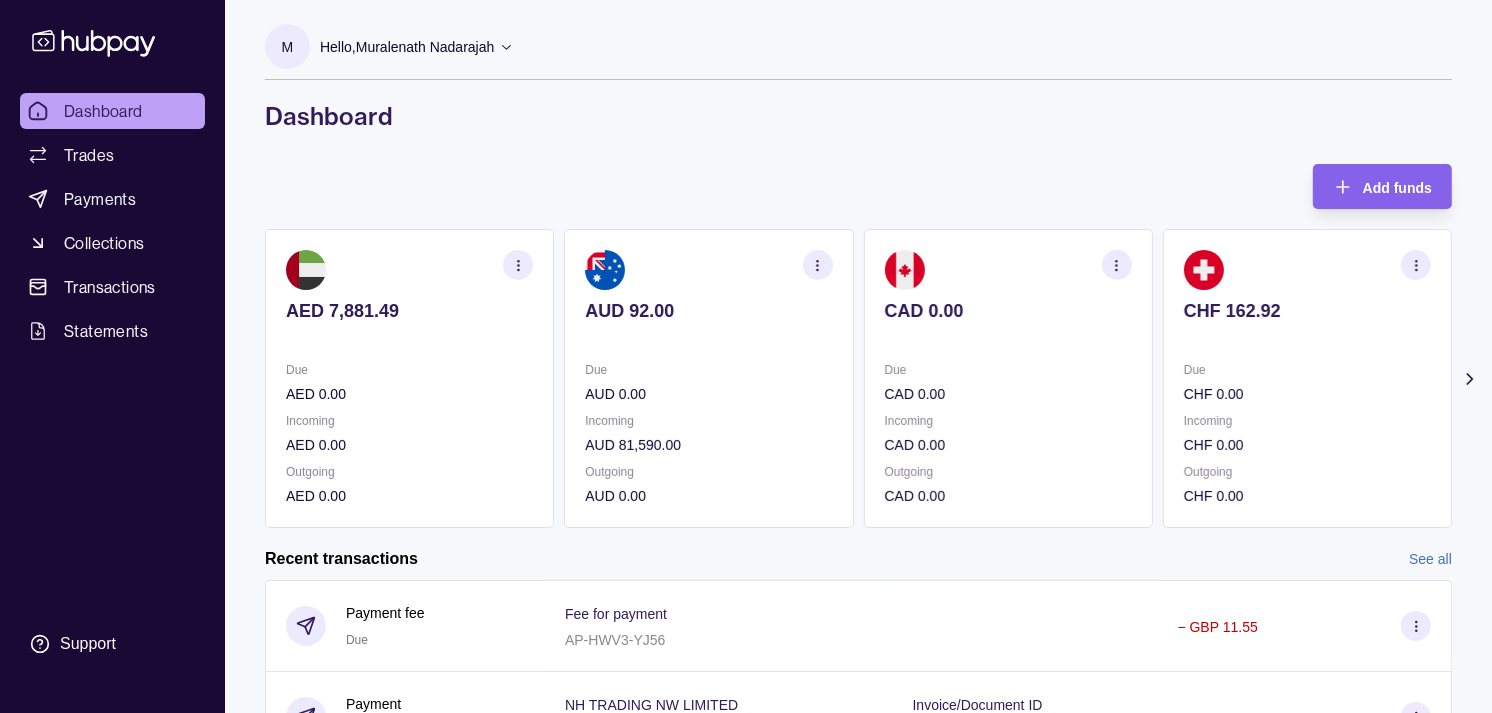click at bounding box center [1307, 270] 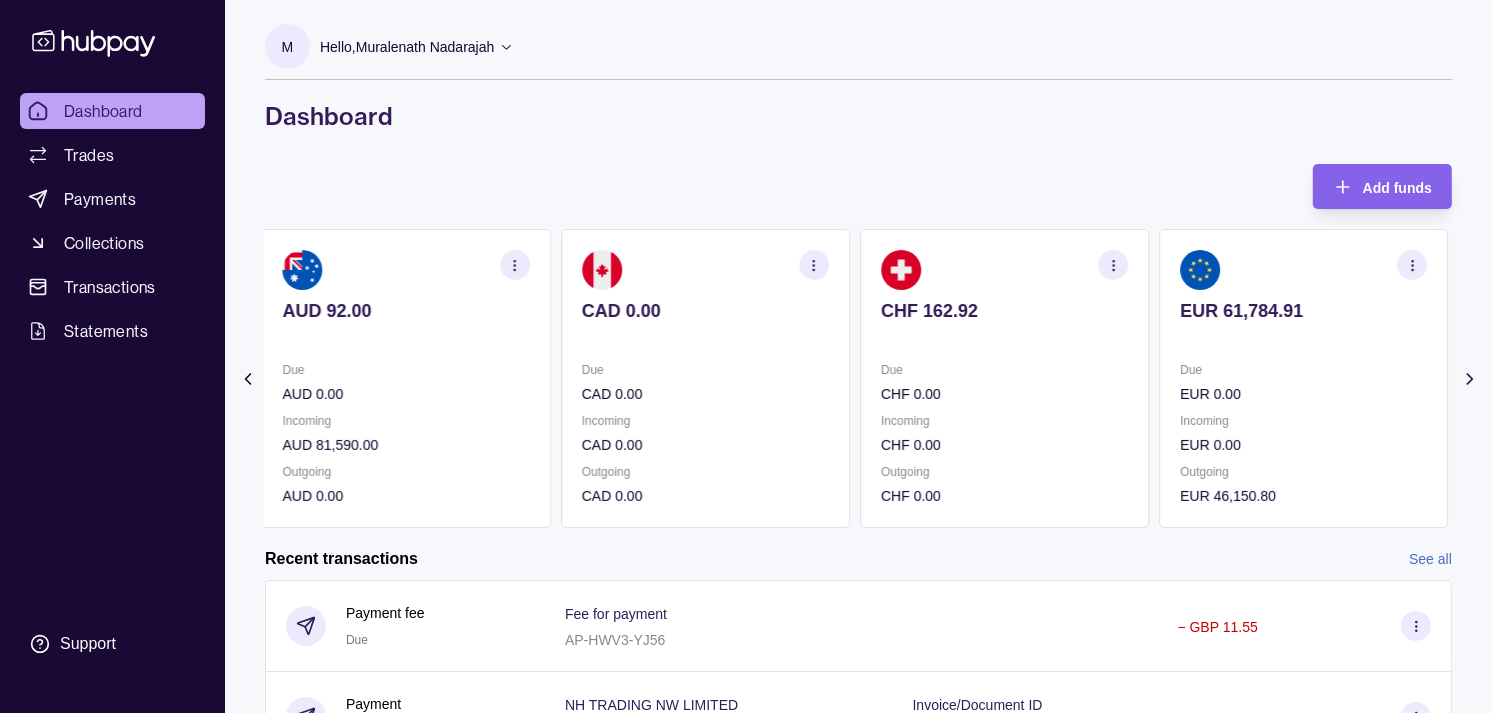 click on "EUR 61,784.91                                                                                                               Due EUR 0.00 Incoming EUR 0.00 Outgoing EUR 46,150.80" at bounding box center (1303, 378) 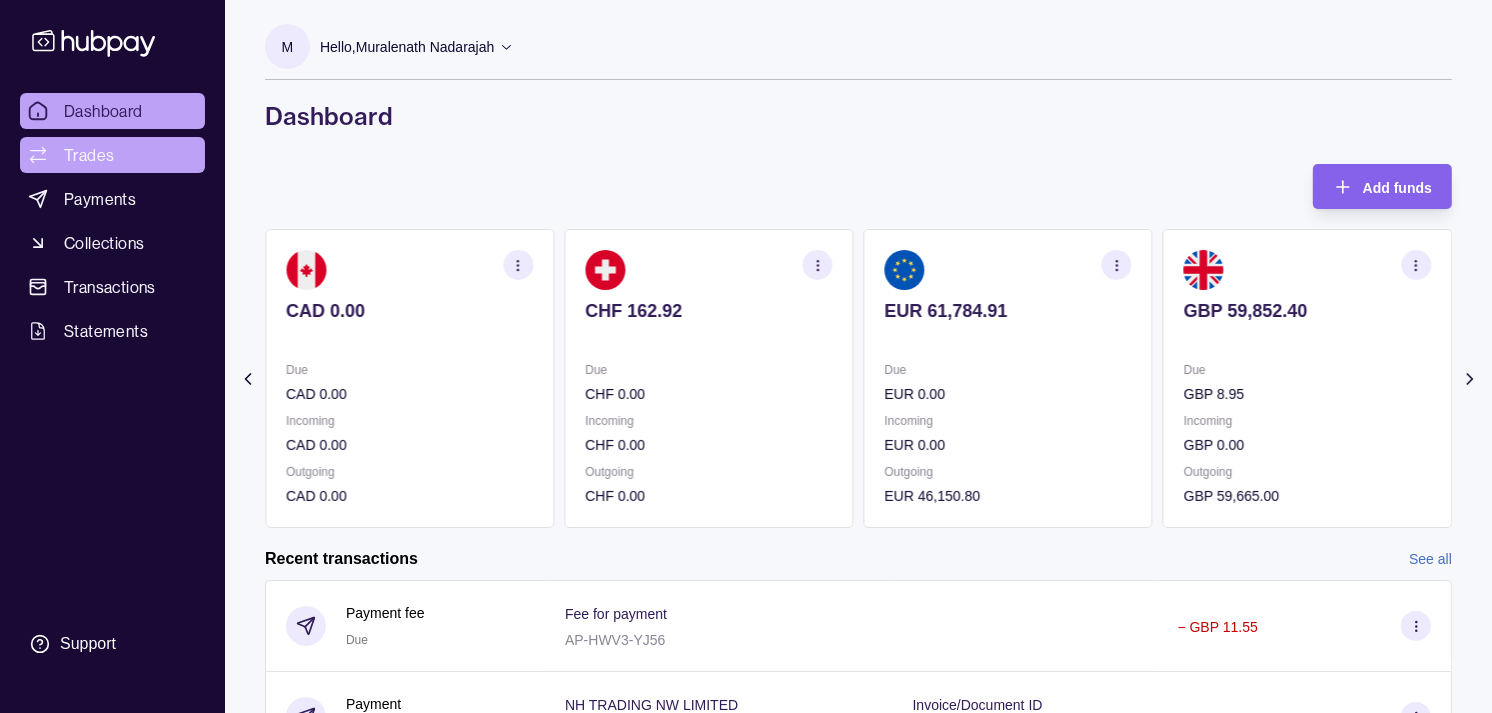 click on "Trades" at bounding box center (112, 155) 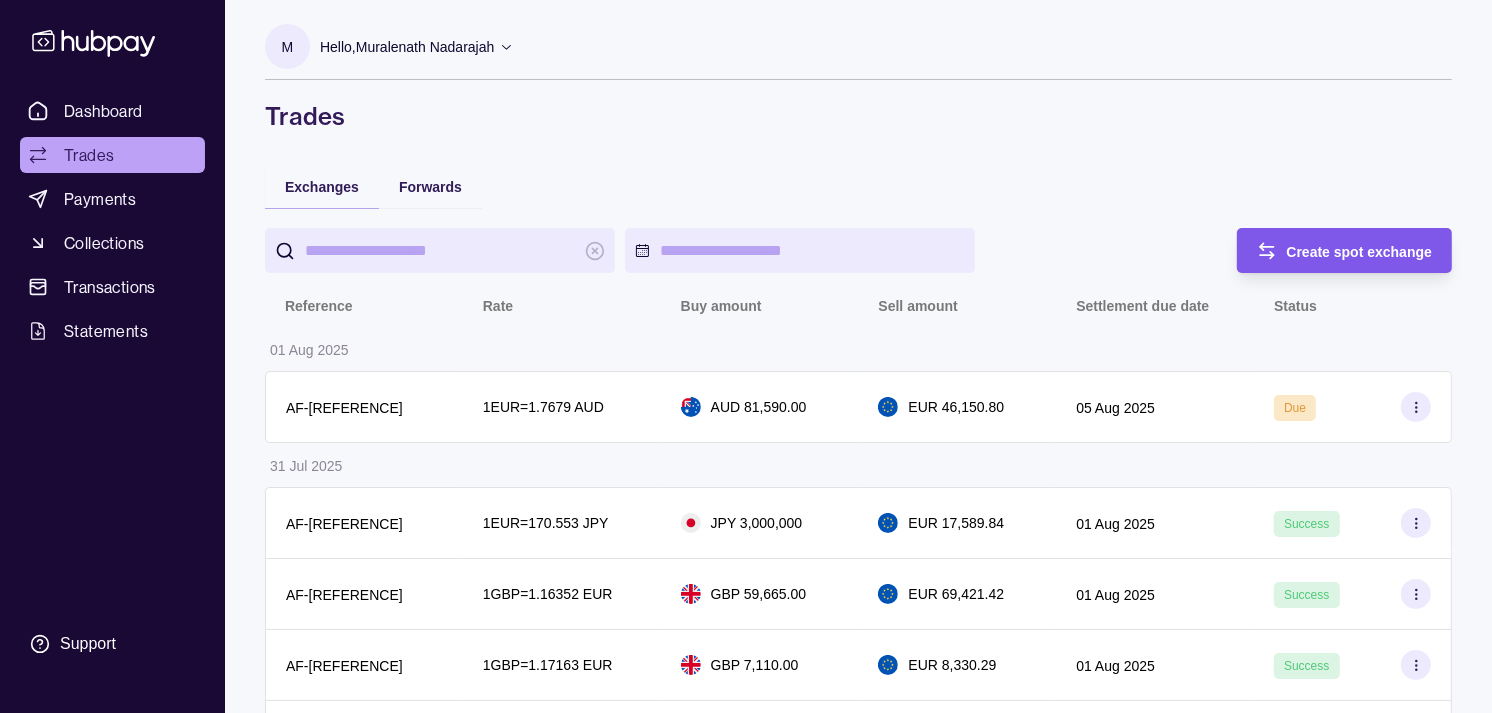 click on "Create spot exchange" at bounding box center [1360, 252] 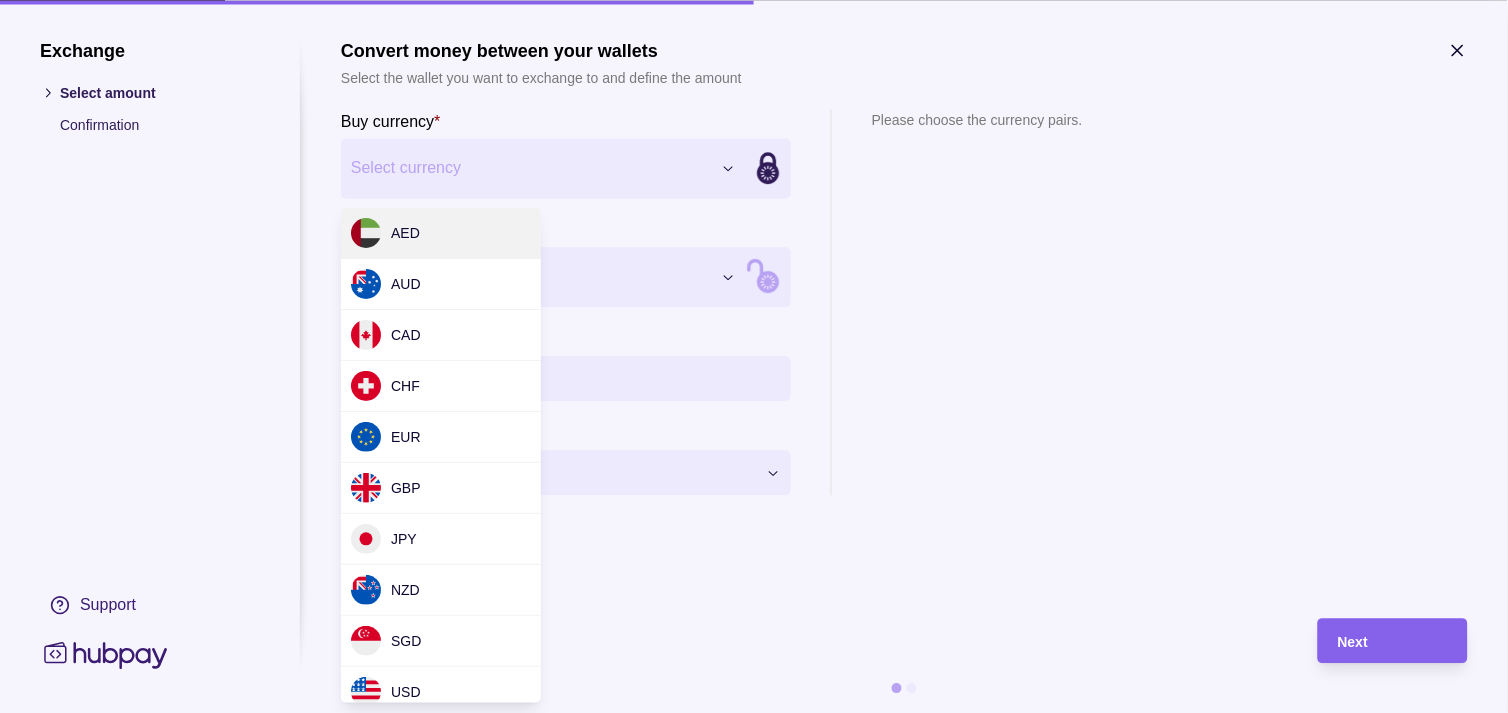 click on "Exchange Select amount Confirmation Support Convert money between your wallets Select the wallet you want to exchange to and define the amount Buy currency  * Select currency *** *** *** *** *** *** *** *** *** *** Sell currency  * Select currency *** *** *** *** *** *** *** *** *** *** Buy amount  * Settlement Loading… Please choose the currency pairs. Next" at bounding box center [746, 2127] 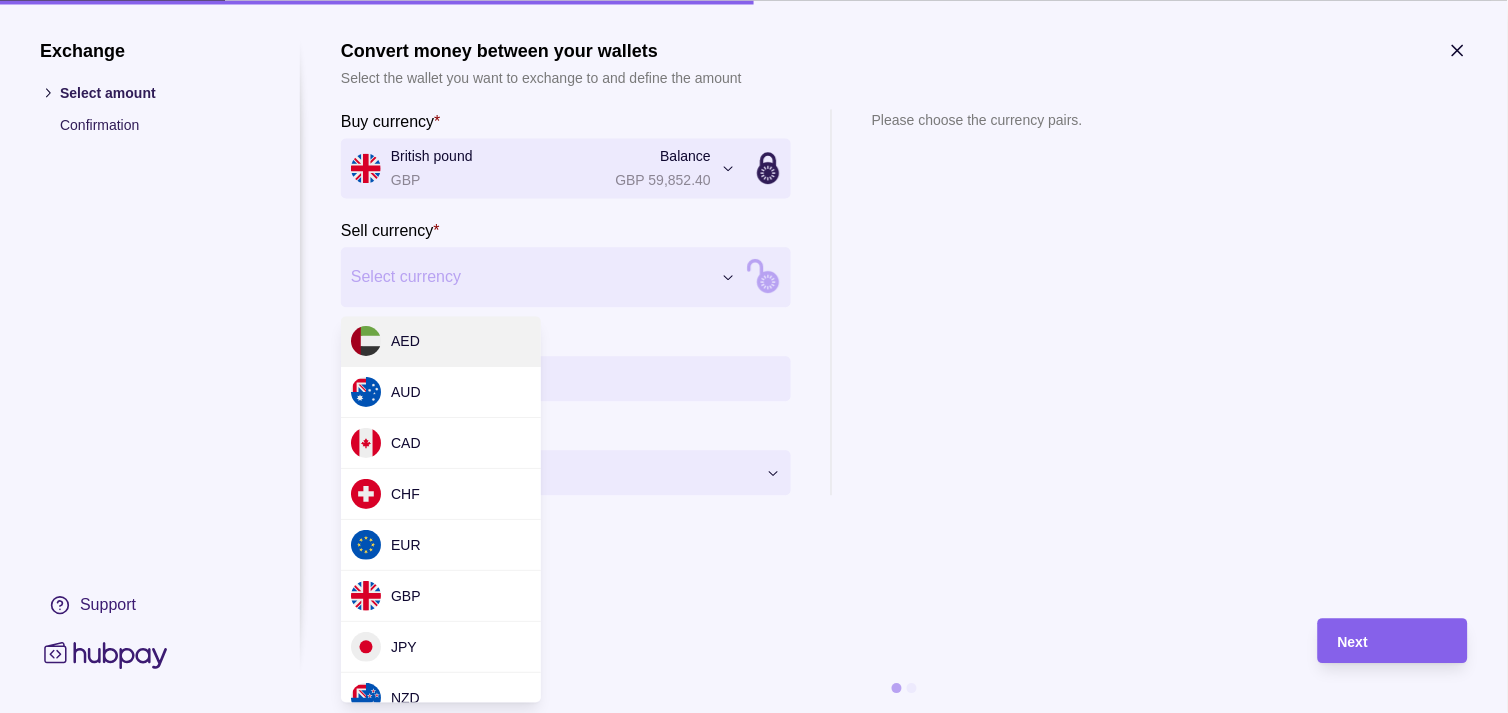 click on "Exchange Select amount Confirmation Support Convert money between your wallets Select the wallet you want to exchange to and define the amount Buy currency * British pound GBP Balance GBP 59,852.40 *** *** *** *** *** *** *** *** *** *** Sell currency * Select currency *** *** *** *** *** *** *** *** *** *** Buy amount * Settlement Loading… Please choose the currency pairs. Next" at bounding box center (746, 2127) 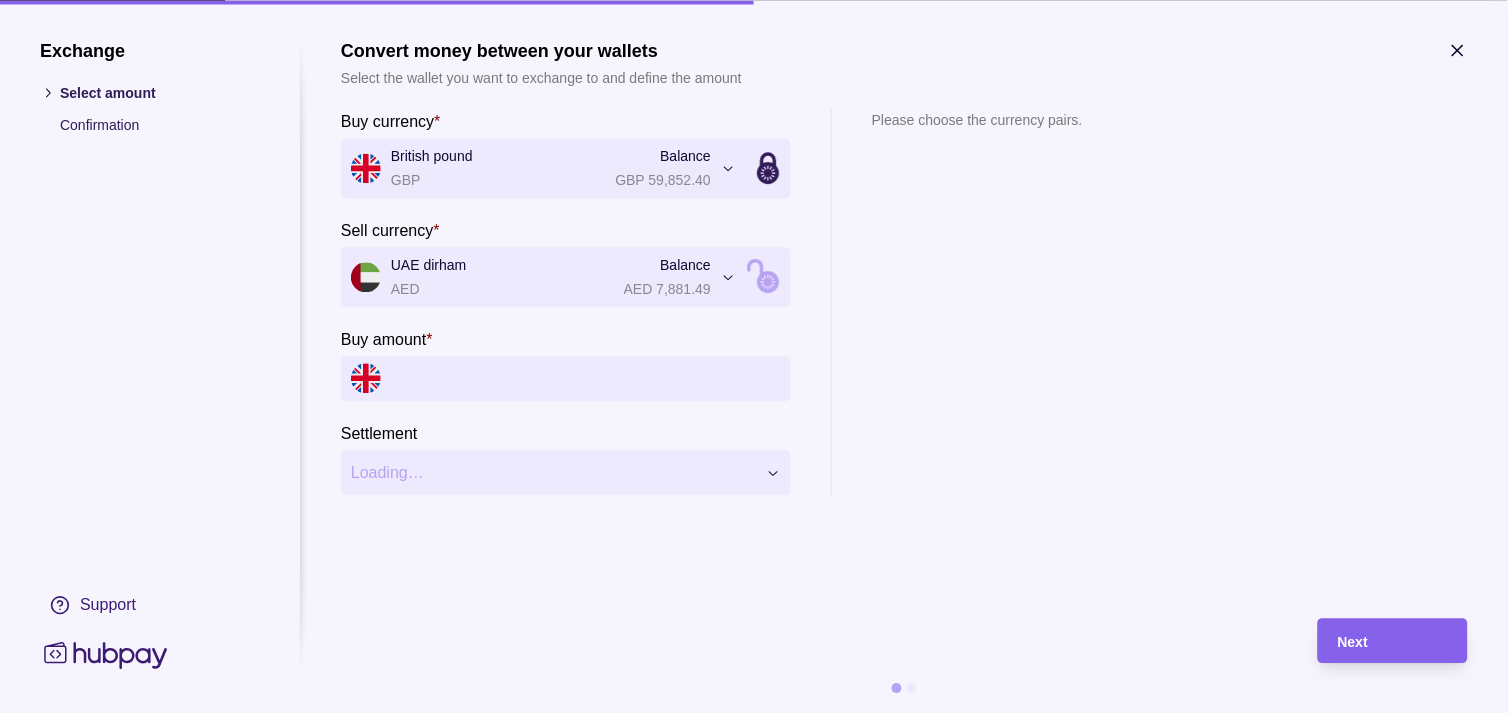 click on "Buy amount  *" at bounding box center [586, 378] 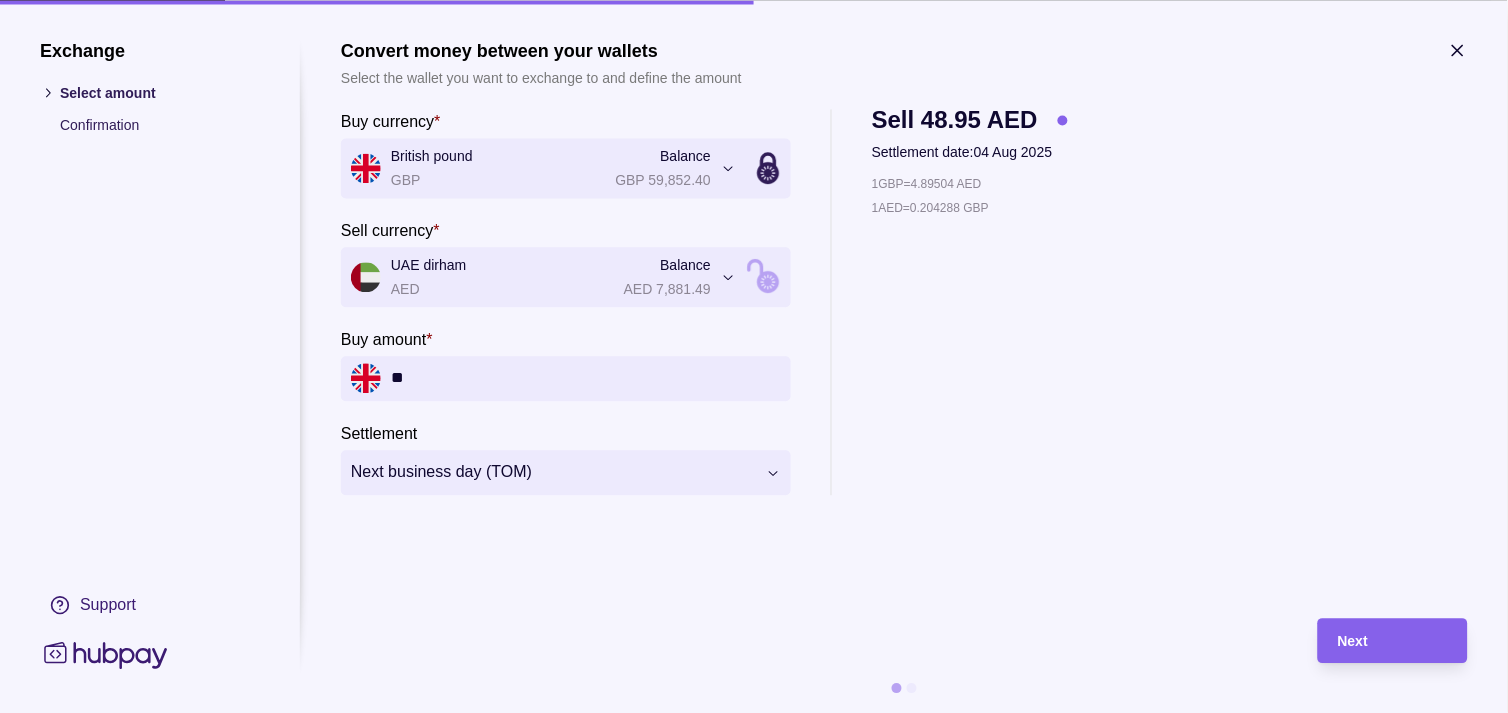 type on "**" 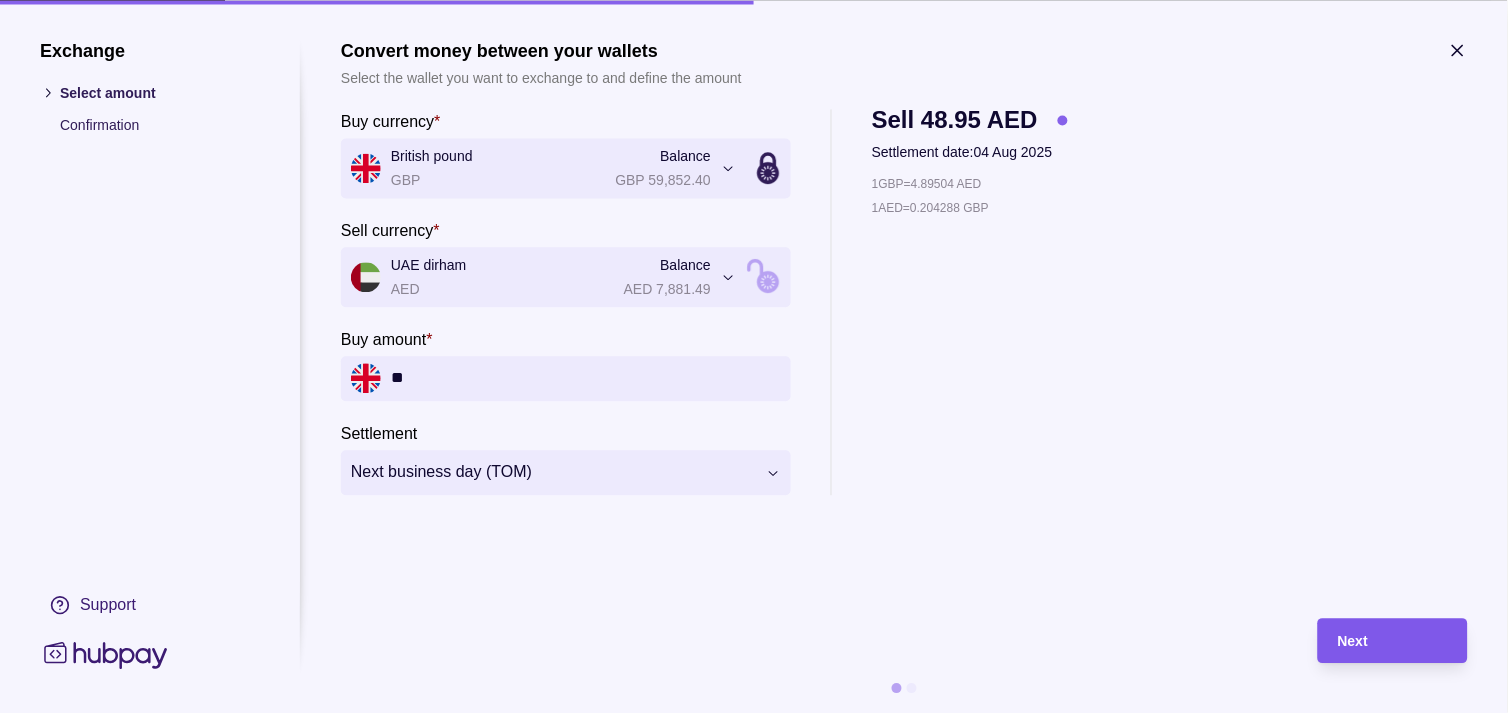 click on "Next" at bounding box center (1393, 641) 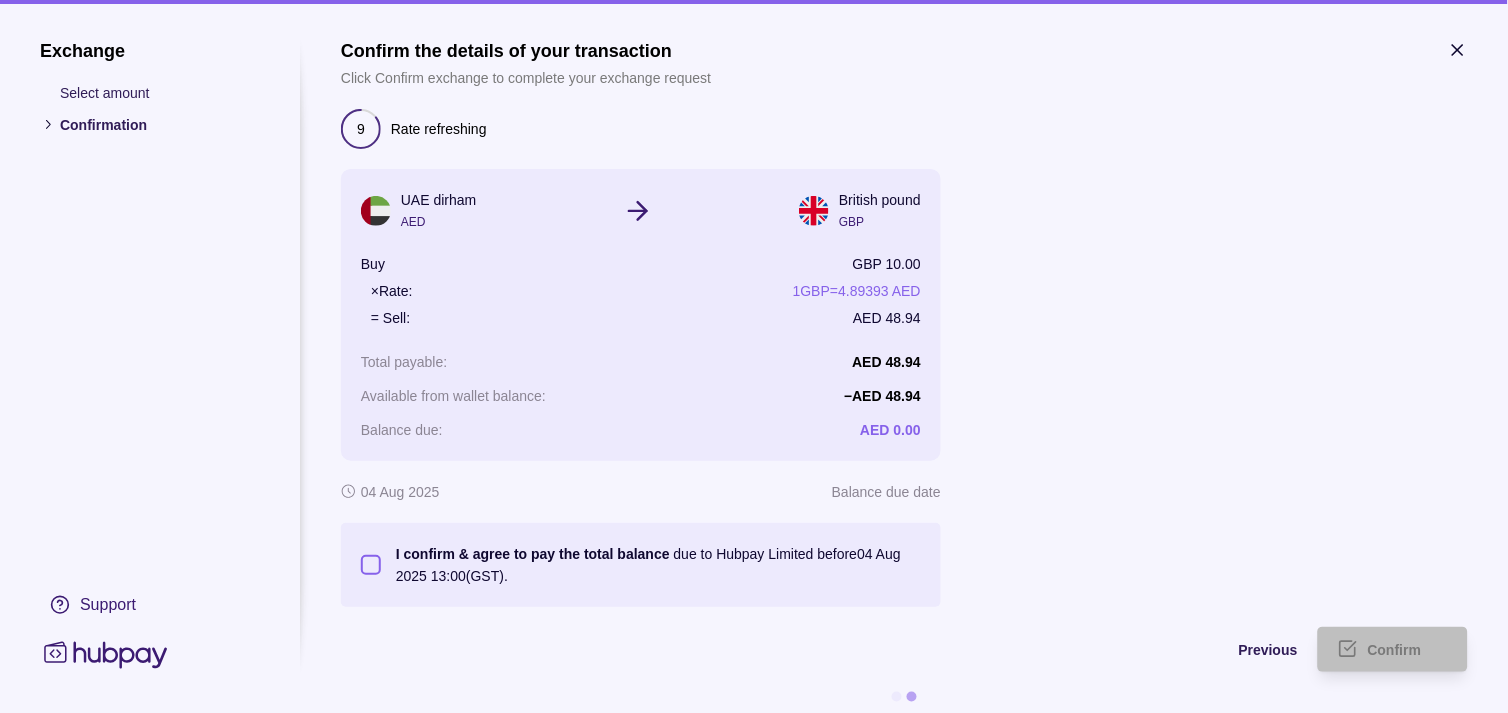 click on "I confirm & agree to pay the total balance due to Hubpay Limited before 04 Aug 2025 13:00 (GST)." at bounding box center (371, 565) 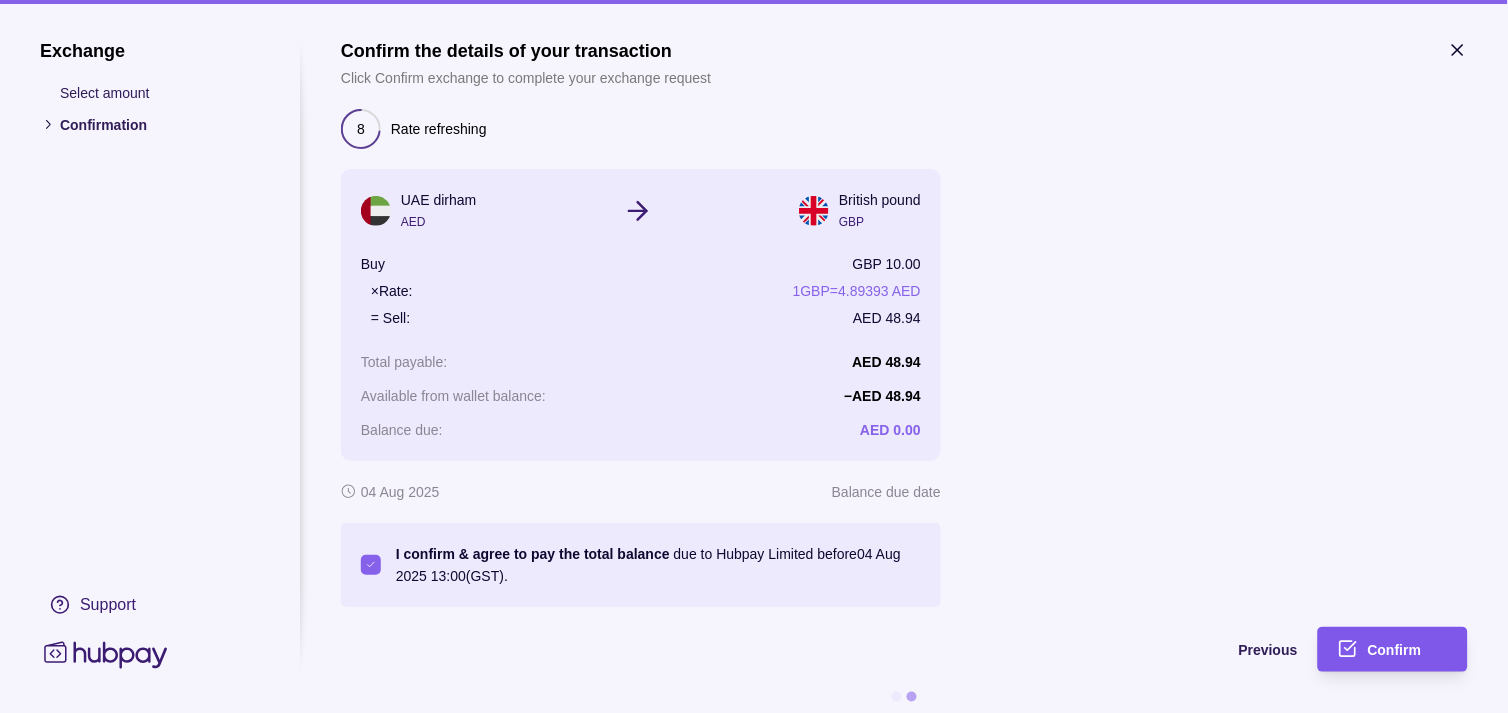 click on "Confirm" at bounding box center (1395, 651) 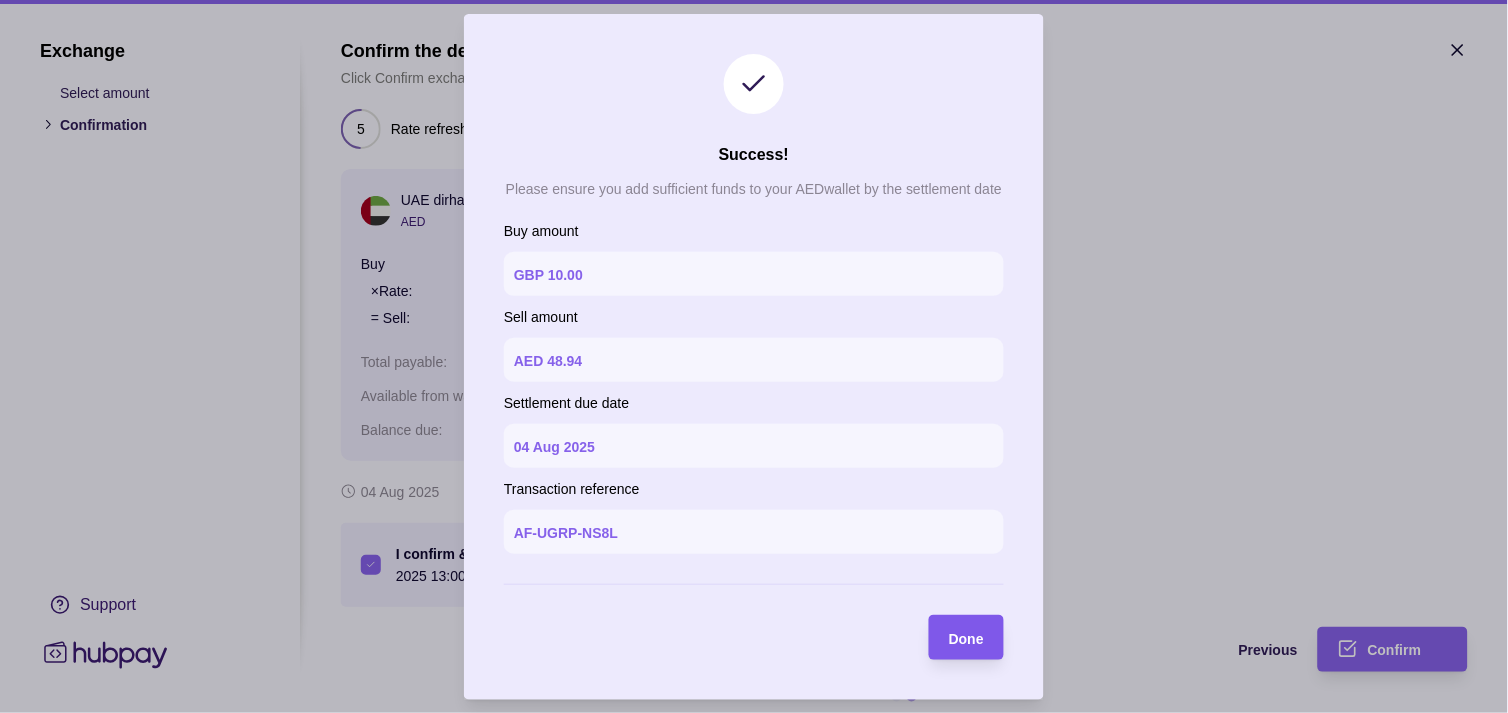 click on "Done" at bounding box center (966, 637) 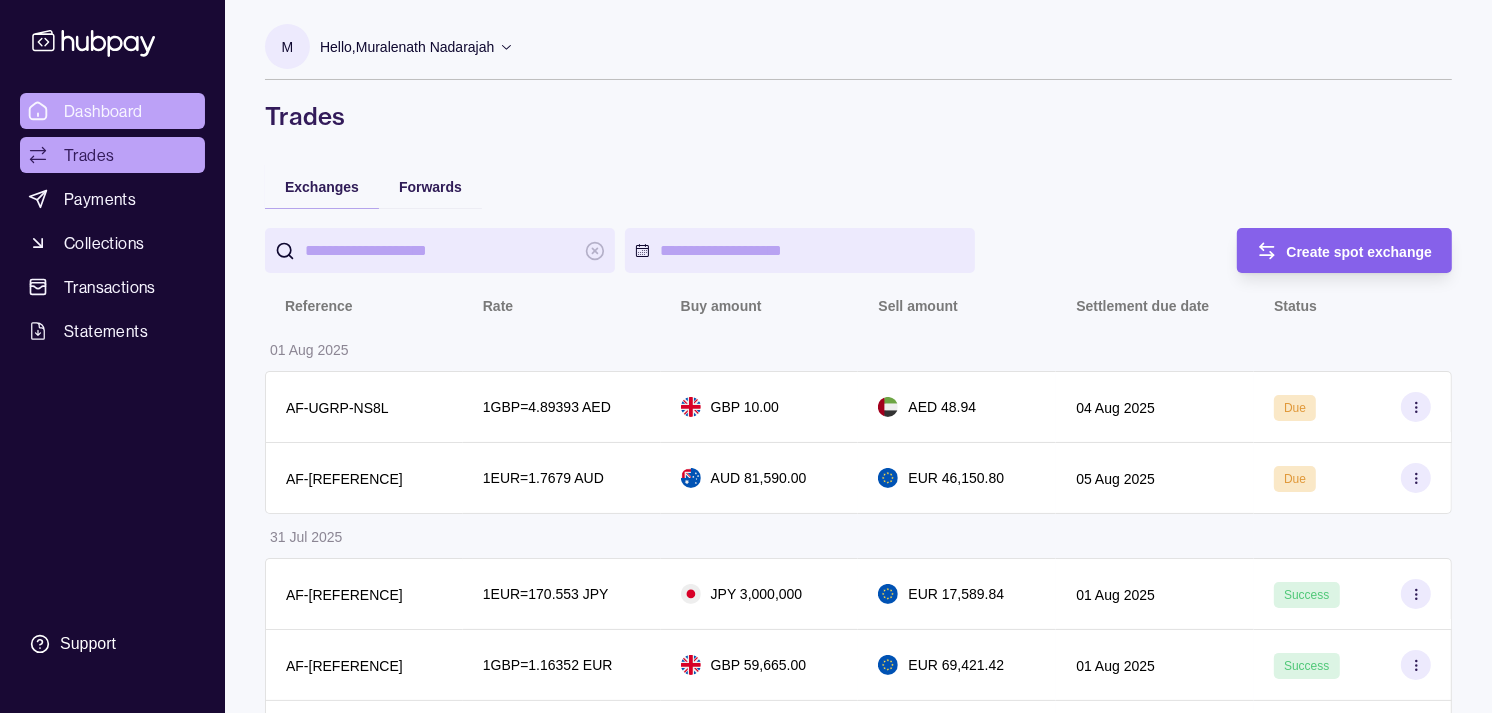 click on "Dashboard" at bounding box center [112, 111] 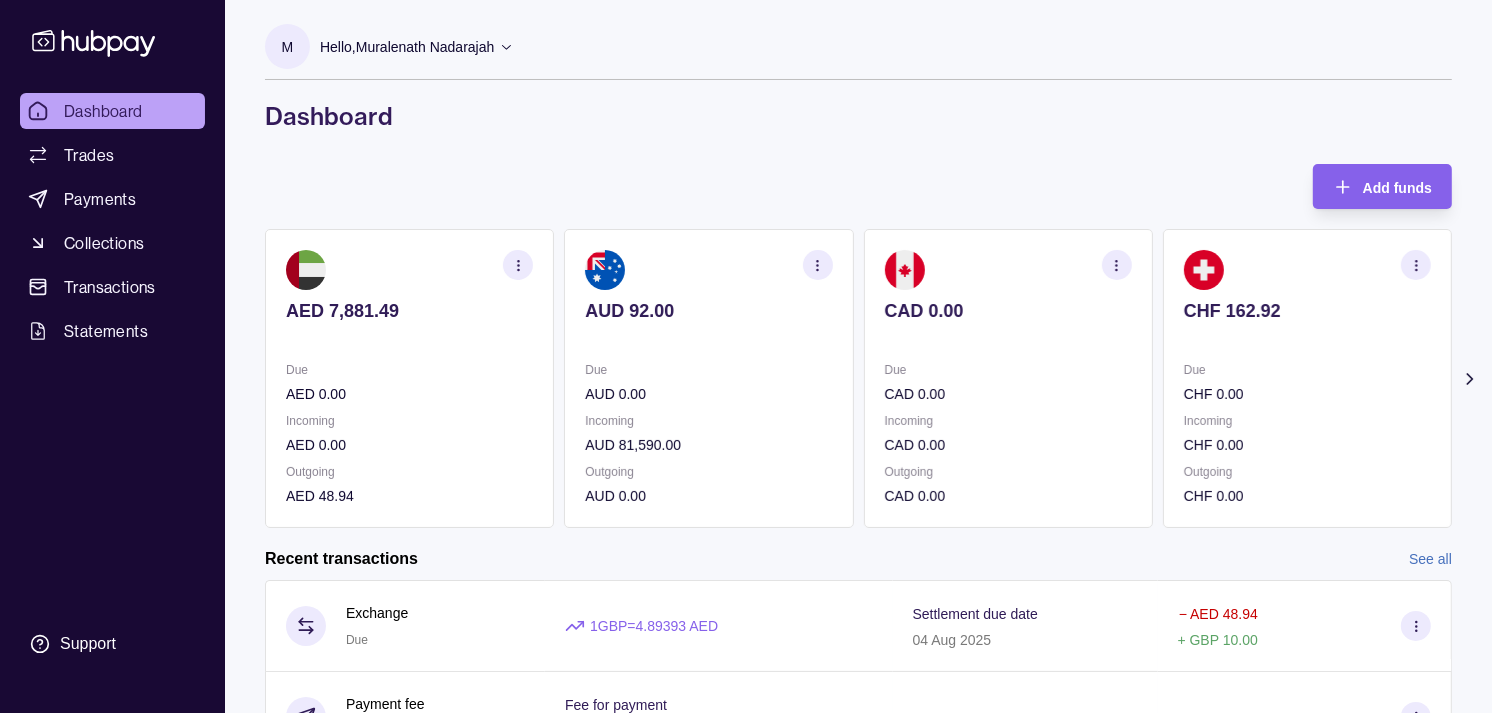 click on "CHF 162.92                                                                                                               Due CHF 0.00 Incoming CHF 0.00 Outgoing CHF 0.00" at bounding box center (1307, 378) 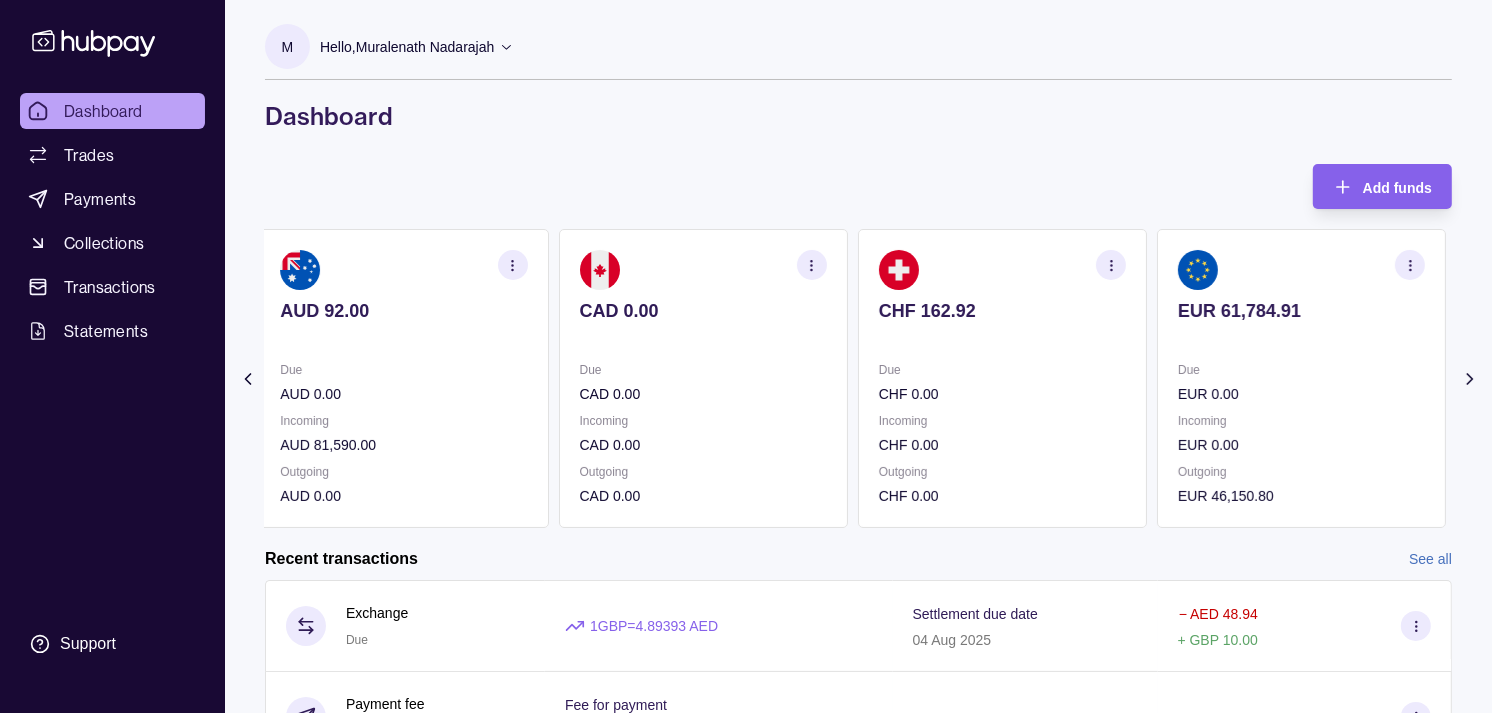 click at bounding box center [1301, 338] 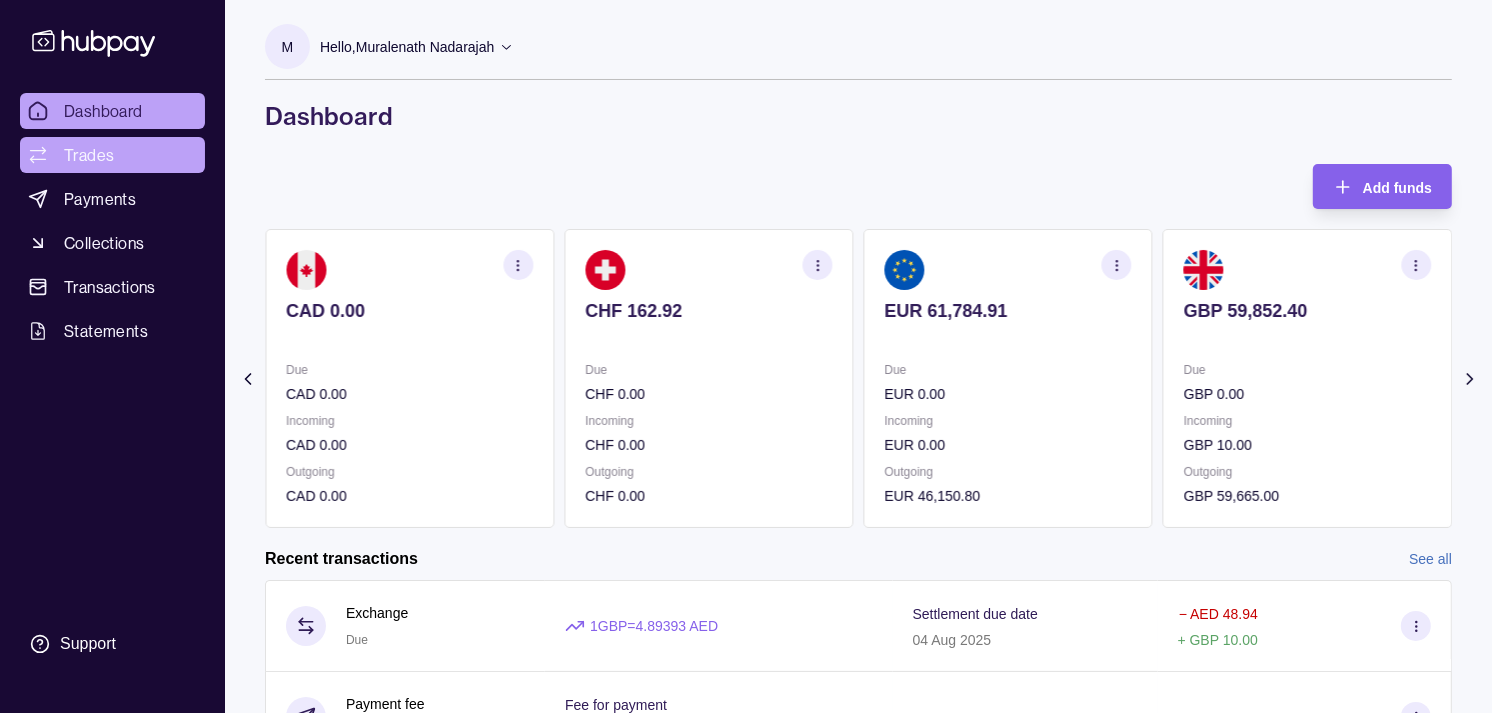 click on "Trades" at bounding box center [112, 155] 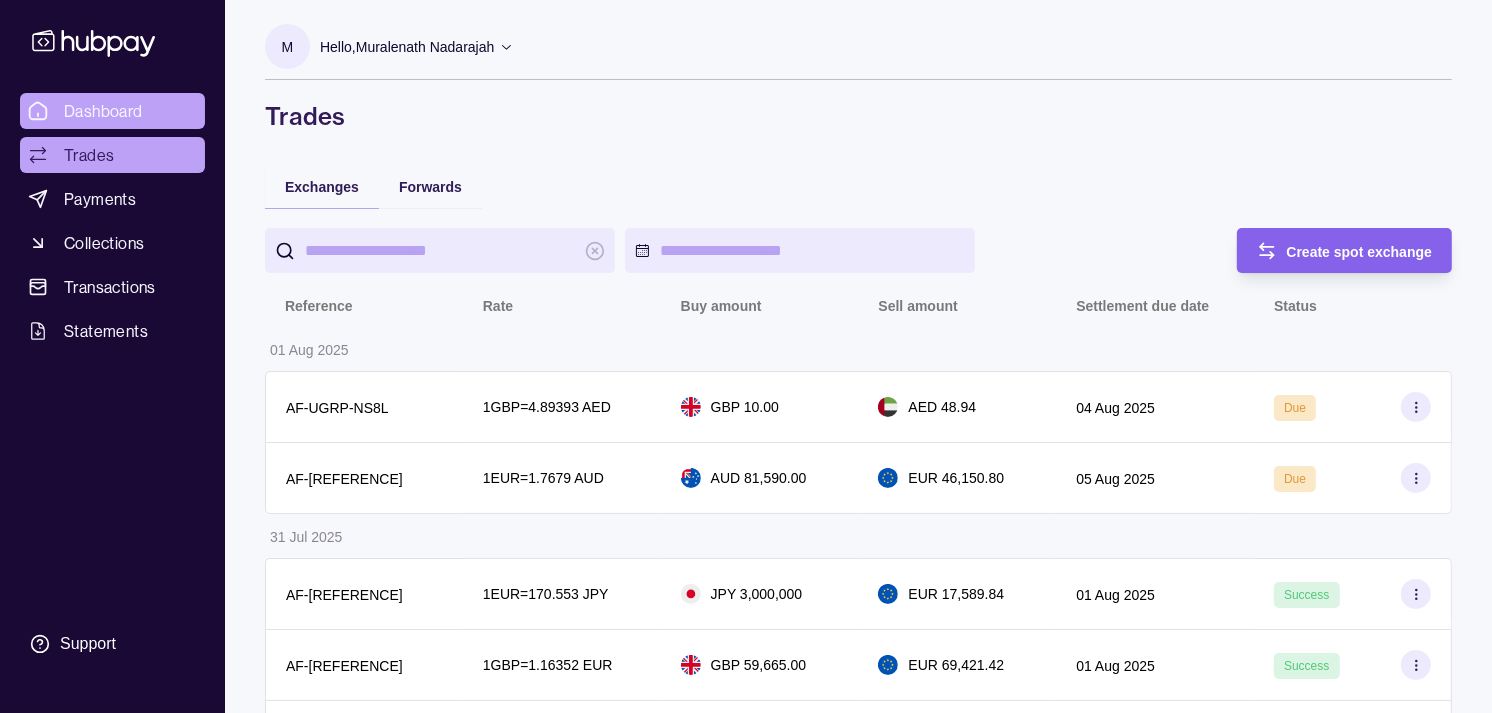click on "Dashboard" at bounding box center (103, 111) 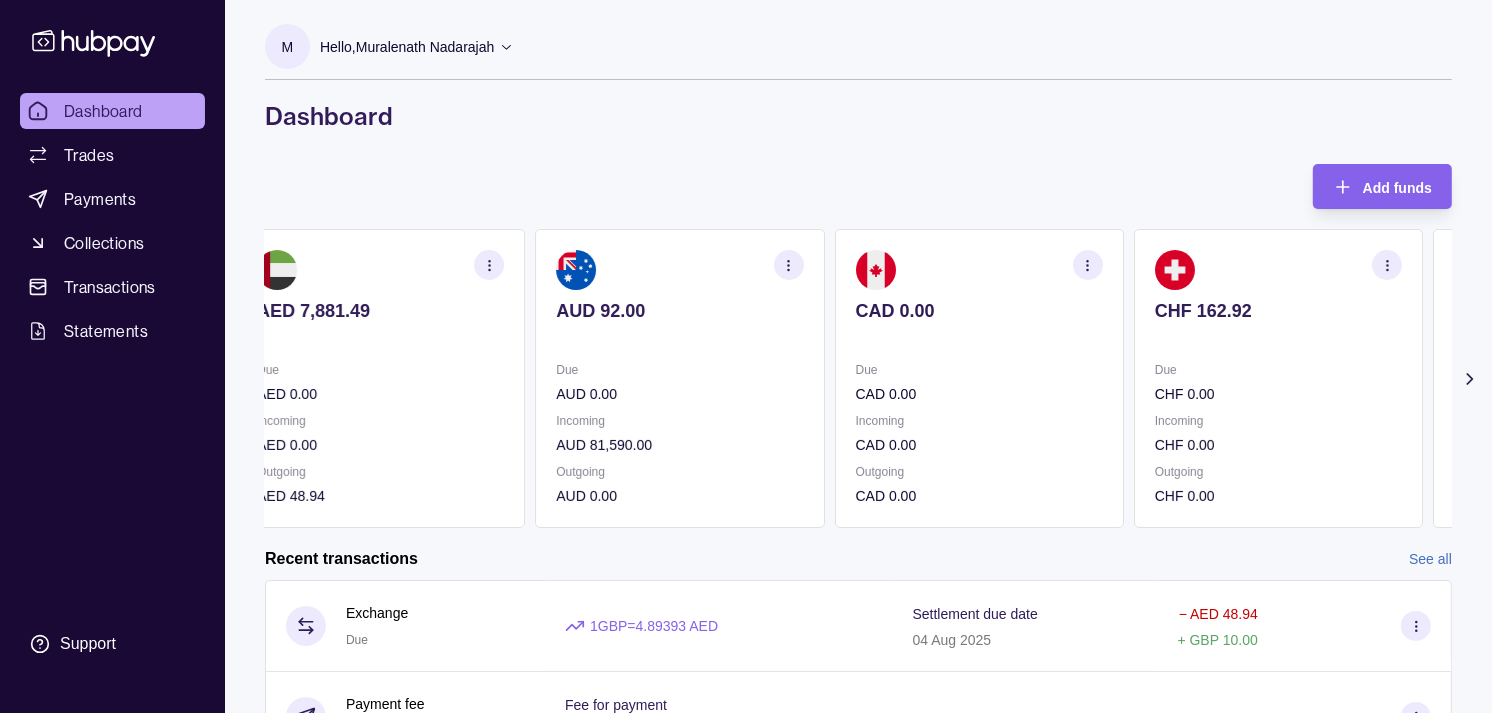click on "Incoming" at bounding box center [1278, 421] 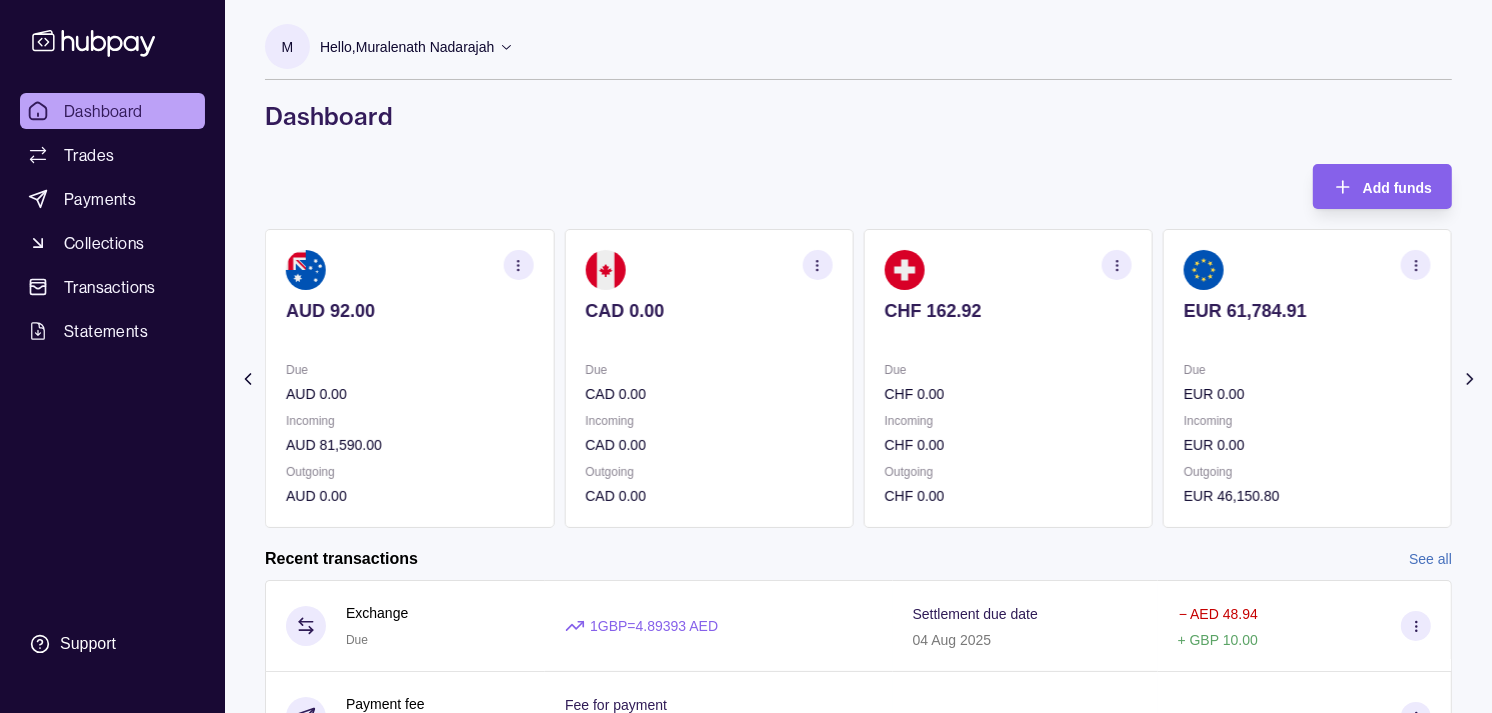 click on "EUR 0.00" at bounding box center (1307, 394) 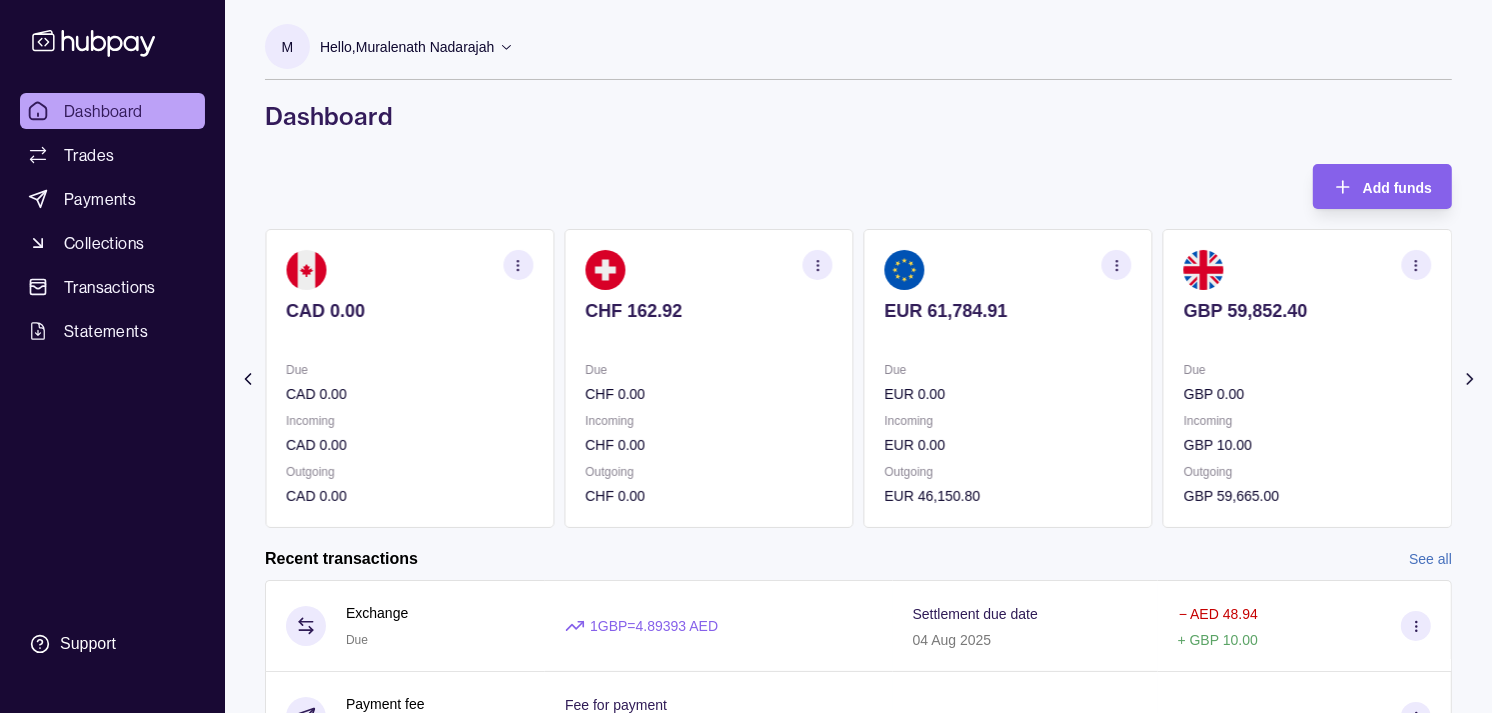 click on "Due GBP 0.00 Incoming GBP 10.00 Outgoing GBP 59,665.00" at bounding box center (1307, 433) 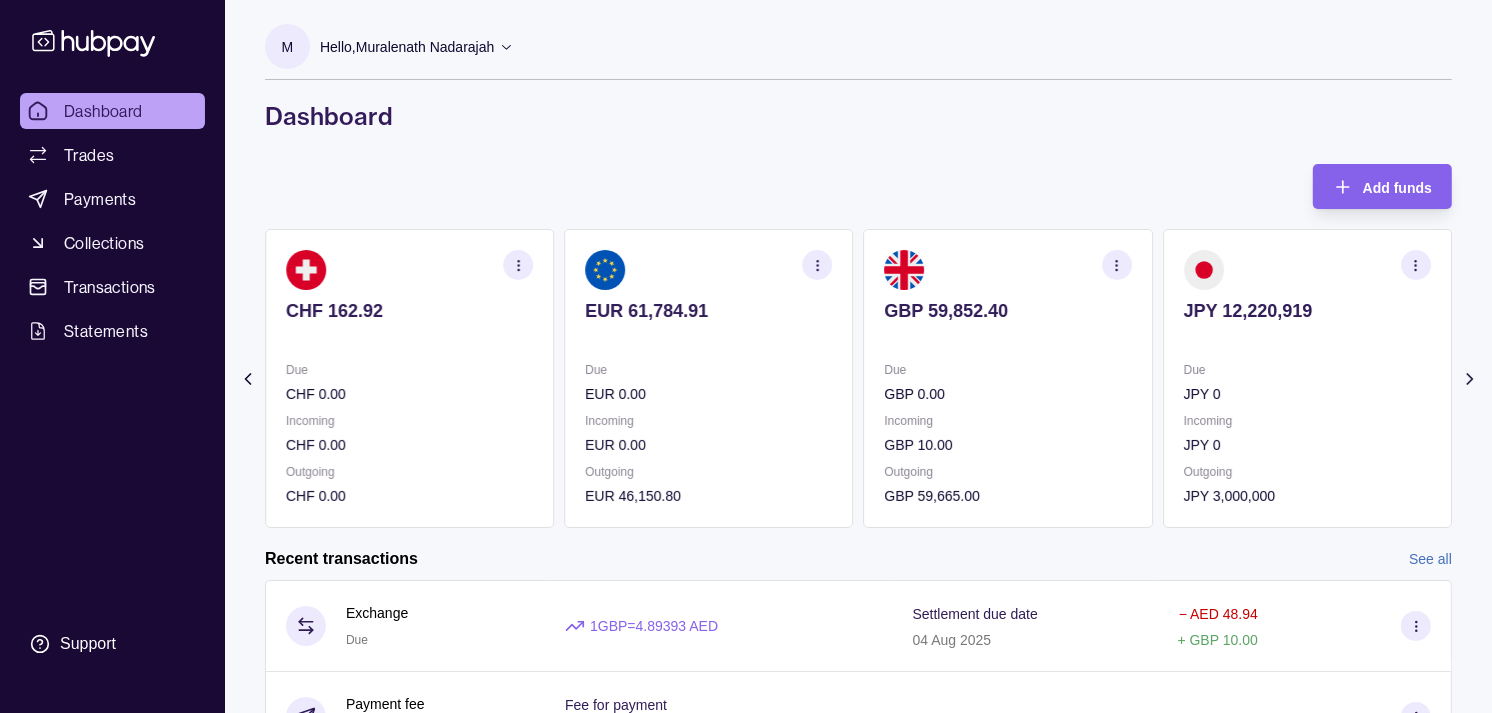 click 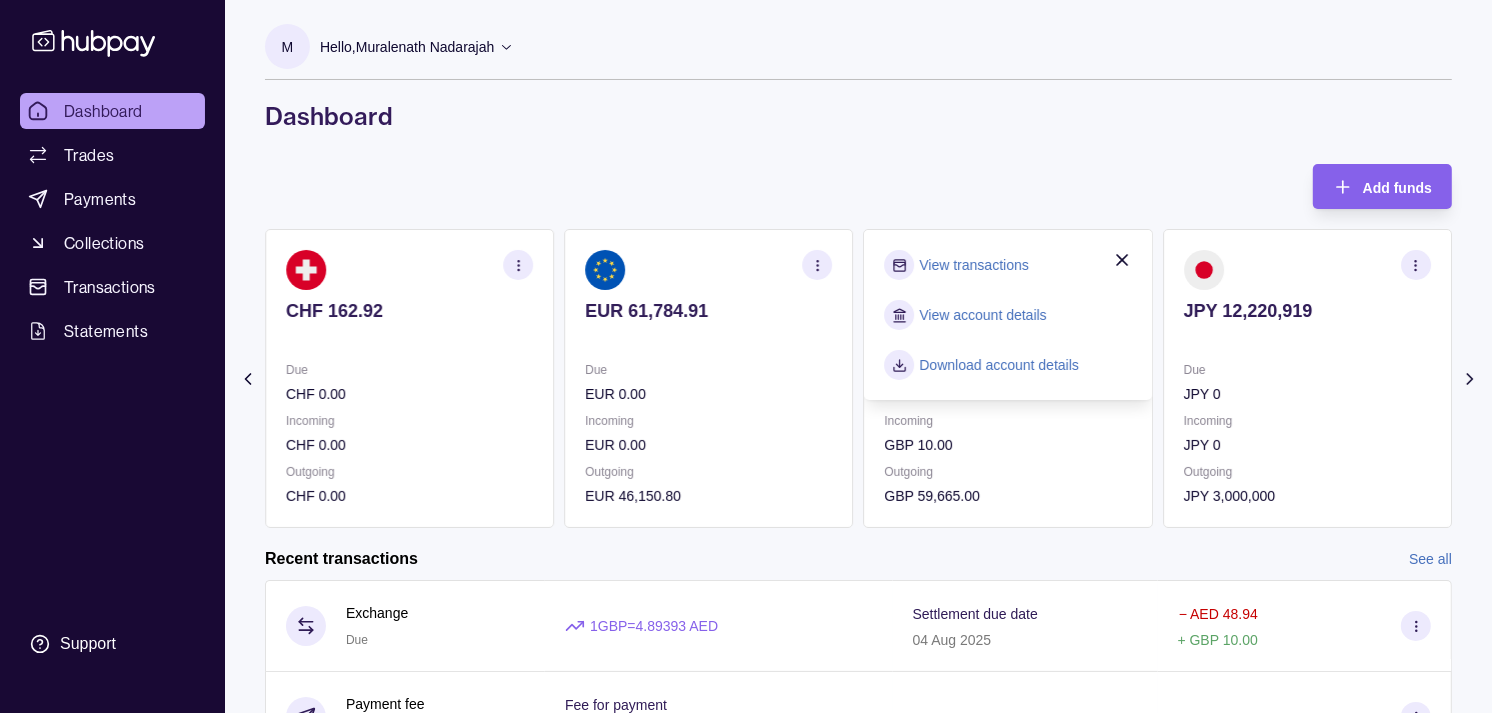 click on "Add funds AED 7,881.49 Due AED 0.00 Incoming AED 0.00 Outgoing AED 48.94 AUD 92.00 Due AUD 0.00 Incoming AUD 81,590.00 Outgoing AUD 0.00 CAD 0.00 Due CAD 0.00 Incoming CAD 0.00 Outgoing CAD 0.00 CHF 162.92 Due CHF 0.00 Incoming CHF 0.00 Outgoing CHF 0.00 EUR 61,784.91" at bounding box center [858, 346] 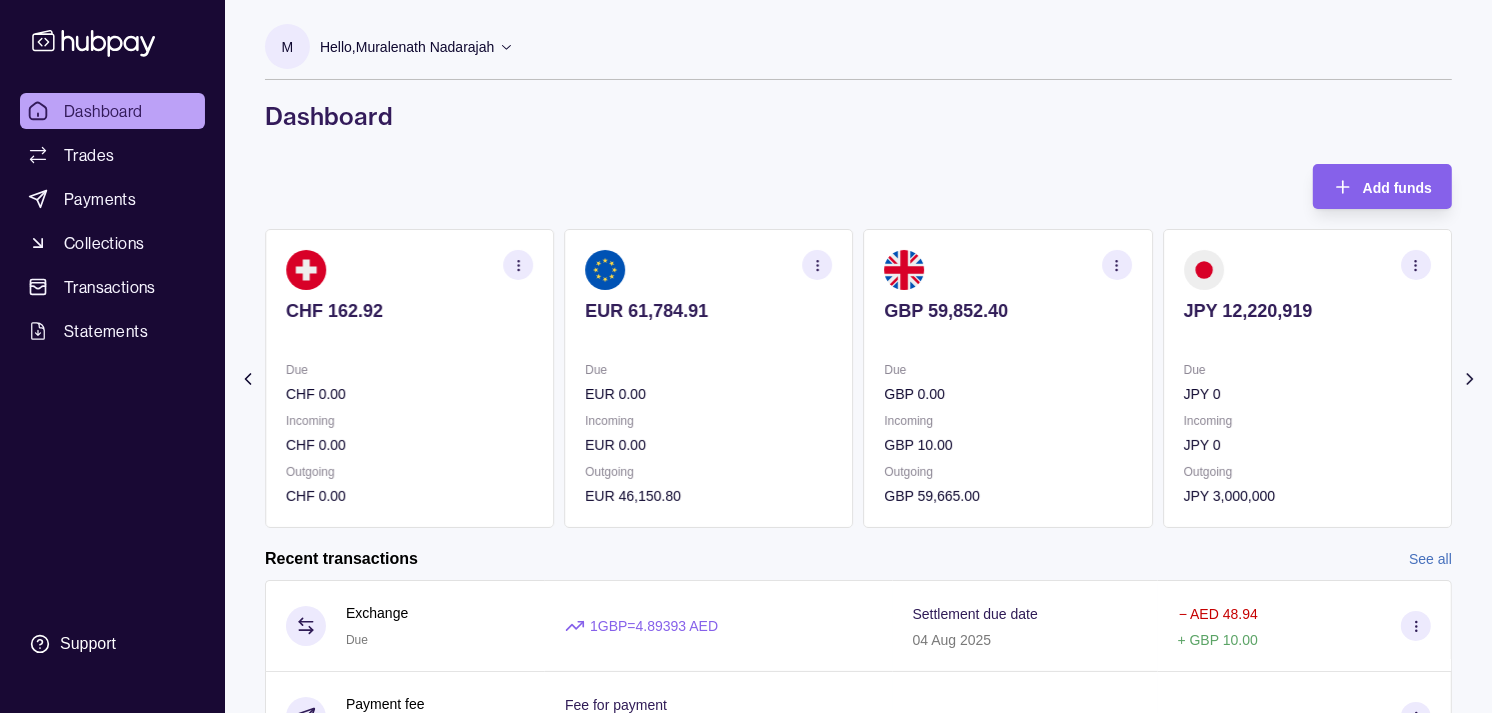 click on "JPY 12,220,919" at bounding box center [1307, 311] 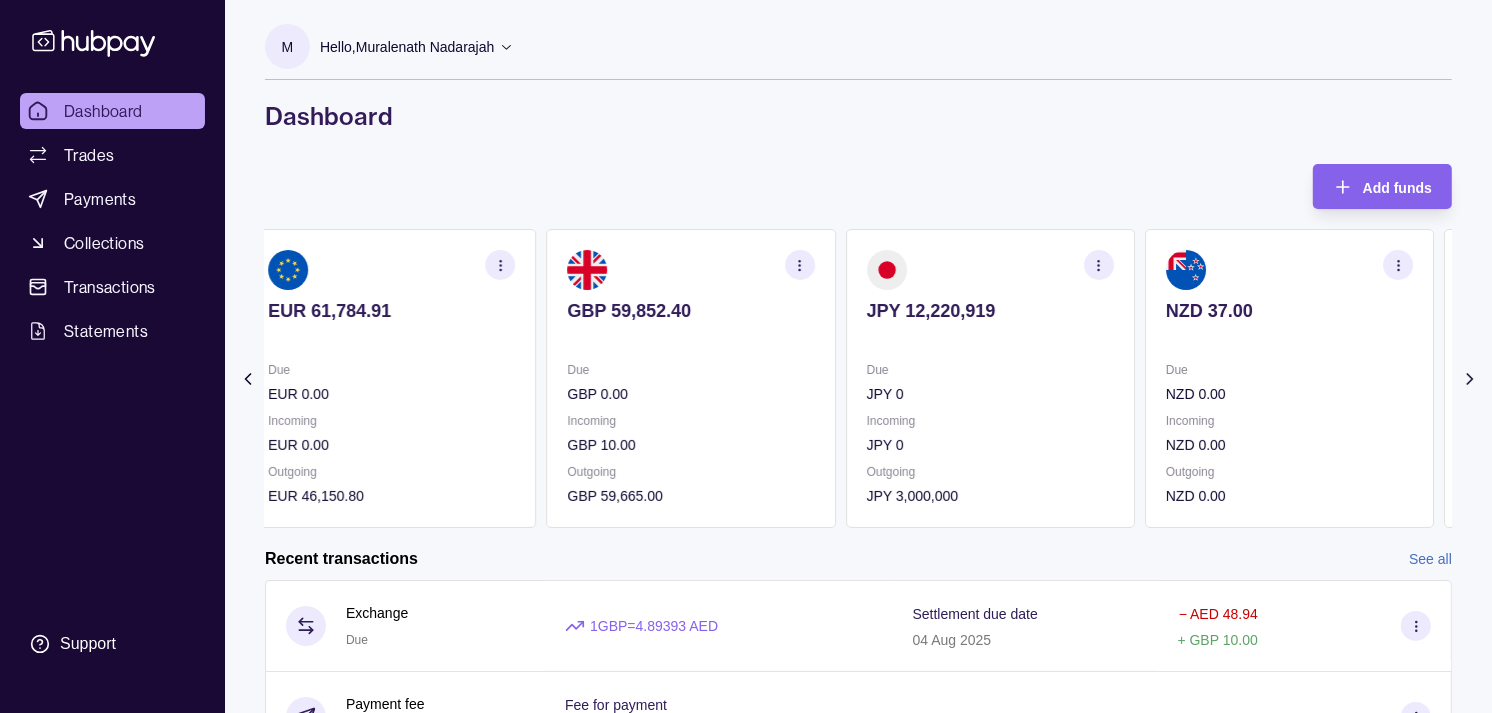 click on "NZD 37.00" at bounding box center (1289, 311) 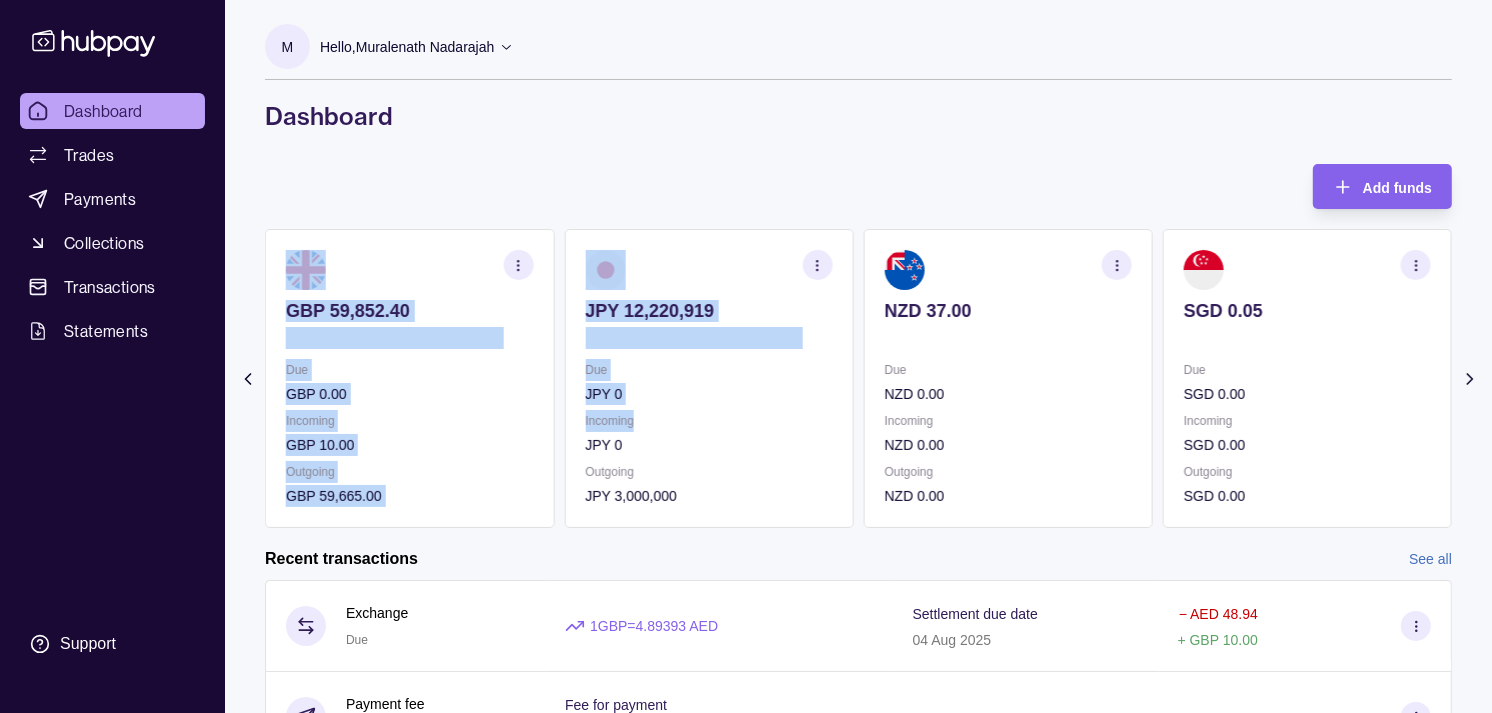 drag, startPoint x: 604, startPoint y: 408, endPoint x: 661, endPoint y: 416, distance: 57.558666 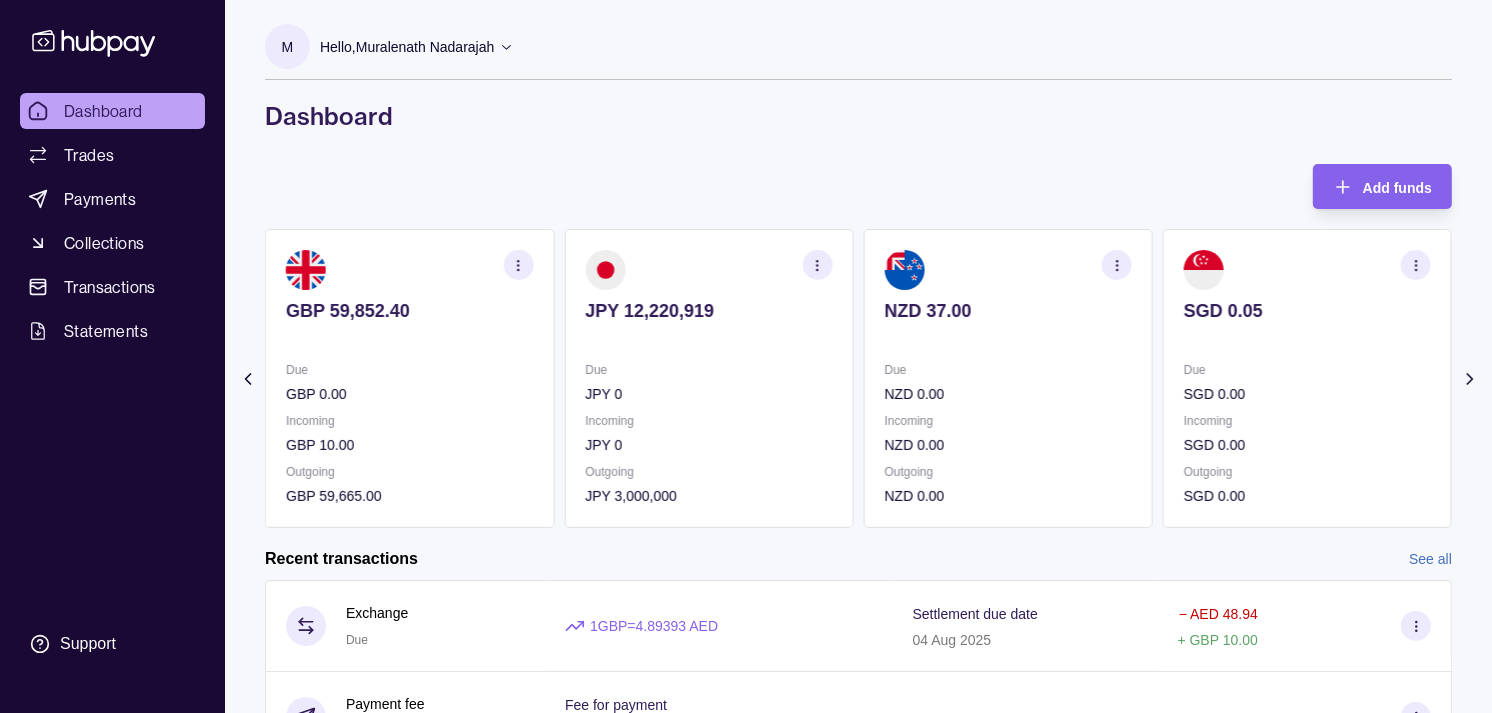 click on "M Hello, M [NAME] Strides Trading LLC Account Terms and conditions Privacy policy Sign out Dashboard Add funds AED 7,881.49 Due AED 0.00 Incoming AED 0.00 Outgoing AED 48.94 AUD 92.00 Due AUD 0.00 Incoming AUD 81,590.00 Outgoing AUD 0.00 CAD 0.00 Due CAD 0.00 Incoming CAD 0.00 Outgoing CAD 0.00 CHF 162.92 Due CHF 0.00 Incoming CHF 0.00 Outgoing" at bounding box center [858, 538] 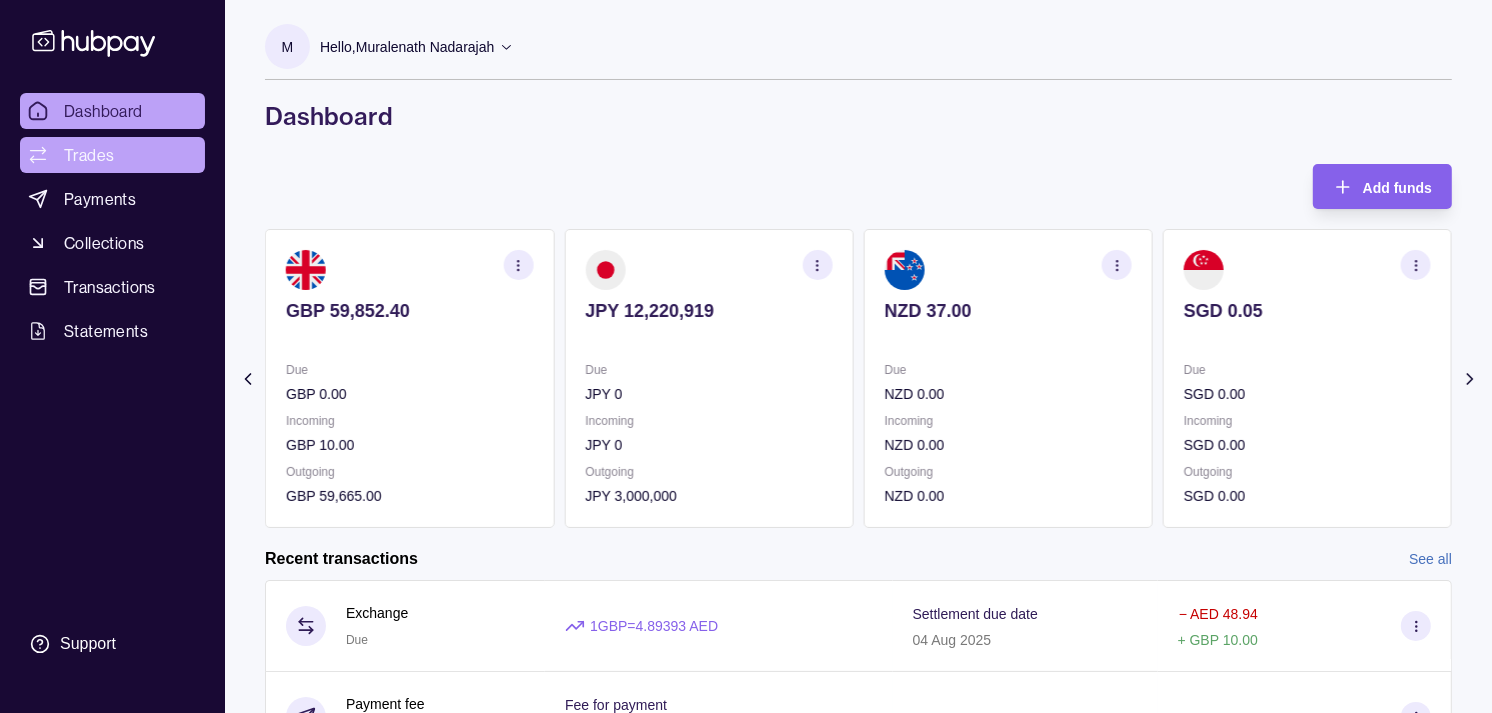 click on "Trades" at bounding box center [89, 155] 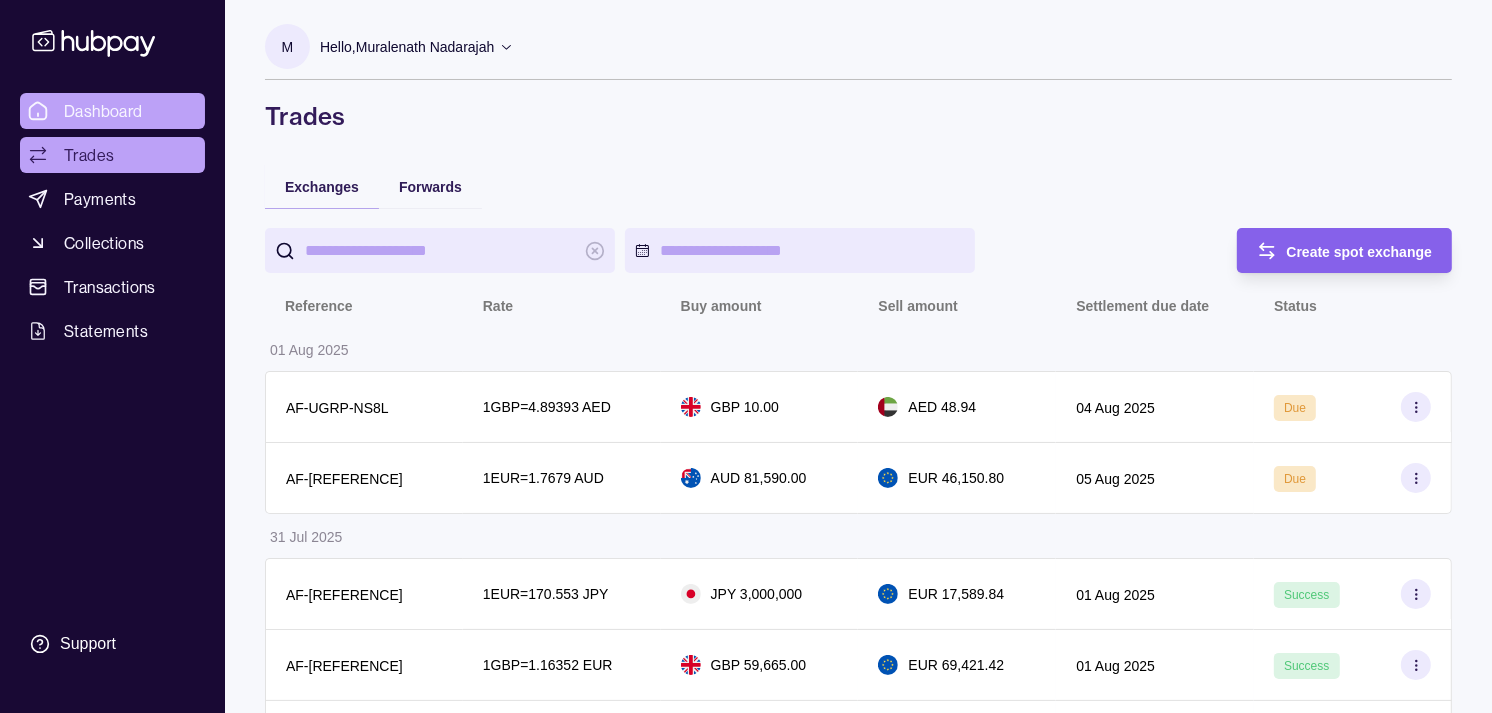 click on "Dashboard" at bounding box center (103, 111) 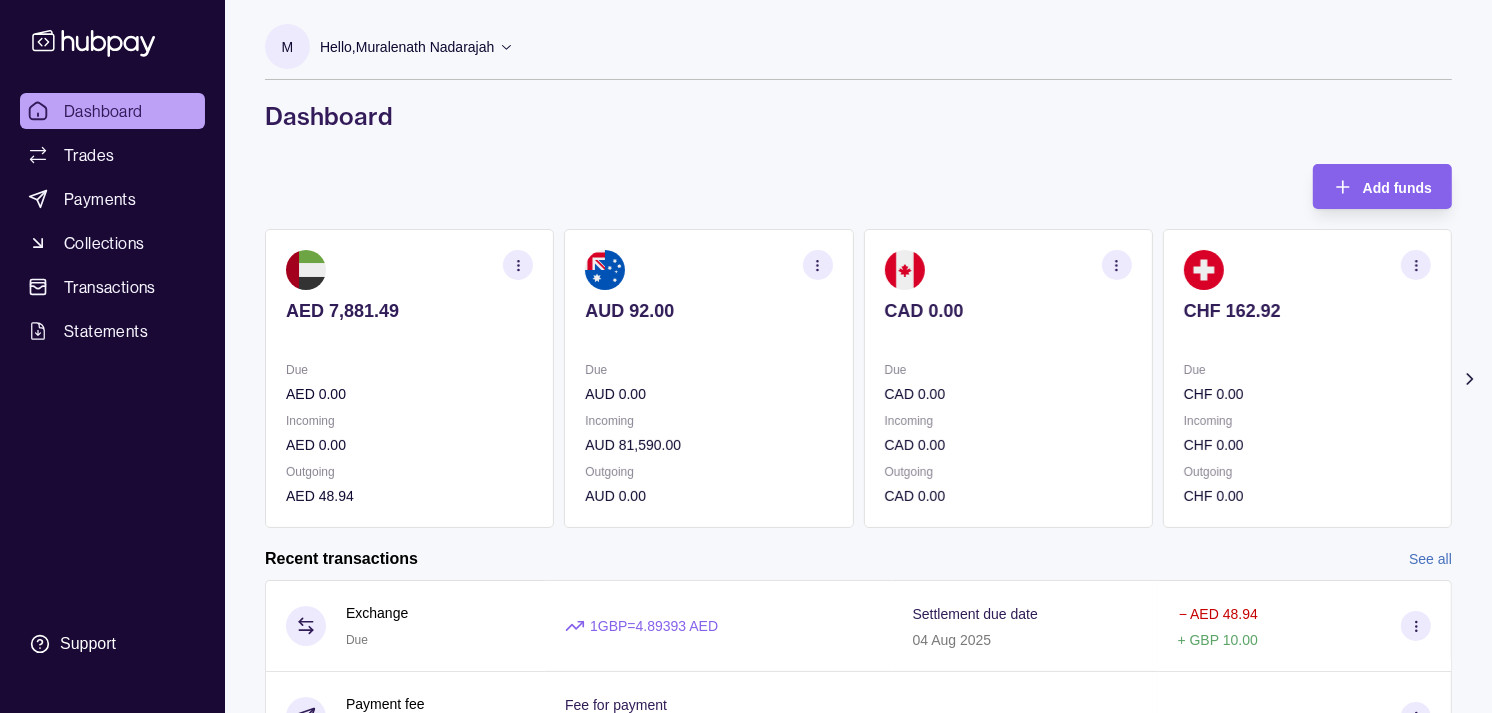 click on "Due" at bounding box center (1008, 370) 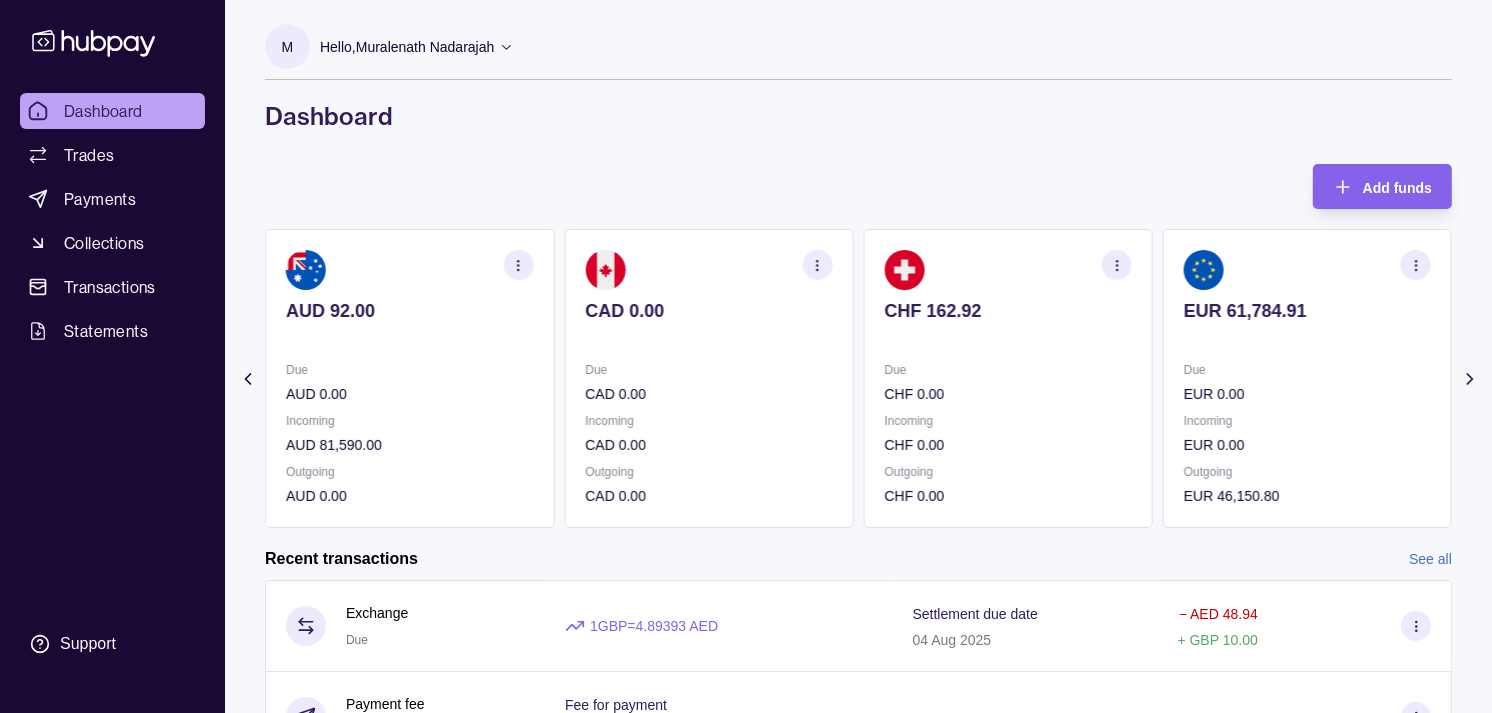 click on "Due" at bounding box center (1008, 370) 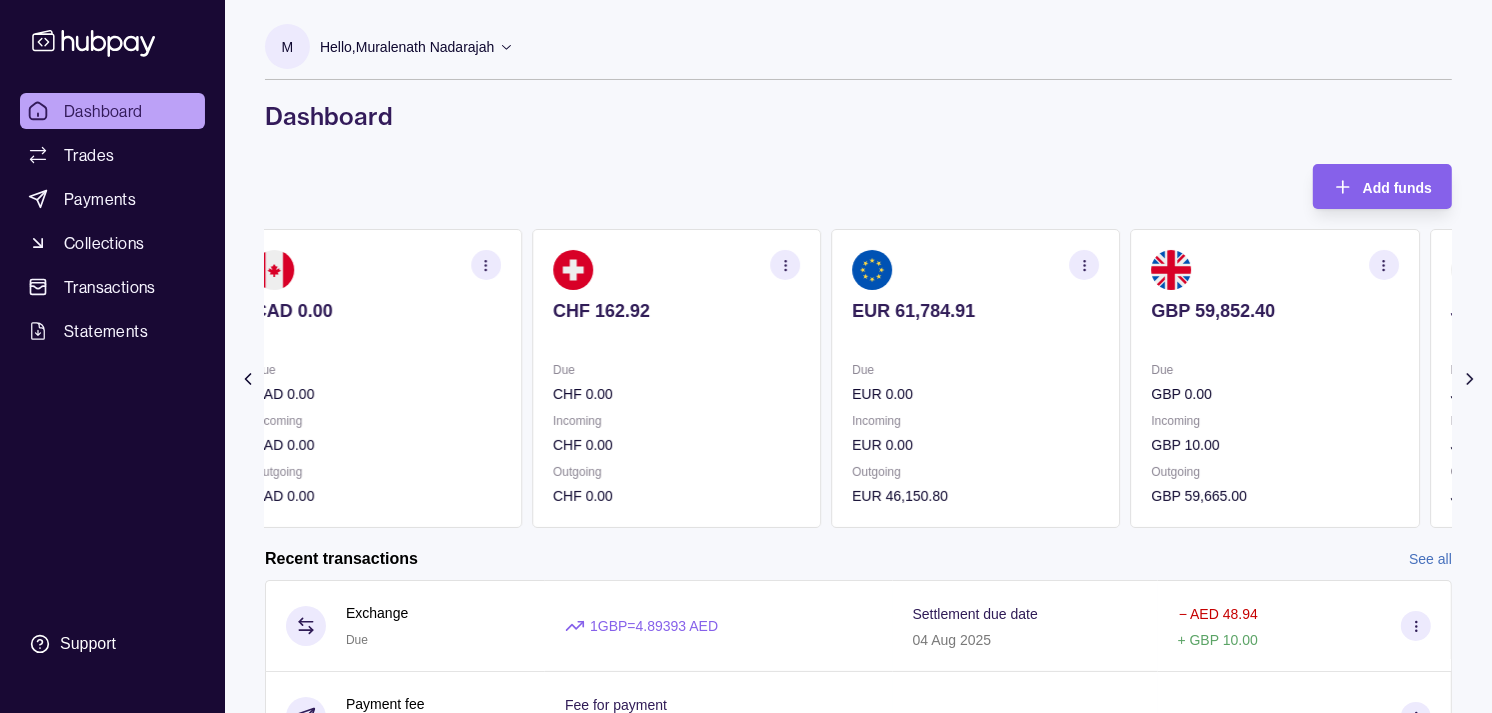 click on "EUR 61,784.91                                                                                                               Due EUR 0.00 Incoming EUR 0.00 Outgoing EUR 46,150.80" at bounding box center (975, 378) 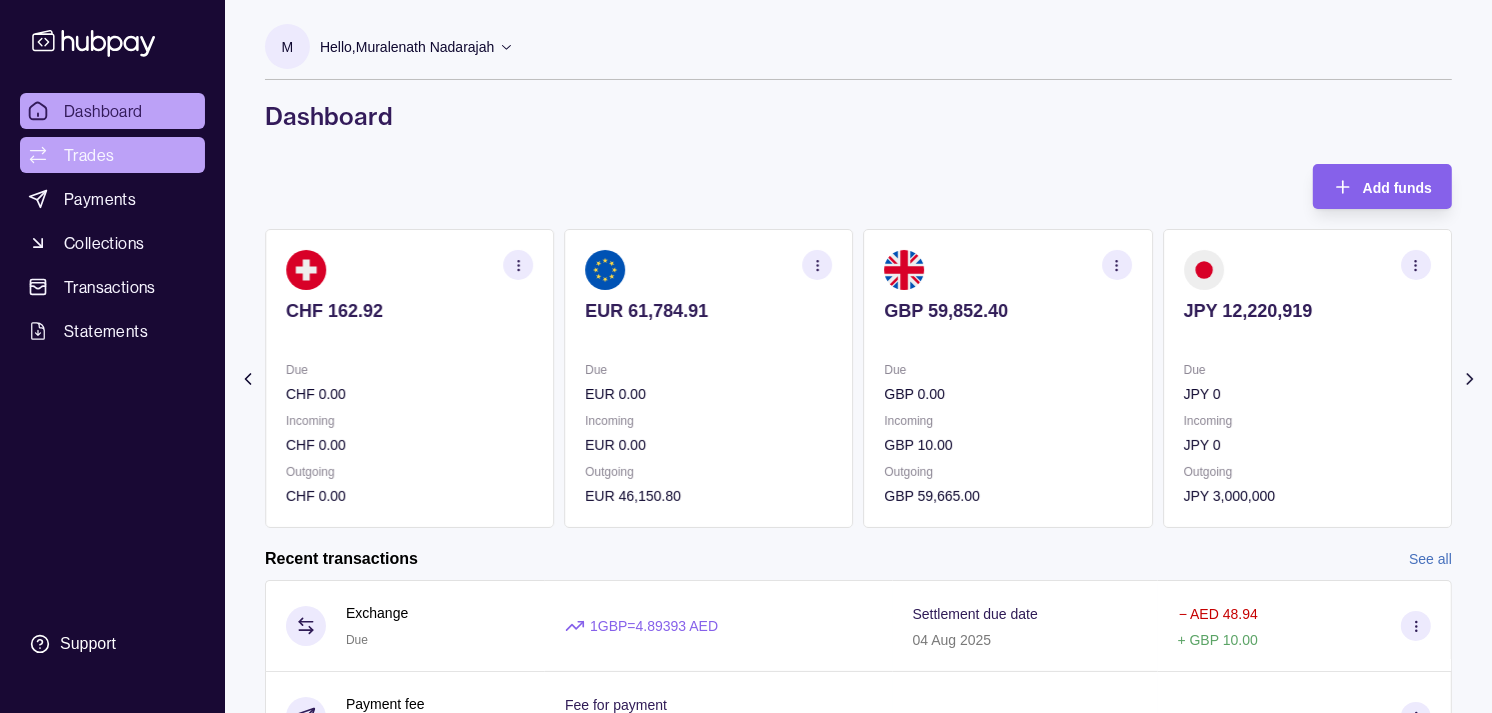 click on "Trades" at bounding box center (89, 155) 